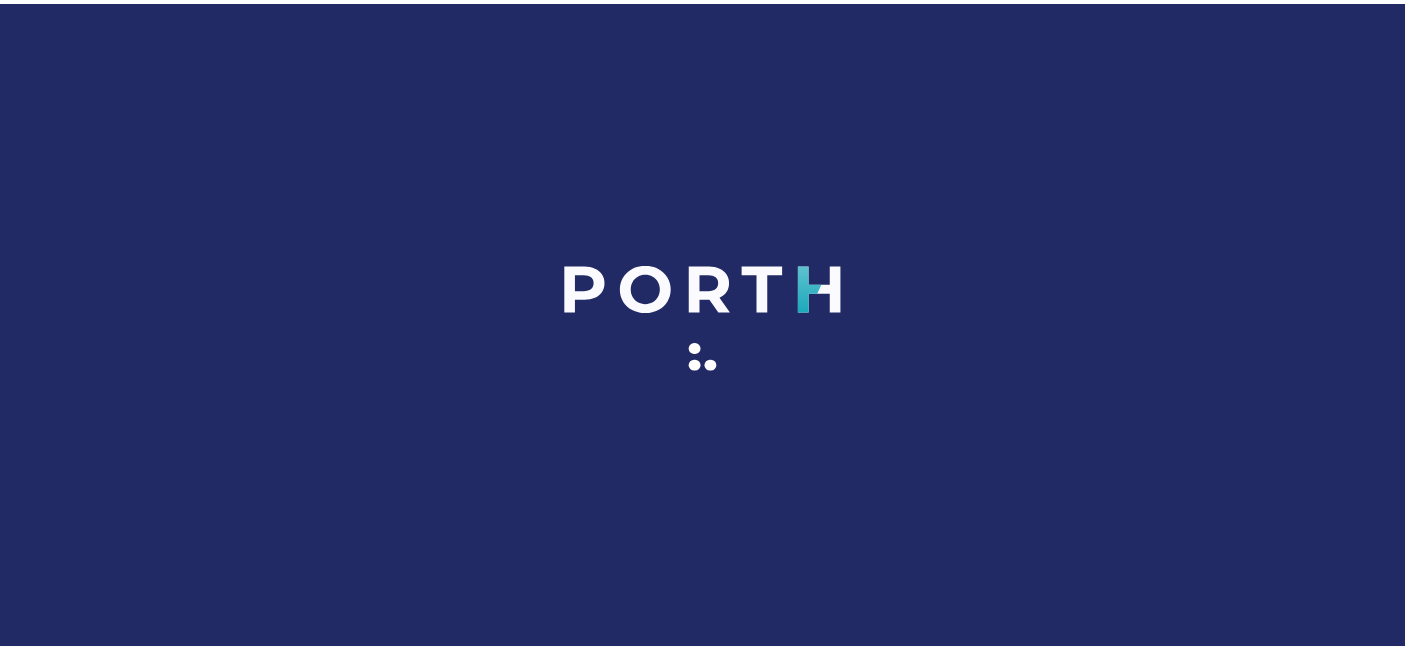 scroll, scrollTop: 0, scrollLeft: 0, axis: both 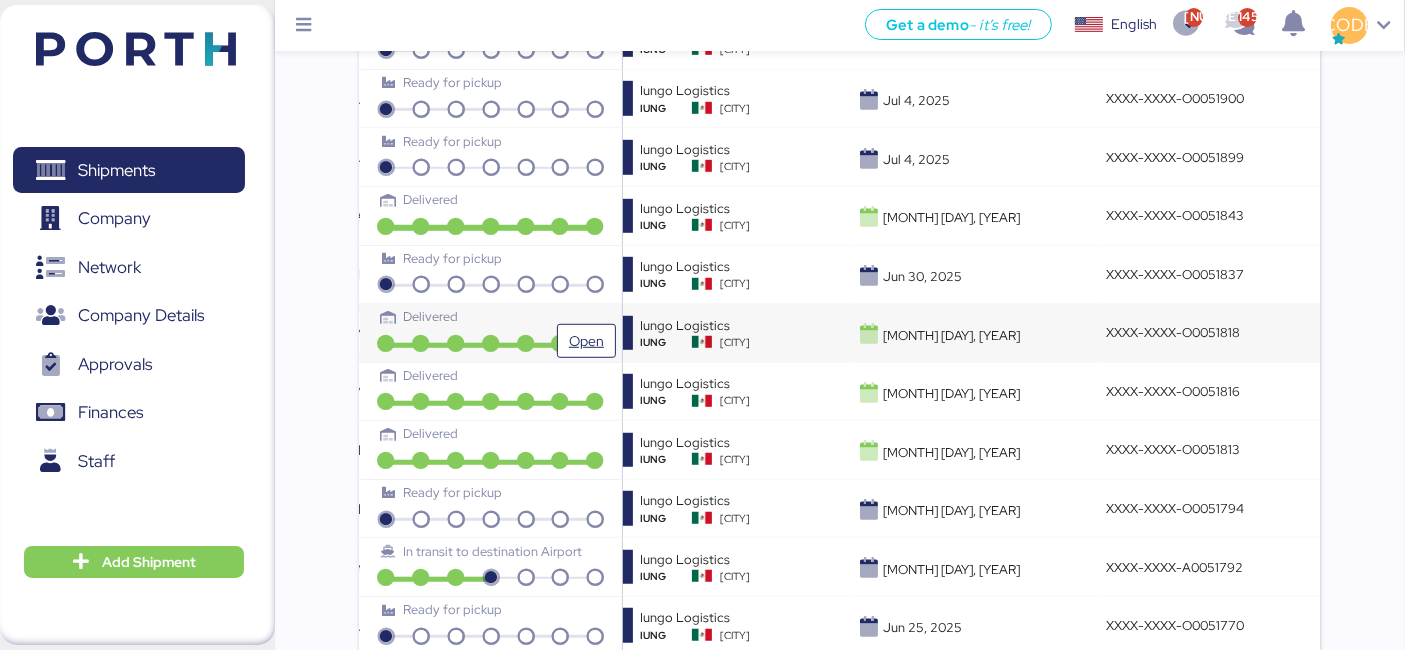 click on "Delivered" at bounding box center (491, 316) 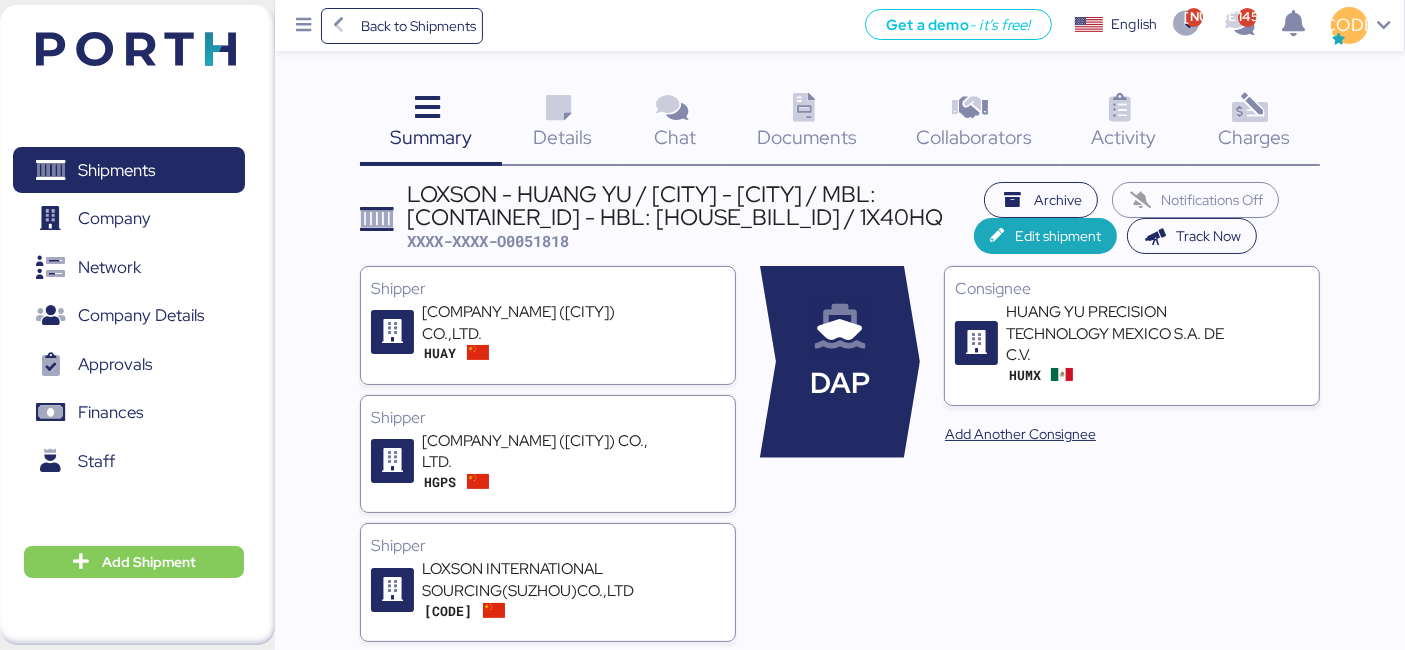 click on "Charges 0" at bounding box center (1253, 124) 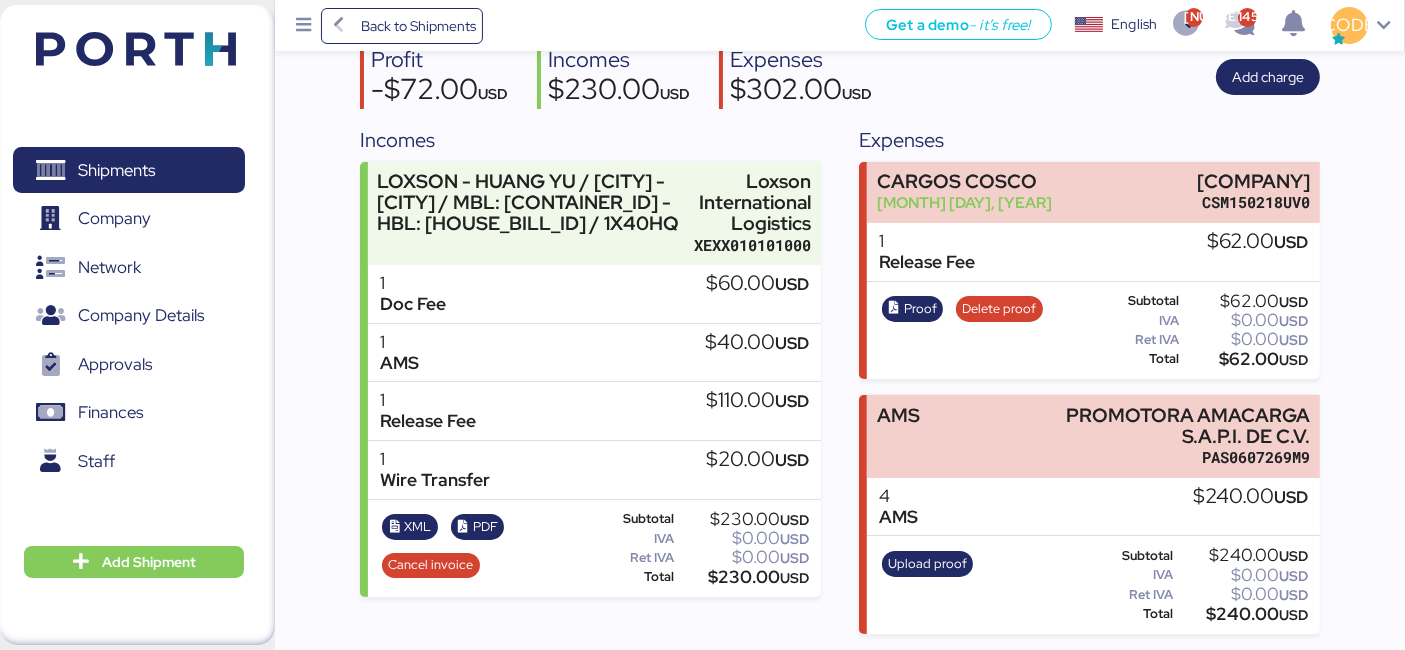 scroll, scrollTop: 240, scrollLeft: 0, axis: vertical 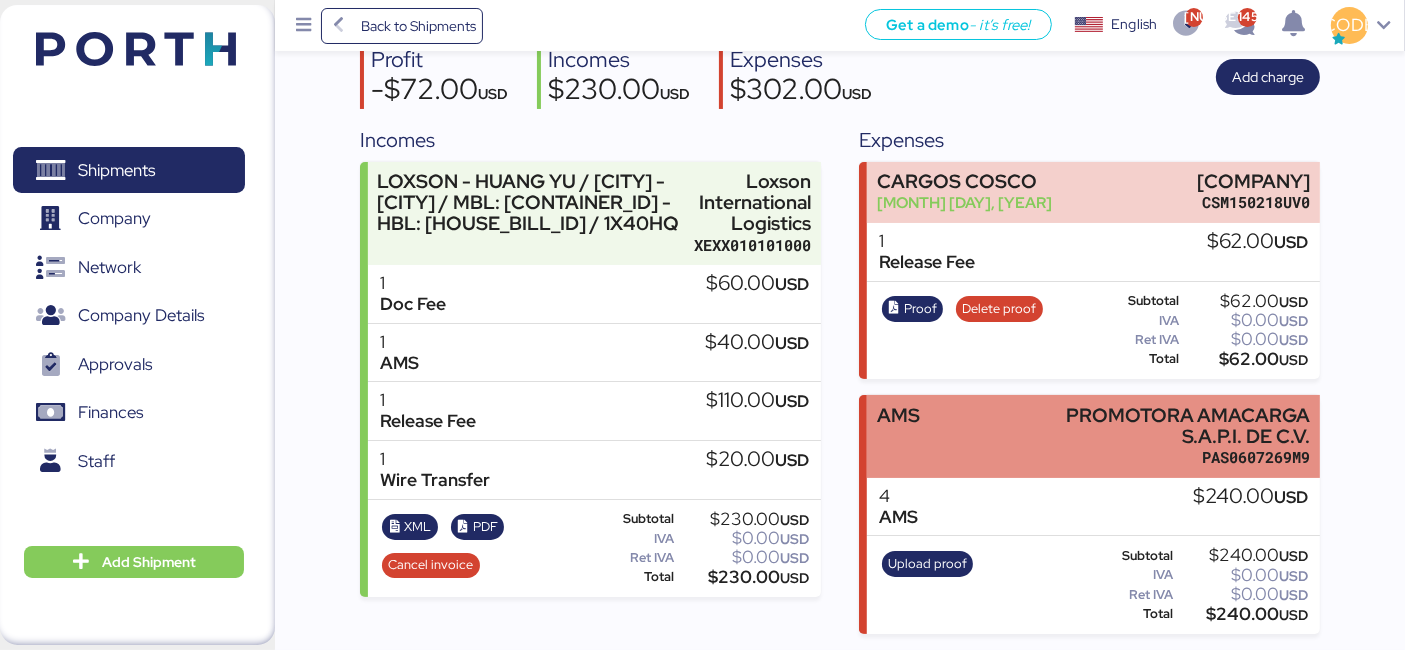 click on "AMS  PROMOTORA AMACARGA S.A.P.I. DE C.V. PAS0607269M9" at bounding box center [1093, 436] 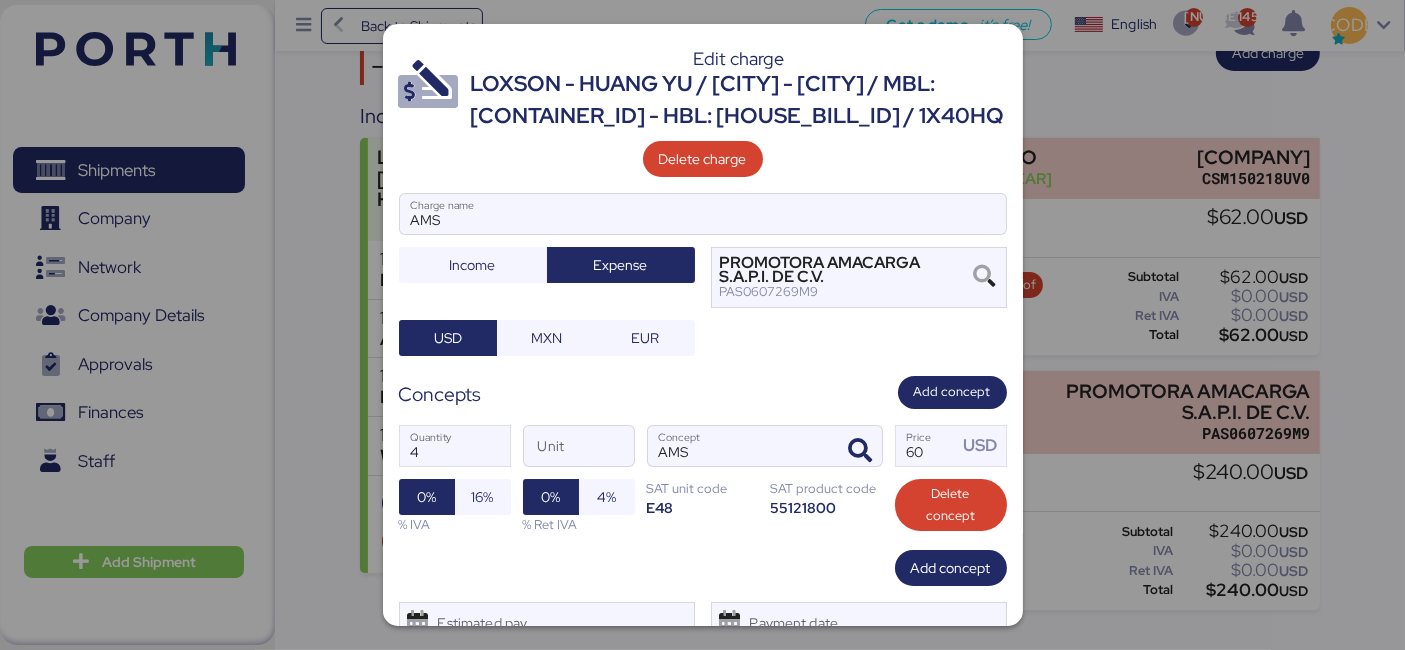 click at bounding box center [702, 325] 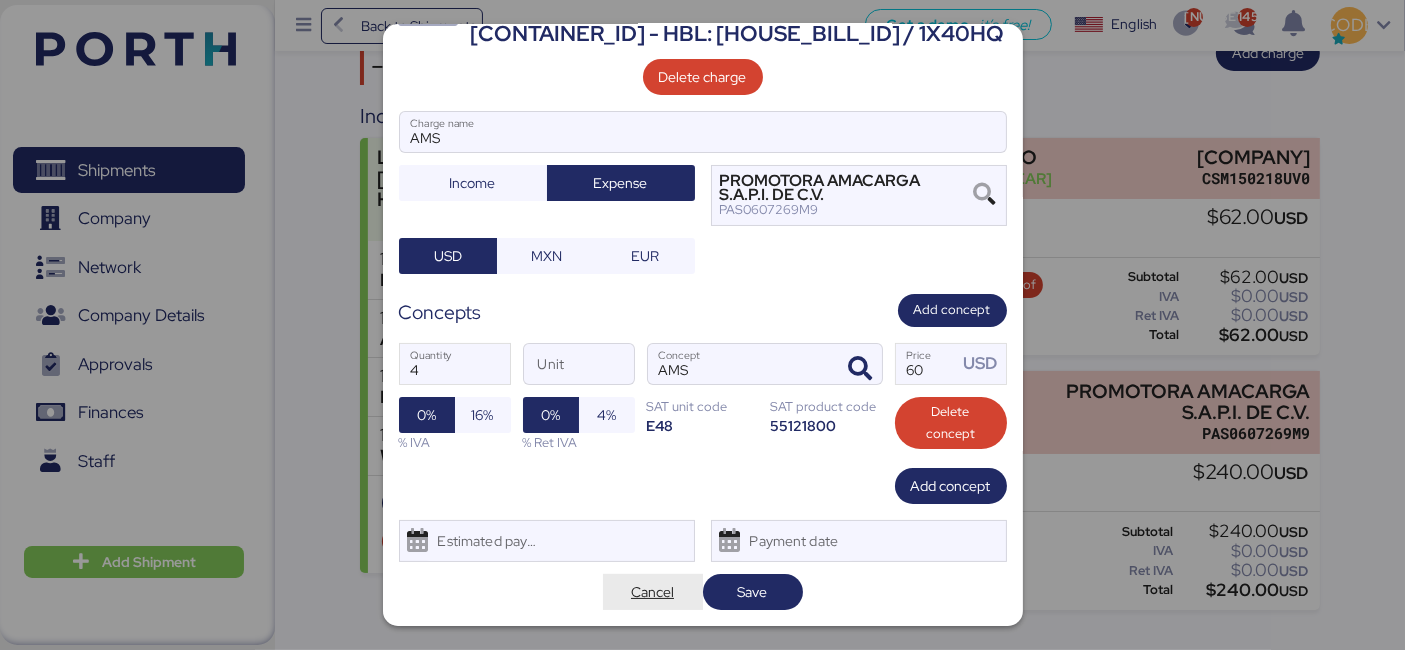 click on "Cancel" at bounding box center (653, 592) 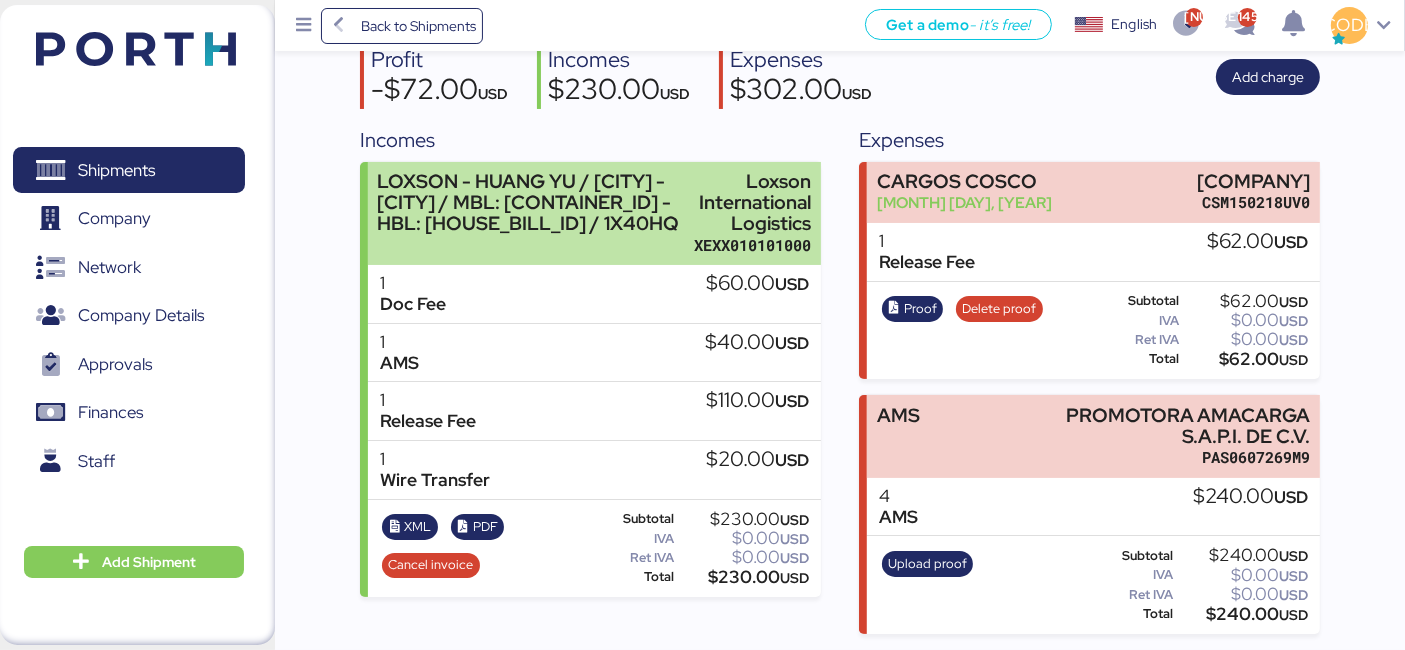 scroll, scrollTop: 0, scrollLeft: 0, axis: both 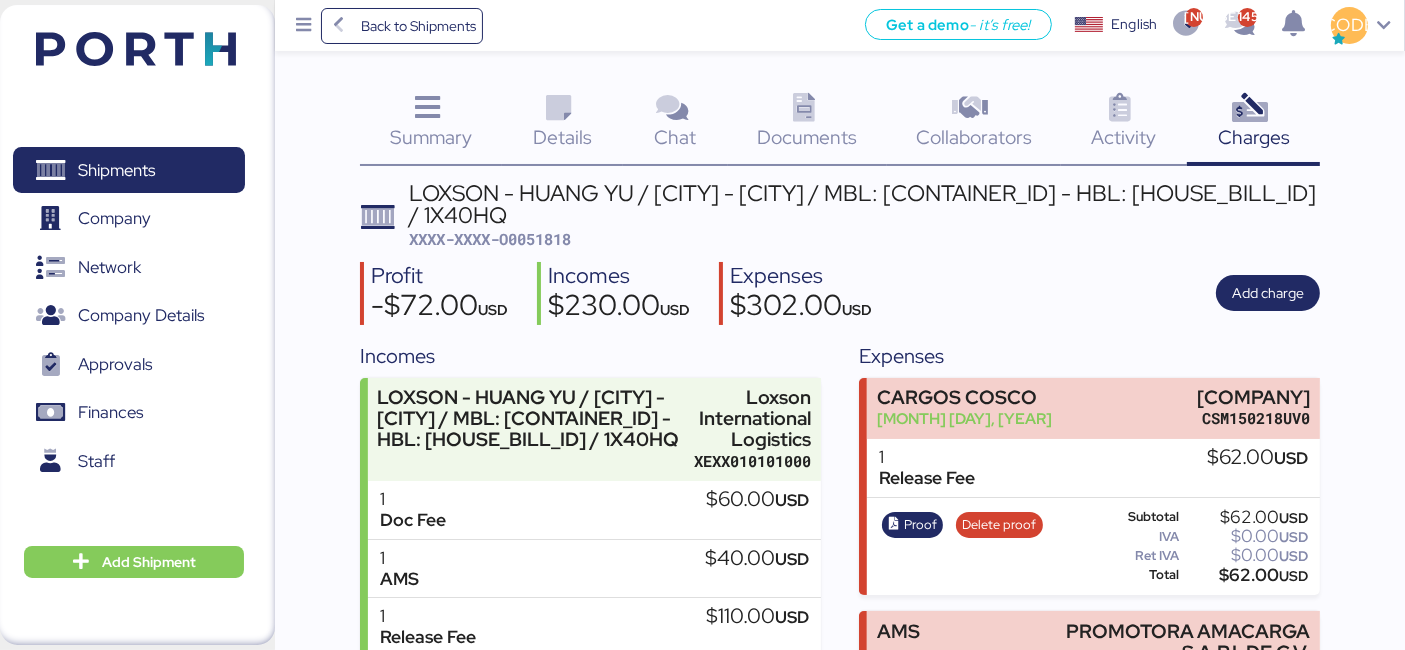 click on "XXXX-XXXX-O0051818" at bounding box center (491, 239) 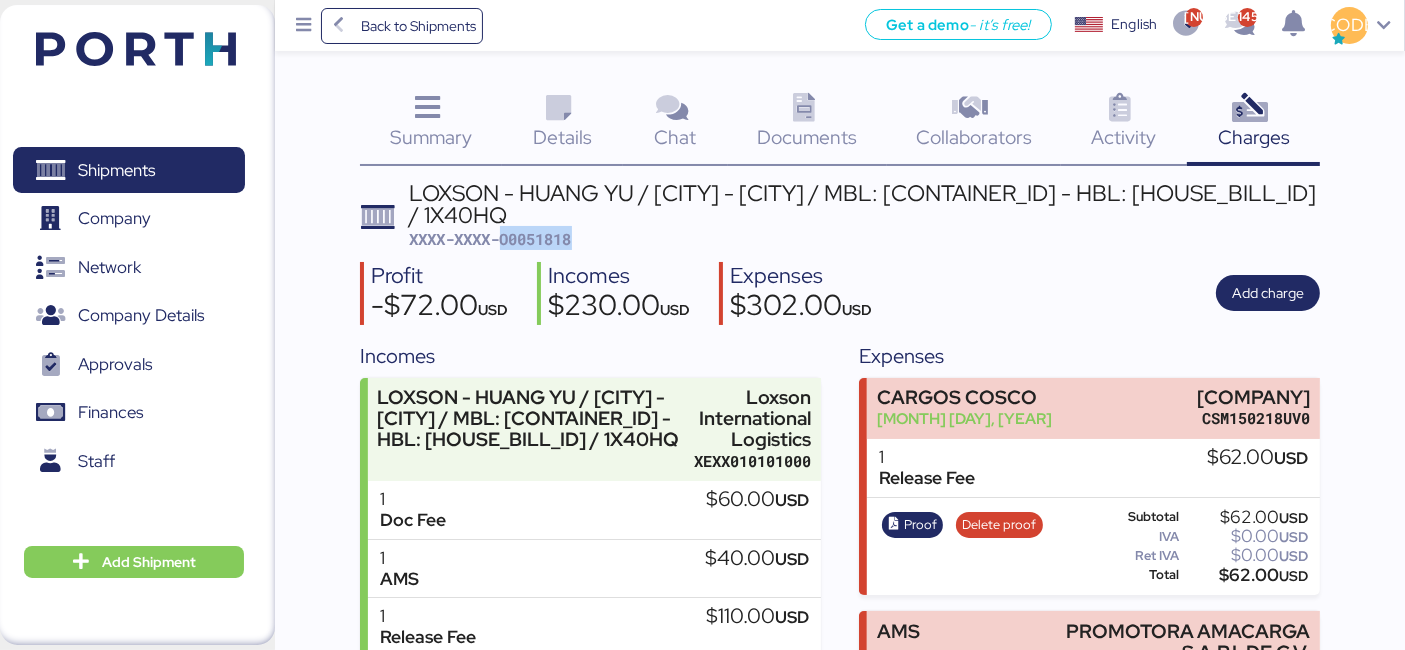 click on "XXXX-XXXX-O0051818" at bounding box center [491, 239] 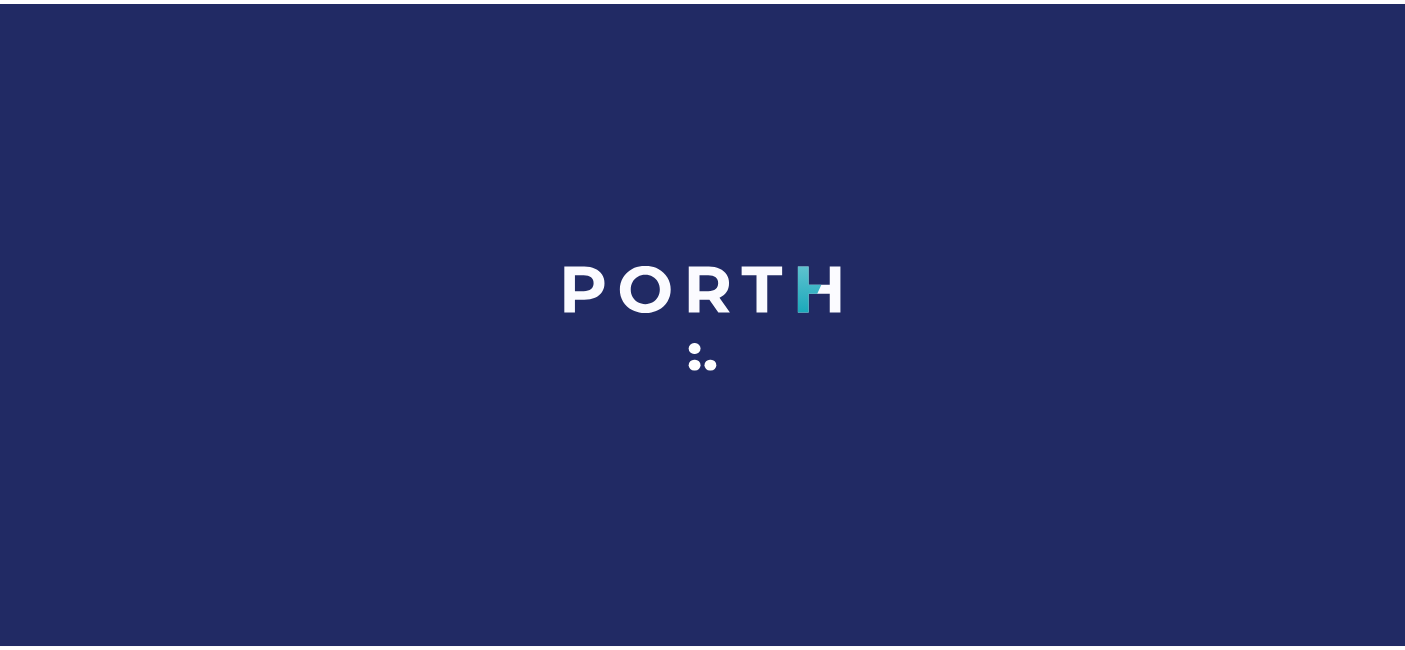 scroll, scrollTop: 0, scrollLeft: 0, axis: both 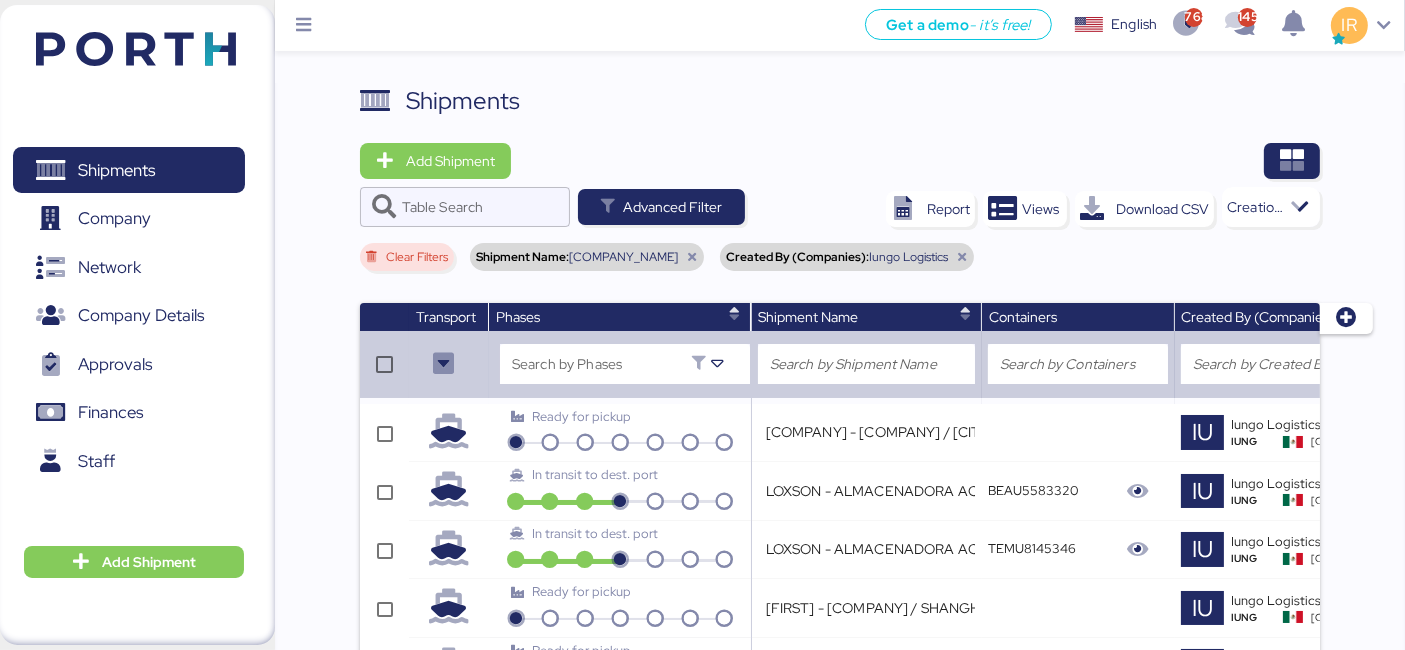click on "Shipments   Add Shipment     Table Search   Advanced Filter   Report Views Download CSV Creation date, Descending   Clear Filters Shipment Name:  Loxson Created By (Companies):  Iungo Logistics Transport Phases   Shipment Name   Containers Created By (Companies) Creation Date Shipment Reference   Search by Phases                 Search by Creation Date   Ready for pickup LOXSON - LLENAMEX / SHANGHAI - MANZANILLO / MBL: SAL25080009 - HBL: KSSE250802081 / LCL IU  Iungo Logistics IUNG Guadalajara Aug 5, 2025
XXXX-XXXX-O0052015 In transit to dest. port LOXSON - ALMACENADORA ACCEL / SHANGHAI - MANZANILLO / MBL: COSU6425492540 - HBL: SZML2507030C / 2X40HQ BEAU5583320 IU  Iungo Logistics IUNG Guadalajara Aug 4, 2025
XXXX-XXXX-O0052013 In transit to dest. port LOXSON - ALMACENADORA ACCEL / SHANGHAI - MANZANILLO / MBL: COSU6424746700 - HBL: CSSE250709722 / 4X40HQ TEMU8145346 IU  Iungo Logistics IUNG Guadalajara Aug 4, 2025
XXXX-XXXX-O0052012 Ready for pickup IU IUNG IU IU" at bounding box center (840, 3220) 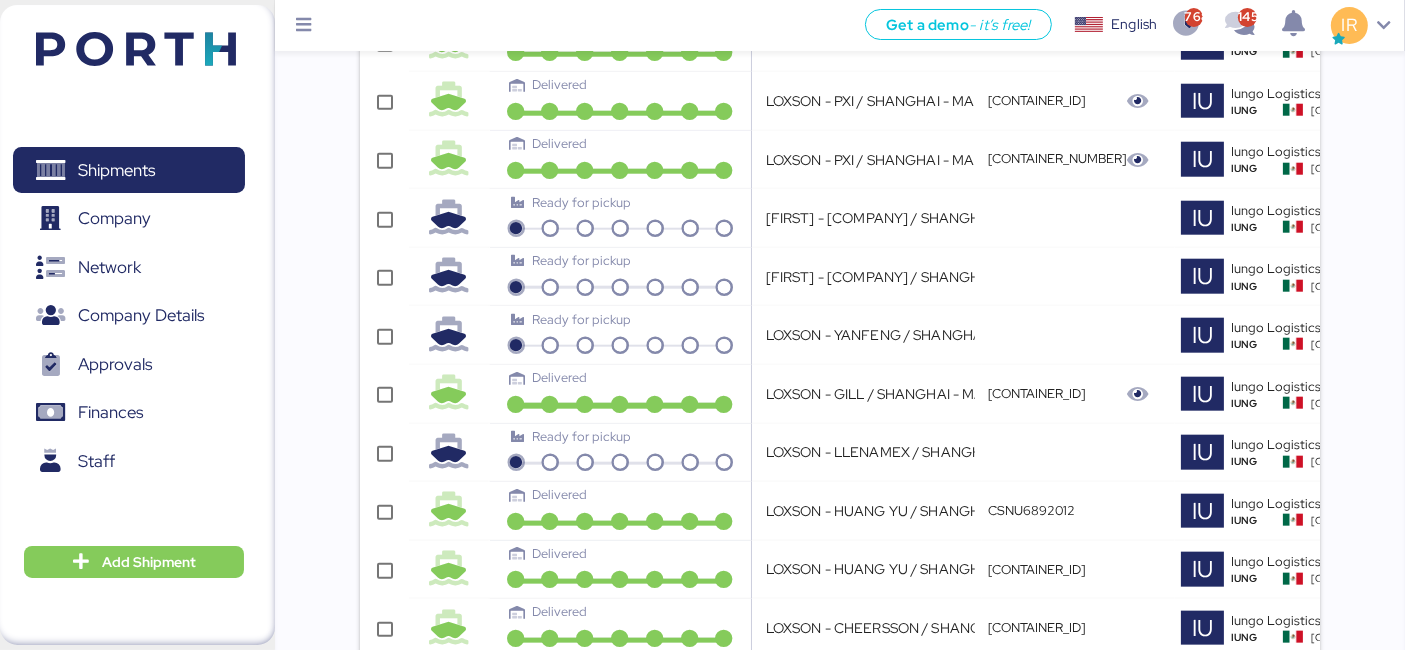 scroll, scrollTop: 0, scrollLeft: 591, axis: horizontal 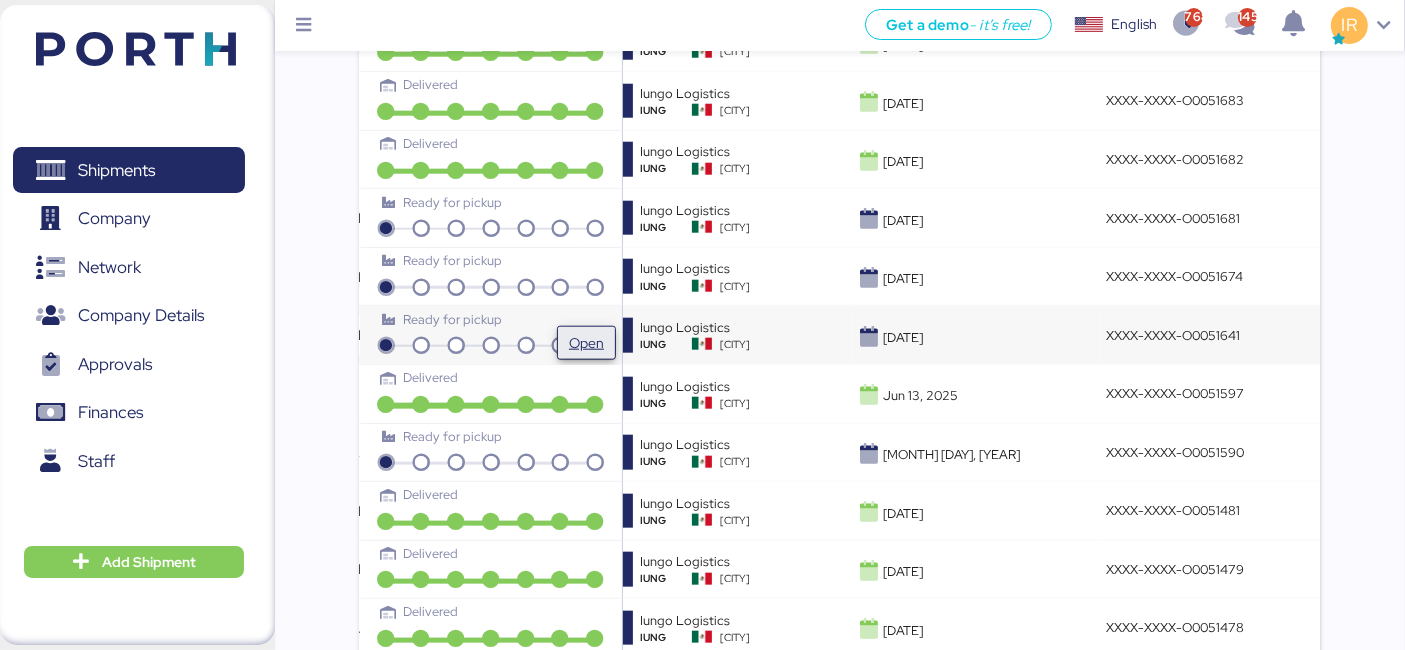 click on "Open" at bounding box center (586, 343) 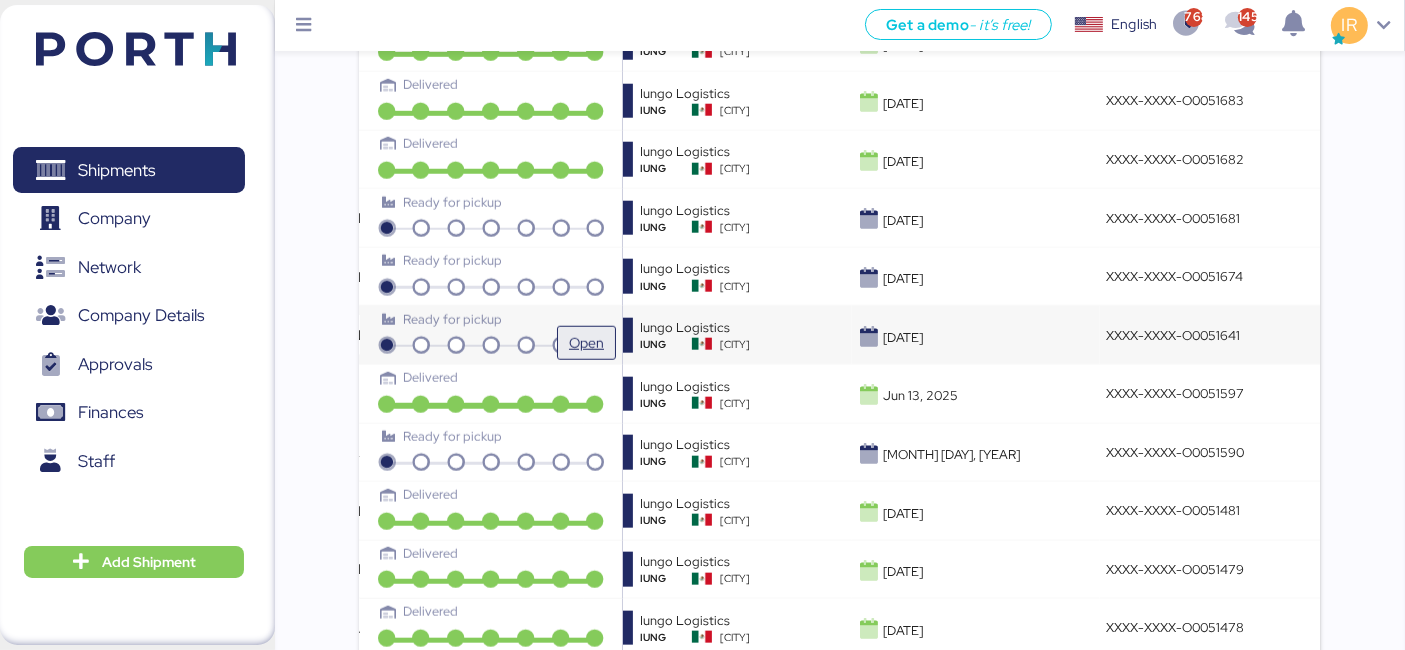 scroll, scrollTop: 0, scrollLeft: 0, axis: both 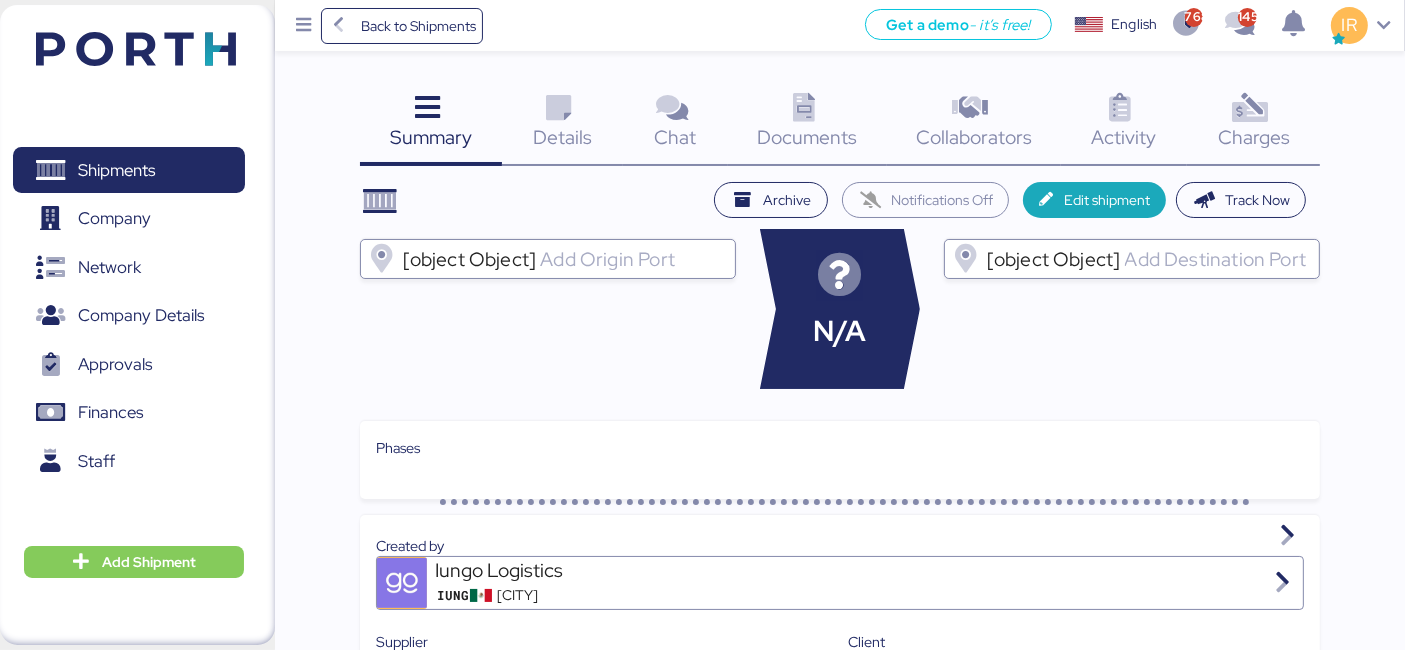 click on "Charges 0" at bounding box center [1253, 124] 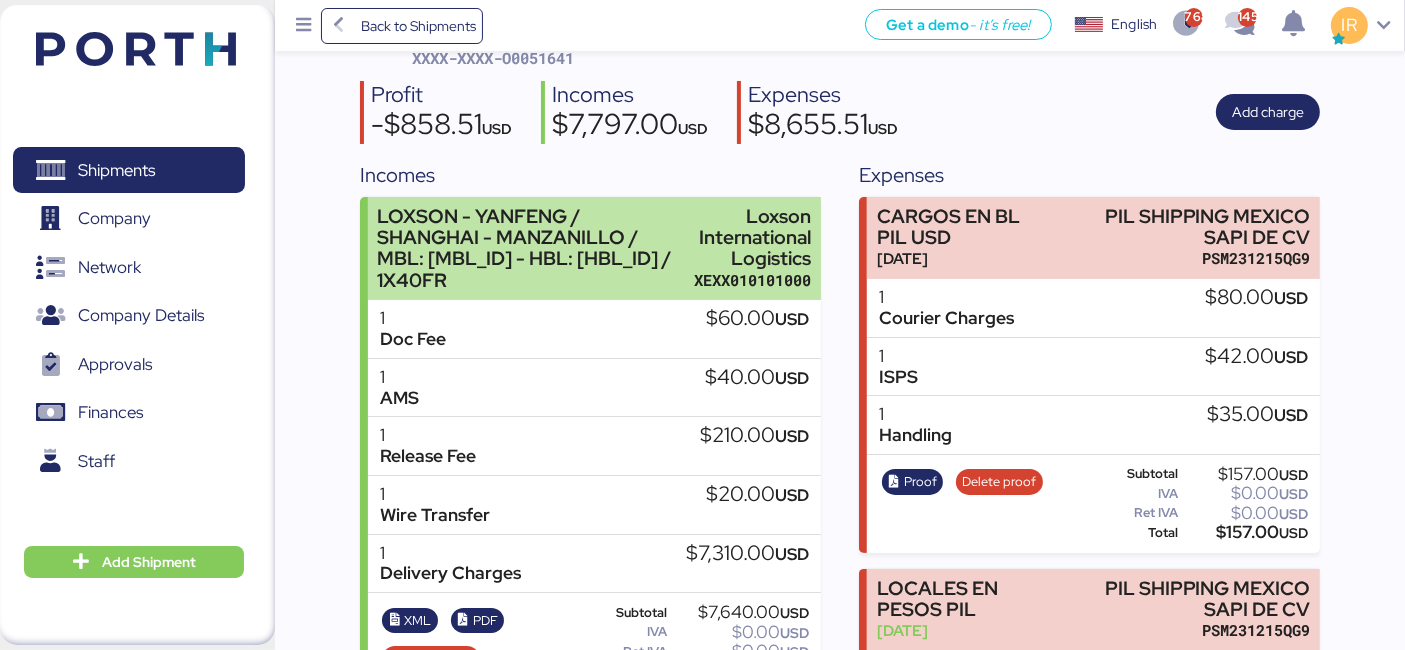 scroll, scrollTop: 0, scrollLeft: 0, axis: both 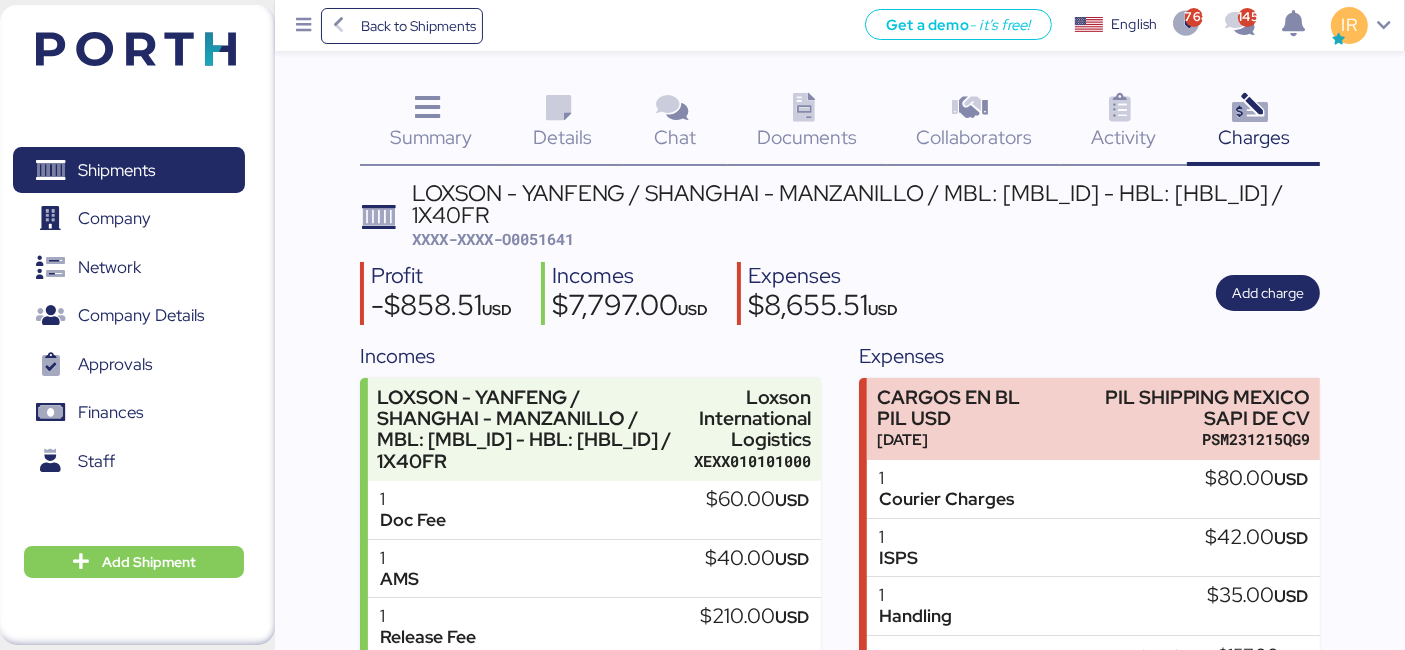 click on "XXXX-XXXX-O0051641" at bounding box center [493, 239] 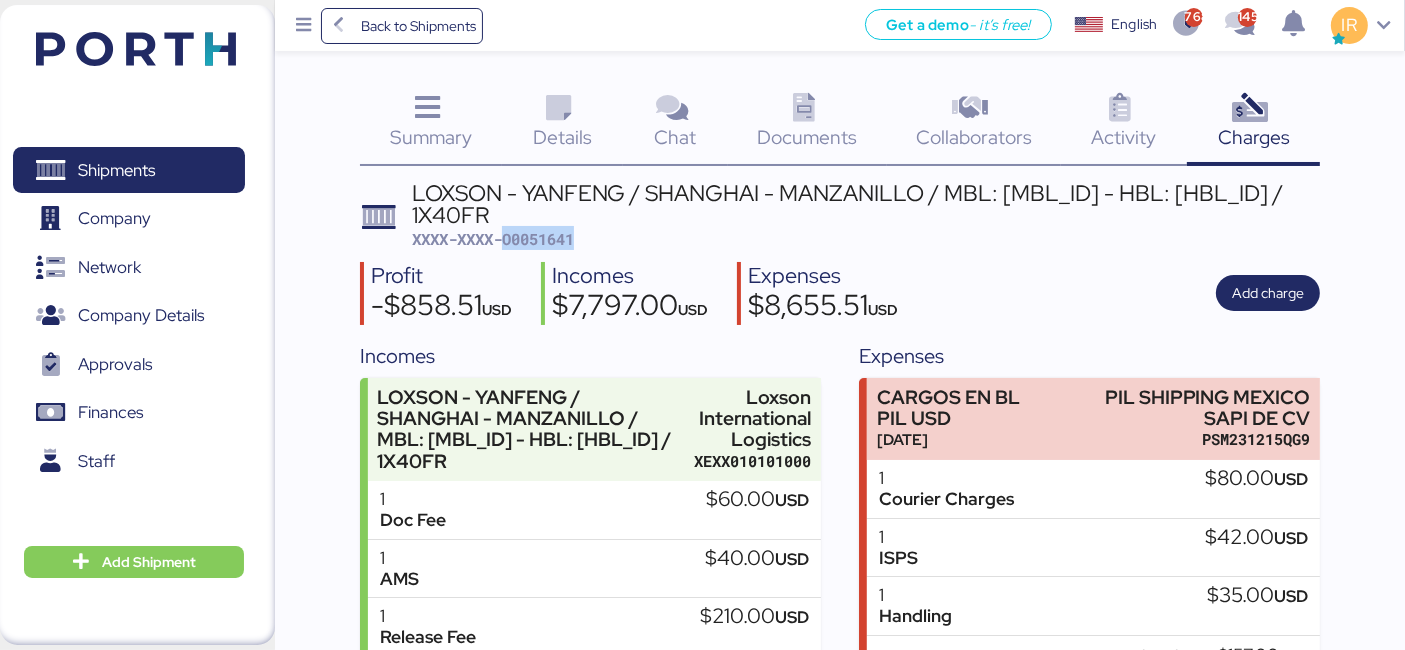 click on "XXXX-XXXX-O0051641" at bounding box center [493, 239] 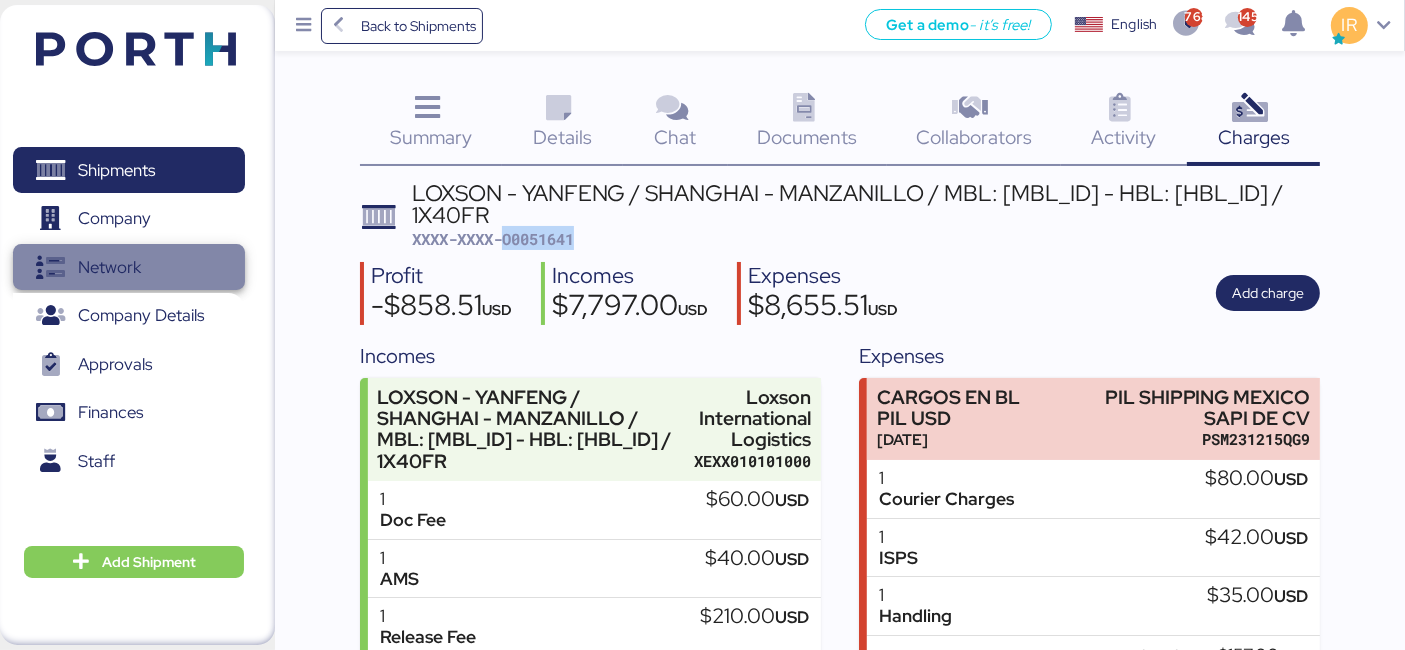 click on "Network" at bounding box center [128, 267] 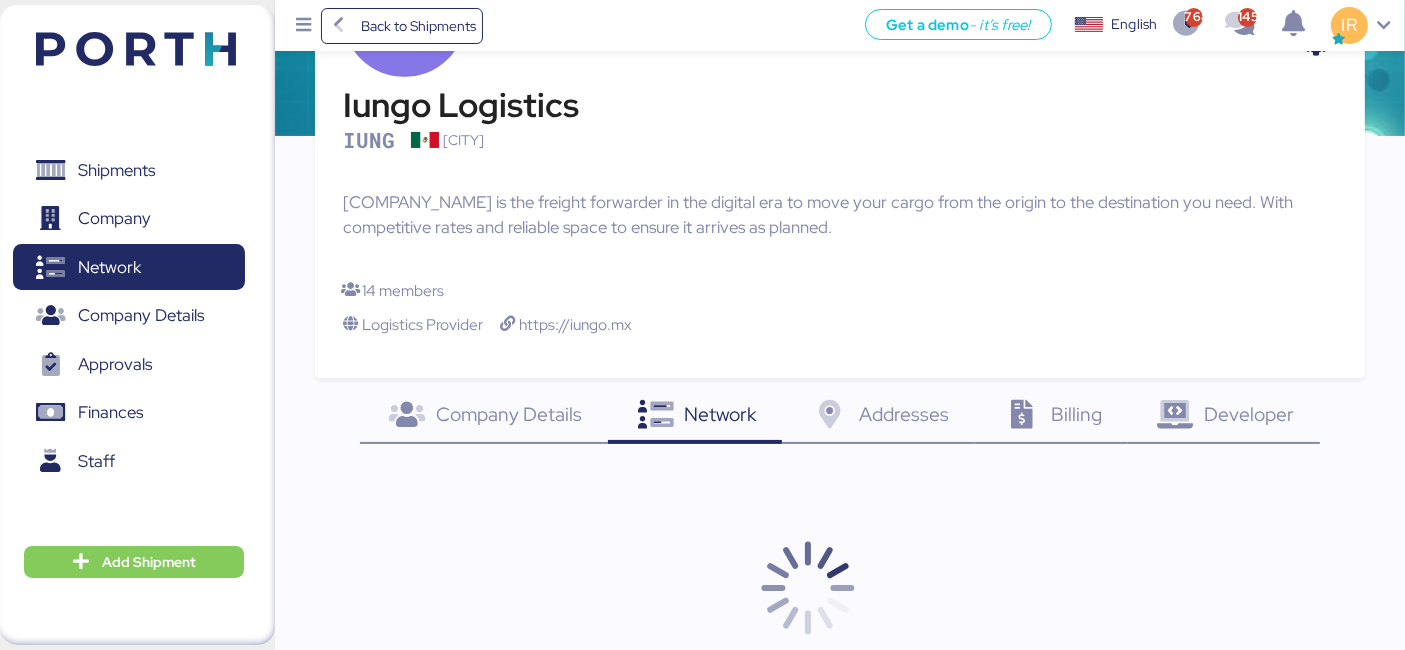 scroll, scrollTop: 251, scrollLeft: 0, axis: vertical 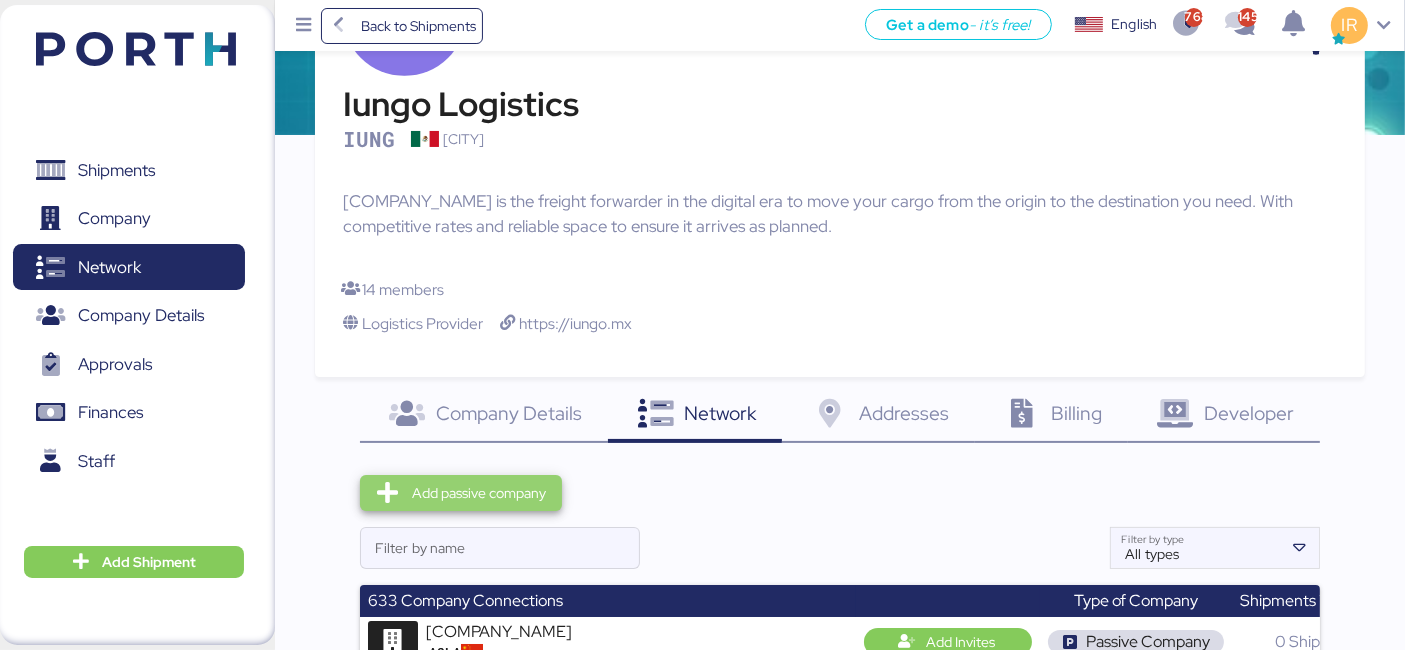 click on "Add passive company" at bounding box center (479, 493) 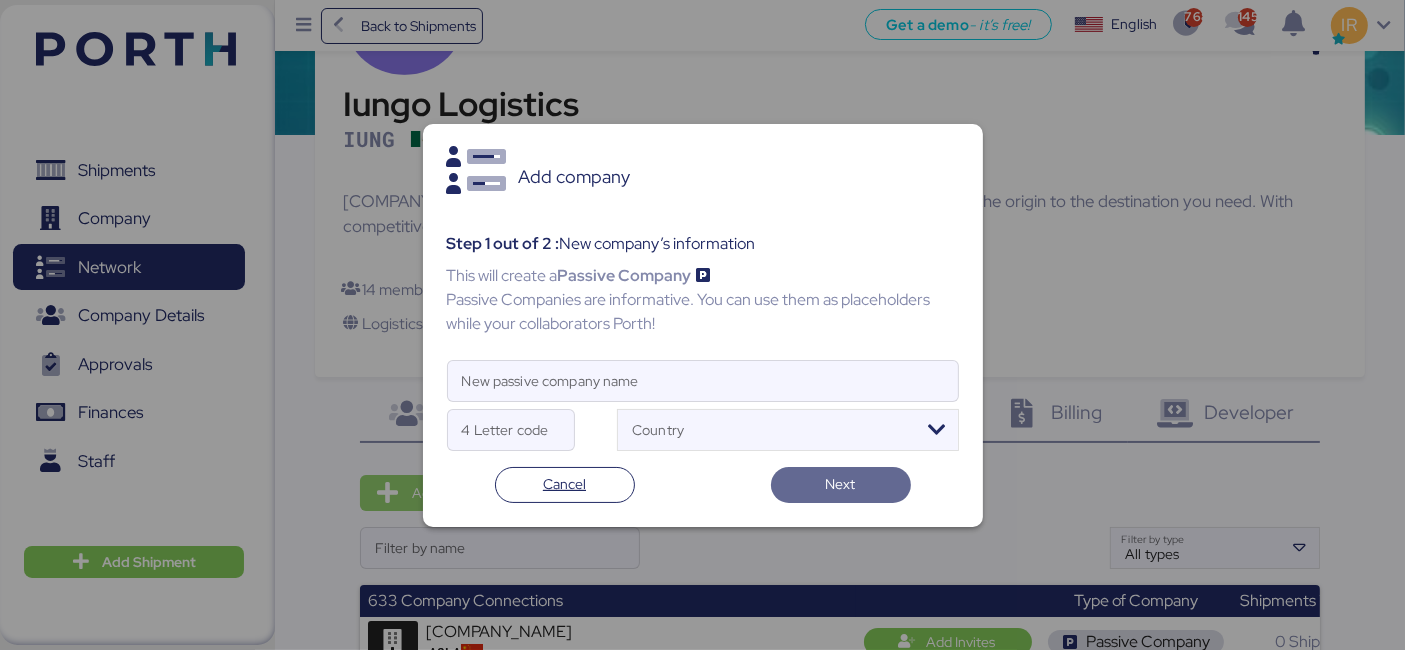 scroll, scrollTop: 0, scrollLeft: 0, axis: both 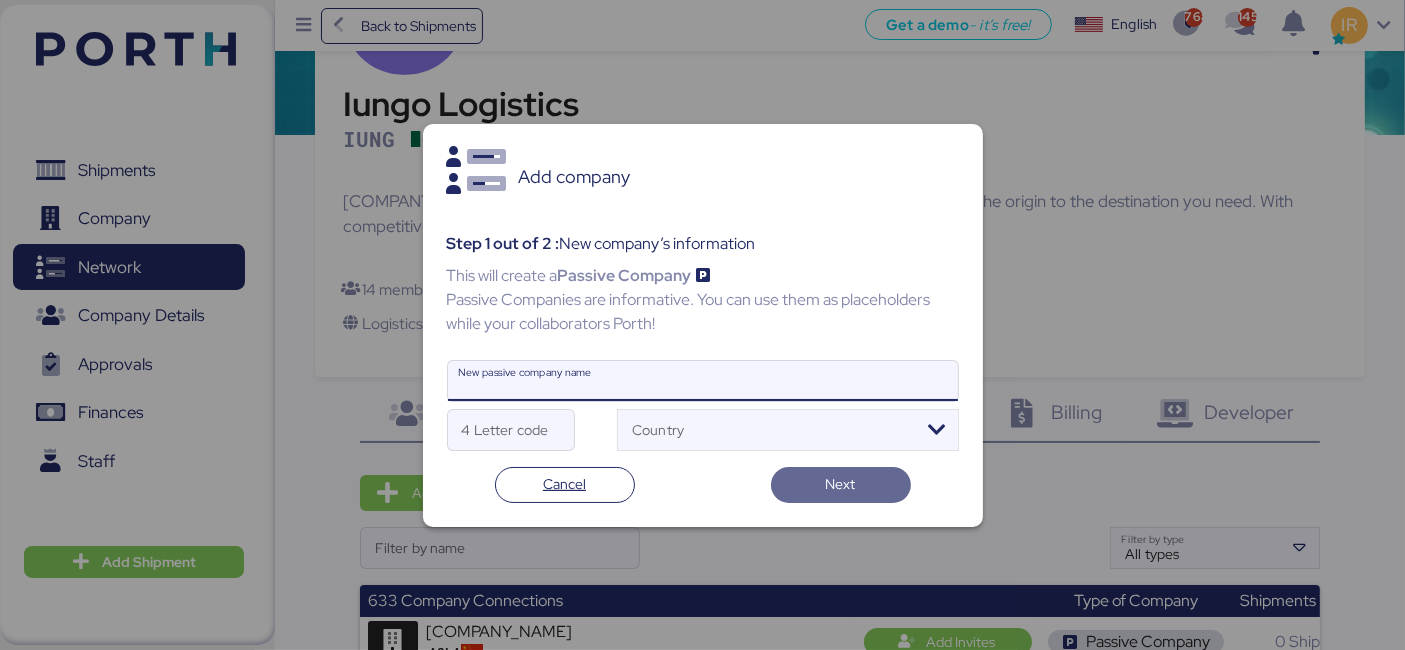 click on "New passive company name" at bounding box center [703, 381] 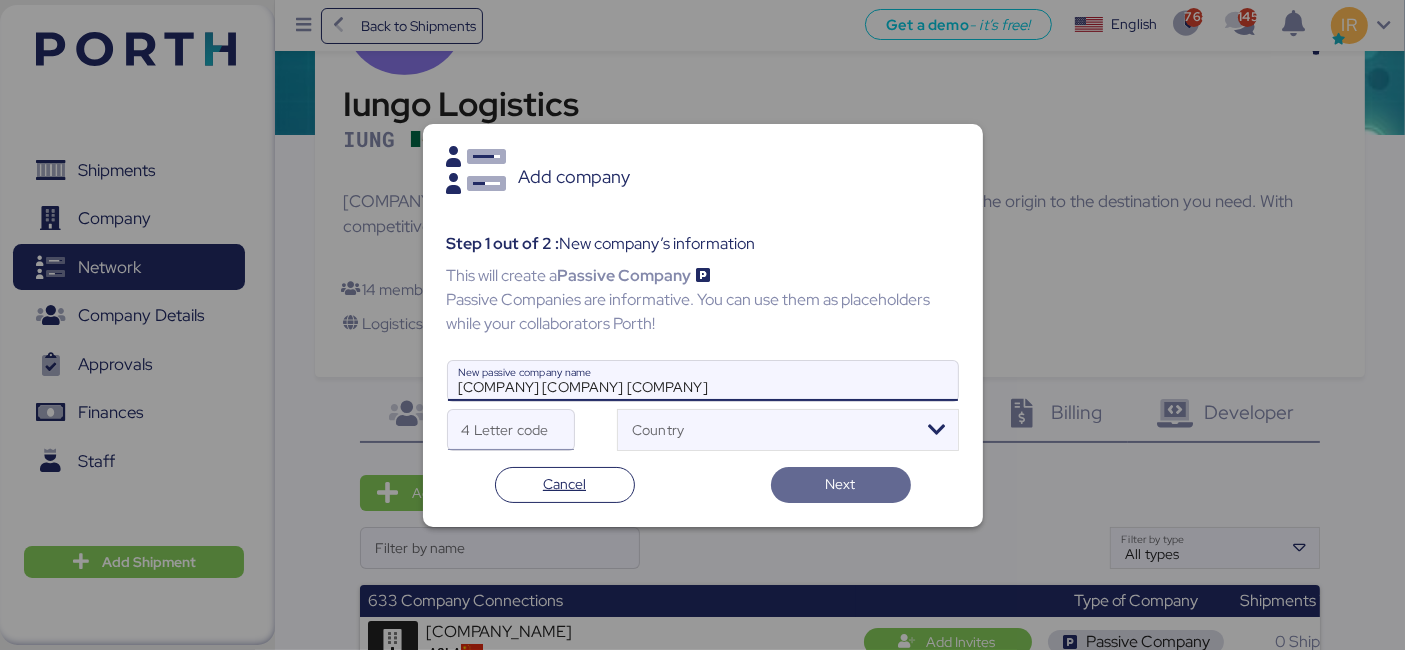 type on "DONG GUAN MISSION GAUGE & FIXTURE" 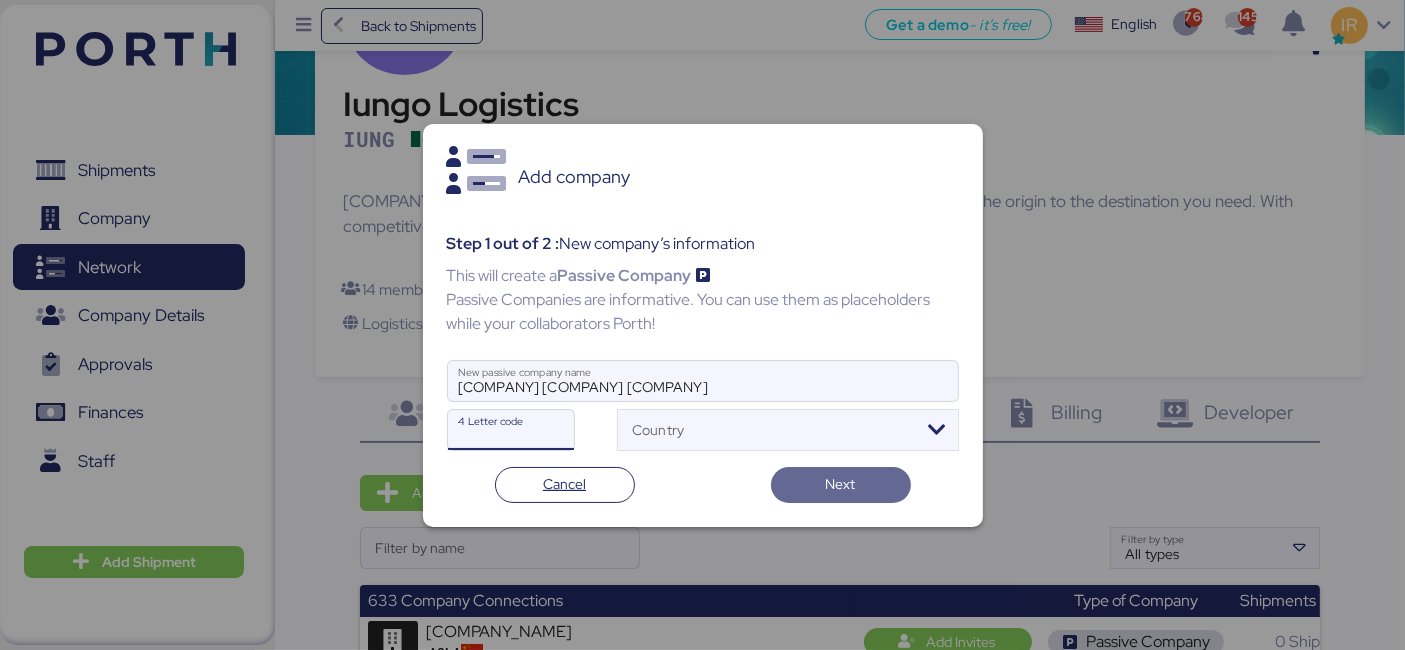 click on "4 Letter code" at bounding box center [511, 430] 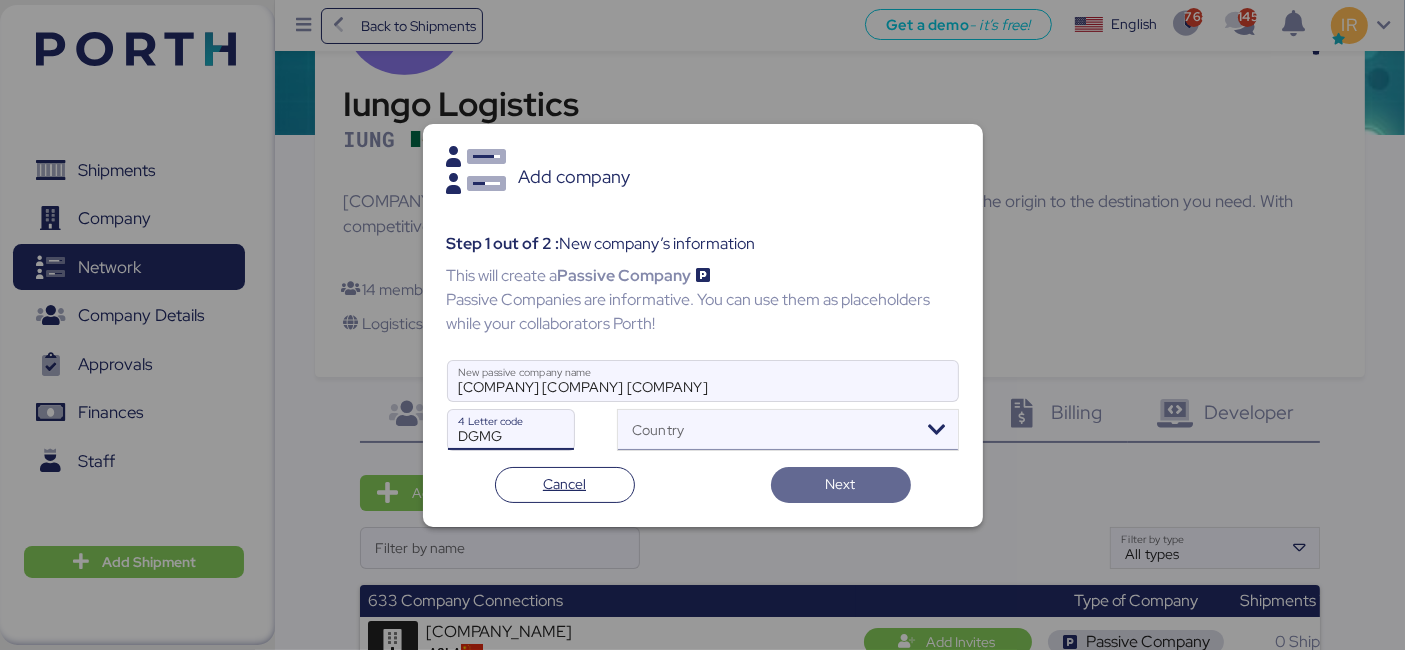 type on "DGMG" 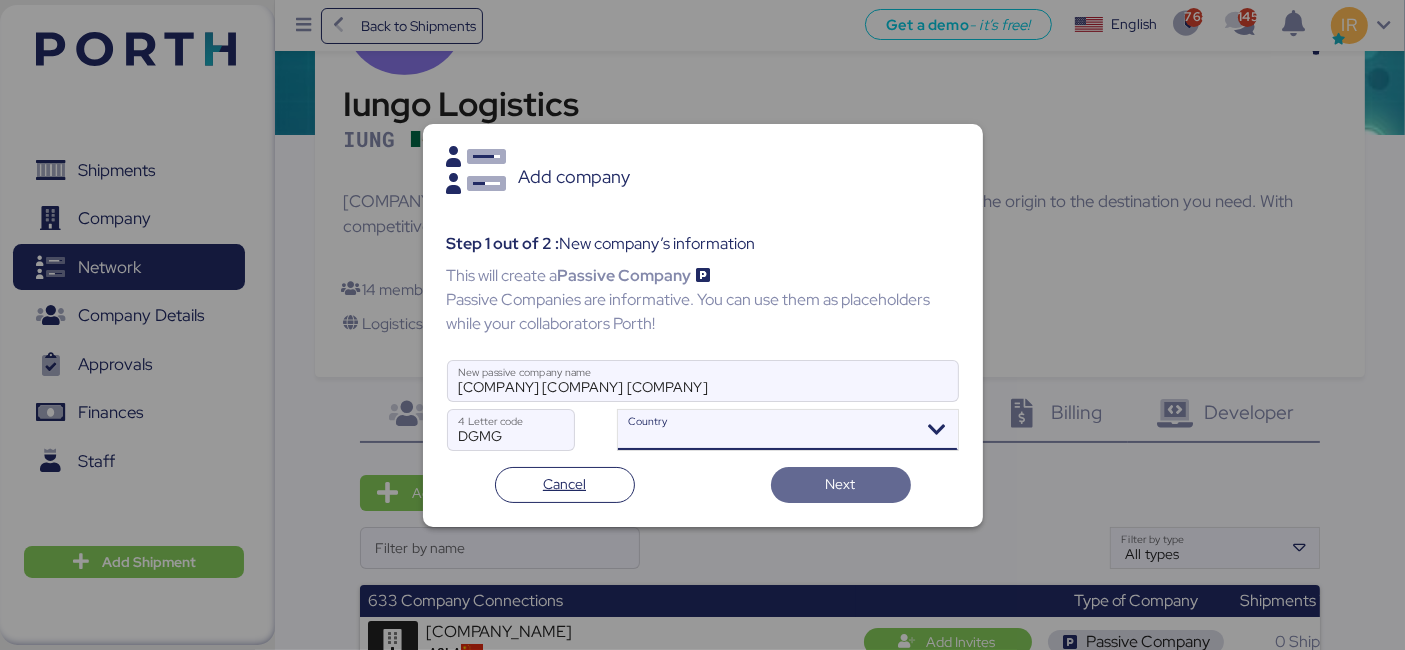click on "Country" at bounding box center [771, 430] 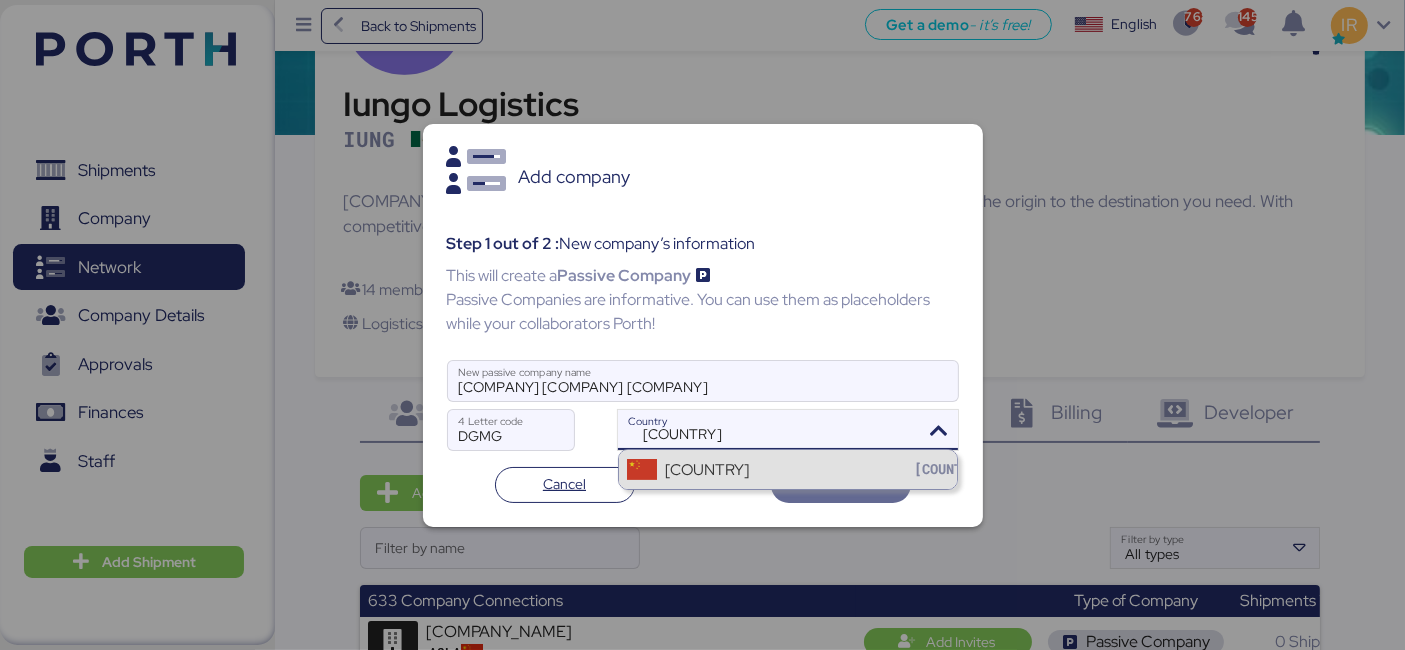 type on "china" 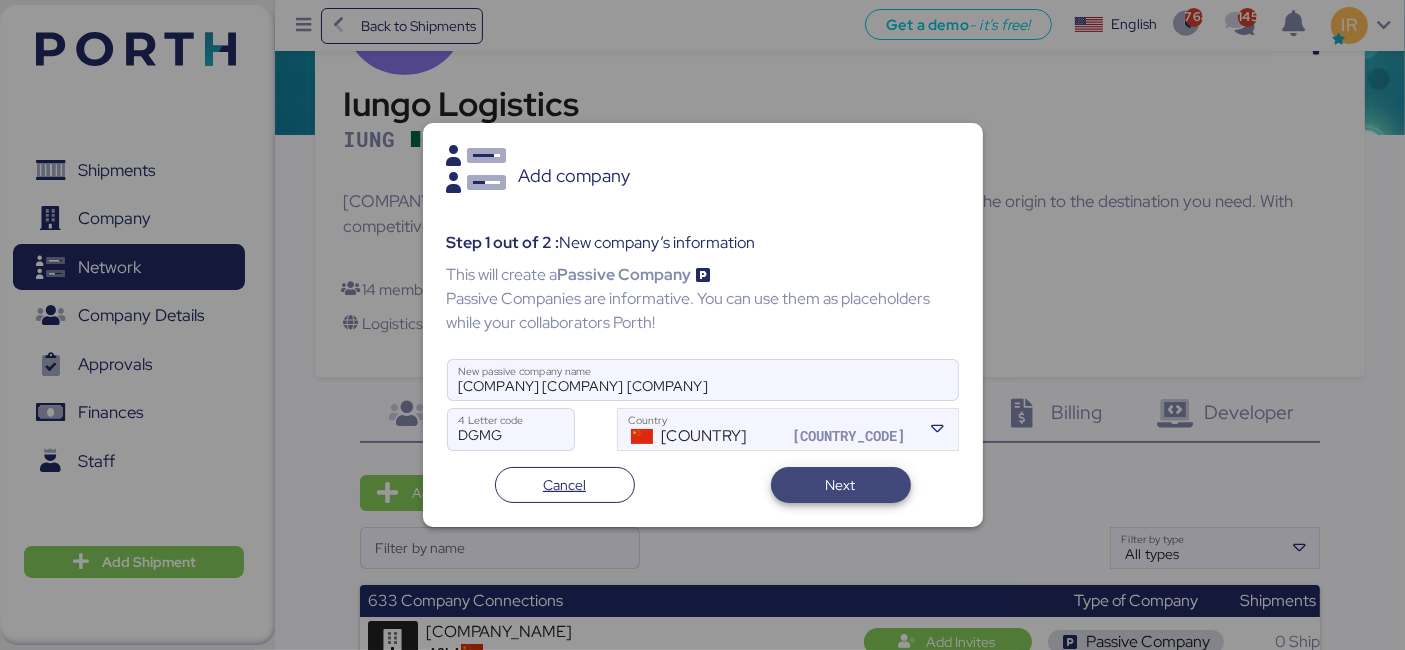 click on "Next" at bounding box center (841, 485) 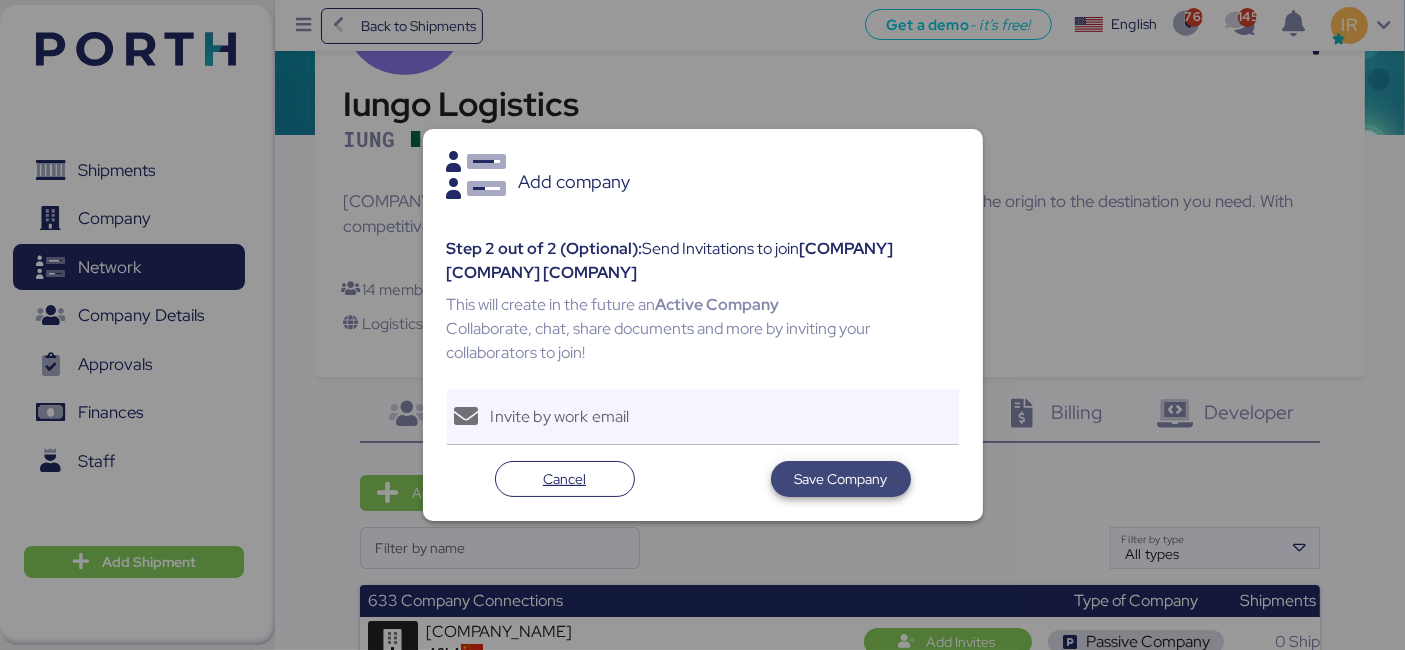 click on "Save Company" at bounding box center (841, 479) 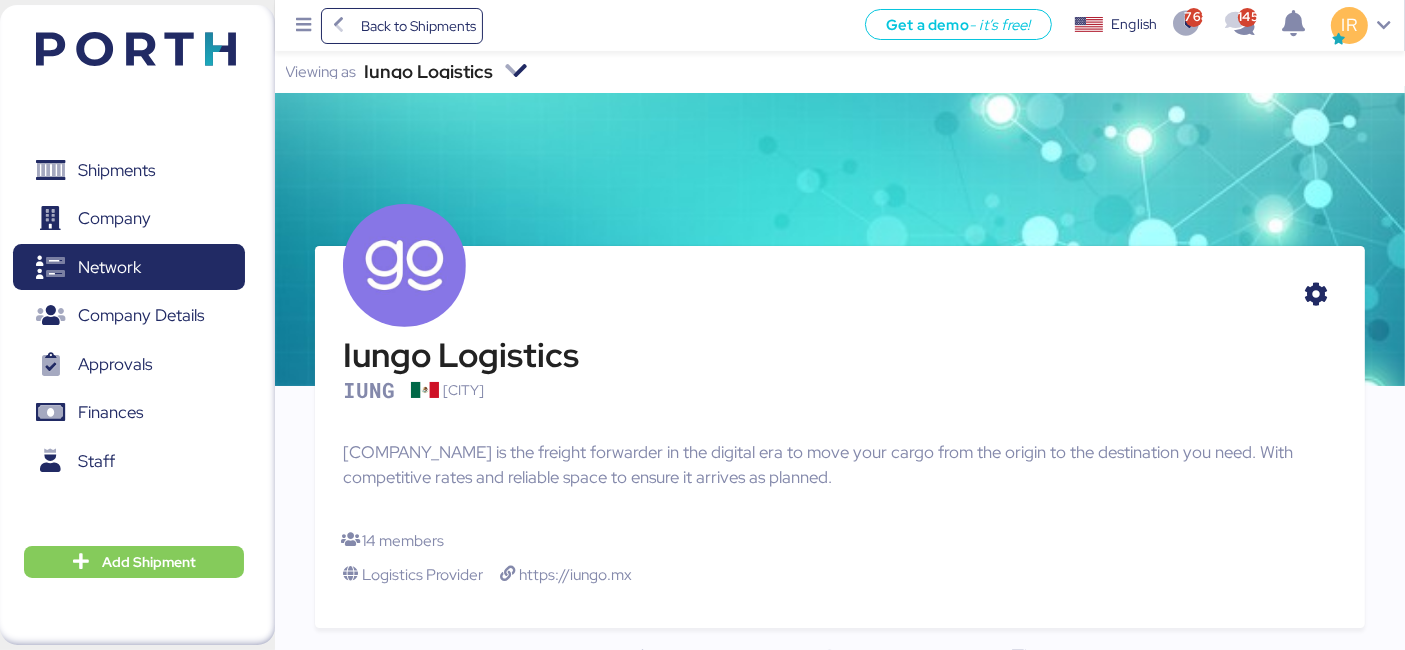 scroll, scrollTop: 251, scrollLeft: 0, axis: vertical 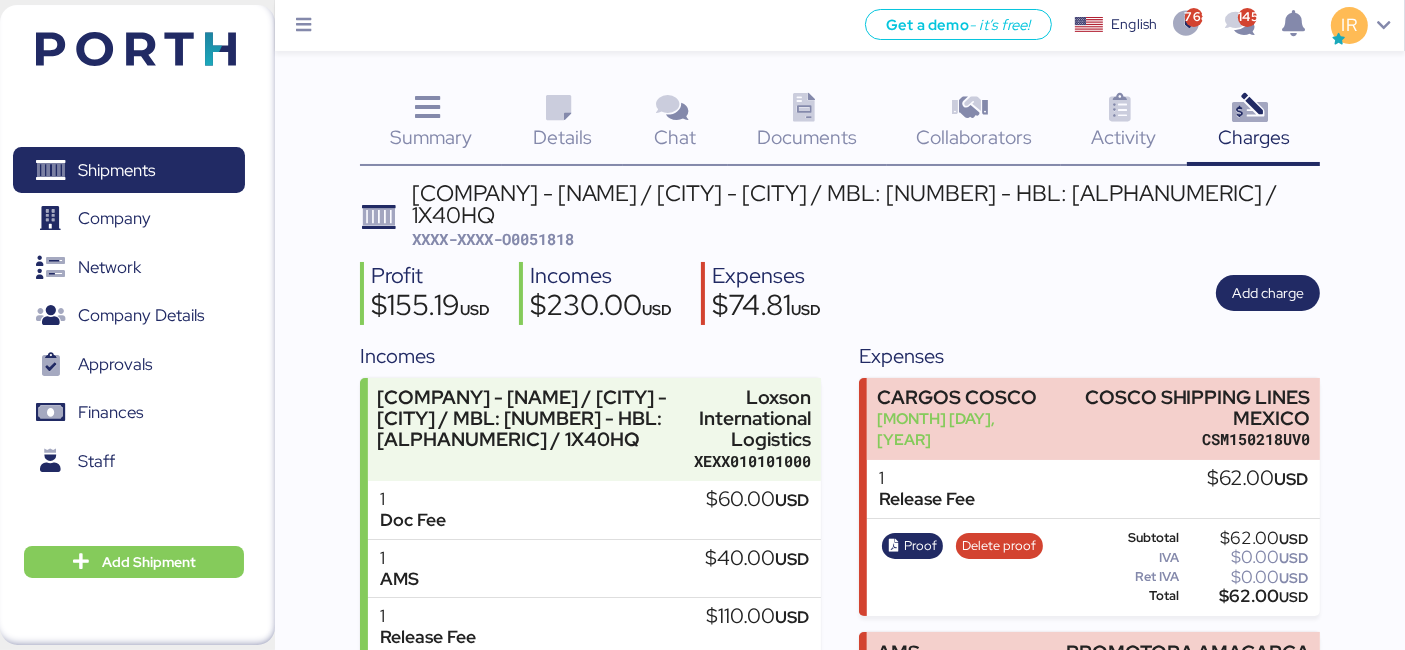 click on "XXXX-XXXX-O0051818" at bounding box center [493, 239] 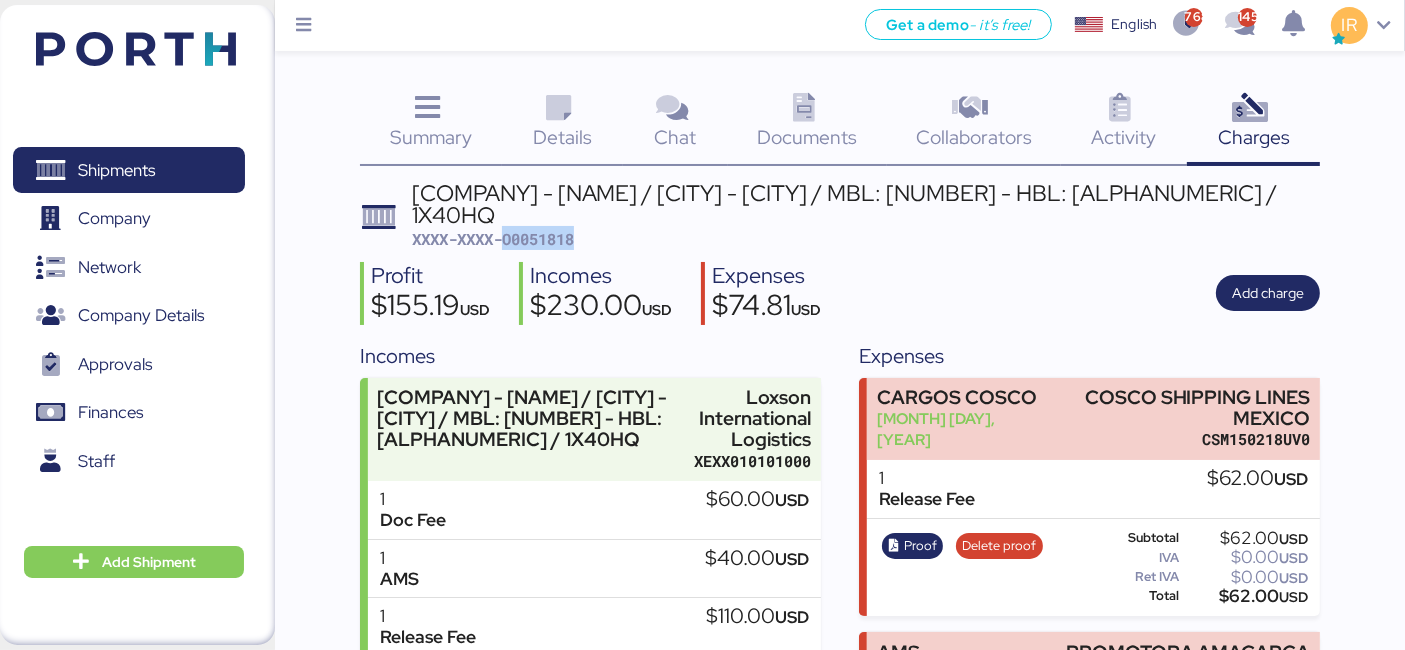 click on "XXXX-XXXX-O0051818" at bounding box center [493, 239] 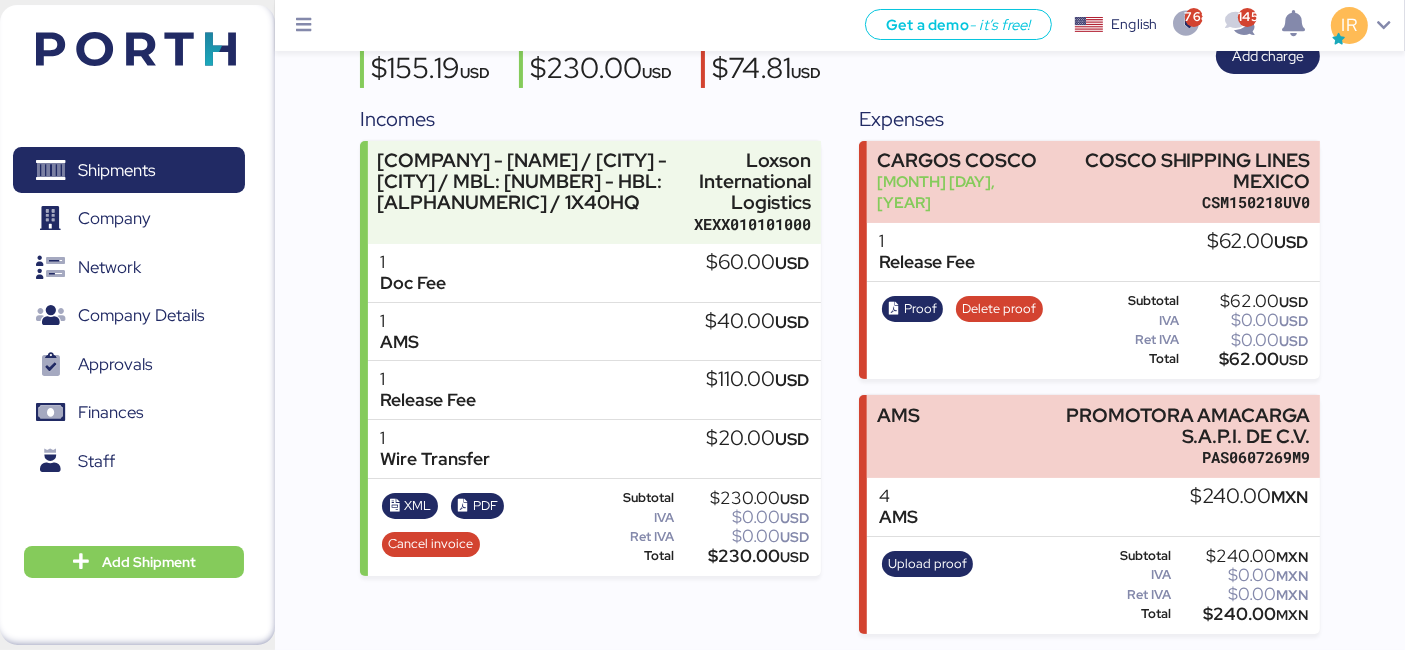 scroll, scrollTop: 0, scrollLeft: 0, axis: both 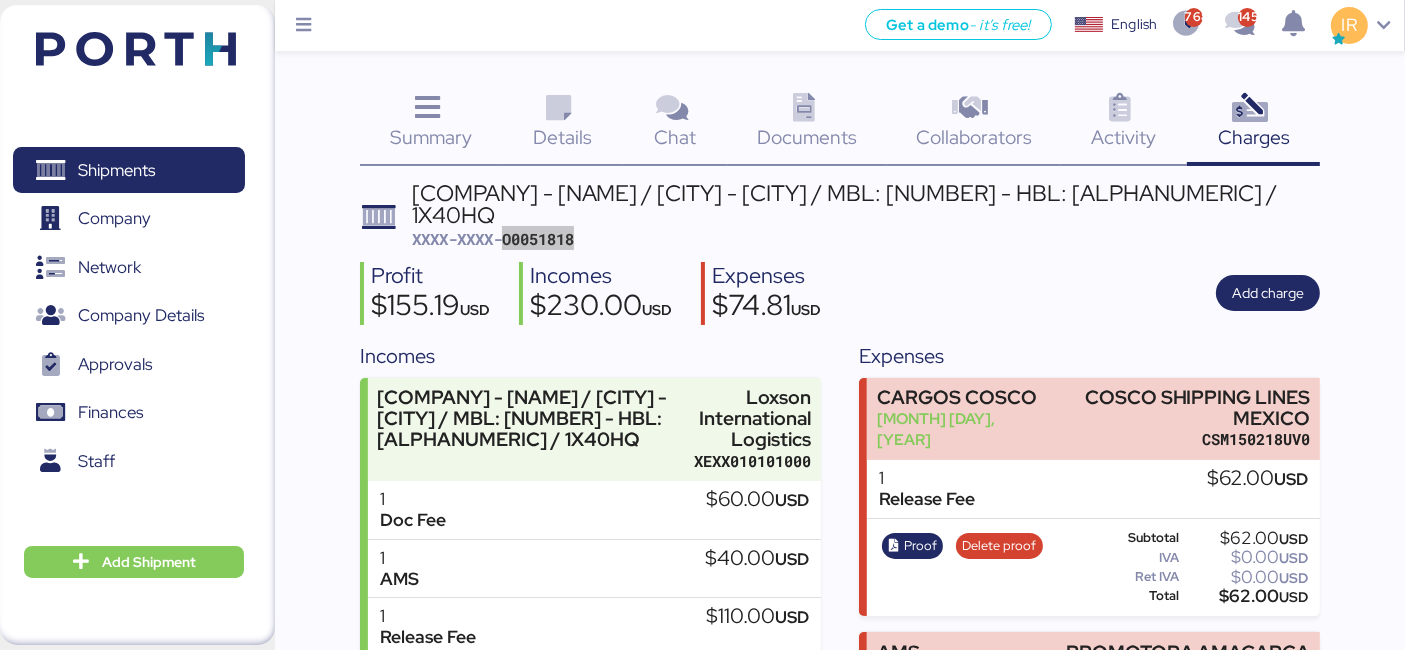 click at bounding box center (558, 108) 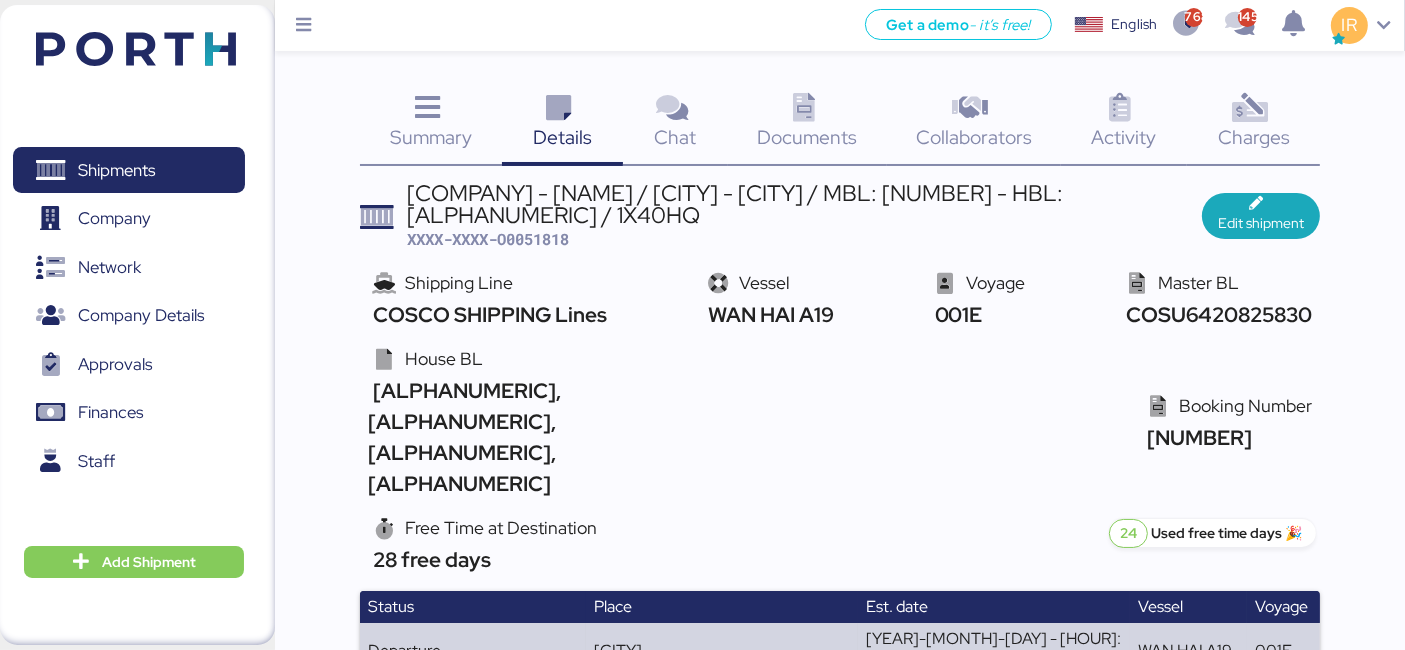 click at bounding box center [1250, 108] 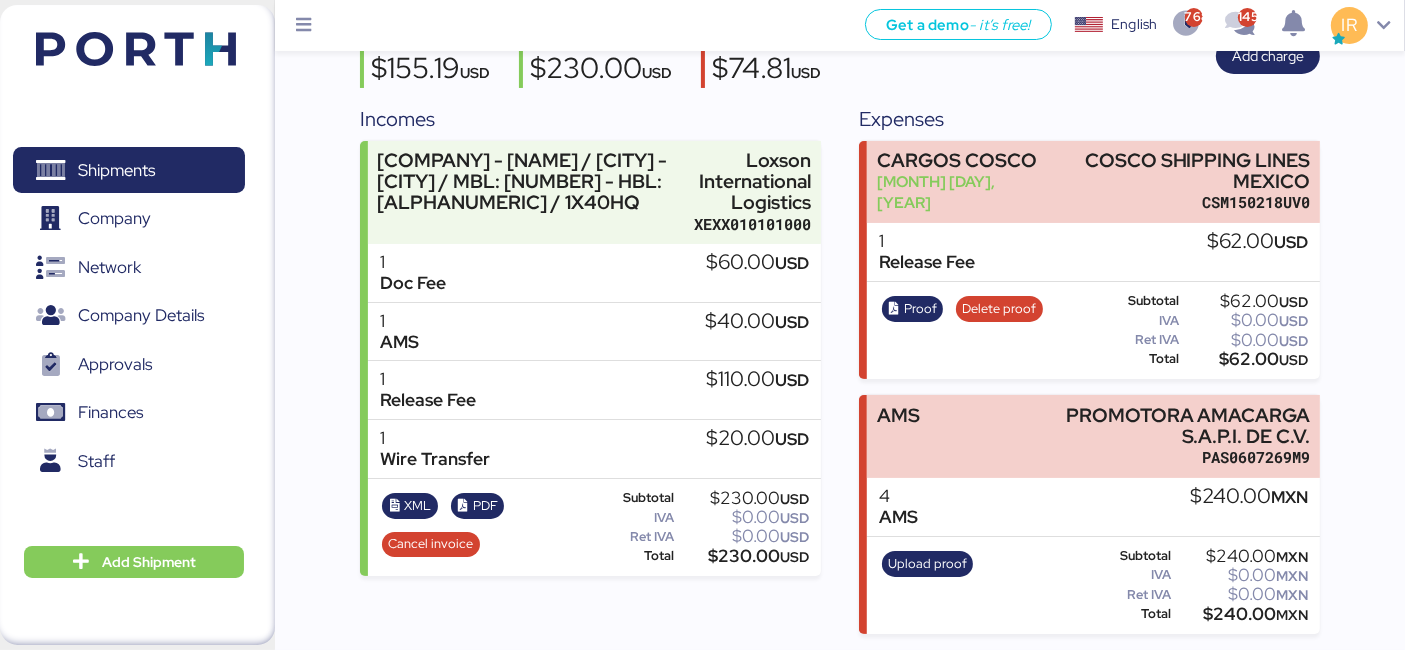scroll, scrollTop: 0, scrollLeft: 0, axis: both 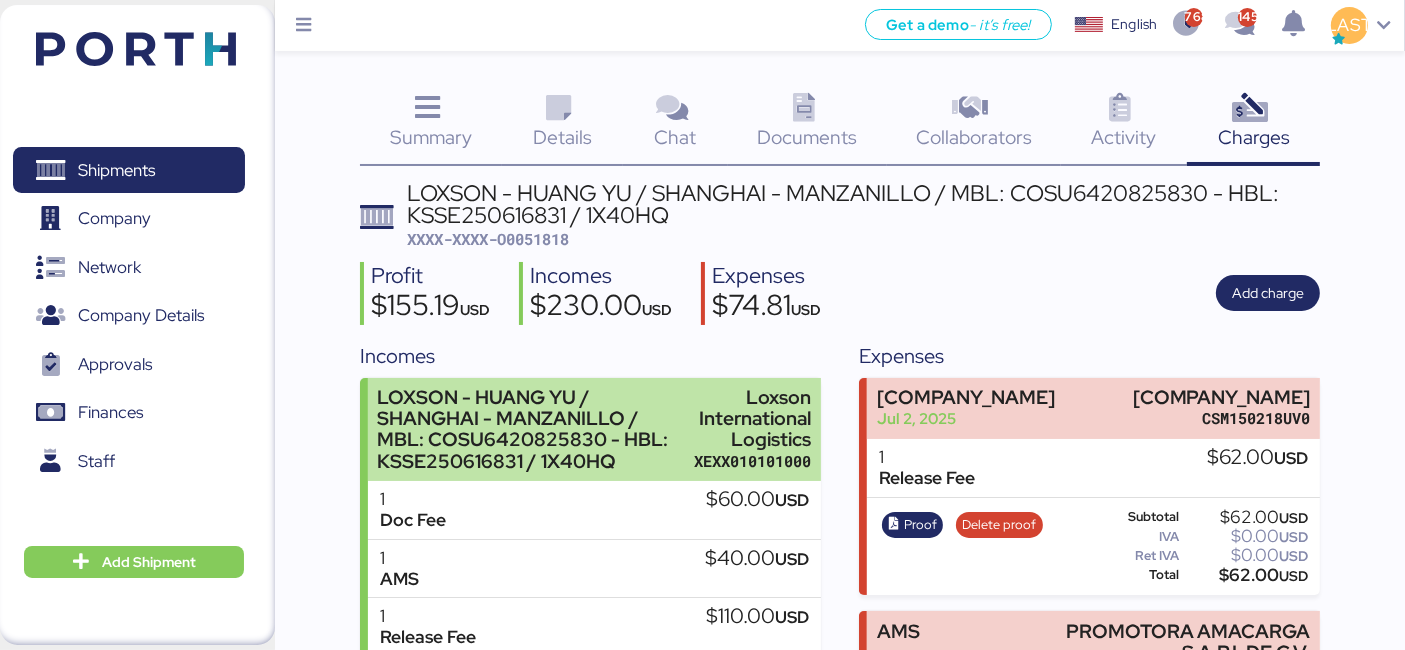 click on "LOXSON - HUANG YU / SHANGHAI - MANZANILLO / MBL: COSU6420825830 - HBL: KSSE250616831 / 1X40HQ" at bounding box center (530, 429) 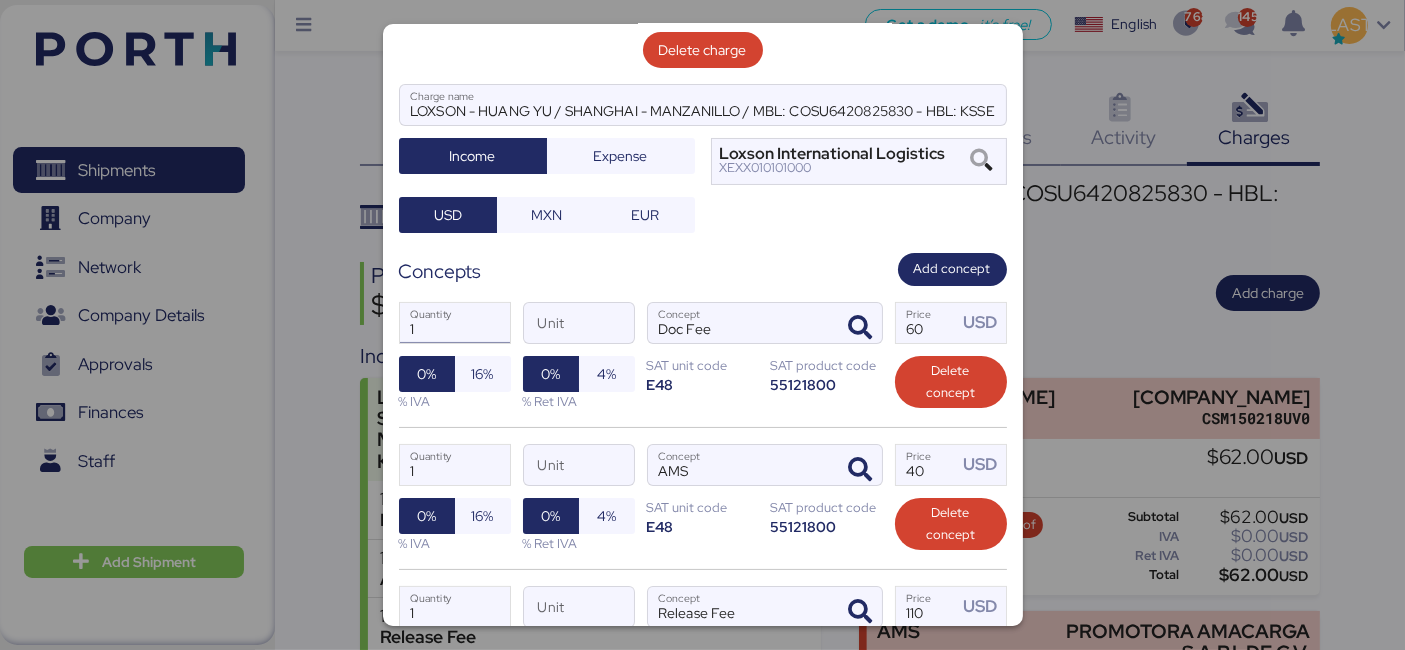 scroll, scrollTop: 146, scrollLeft: 0, axis: vertical 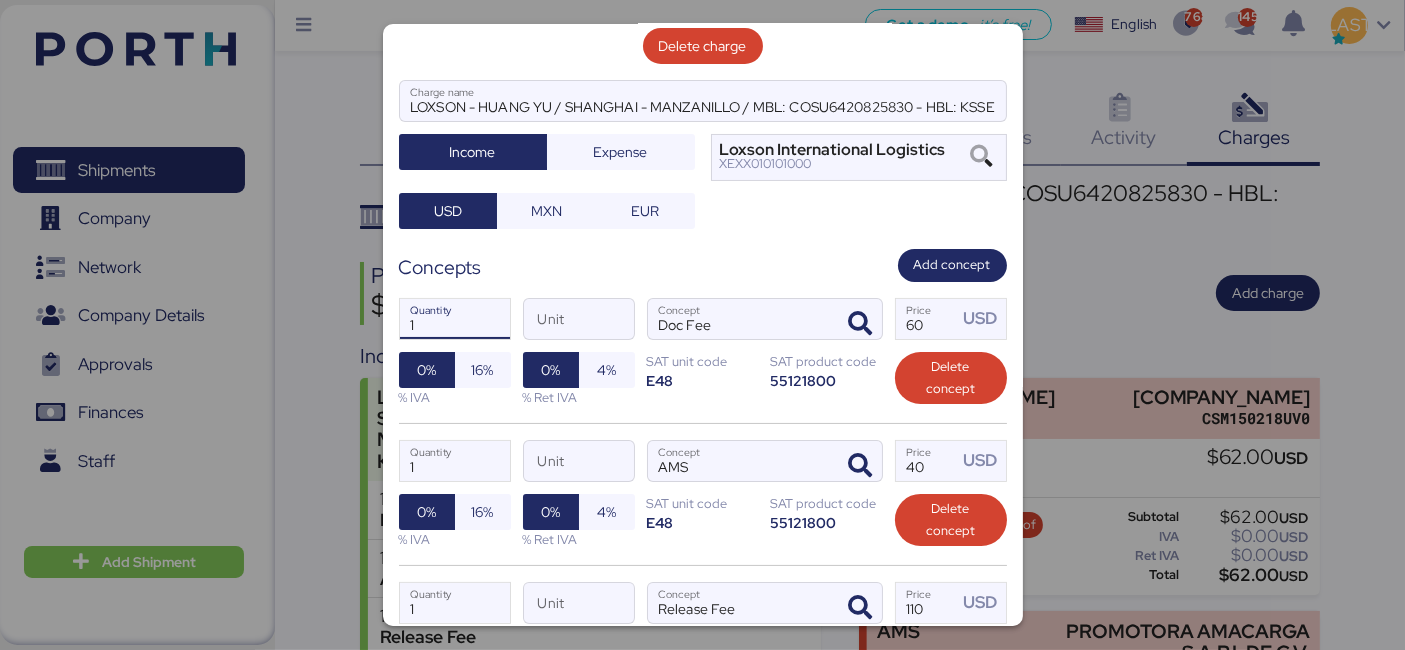 drag, startPoint x: 445, startPoint y: 320, endPoint x: 285, endPoint y: 295, distance: 161.94135 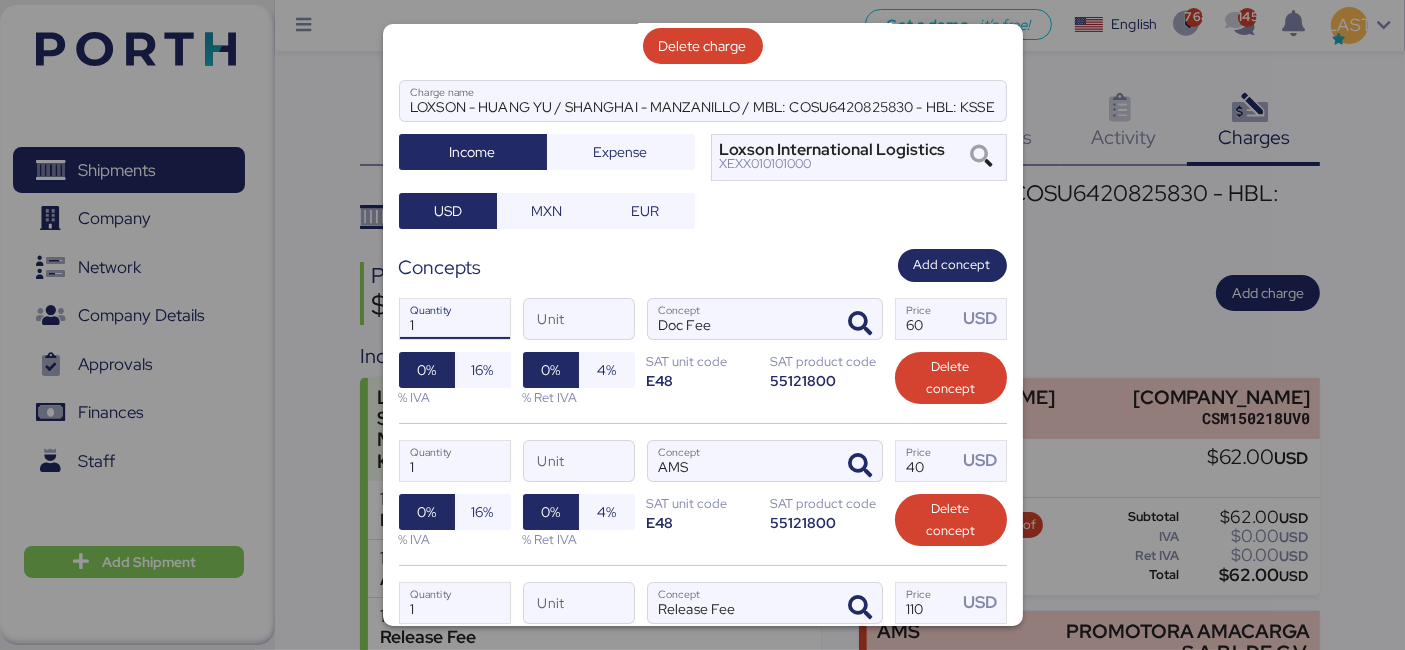 click on "Edit charge LOXSON - HUANG YU / SHANGHAI - MANZANILLO / MBL: COSU6420825830 - HBL: KSSE250616831 / 1X40HQ Delete charge LOXSON - HUANG YU / SHANGHAI - MANZANILLO / MBL: COSU6420825830 - HBL: KSSE250616831 / 1X40HQ Charge name Income Expense Loxson International Logistics  XEXX010101000   USD MXN EUR Concepts Add concept 1 Quantity Unit Doc Fee Concept   60 Price USD 0% 16% % IVA 0% 4% % Ret IVA SAT unit code E48 SAT product code 55121800 Delete concept 1 Quantity Unit AMS Concept   40 Price USD 0% 16% % IVA 0% 4% % Ret IVA SAT unit code E48 SAT product code 55121800 Delete concept 1 Quantity Unit Release Fee Concept   110 Price USD 0% 16% % IVA 0% 4% % Ret IVA SAT unit code E48 SAT product code 55121800 Delete concept 1 Quantity Unit Wire Transfer Concept   20 Price USD 0% 16% % IVA 0% 4% % Ret IVA SAT unit code E48 SAT product code 84121604 Delete concept Add concept   Estimated payment date   Payment date Cancel Save" at bounding box center (702, 325) 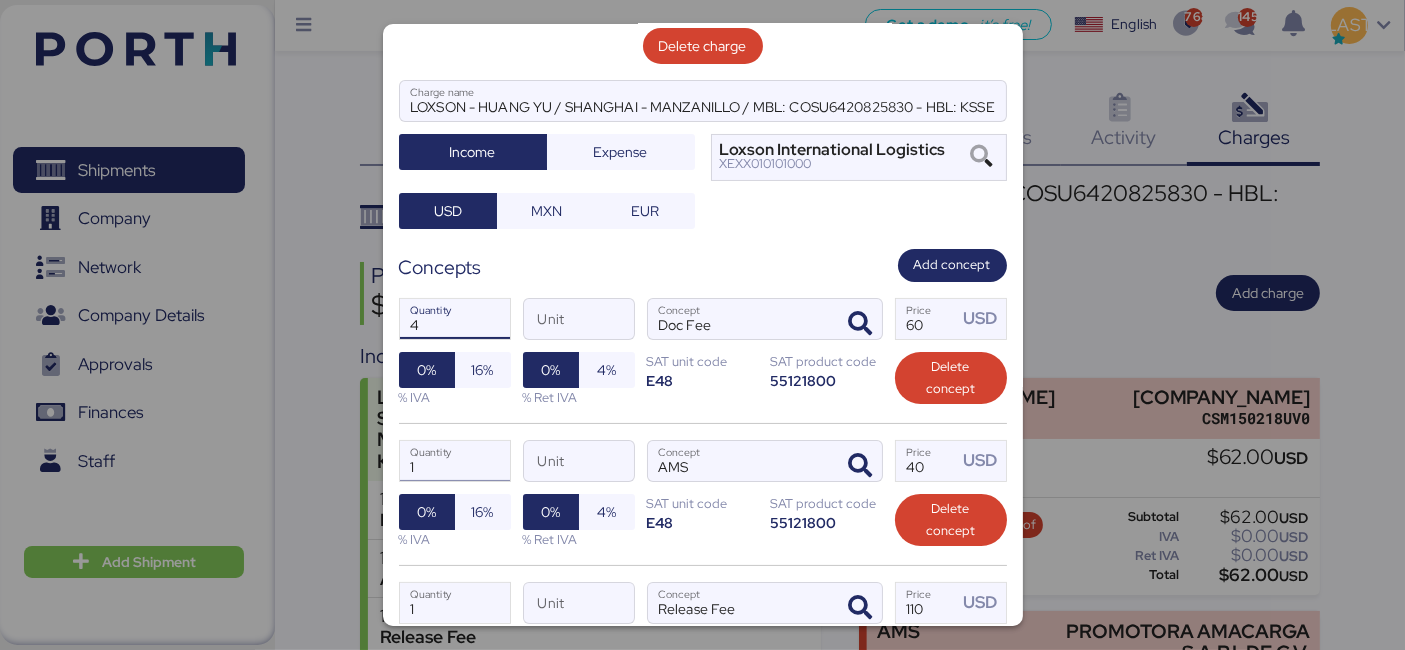 type on "4" 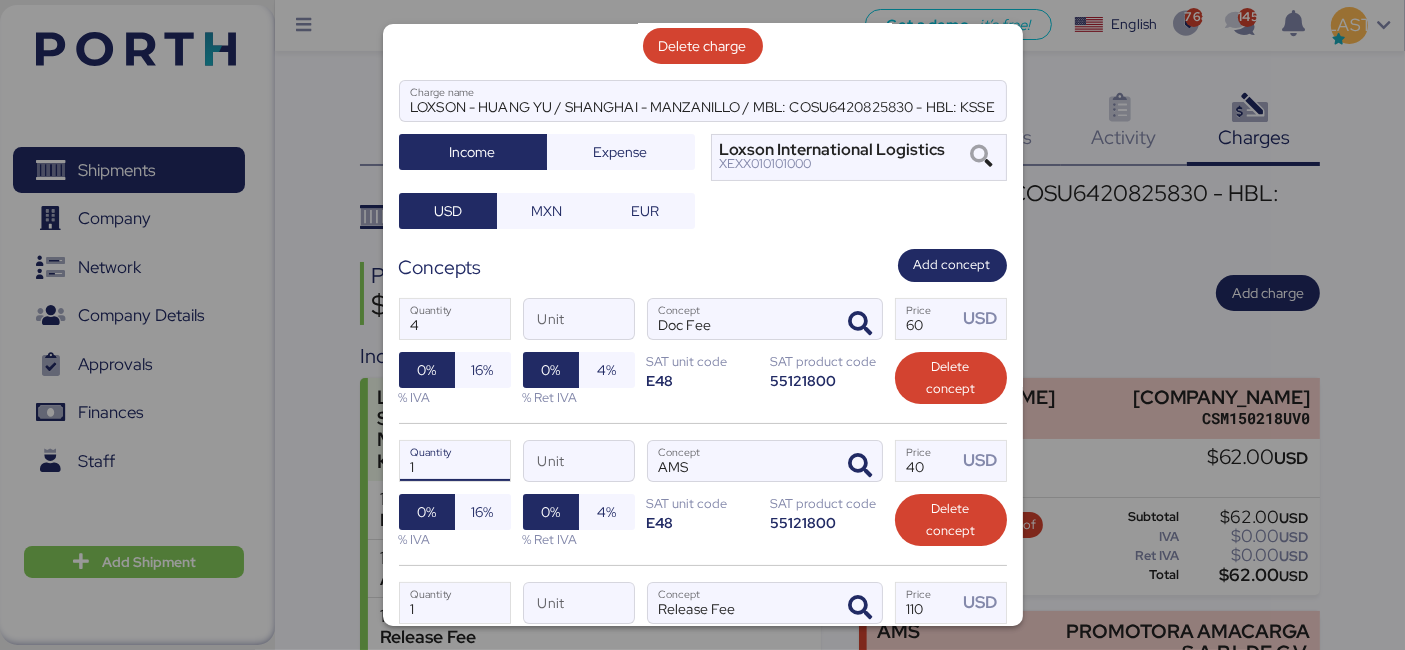 drag, startPoint x: 442, startPoint y: 463, endPoint x: 294, endPoint y: 447, distance: 148.86235 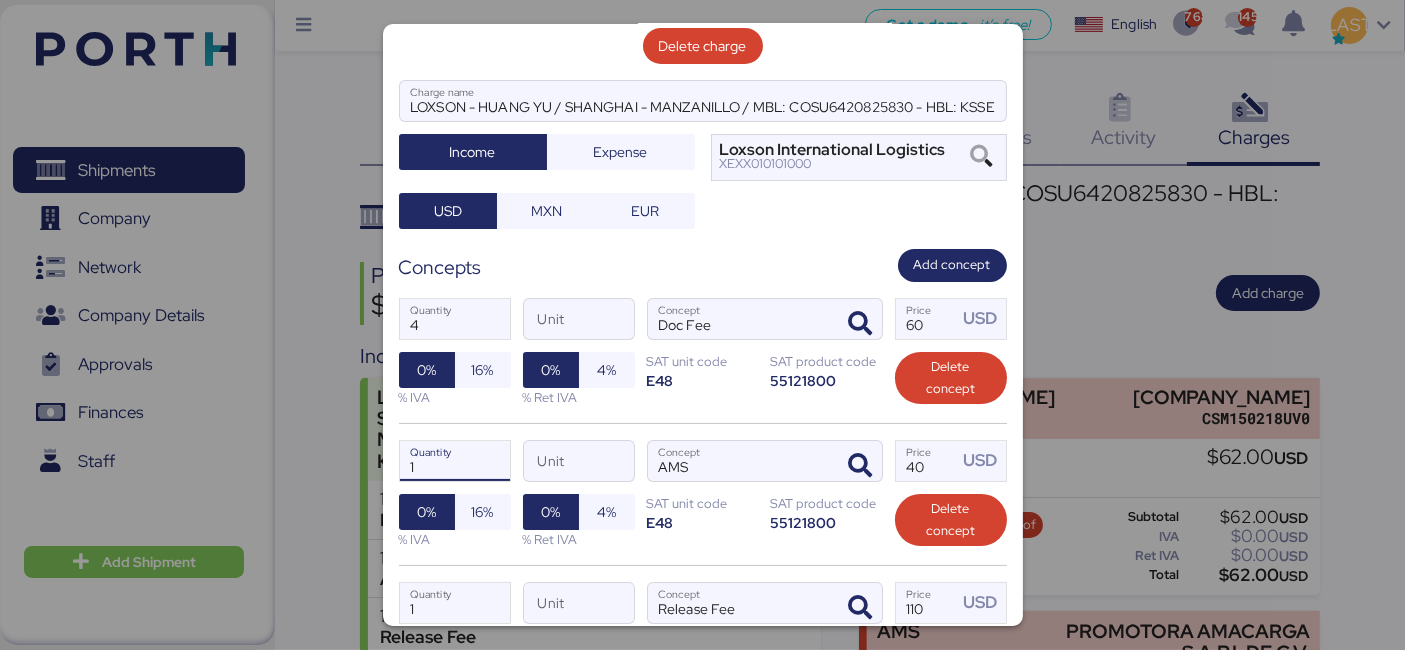 click on "Edit charge LOXSON - HUANG YU / SHANGHAI - MANZANILLO / MBL: COSU6420825830 - HBL: KSSE250616831 / 1X40HQ Delete charge LOXSON - HUANG YU / SHANGHAI - MANZANILLO / MBL: COSU6420825830 - HBL: KSSE250616831 / 1X40HQ Charge name Income Expense Loxson International Logistics  XEXX010101000   USD MXN EUR Concepts Add concept 4 Quantity Unit Doc Fee Concept   60 Price USD 0% 16% % IVA 0% 4% % Ret IVA SAT unit code E48 SAT product code 55121800 Delete concept 1 Quantity Unit AMS Concept   40 Price USD 0% 16% % IVA 0% 4% % Ret IVA SAT unit code E48 SAT product code 55121800 Delete concept 1 Quantity Unit Release Fee Concept   110 Price USD 0% 16% % IVA 0% 4% % Ret IVA SAT unit code E48 SAT product code 55121800 Delete concept 1 Quantity Unit Wire Transfer Concept   20 Price USD 0% 16% % IVA 0% 4% % Ret IVA SAT unit code E48 SAT product code 84121604 Delete concept Add concept   Estimated payment date   Payment date Cancel Save" at bounding box center (702, 325) 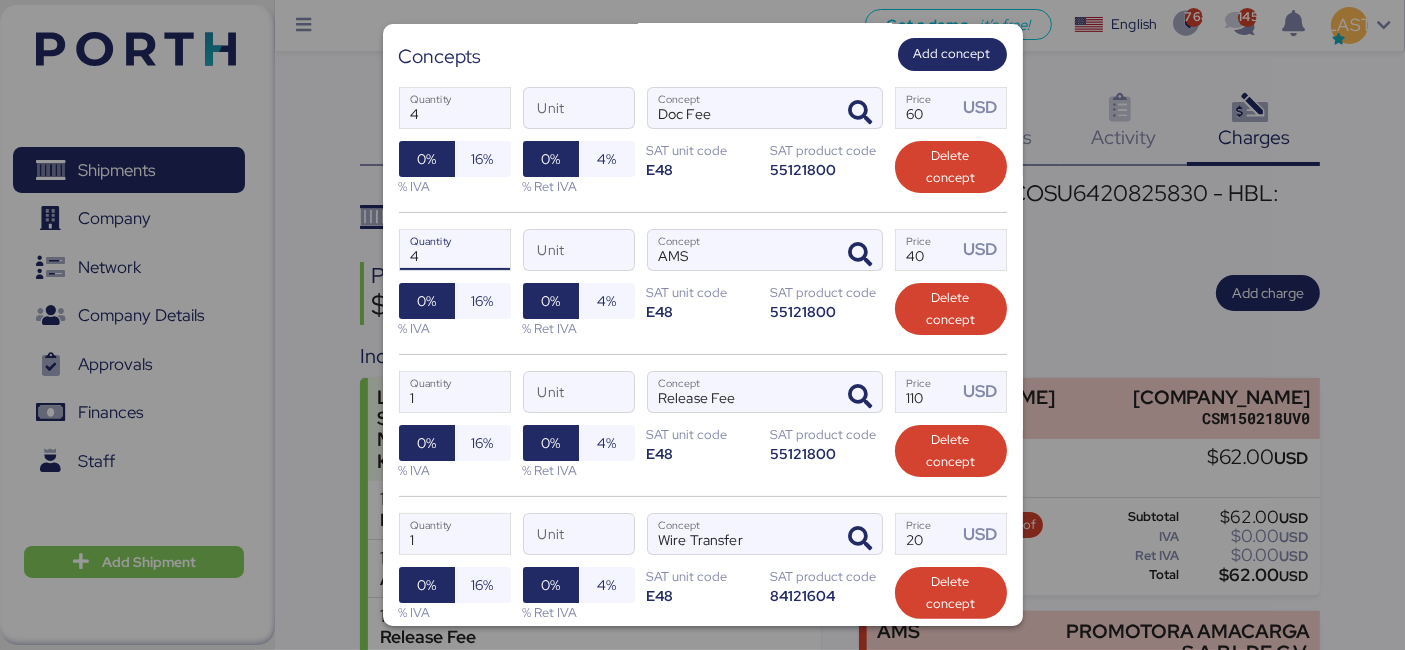scroll, scrollTop: 522, scrollLeft: 0, axis: vertical 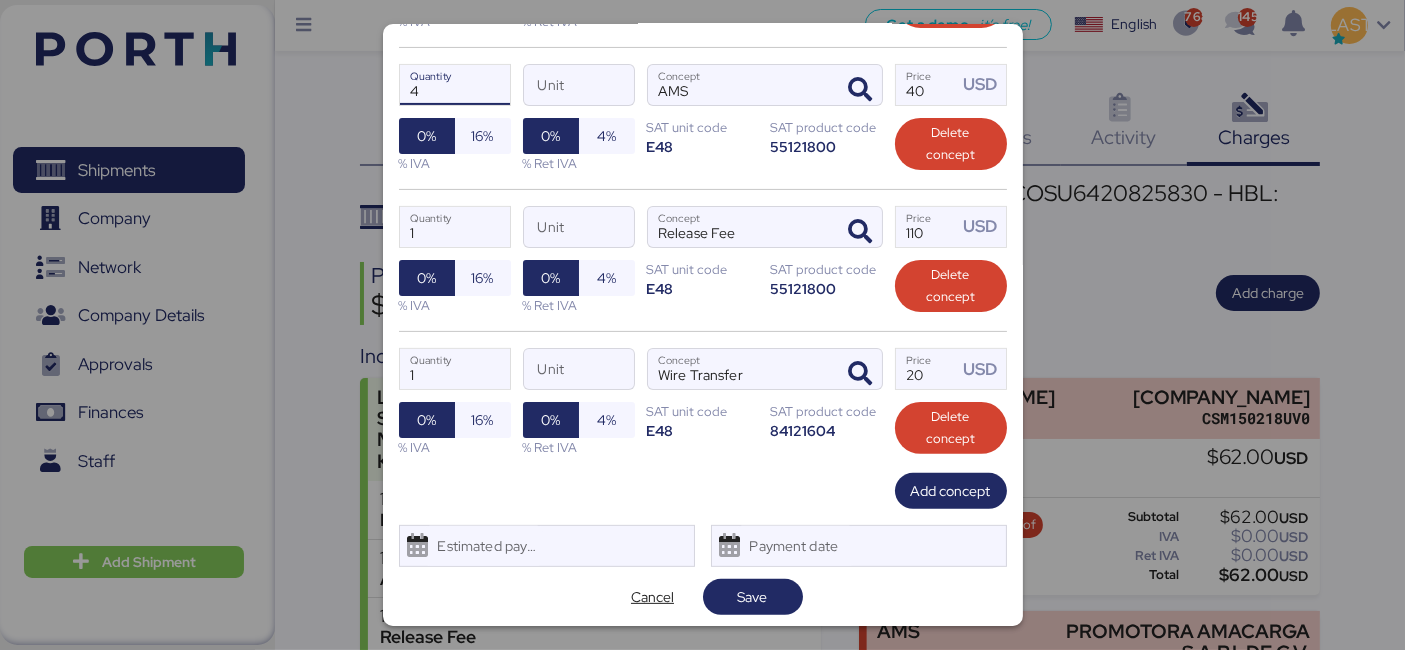 type on "4" 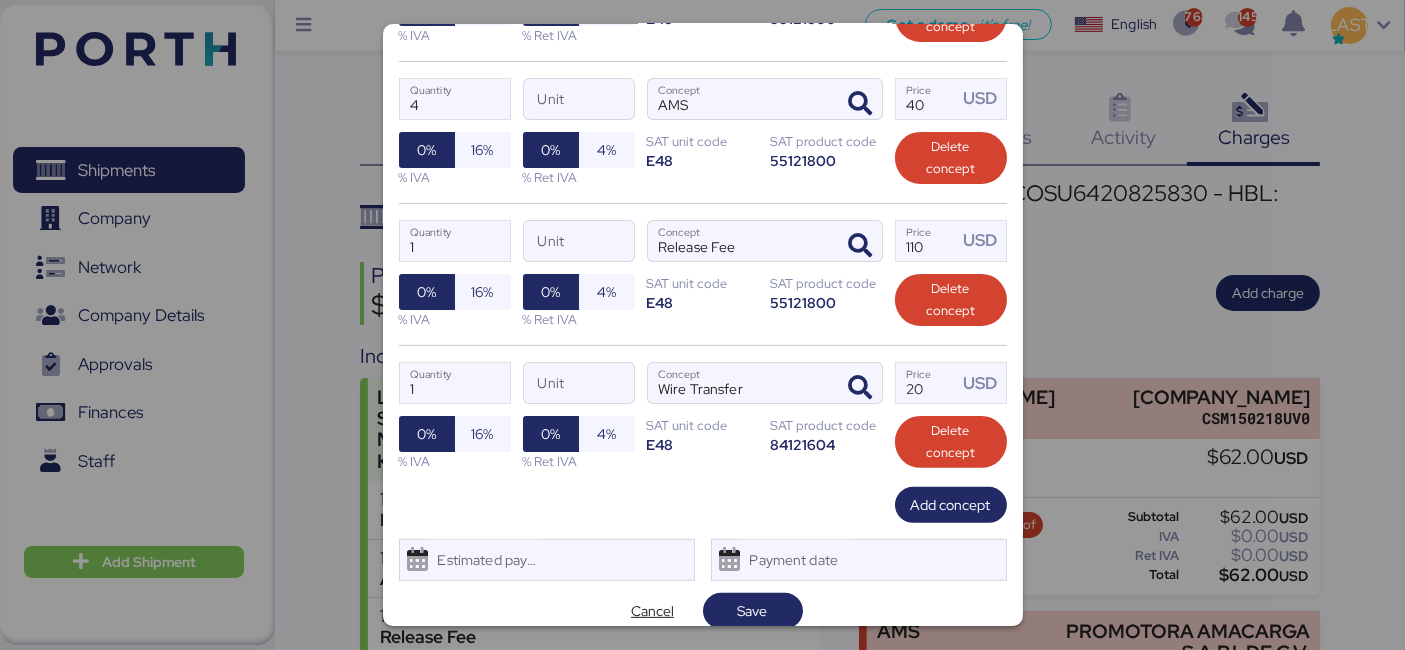 scroll, scrollTop: 522, scrollLeft: 0, axis: vertical 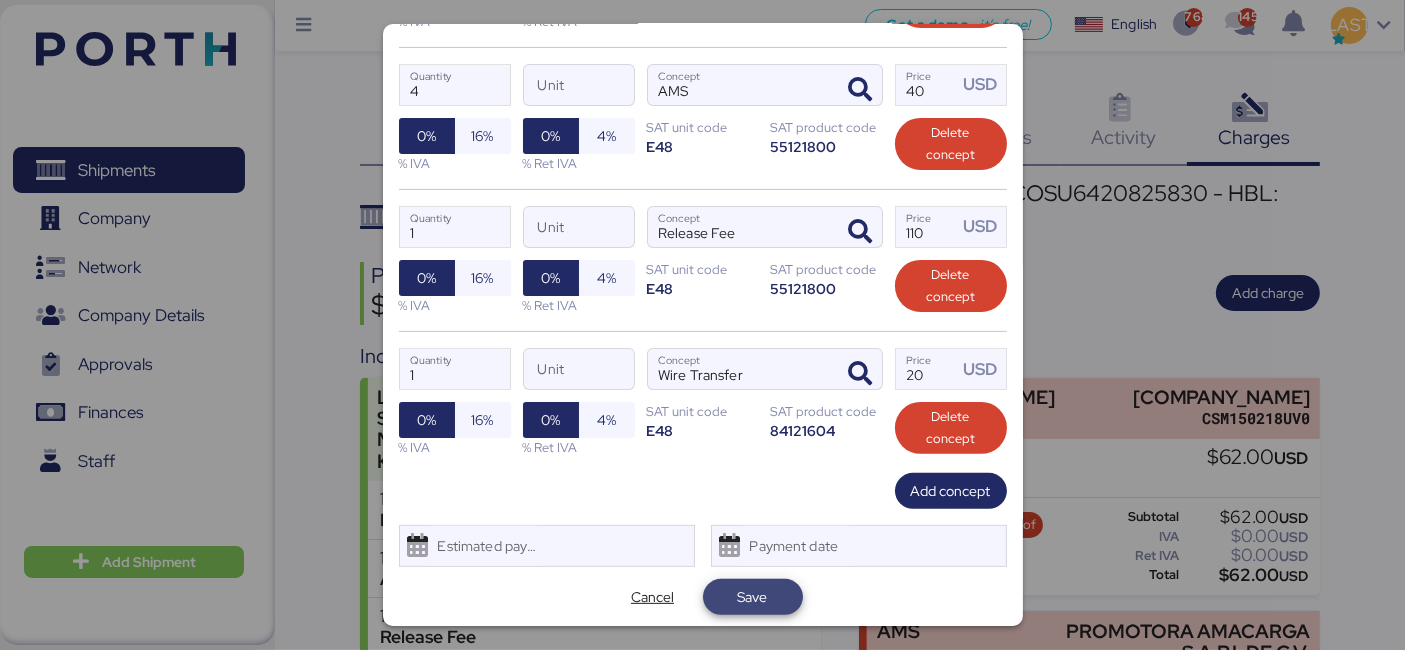 click on "Save" at bounding box center (753, 597) 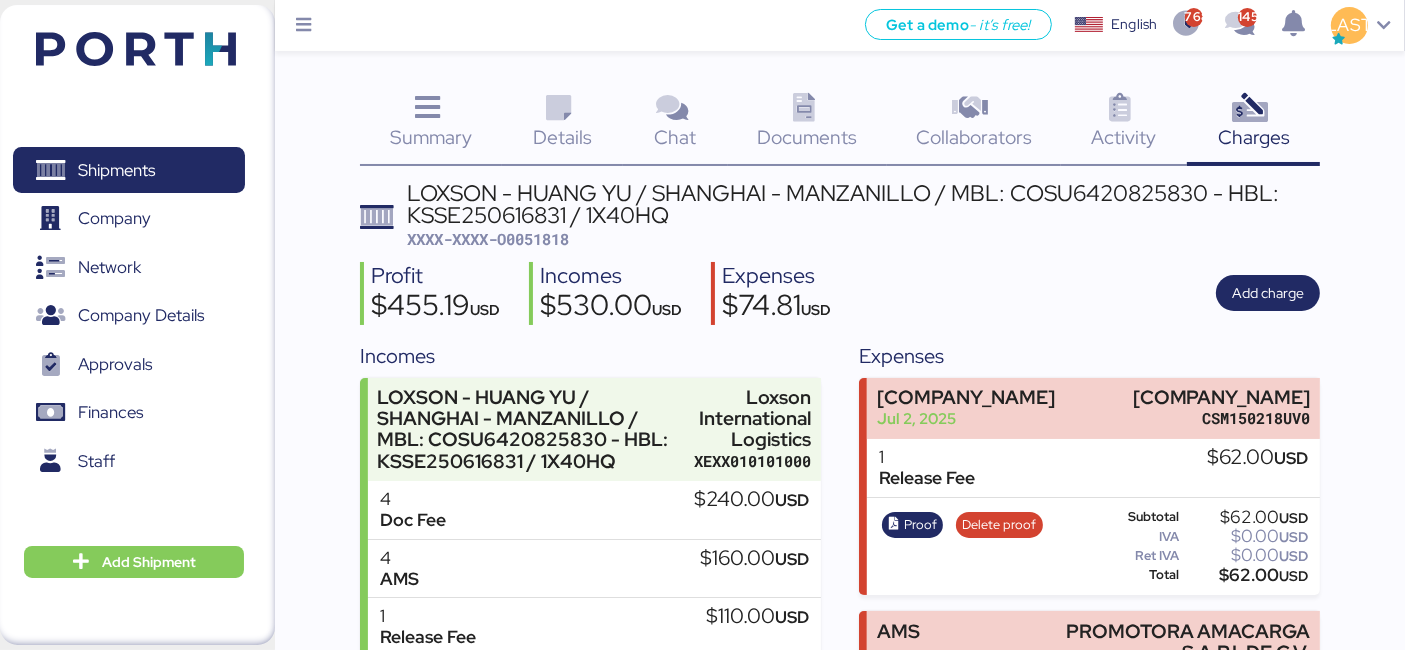 click on "Details 0" at bounding box center (562, 124) 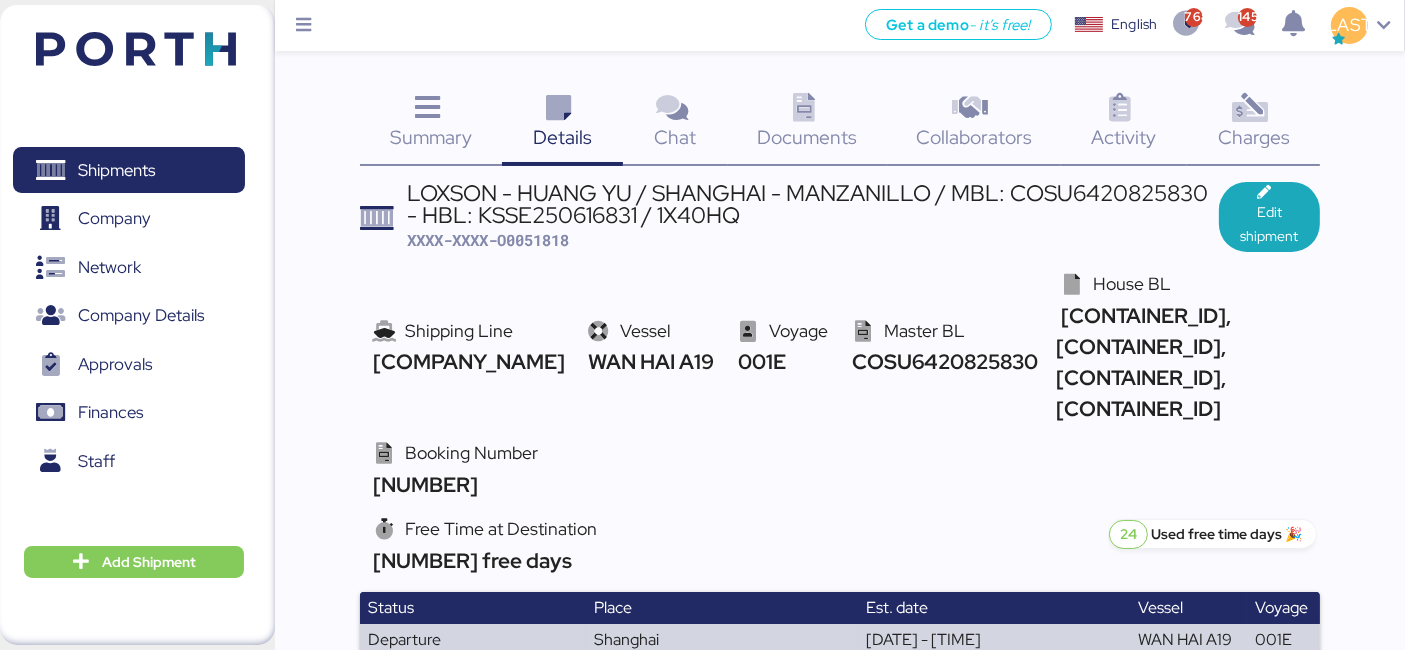 click on "Charges 0" at bounding box center [1253, 124] 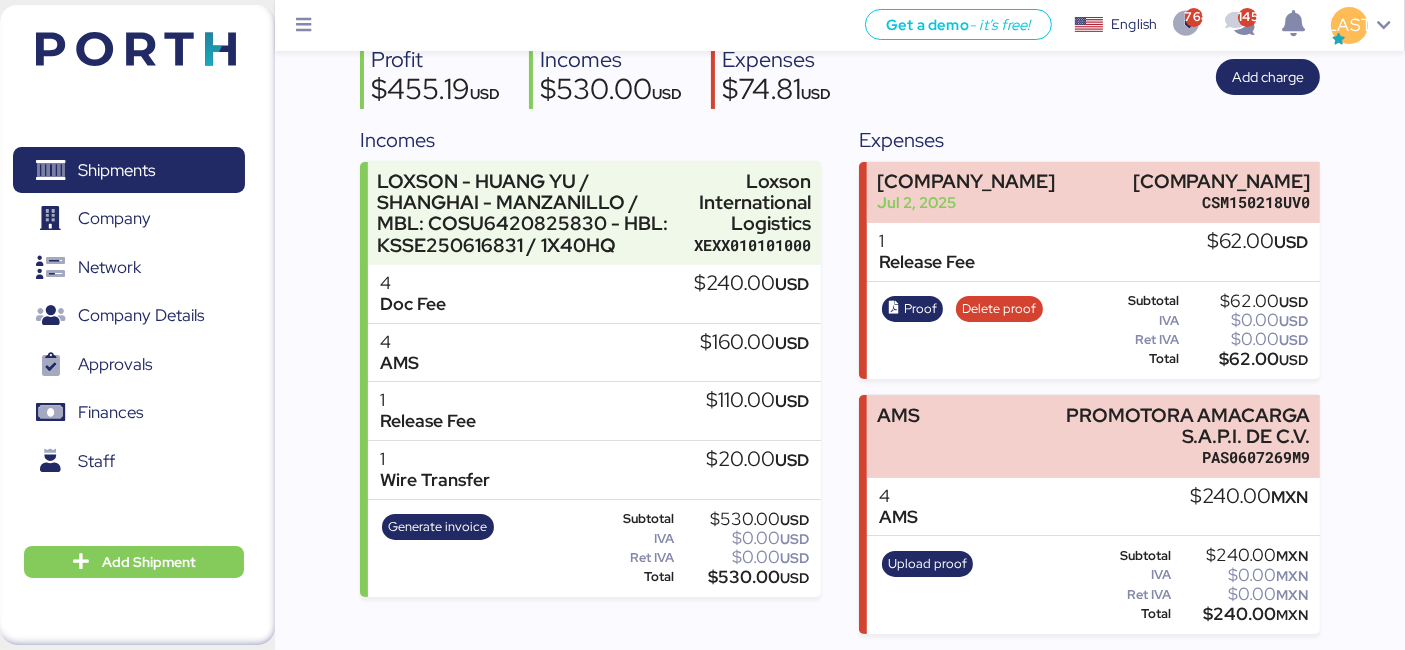 scroll, scrollTop: 240, scrollLeft: 0, axis: vertical 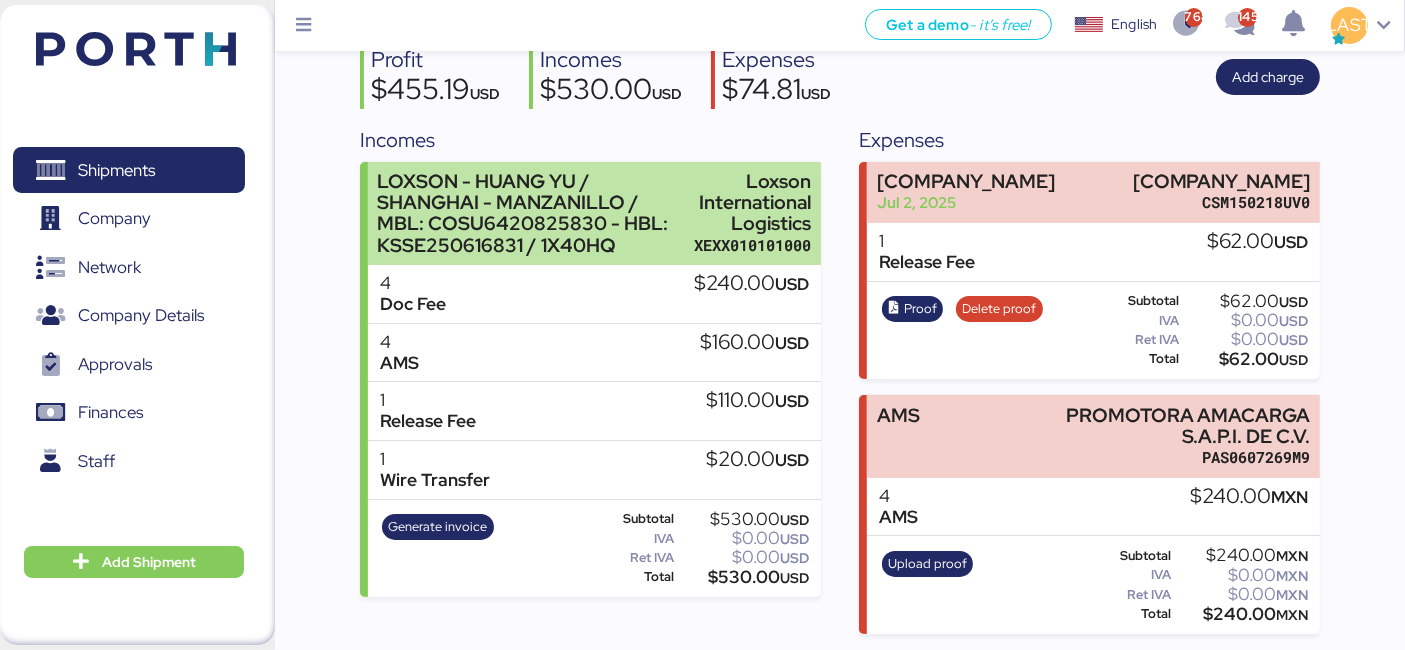 click on "LOXSON - HUANG YU / SHANGHAI - MANZANILLO / MBL: COSU6420825830 - HBL: KSSE250616831 / 1X40HQ" at bounding box center (530, 213) 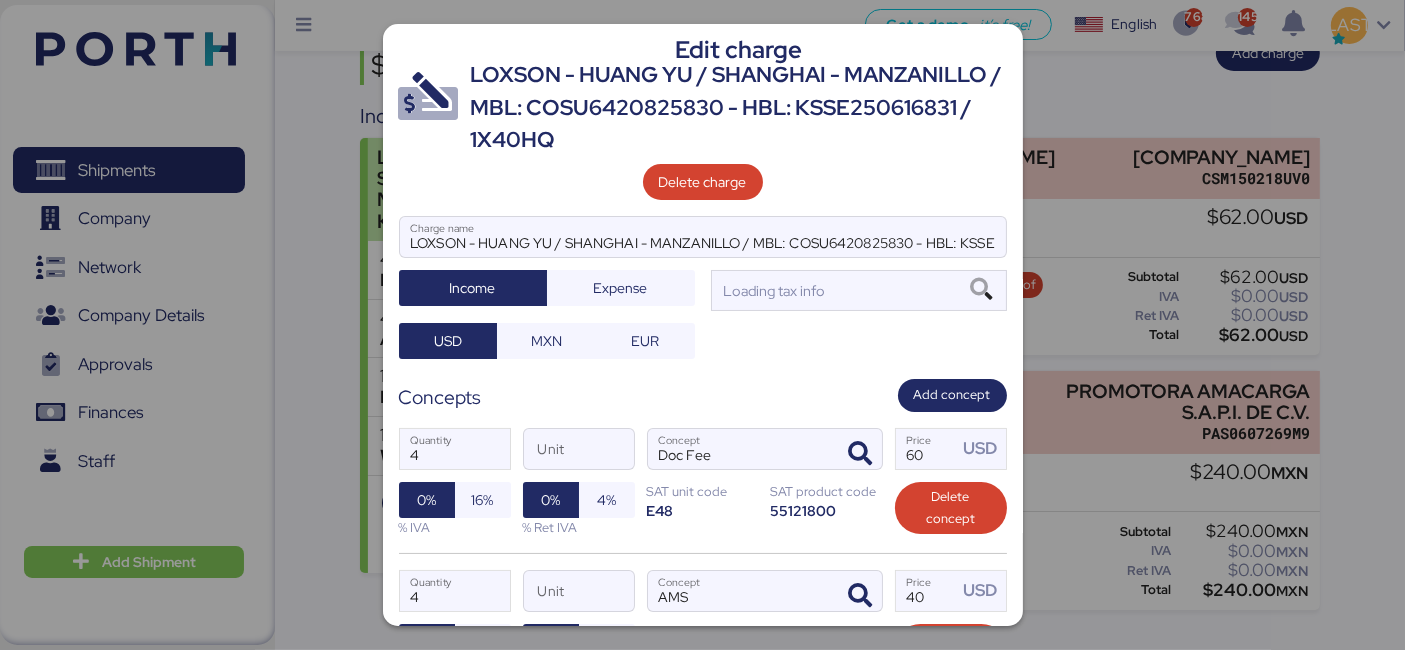 scroll, scrollTop: 0, scrollLeft: 0, axis: both 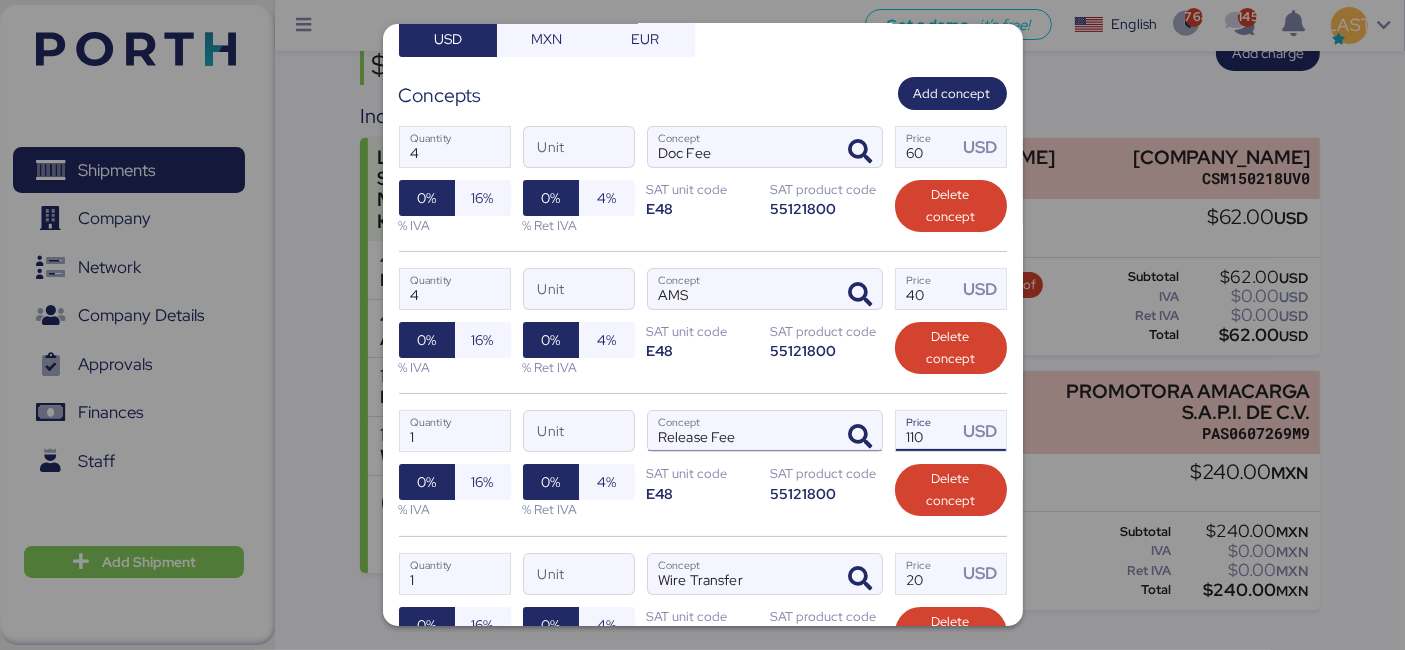 drag, startPoint x: 911, startPoint y: 423, endPoint x: 812, endPoint y: 424, distance: 99.00505 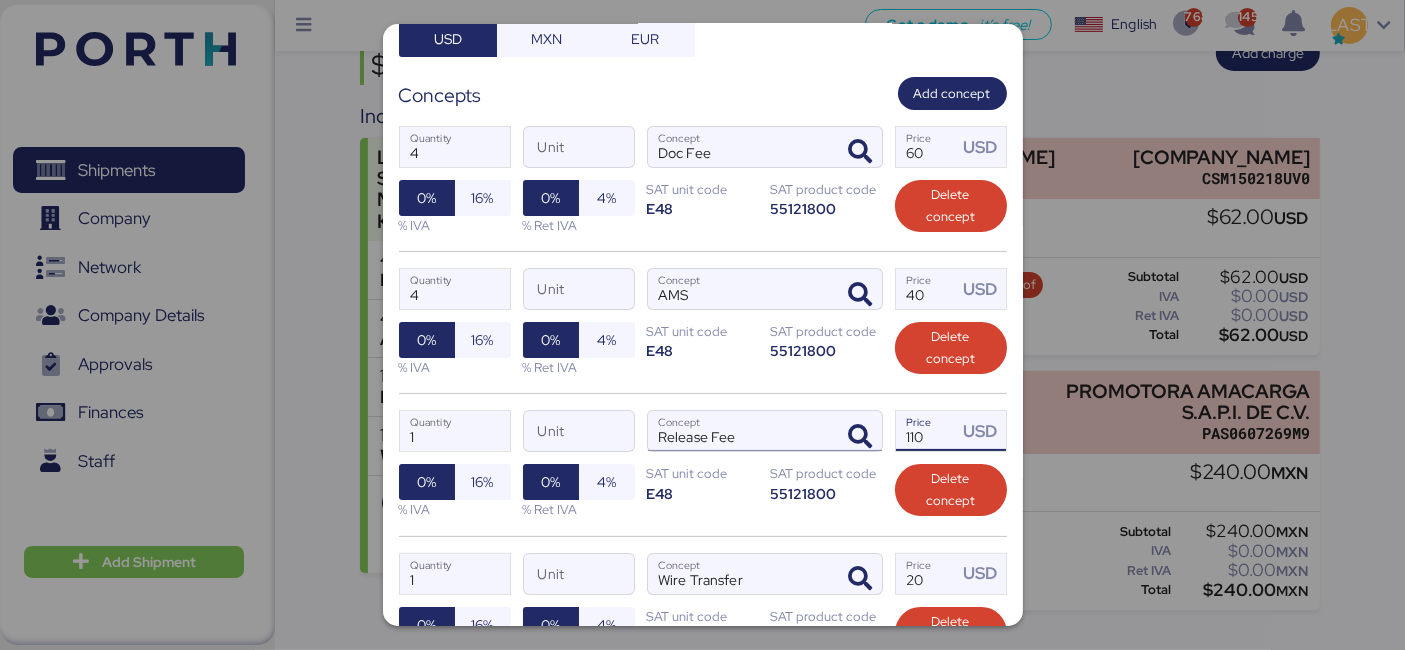 click on "1 Quantity Unit Release Fee Concept   110 Price USD 0% 16% % IVA 0% 4% % Ret IVA SAT unit code E48 SAT product code 55121800 Delete concept" at bounding box center (703, 464) 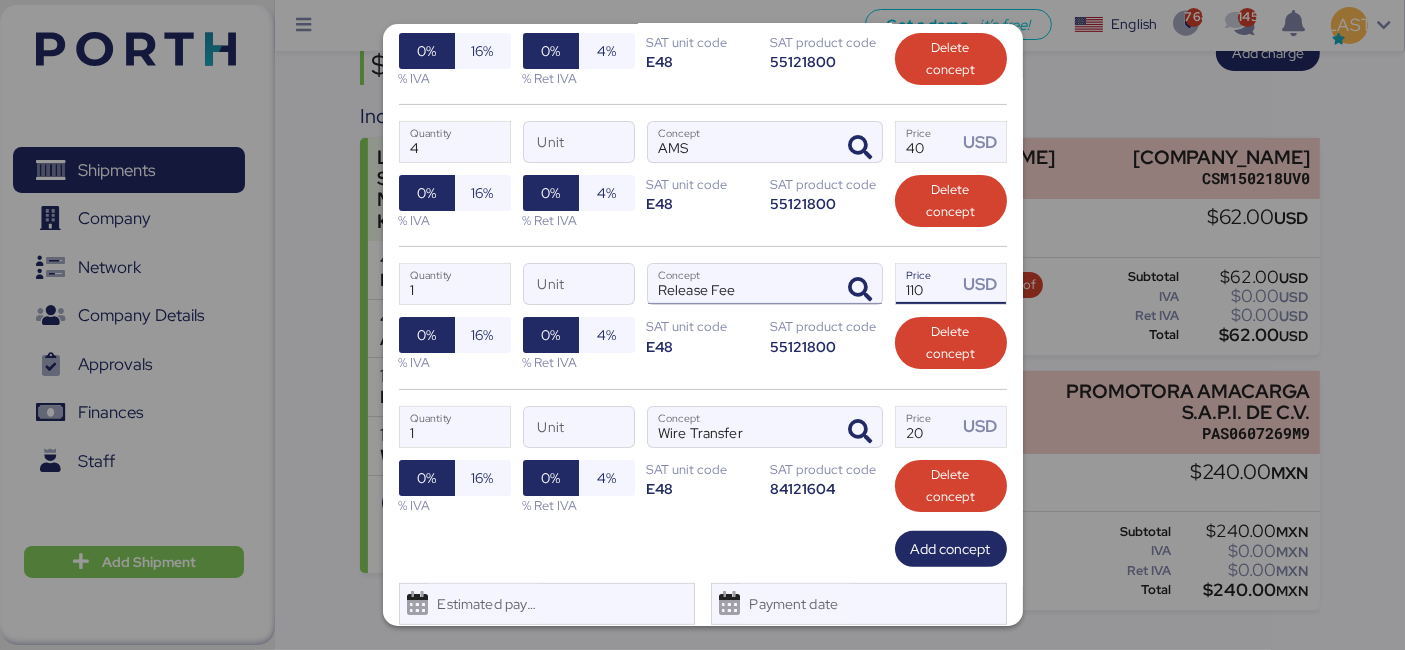 scroll, scrollTop: 512, scrollLeft: 0, axis: vertical 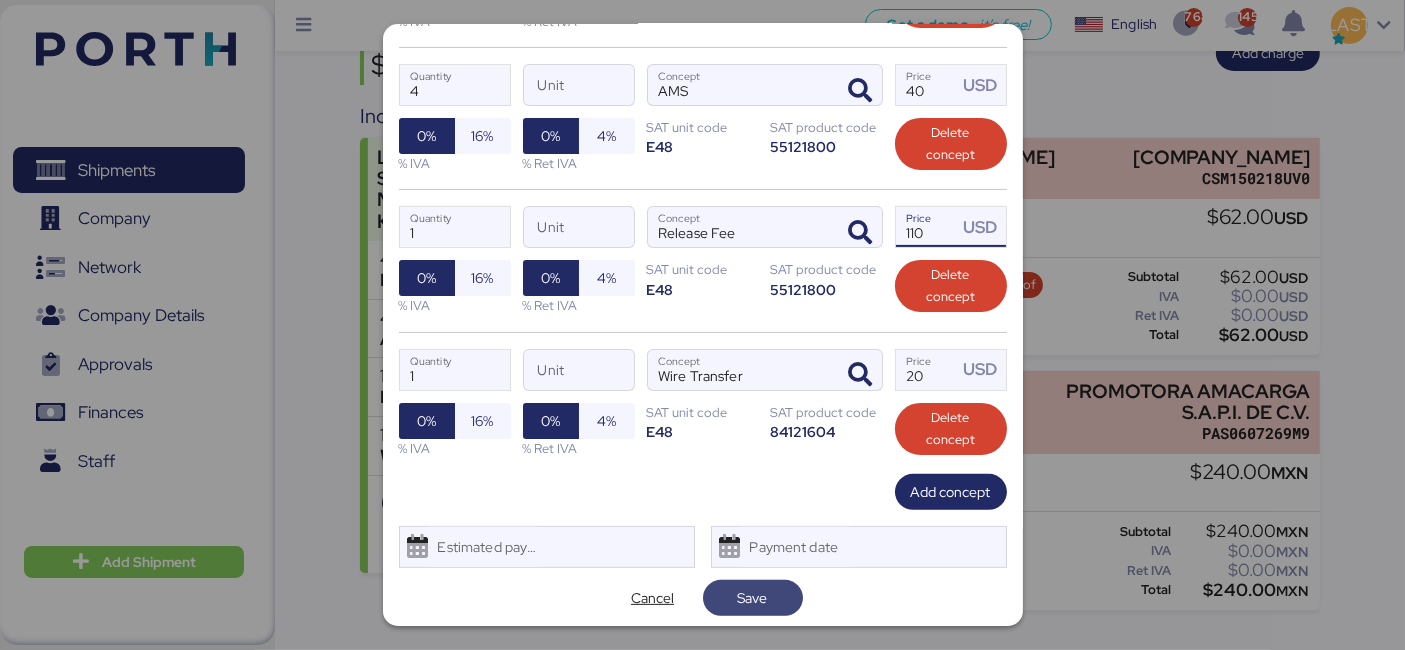 type on "230" 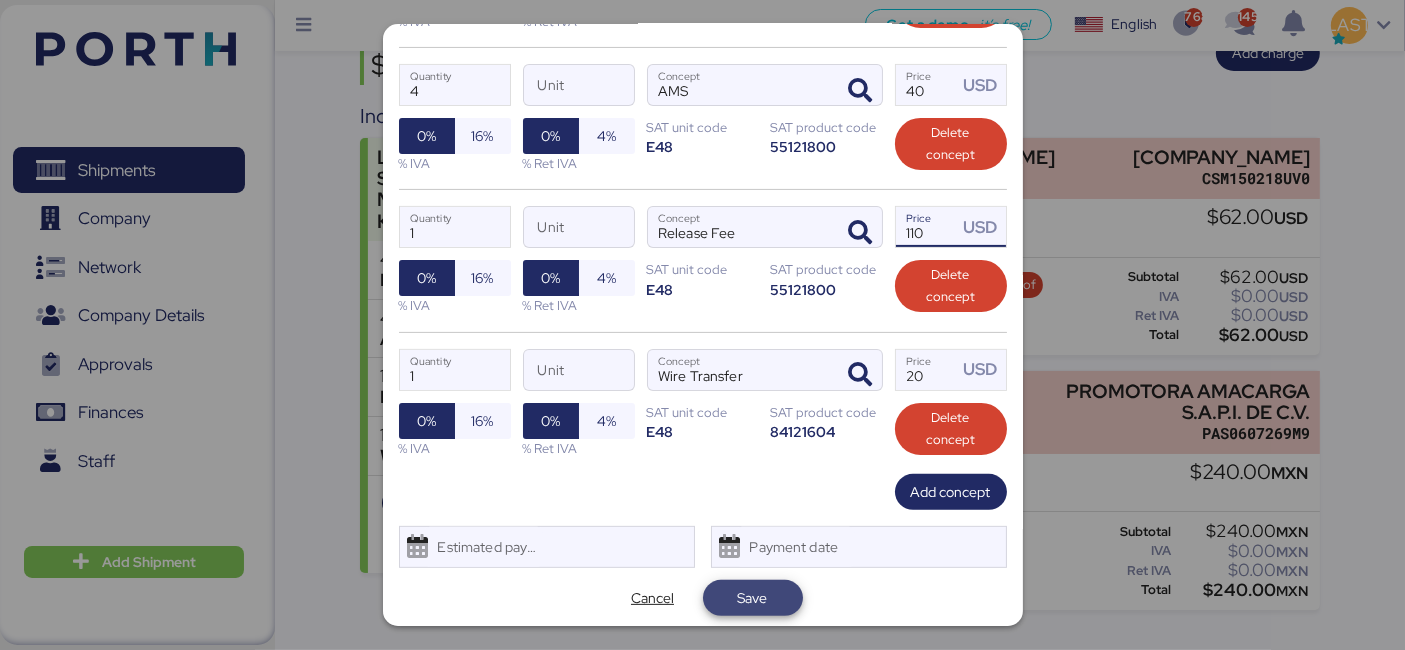 click on "Save" at bounding box center (753, 598) 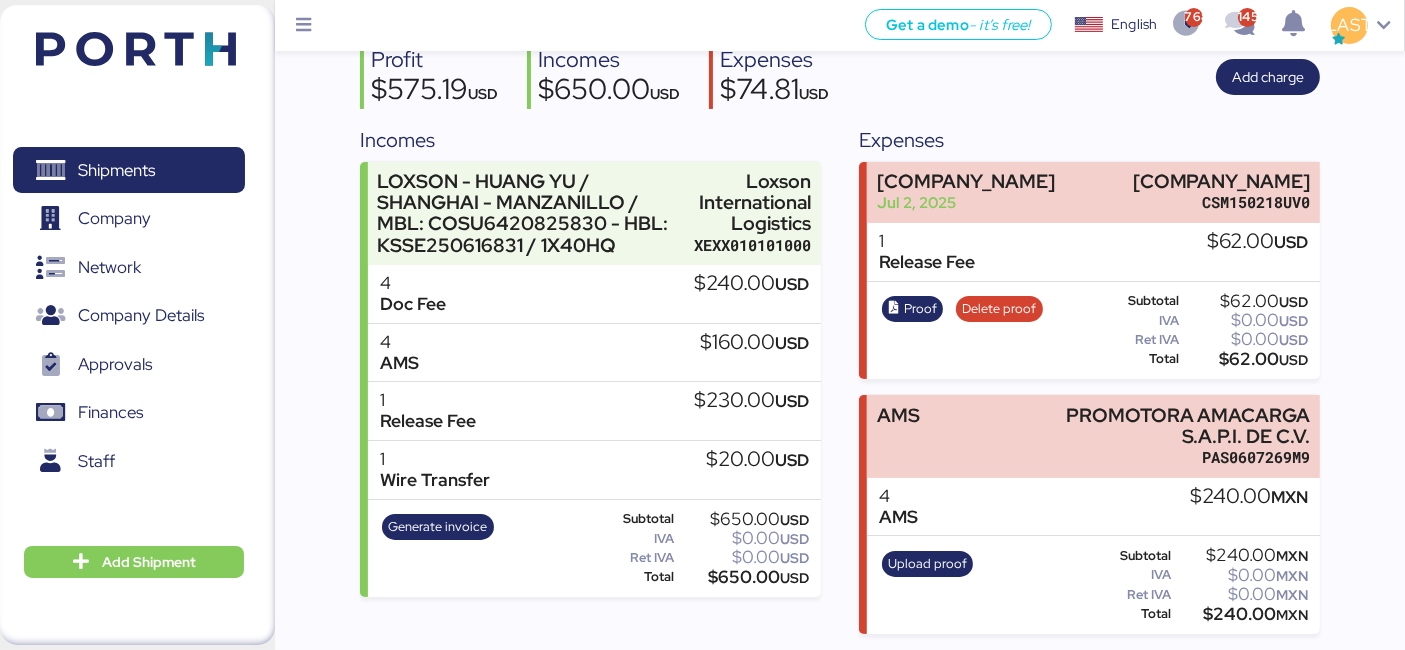 scroll, scrollTop: 0, scrollLeft: 0, axis: both 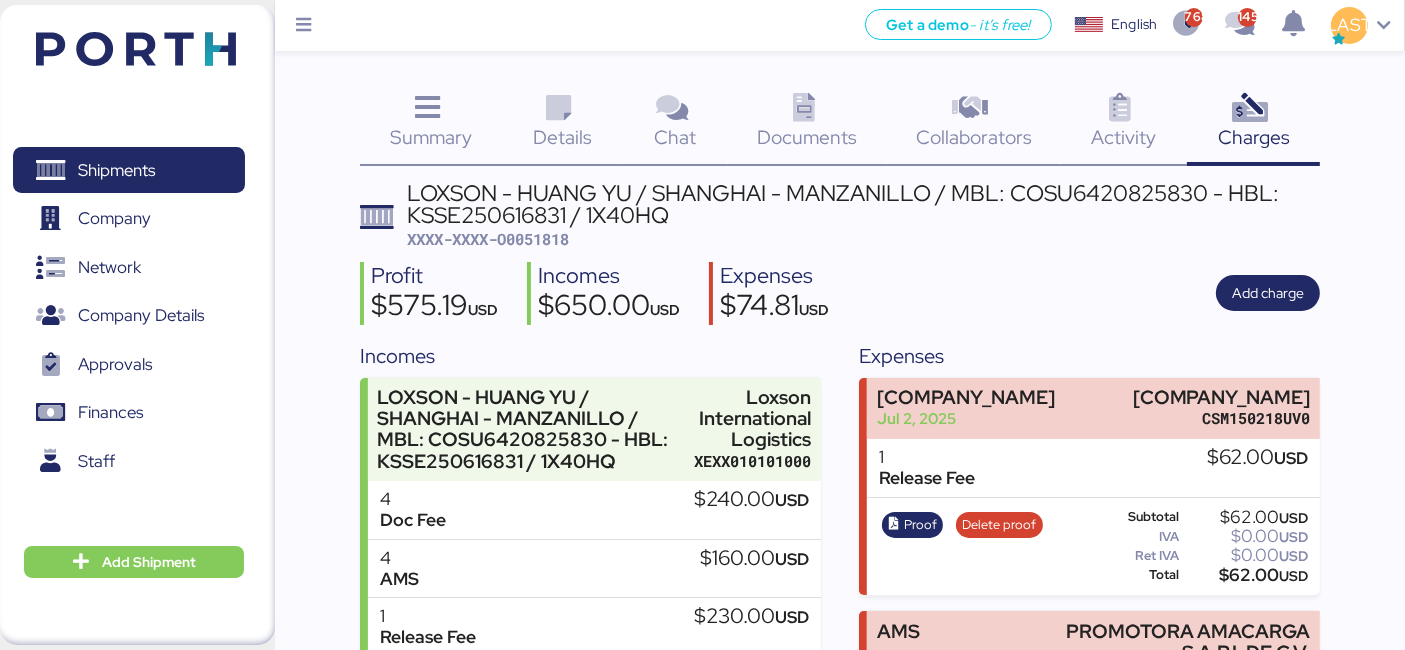 click on "XXXX-XXXX-O0051818" at bounding box center [488, 239] 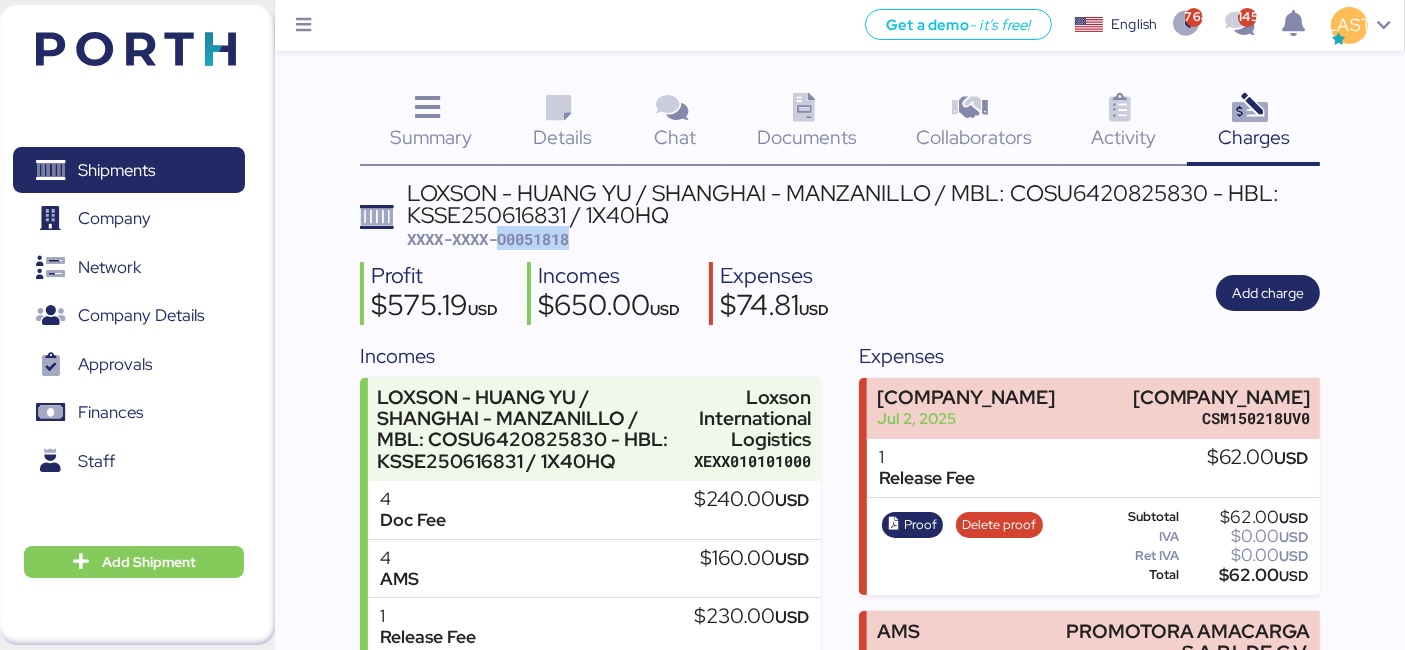 click on "XXXX-XXXX-O0051818" at bounding box center [488, 239] 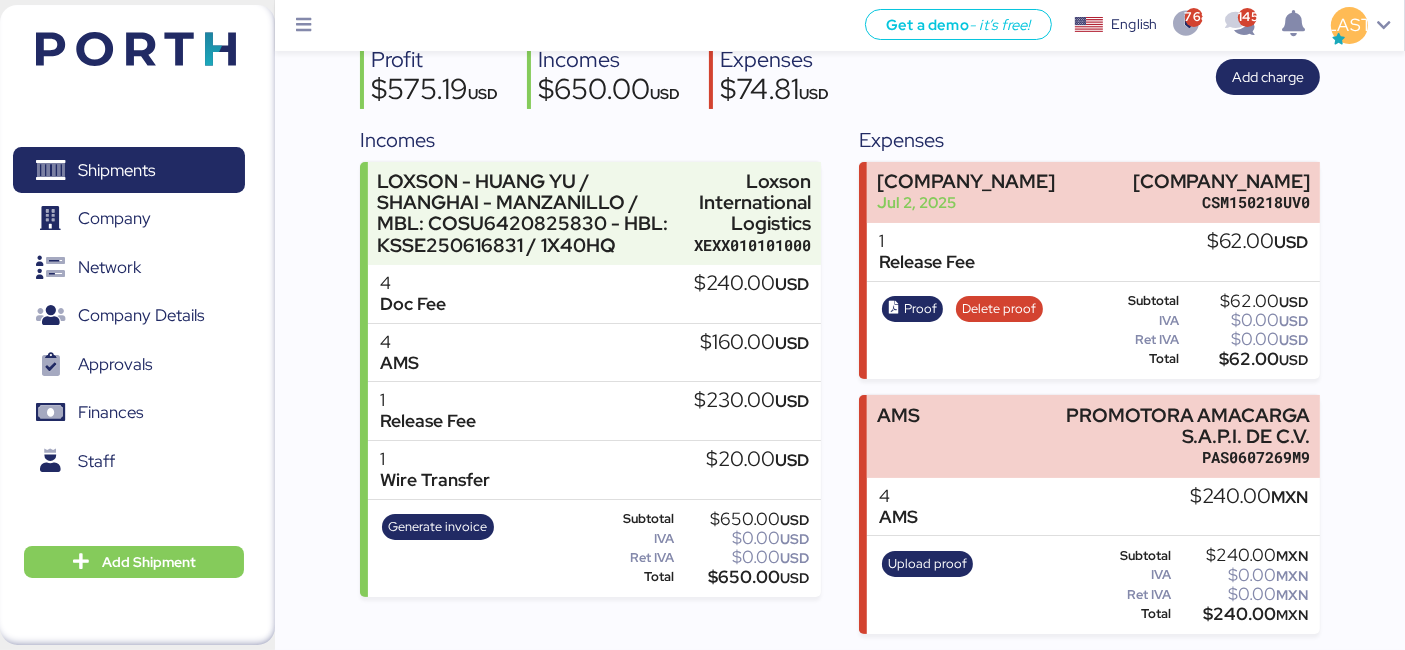 scroll, scrollTop: 0, scrollLeft: 0, axis: both 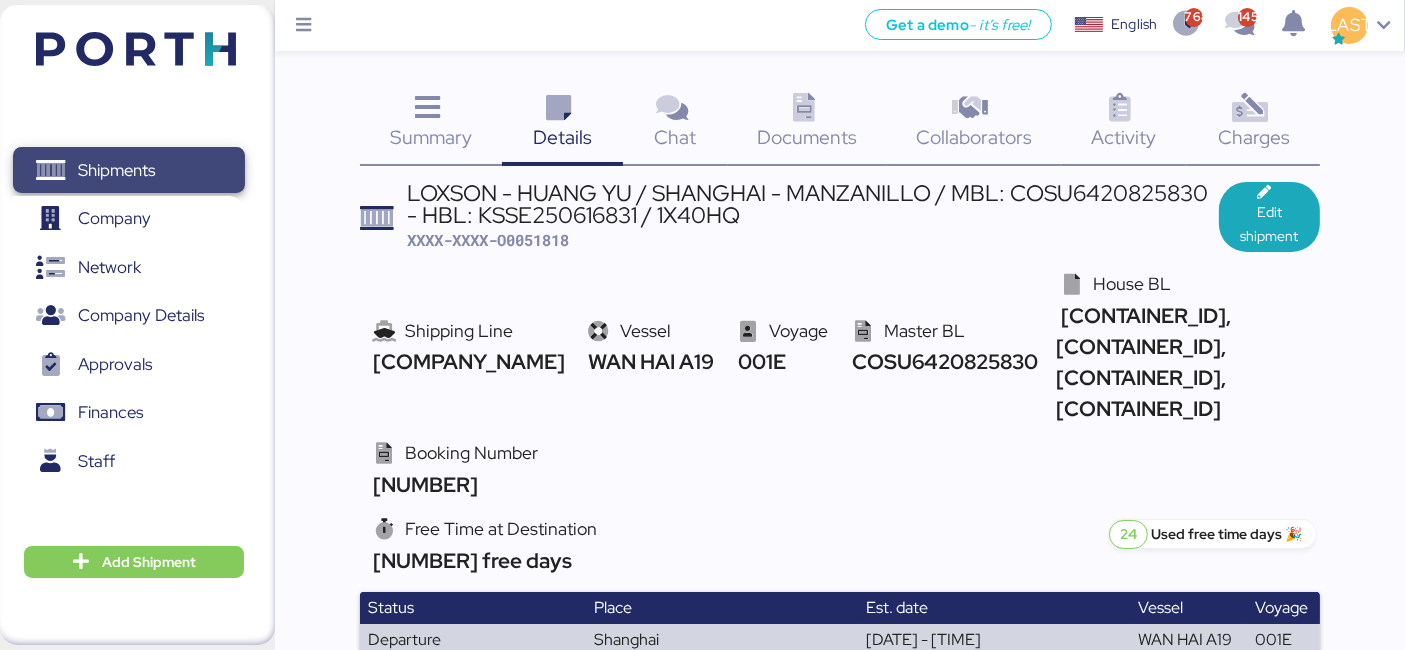 click on "Shipments" at bounding box center [116, 170] 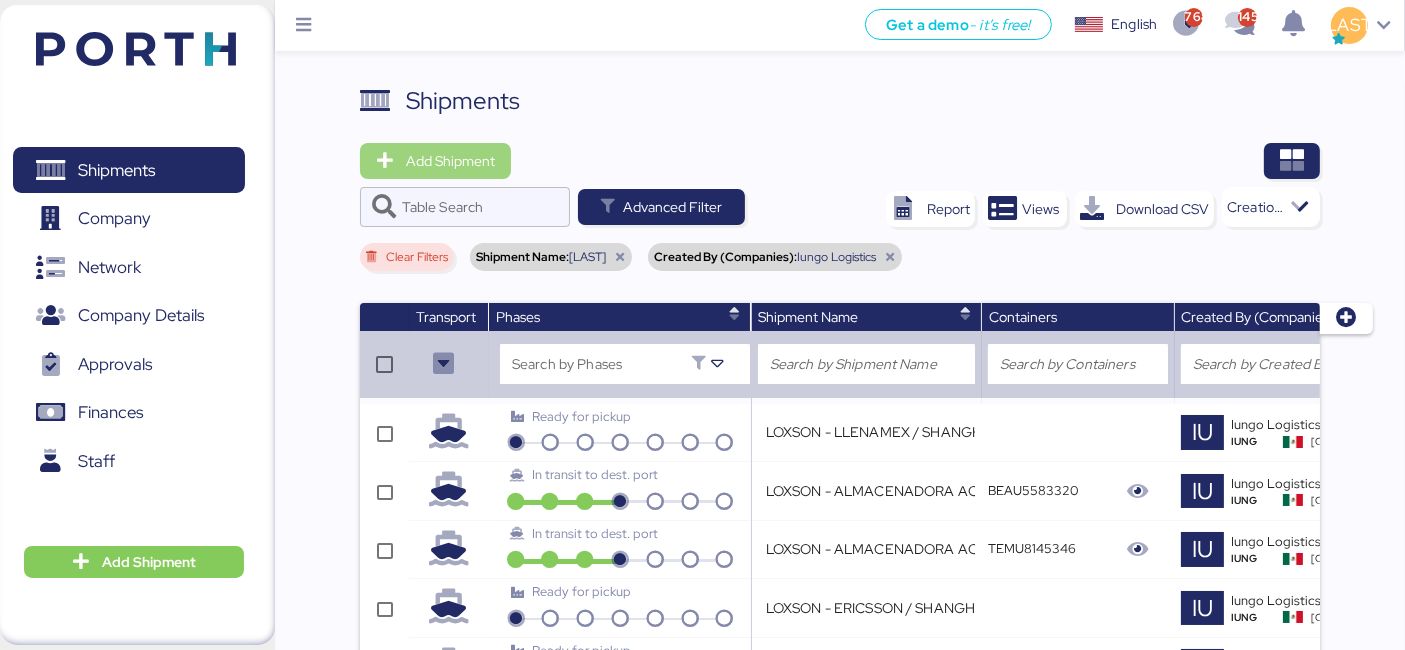 type 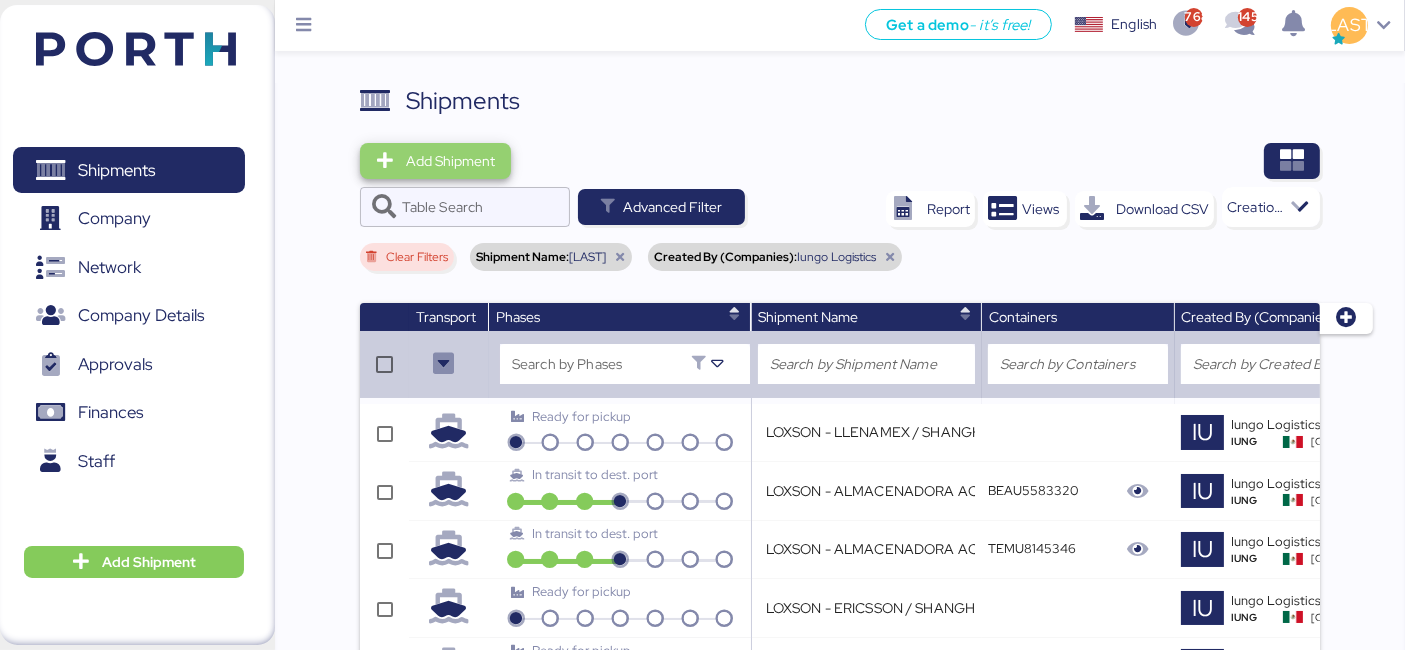 click on "Add Shipment" at bounding box center (450, 161) 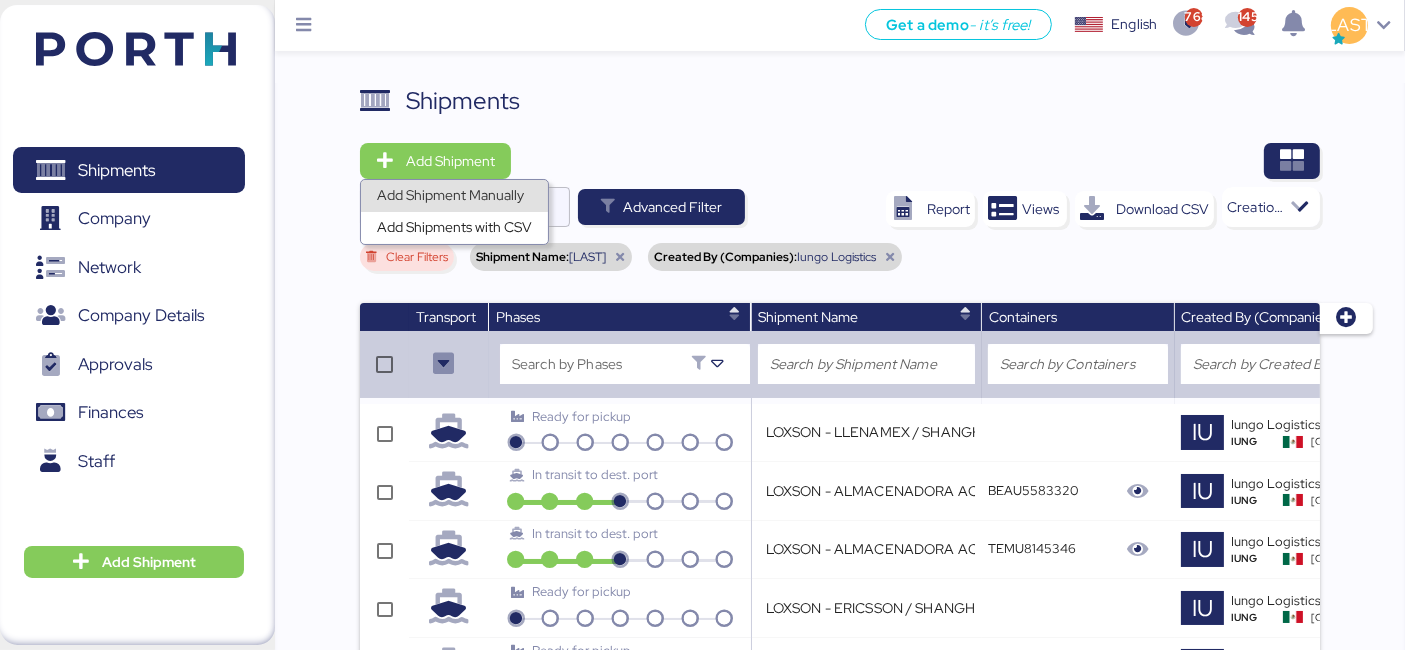 click on "Add Shipment Manually" at bounding box center [454, 196] 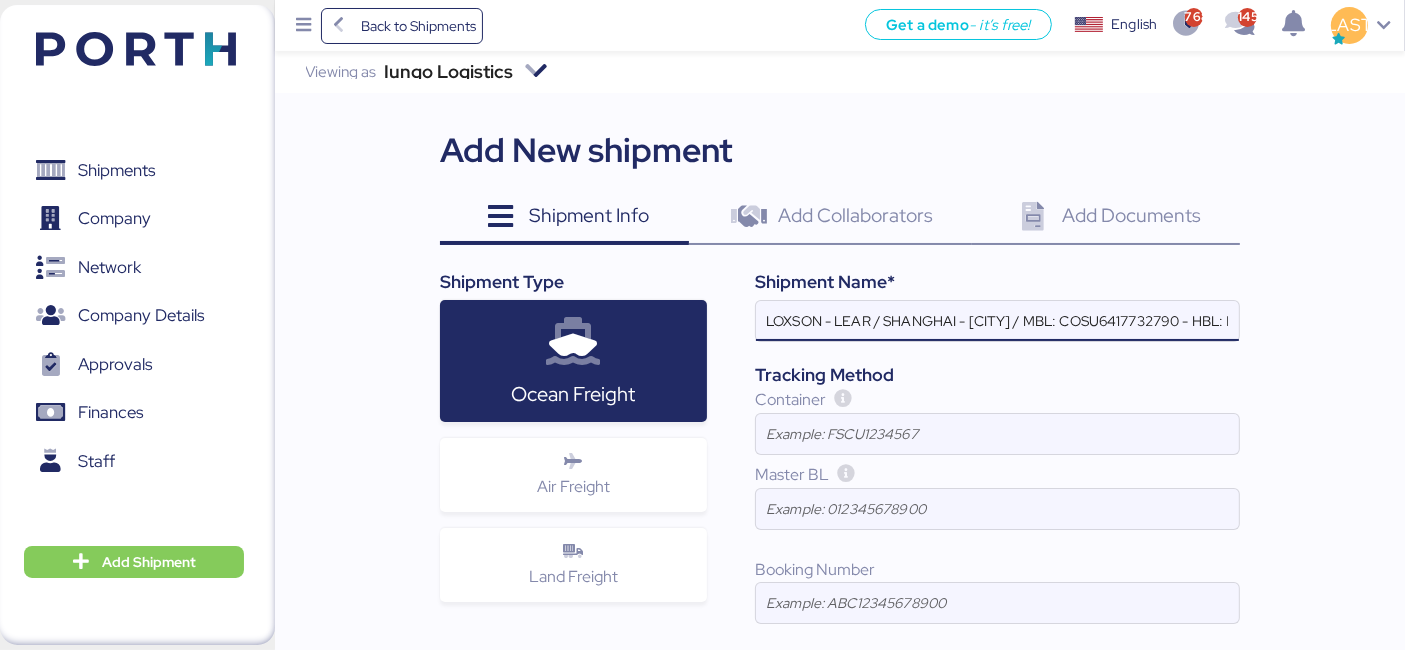 scroll, scrollTop: 0, scrollLeft: 231, axis: horizontal 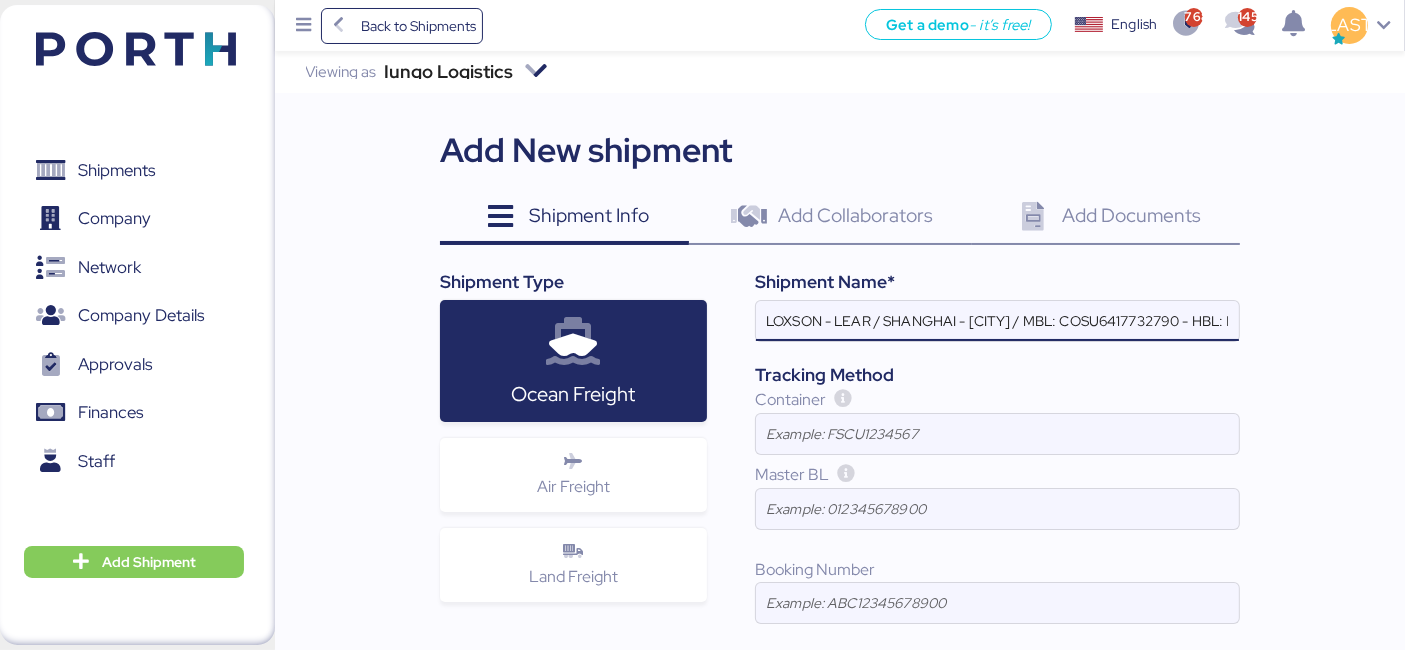 click on "LOXSON - LEAR / SHANGHAI - MANZANILLO / MBL: COSU6417732790 - HBL: KSSE250504565 / 2X40FR" at bounding box center (997, 321) 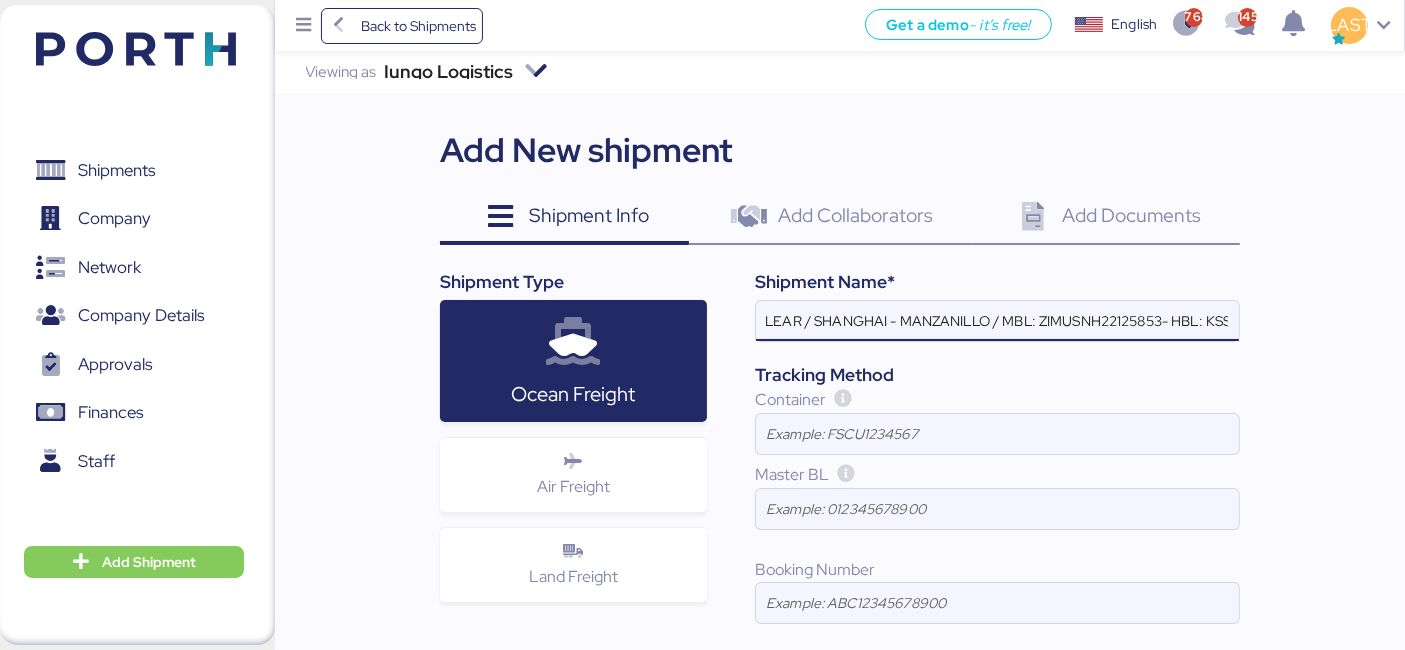 scroll, scrollTop: 0, scrollLeft: 74, axis: horizontal 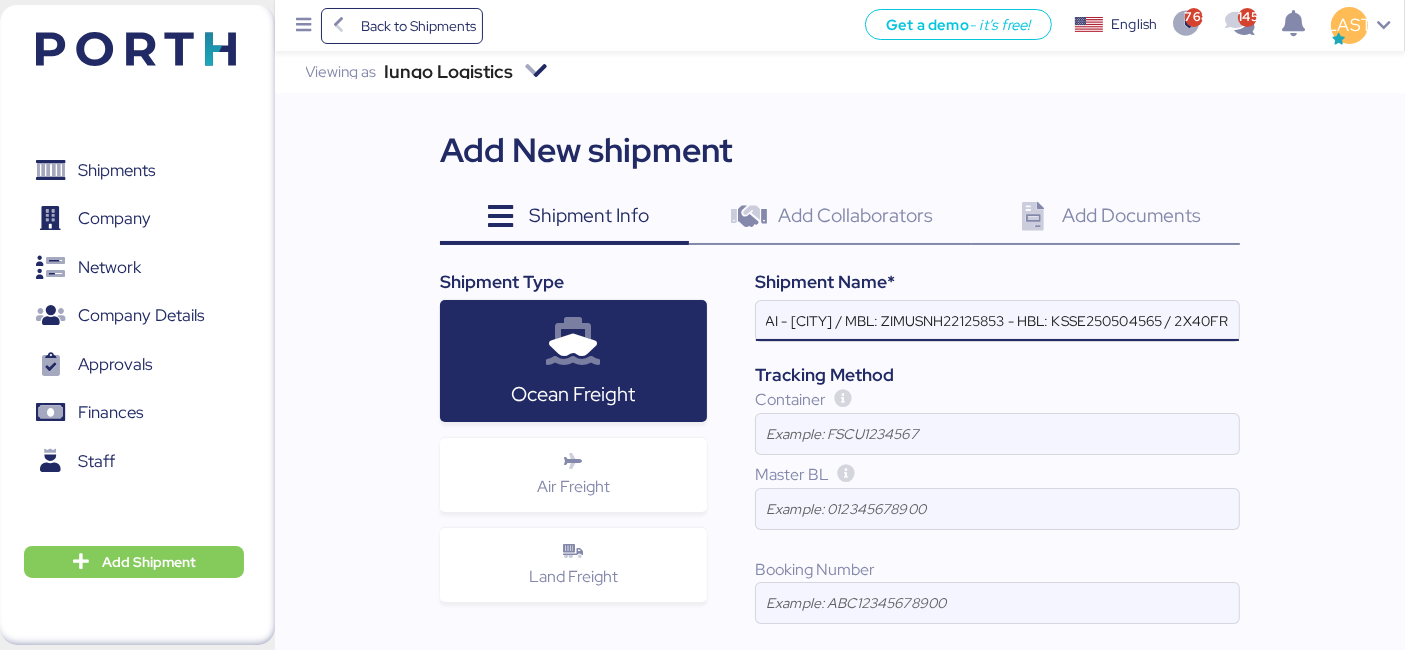 click on "LOXSON - LEAR / SHANGHAI - MANZANILLO / MBL: ZIMUSNH22125853 - HBL: KSSE250504565 / 2X40FR" at bounding box center (997, 321) 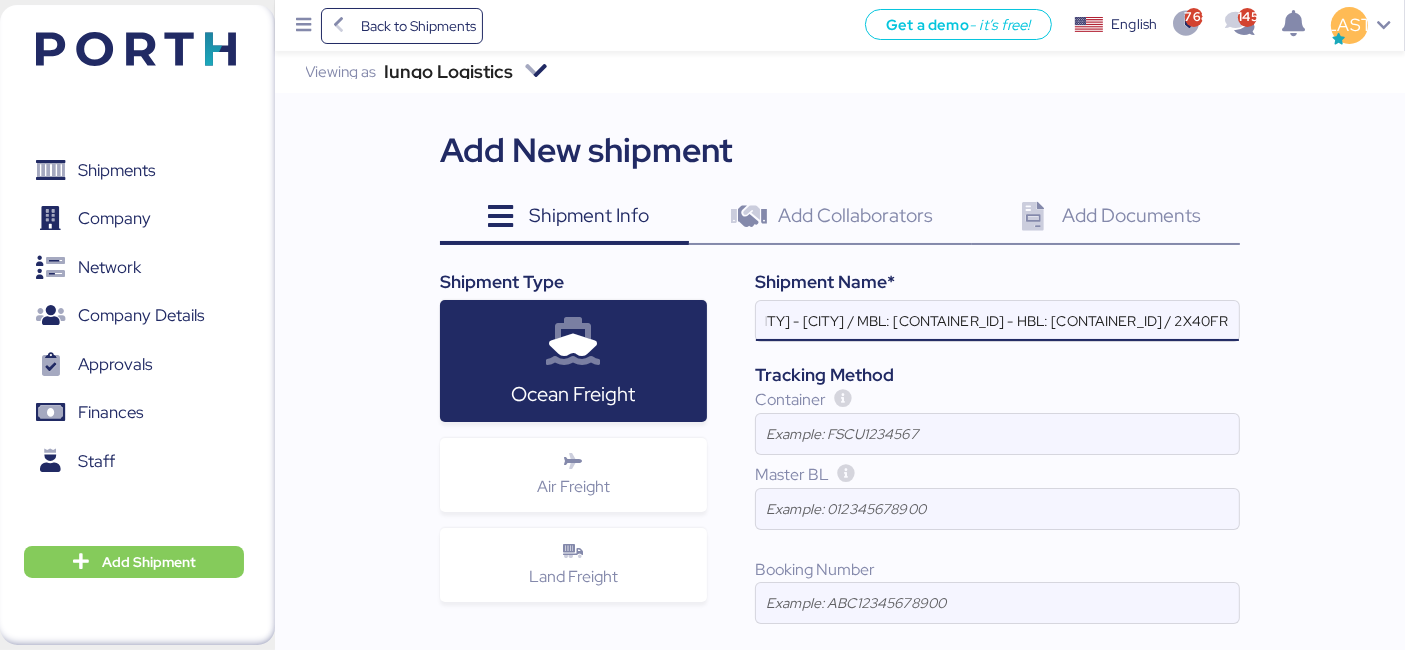 scroll, scrollTop: 0, scrollLeft: 0, axis: both 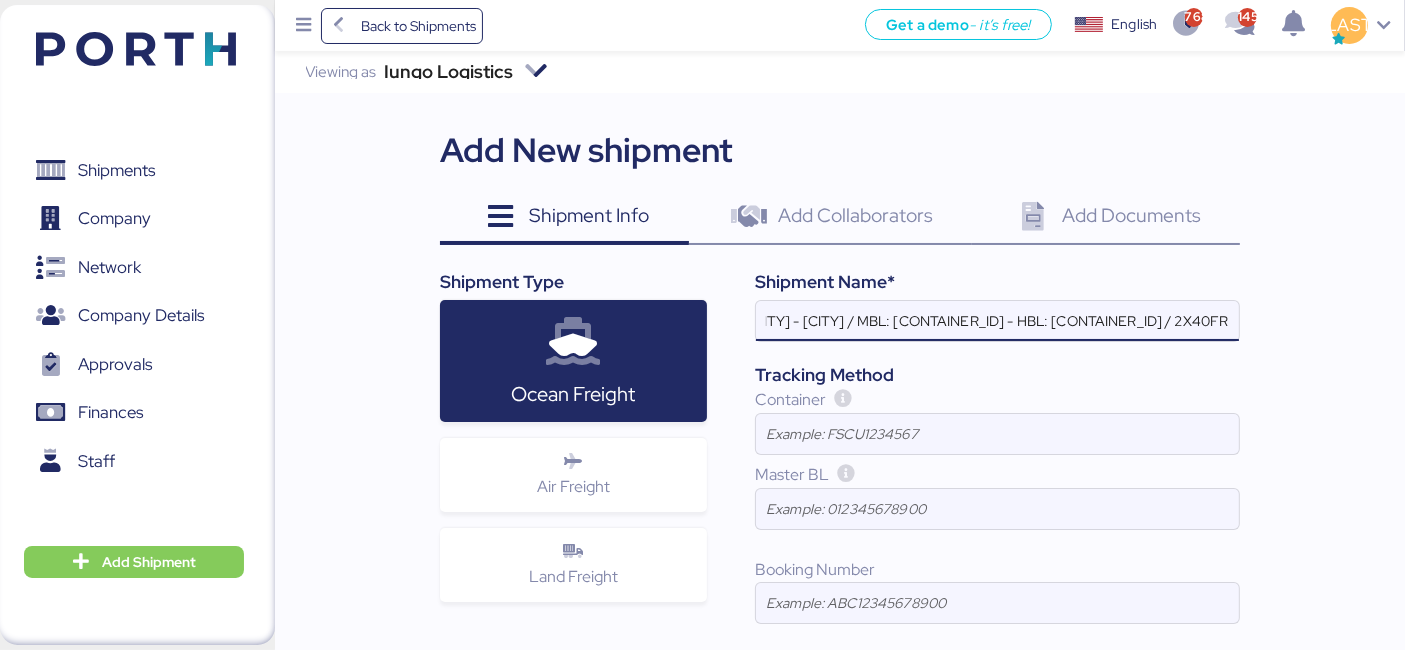 click on "LOXSON - LEAR / SHANGHAI - MANZANILLO / MBL: ZIMUSNH22125853 - HBL: KSSE250709269 / 2X40FR" at bounding box center (997, 321) 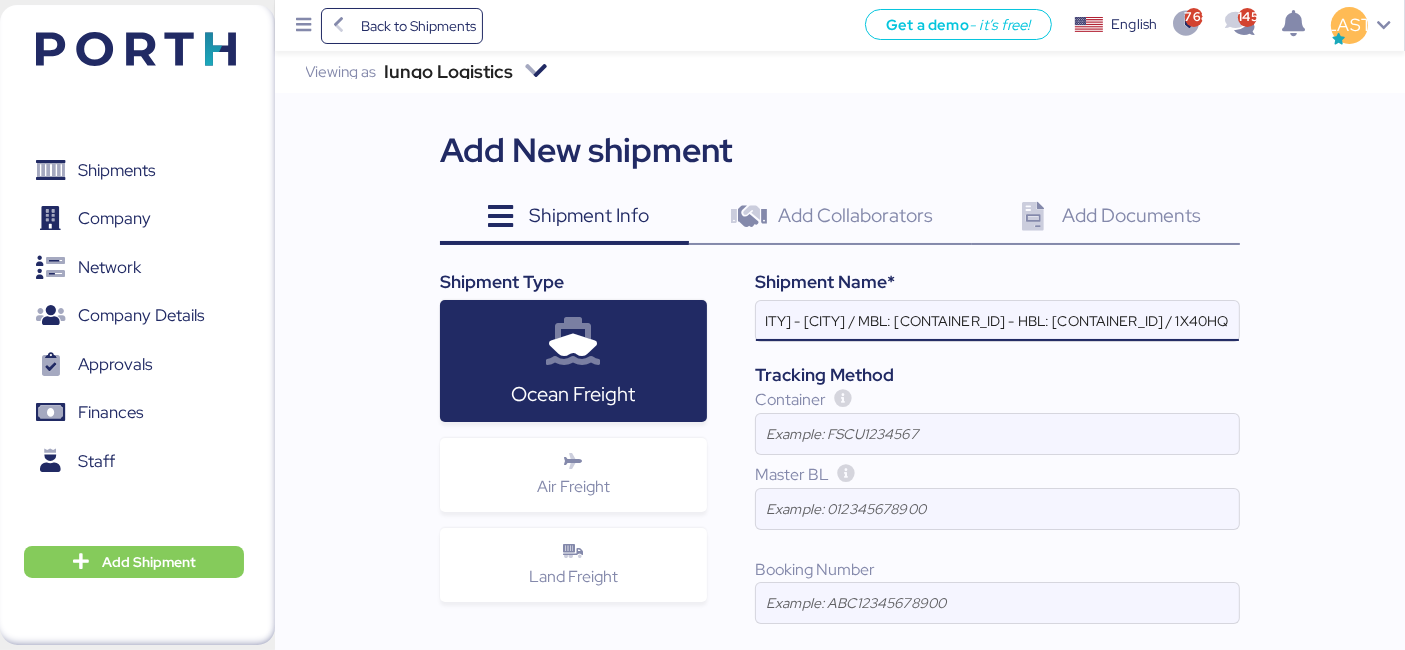 scroll, scrollTop: 0, scrollLeft: 234, axis: horizontal 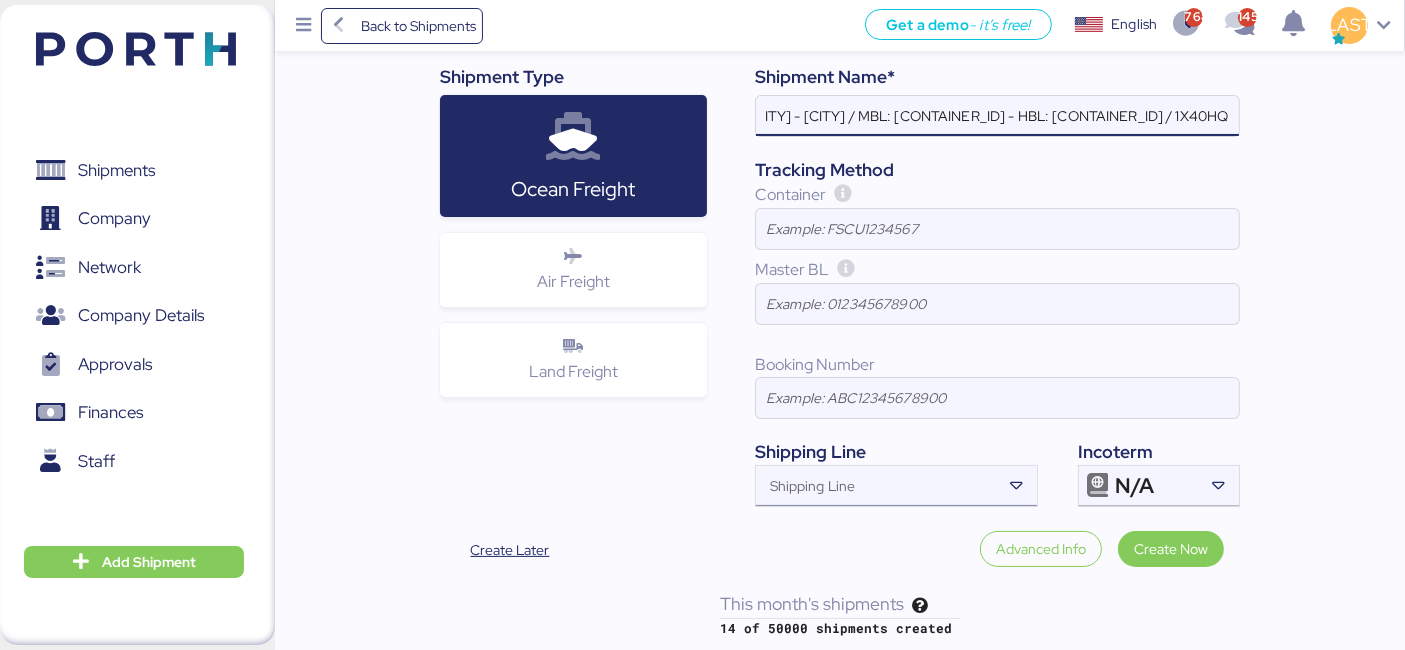 type on "LOXSON - LEAR / SHANGHAI - MANZANILLO / MBL: ZIMUSNH22125853 - HBL: KSSE250709269 / 1X40HQ" 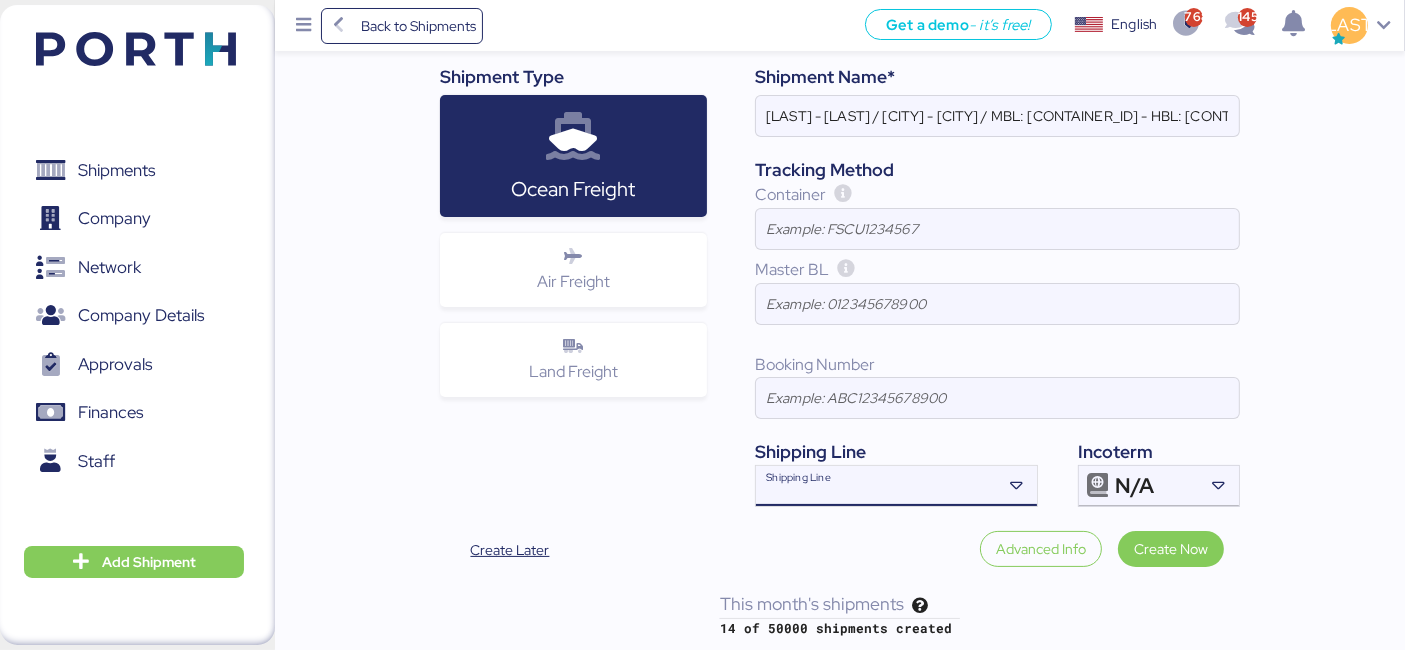 click on "Shipping Line" at bounding box center (878, 492) 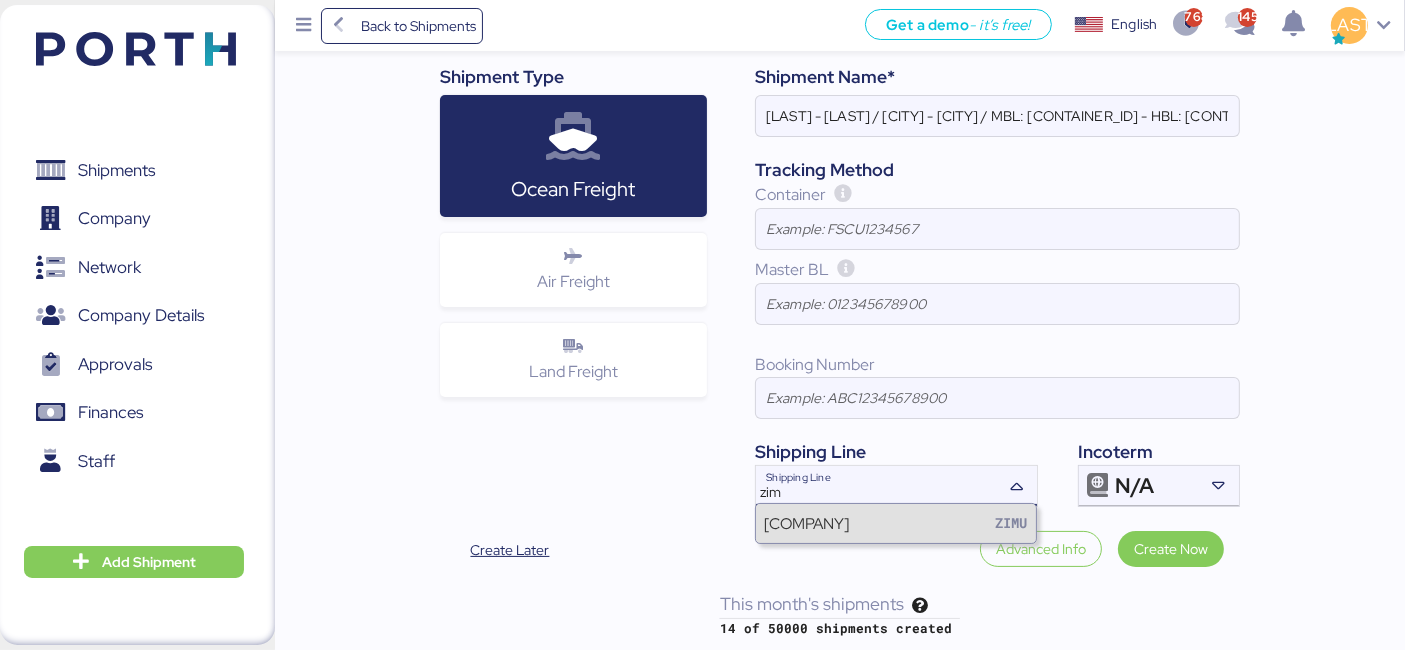 type on "zim" 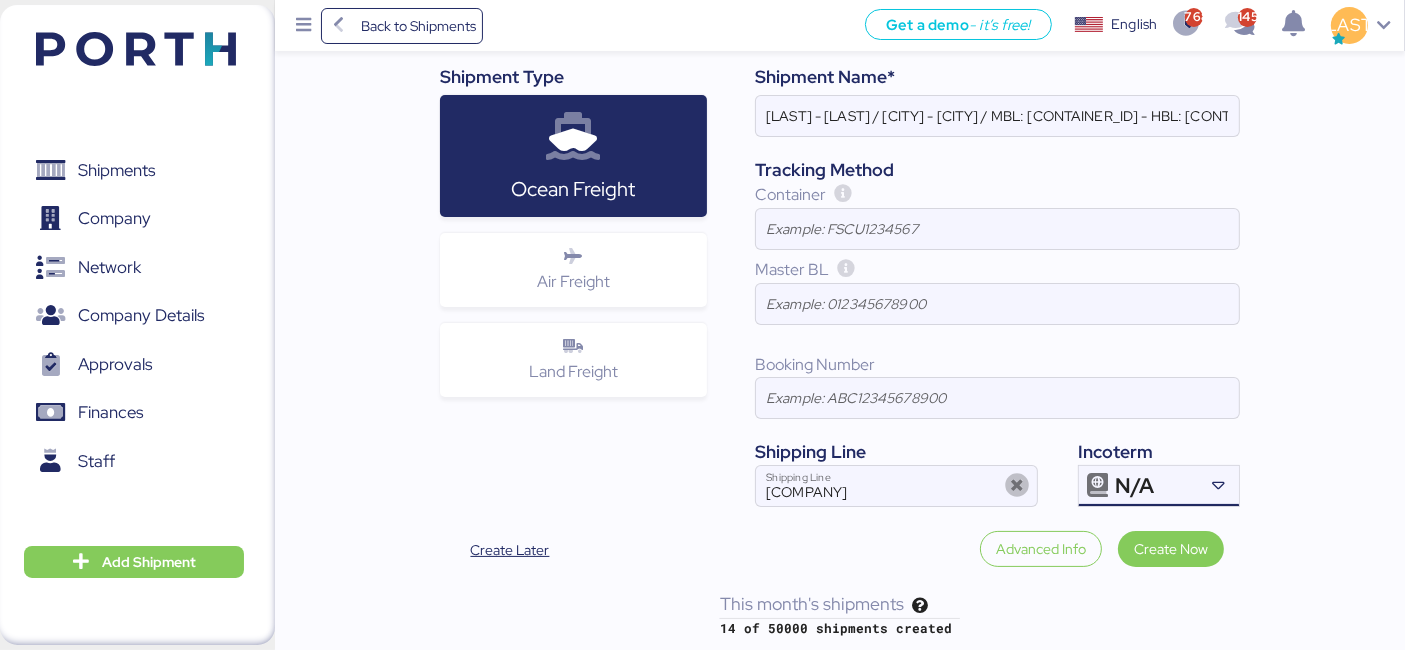 click on "N/A" at bounding box center (1156, 486) 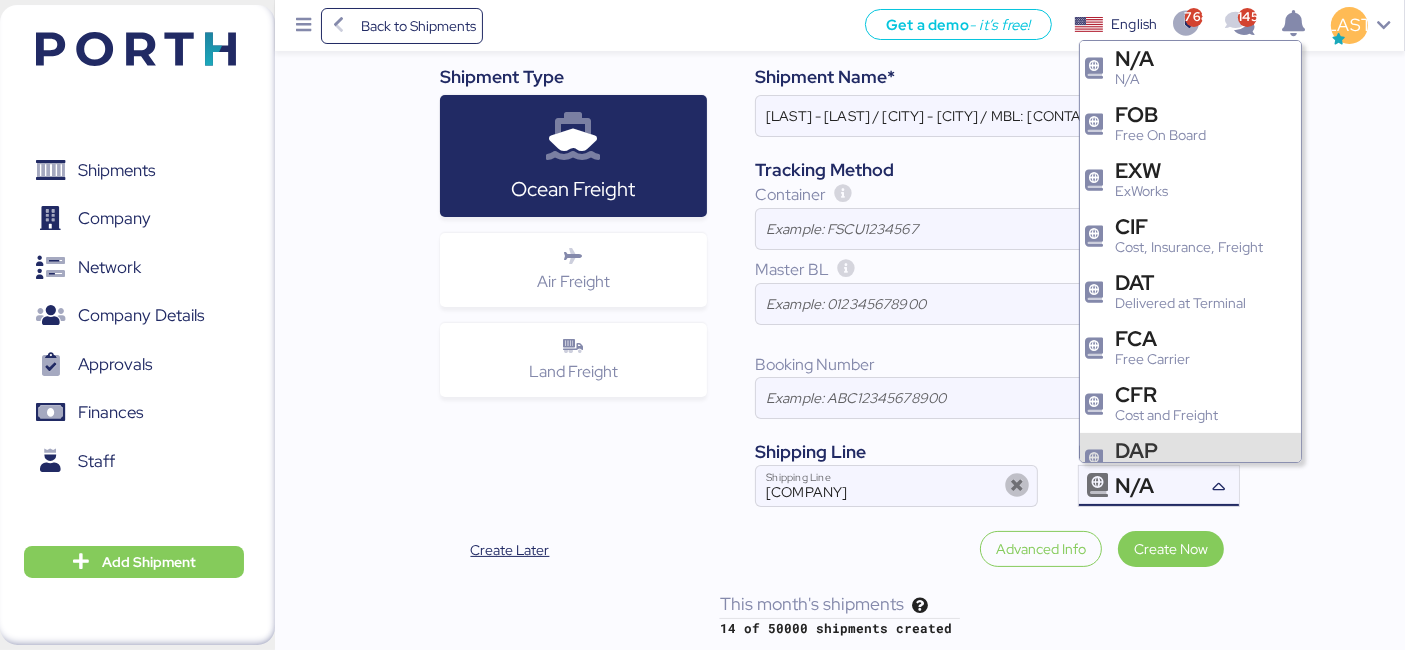 click on "DAP" at bounding box center [1172, 450] 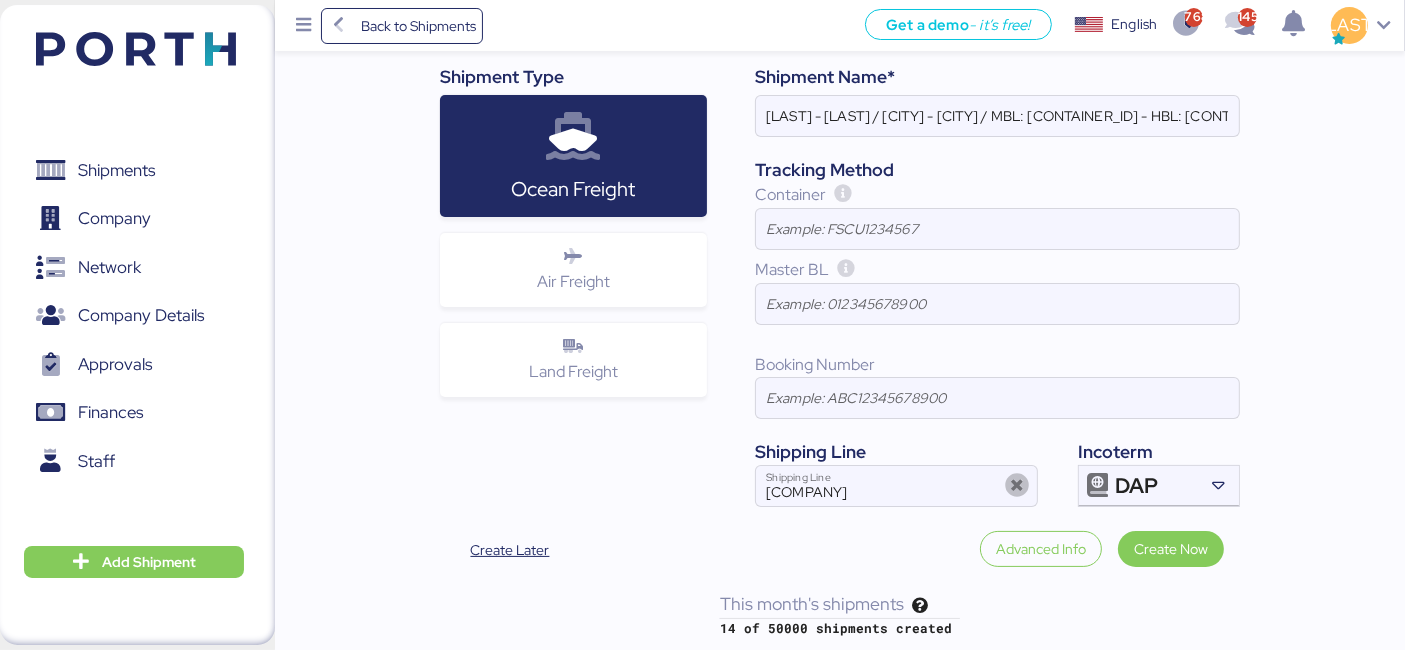 click on "Add New shipment   Shipment Info 0   Add Collaborators 0   Add Documents 0 Shipment Type   Ocean Freight   Air Freight   Land Freight Shipment Name* LOXSON - LEAR / SHANGHAI - MANZANILLO / MBL: ZIMUSNH22125853 - HBL: KSSE250709269 / 1X40HQ Tracking Method Container   Master BL   Booking Number Shipping Line ZIM Shipping Line   Incoterm   DAP   Create Later Advanced Info Create Now" at bounding box center (840, 251) 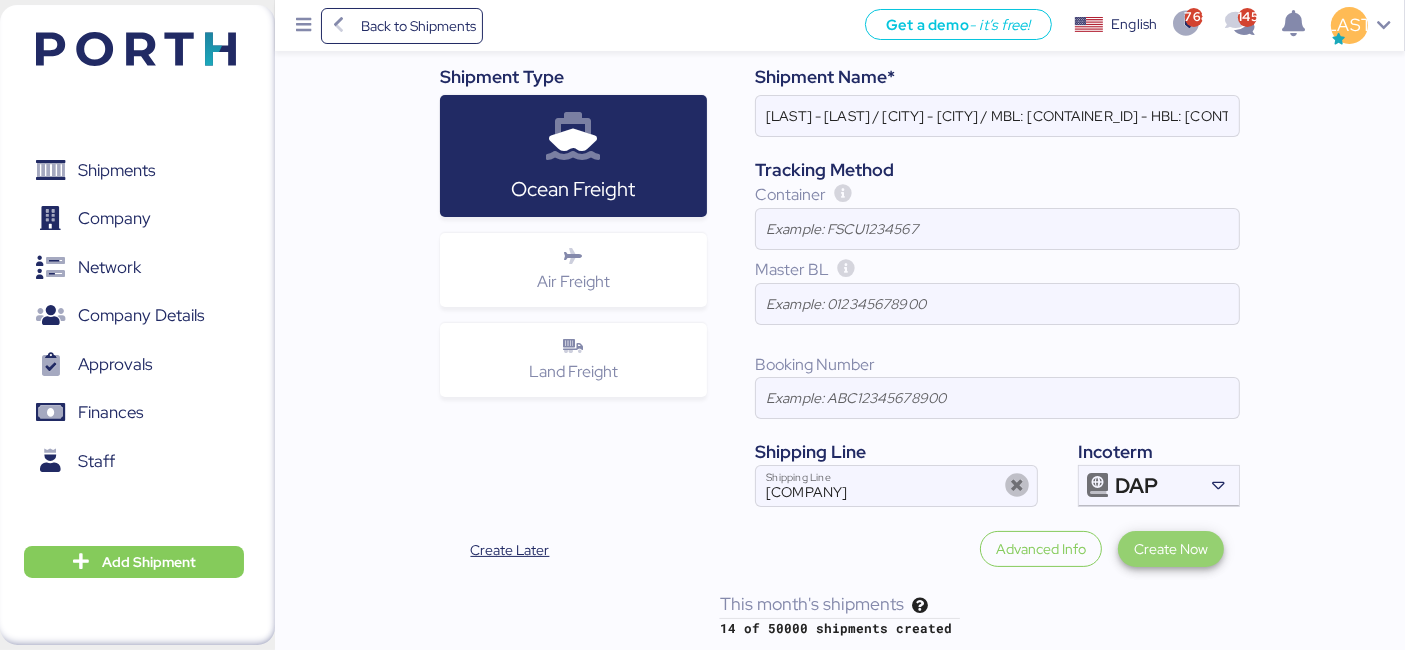 click on "Create Now" at bounding box center [1171, 549] 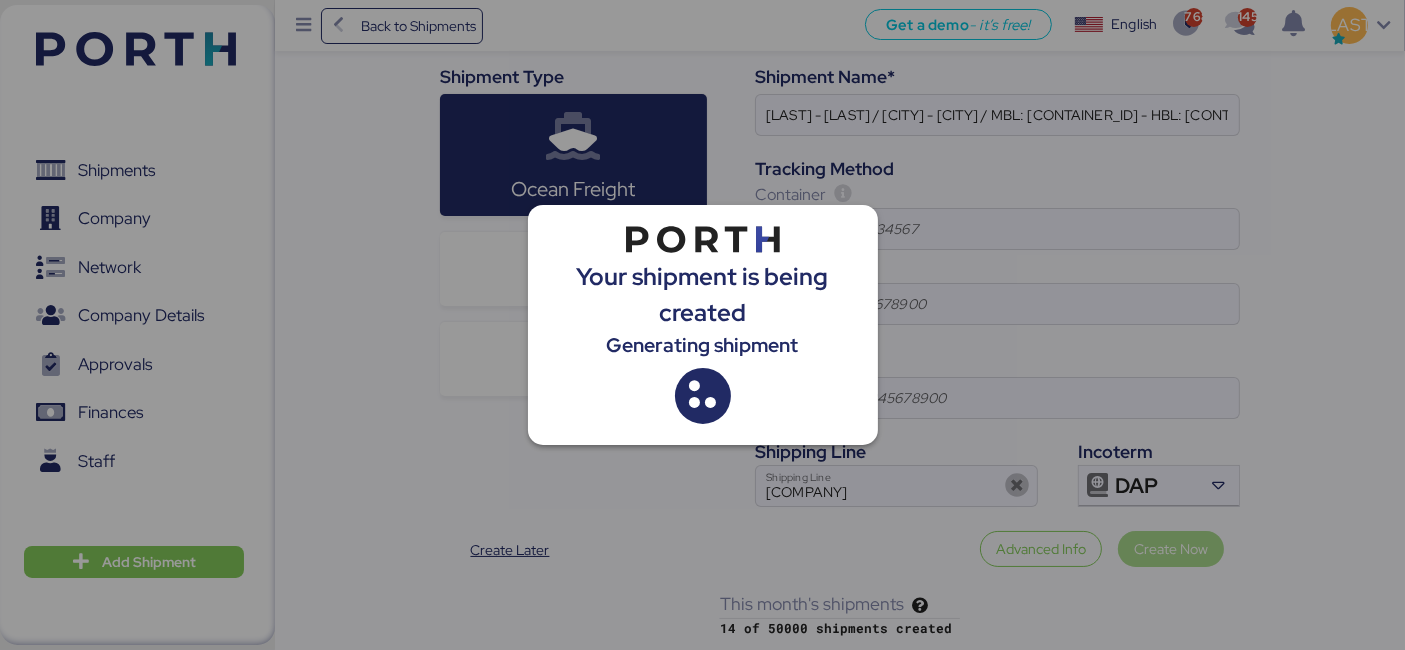 scroll, scrollTop: 0, scrollLeft: 0, axis: both 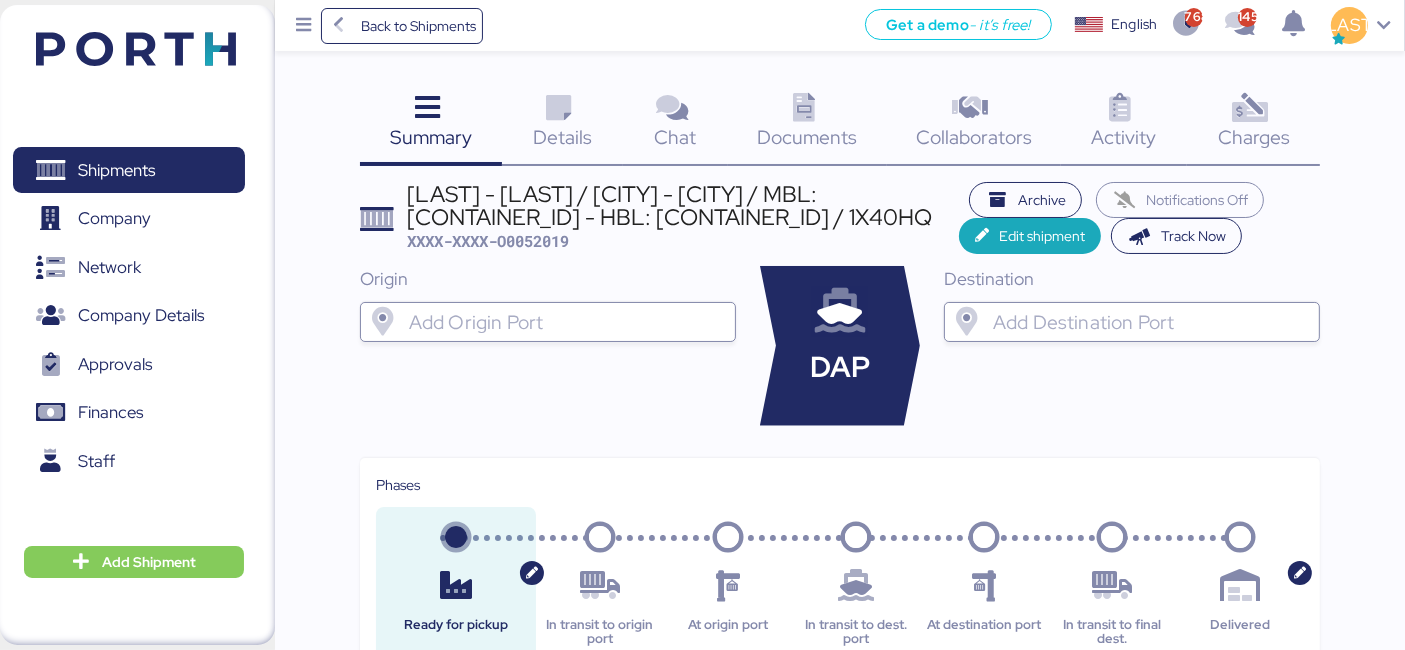 click at bounding box center (566, 322) 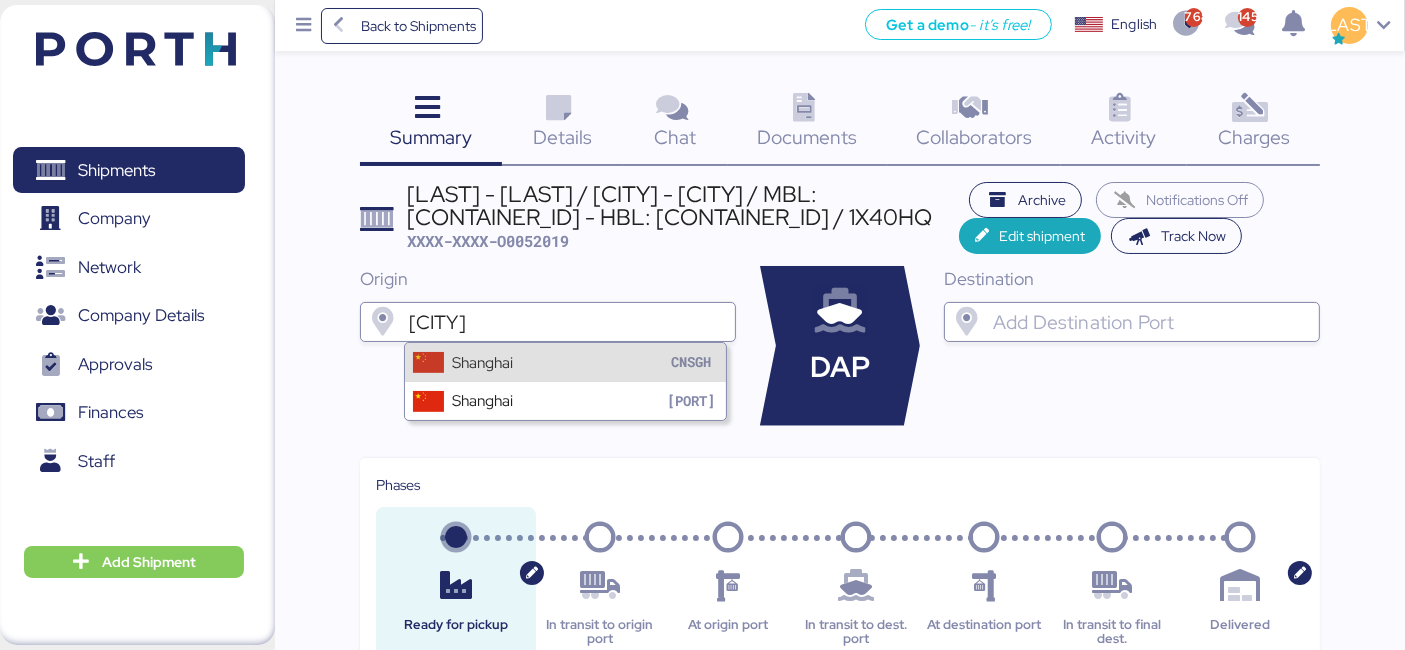 type on "shanghai" 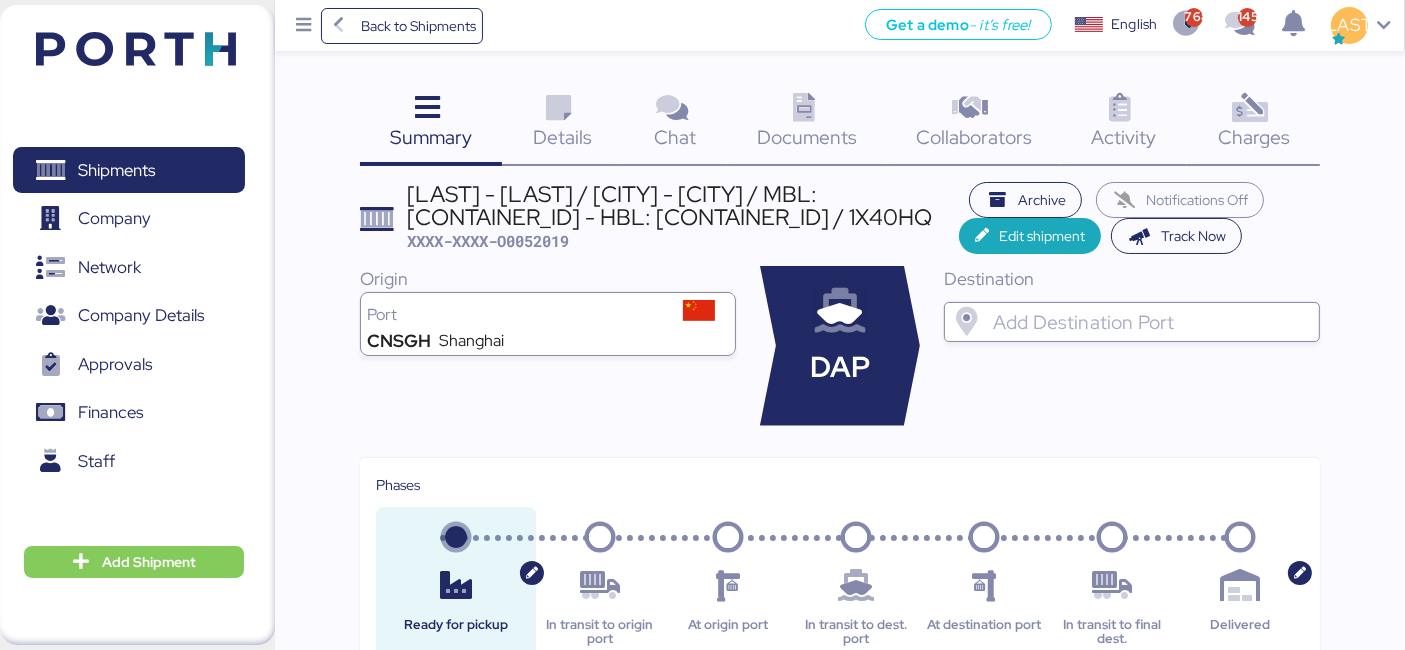 click at bounding box center (1150, 322) 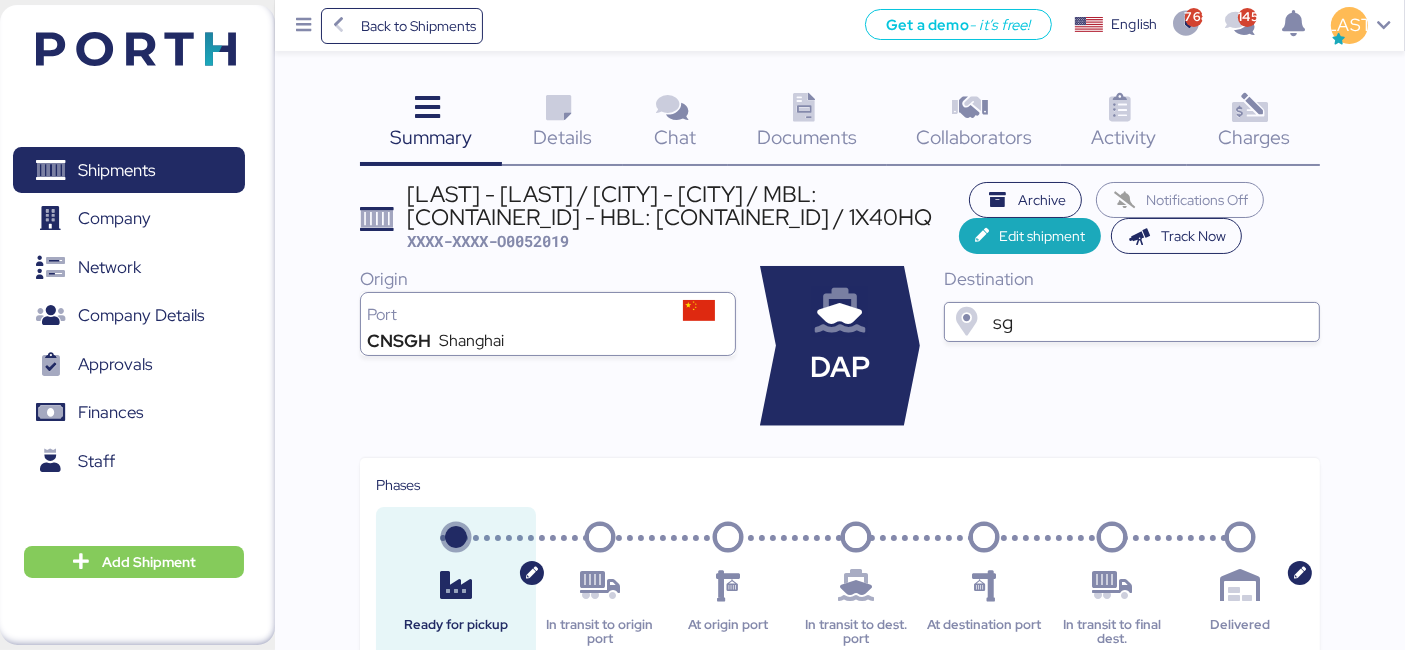 type on "s" 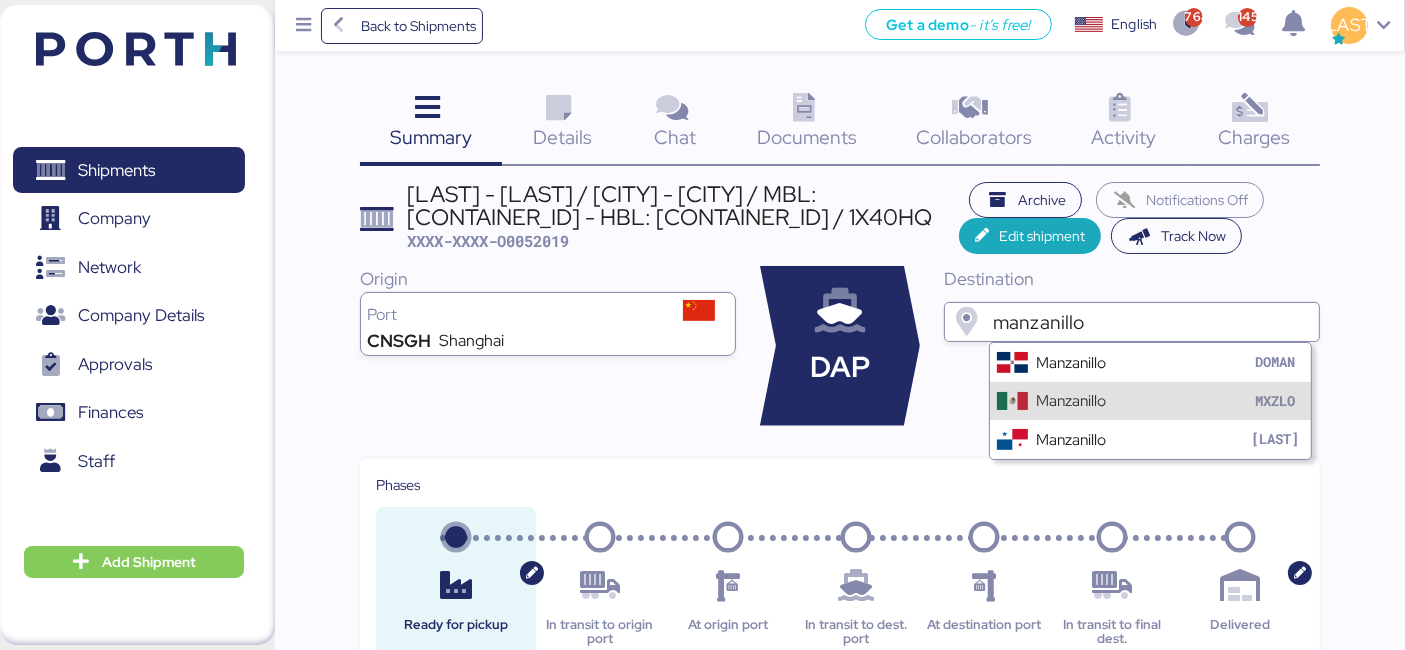 type on "manzanillo" 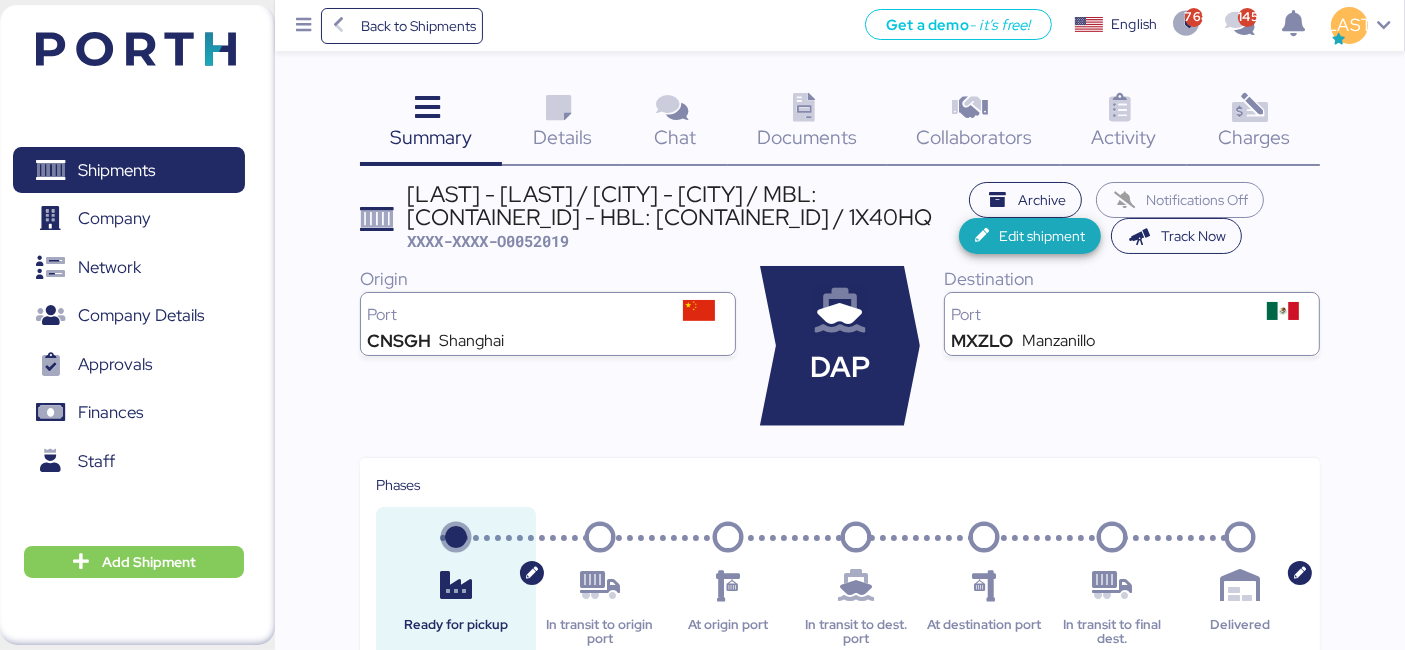 click on "Edit shipment" at bounding box center [1030, 236] 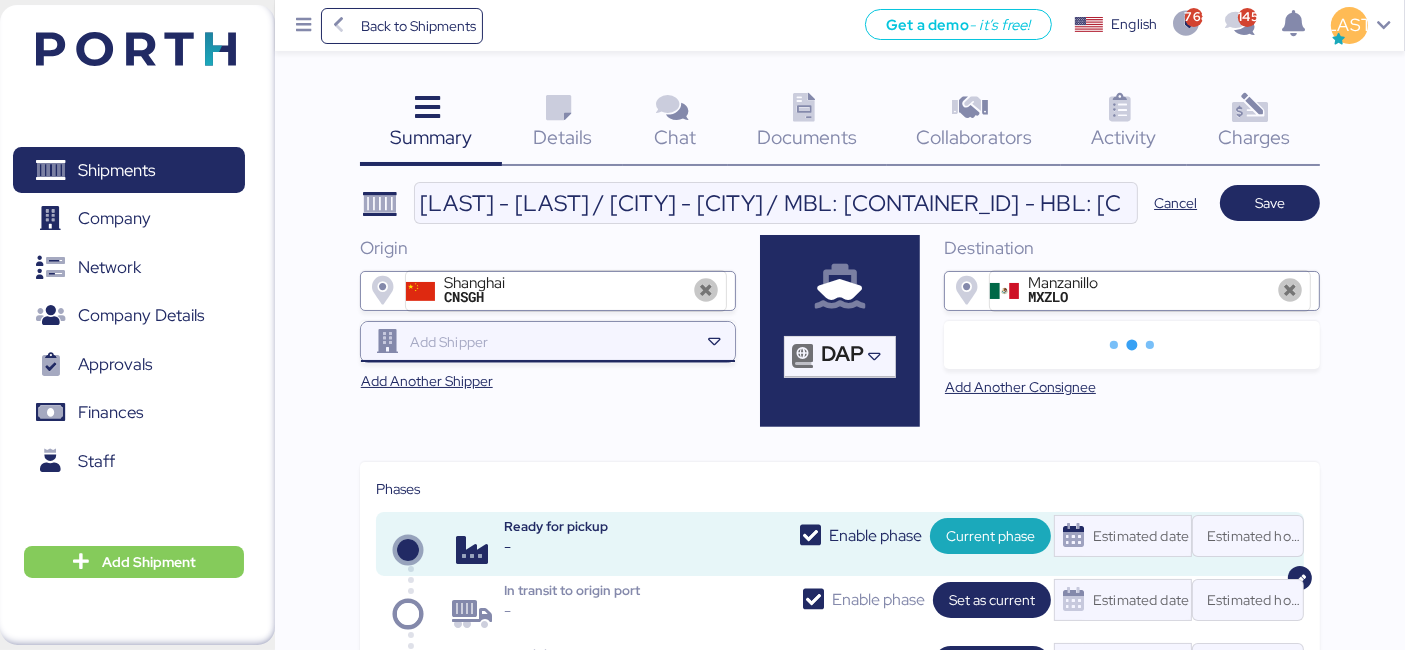 click at bounding box center (552, 342) 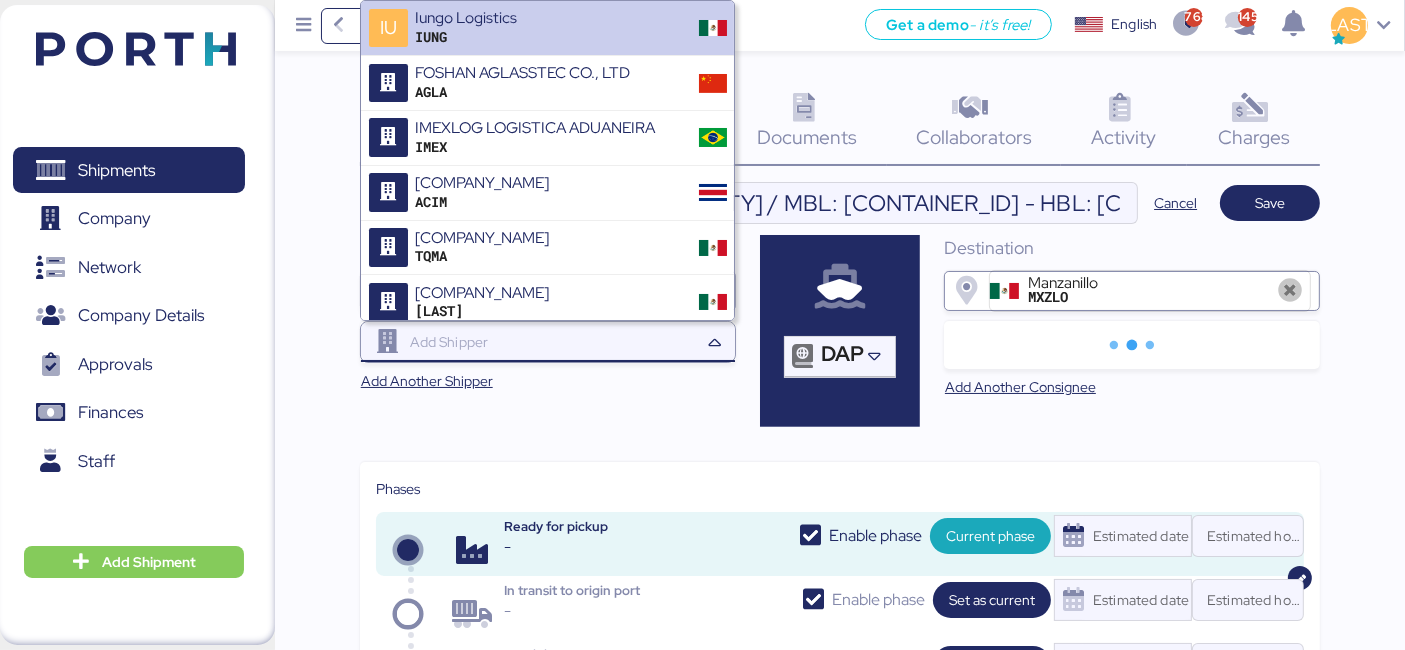 paste on "DONG GUAN" 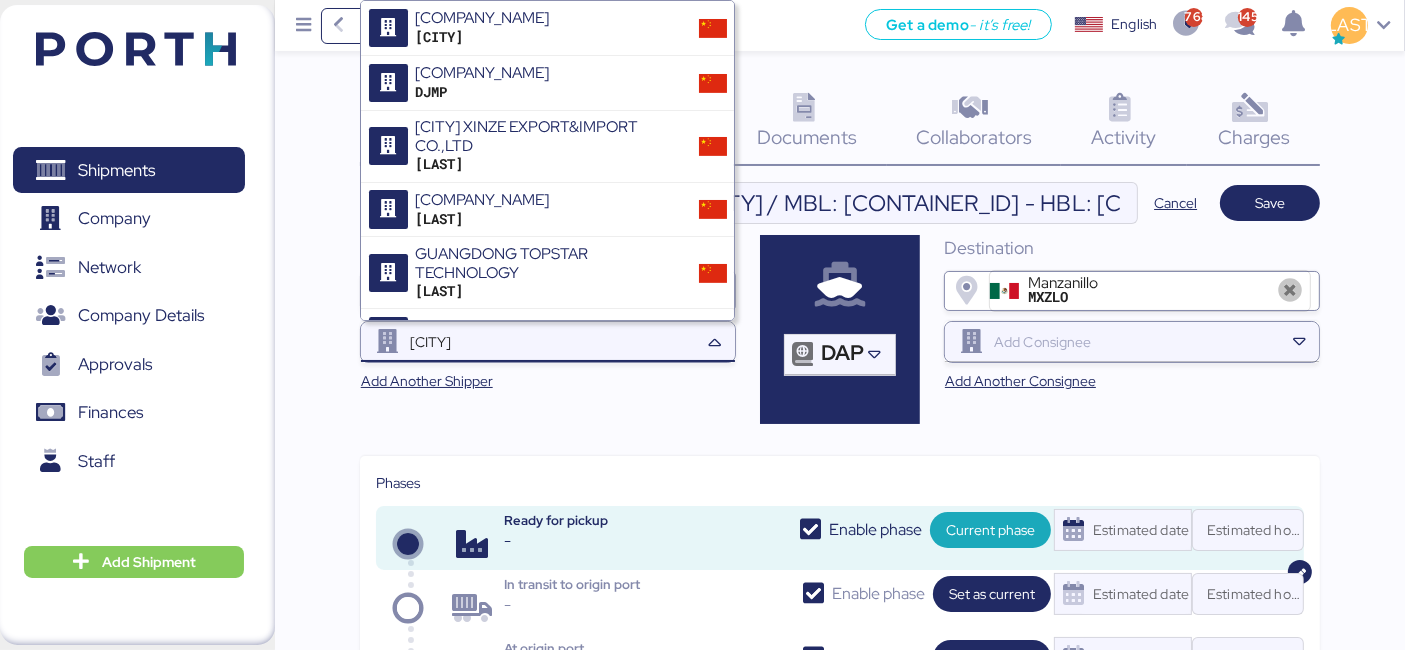 paste on "DONG GUAN" 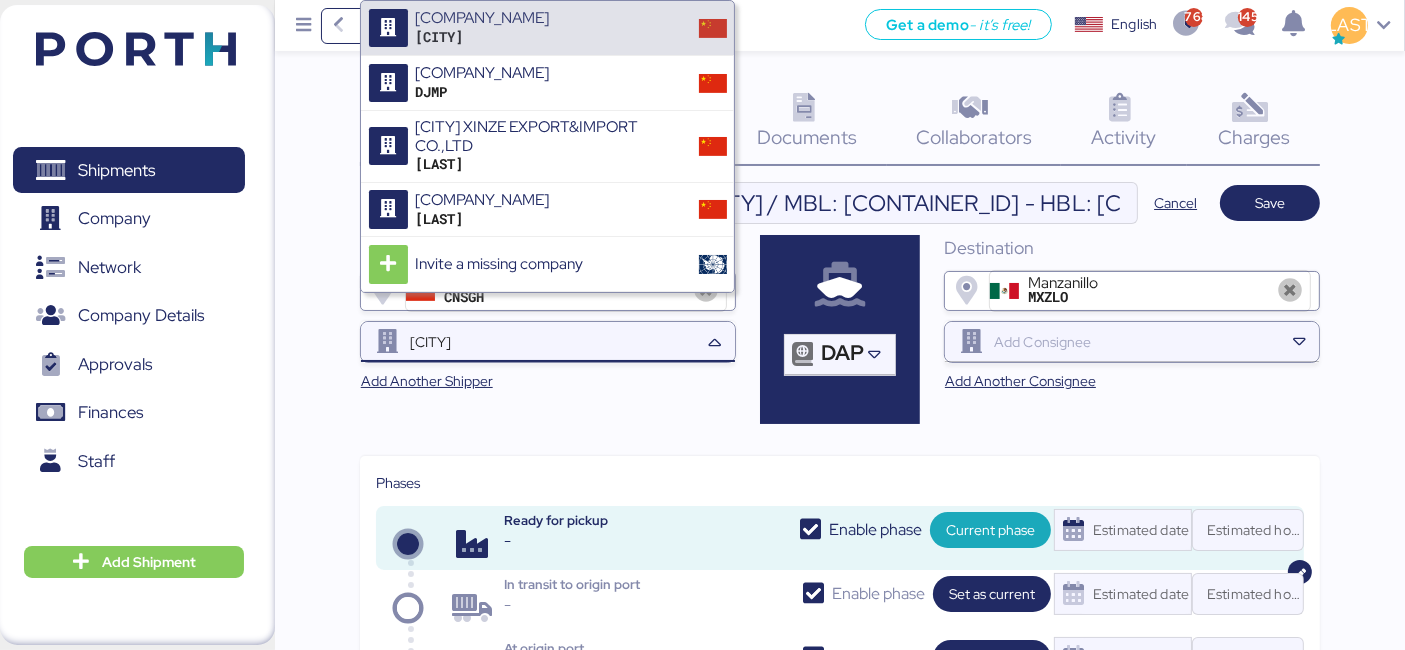 type on "DONGGUAN" 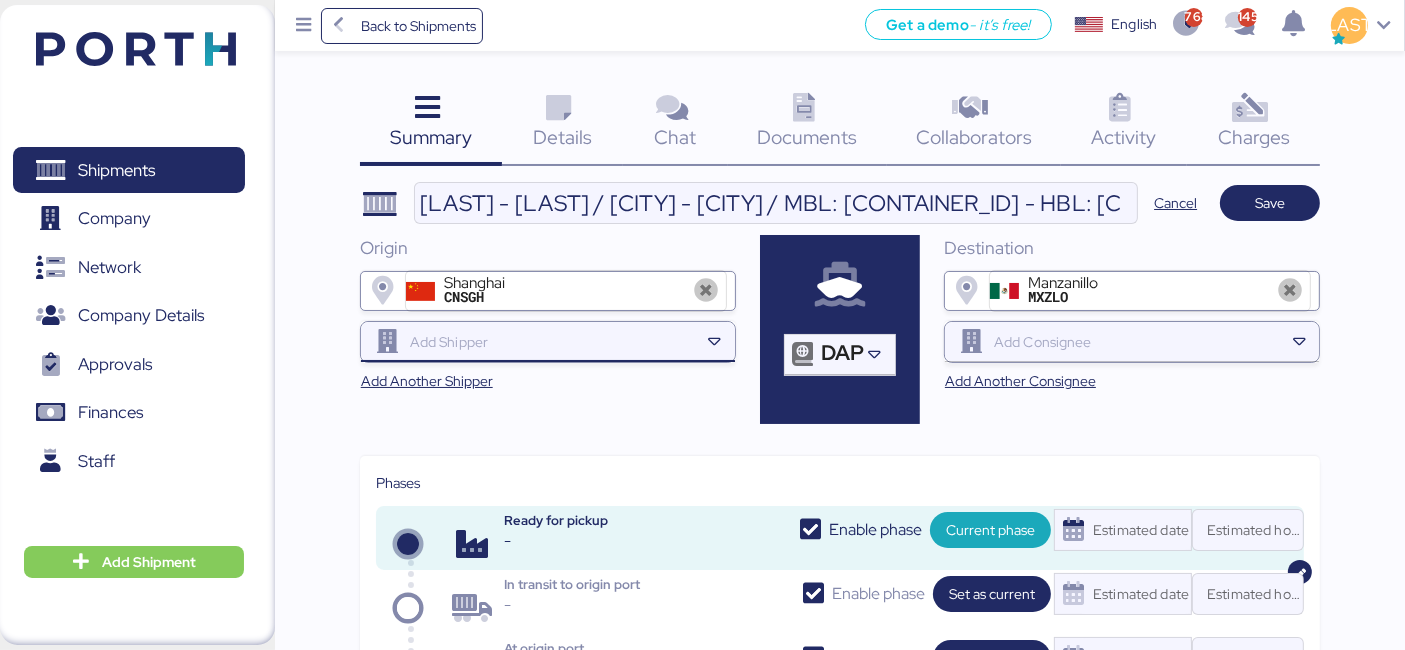 click at bounding box center [552, 342] 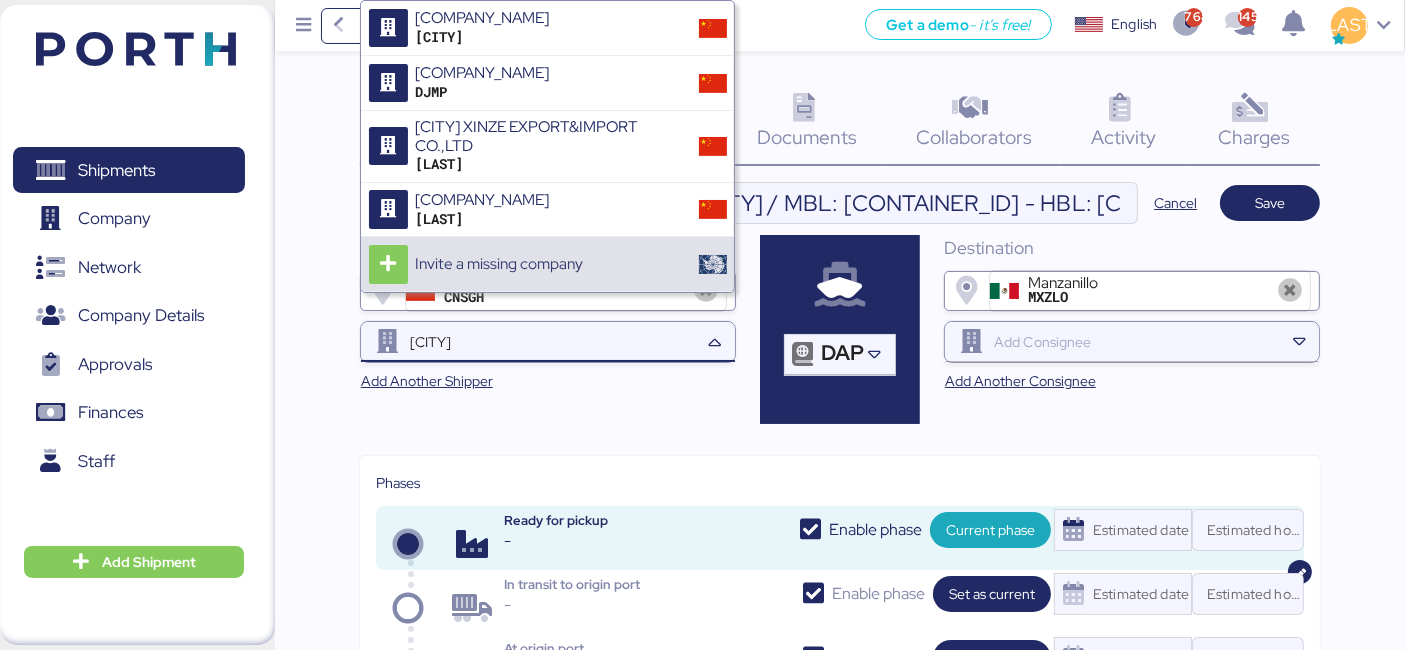 type on "DONGGUAN" 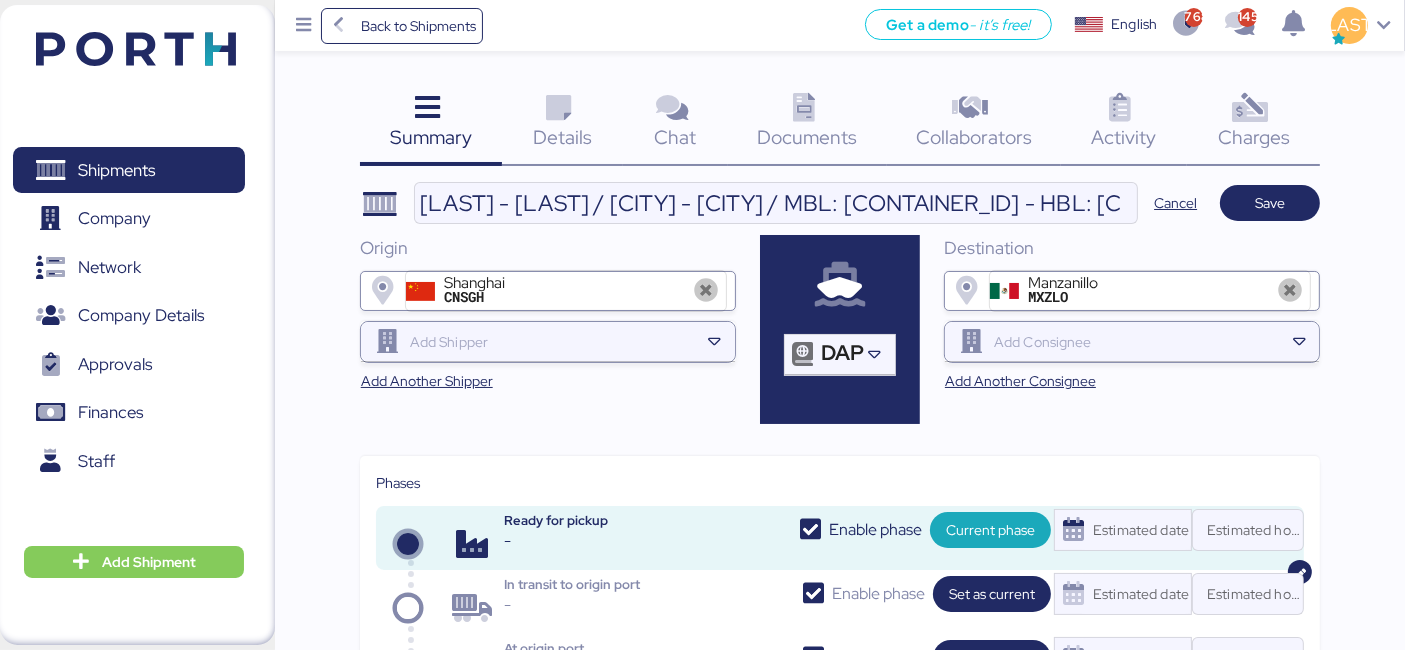 click on "Origin   Shanghai CNSGH       Add Another Shipper" at bounding box center [548, 329] 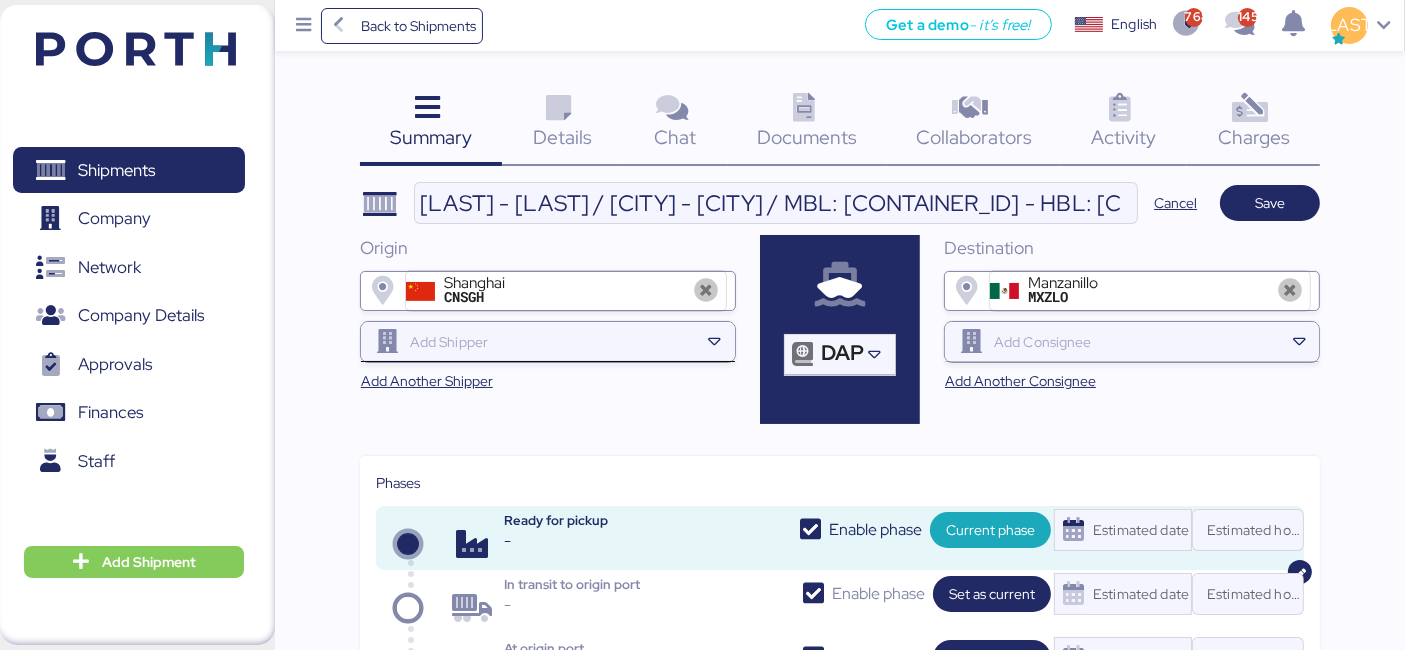 click at bounding box center [552, 342] 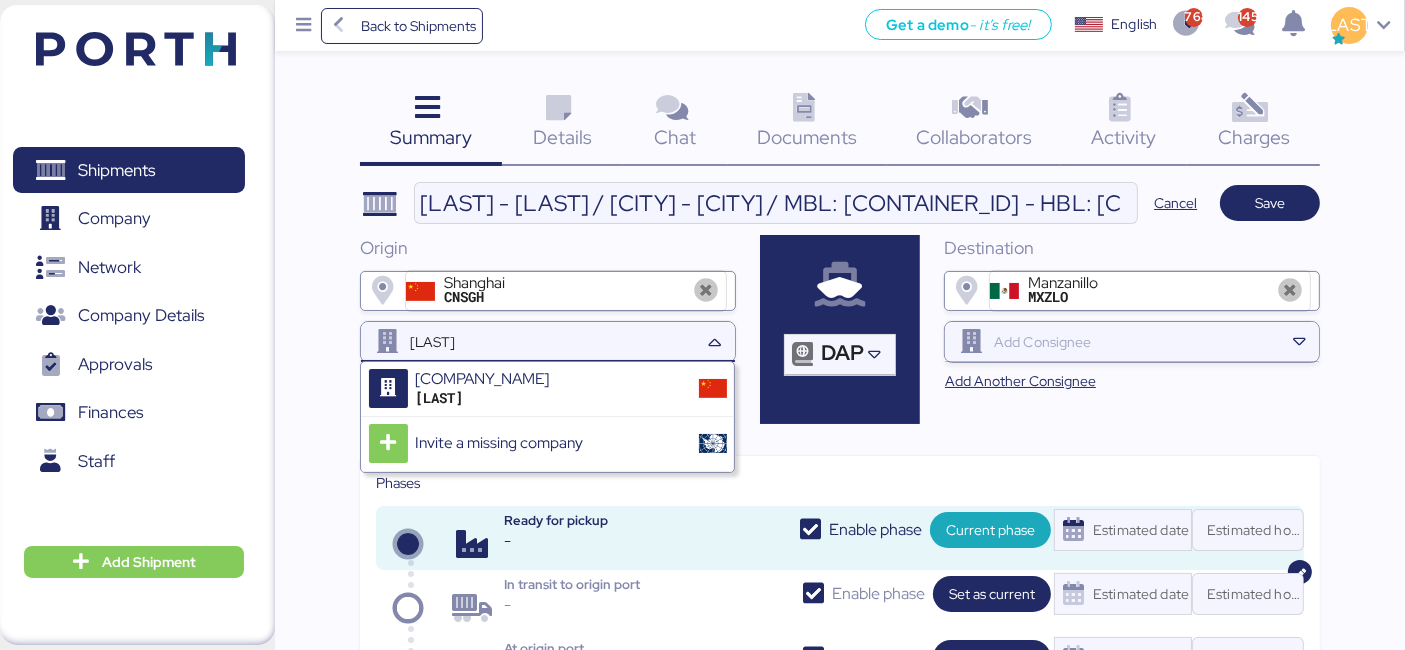 type on "nara" 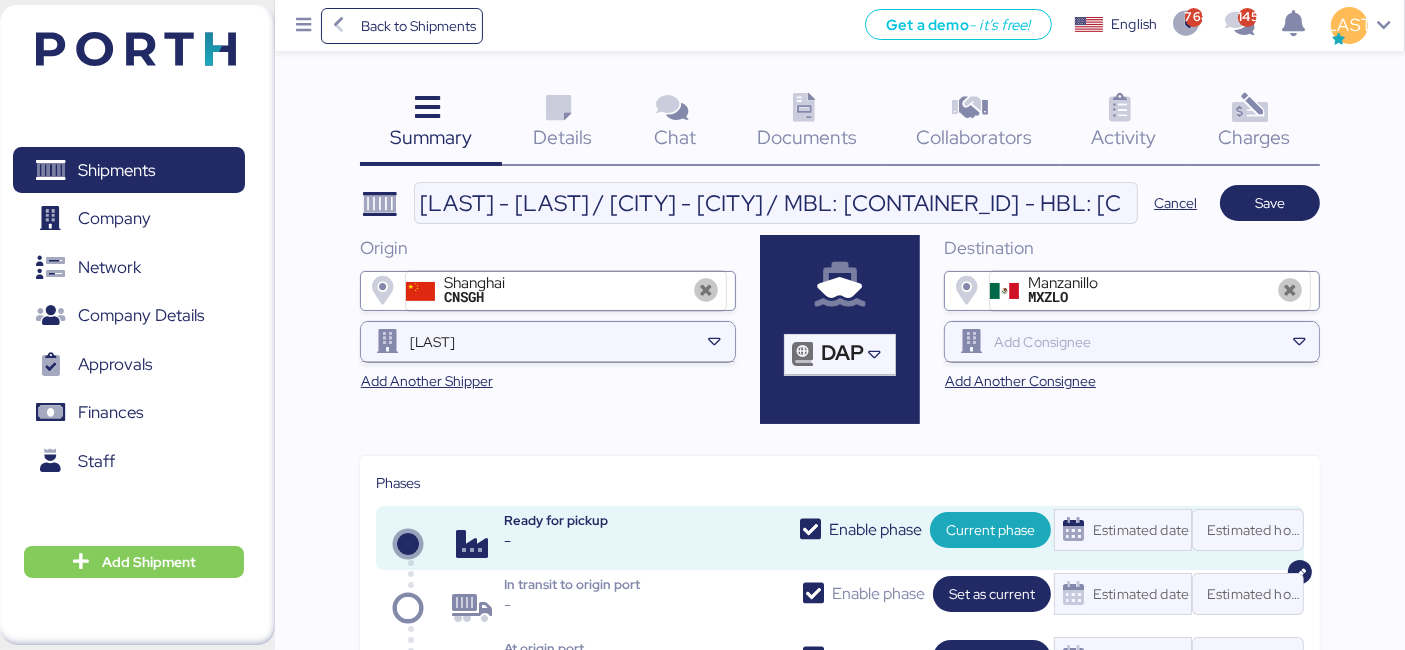 type 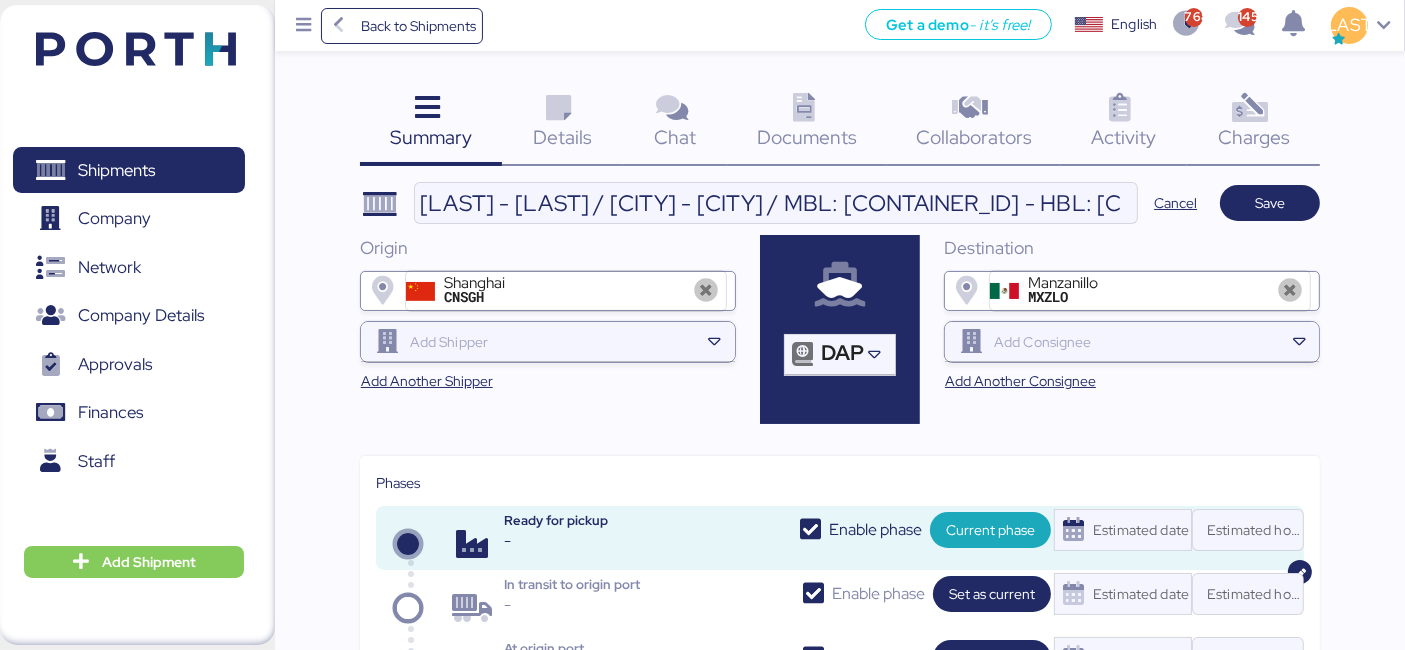 click on "LOXSON - LEAR / SHANGHAI - MANZANILLO / MBL: ZIMUSNH22125853 - HBL: KSSE250709269 / 1X40HQ Cancel Save Origin   Shanghai CNSGH       Add Another Shipper     DAP   Destination   Manzanillo MXZLO       Add Another Consignee Phases     Ready for pickup -   Enable phase Current phase   Estimated date Estimated hour   In transit to origin port -   Enable phase Set as current   Estimated date Estimated hour   At origin port -   Enable phase Set as current   Estimated date Estimated hour   In transit to dest. port -   Enable phase Set as current   Estimated date Estimated hour   At destination port -   Enable phase Set as current   Estimated date Estimated hour   In transit to final dest. -   Enable phase Set as current   Estimated date Estimated hour     Delivered -   Enable phase Set as current   Estimated date Estimated hour Your Shipments Details   Notify parties about phase change   Manual phase change     Created by Iungo Logistics IUNG Guadalajara   Supplier   Add supplier Client   Add client Customs broker" at bounding box center (840, 844) 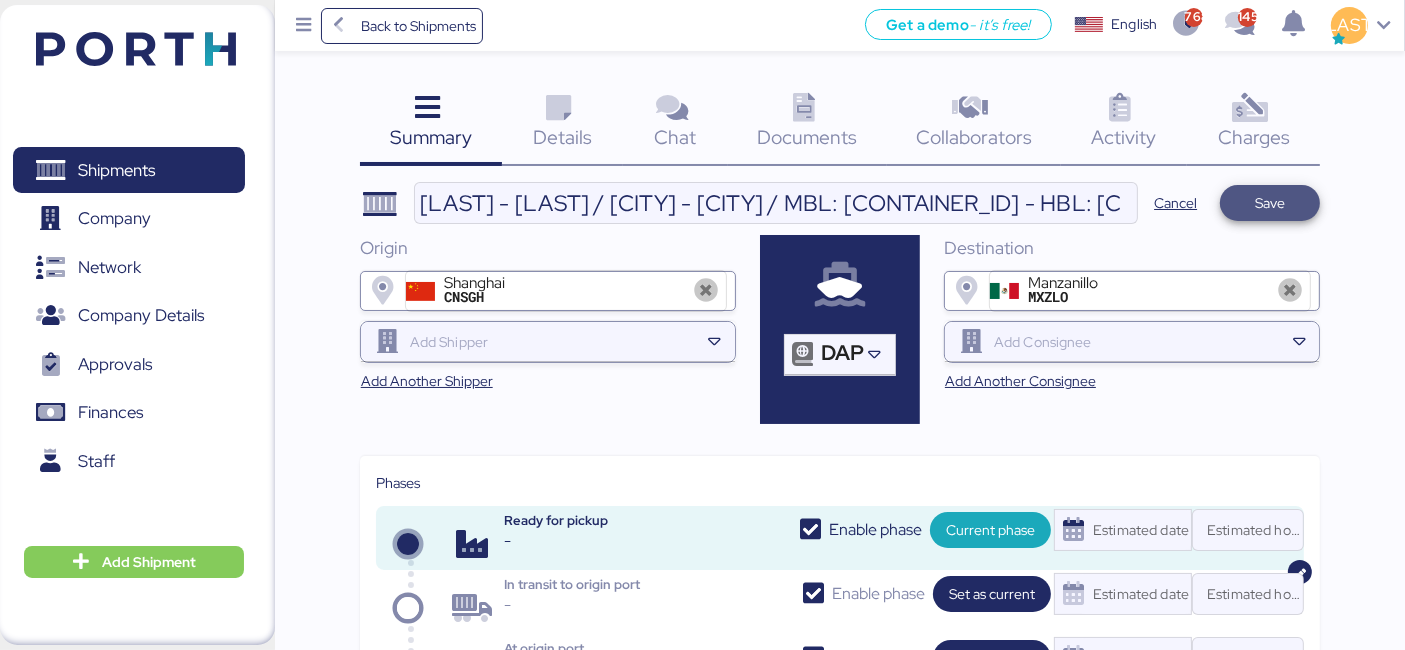 click on "Save" at bounding box center [1270, 203] 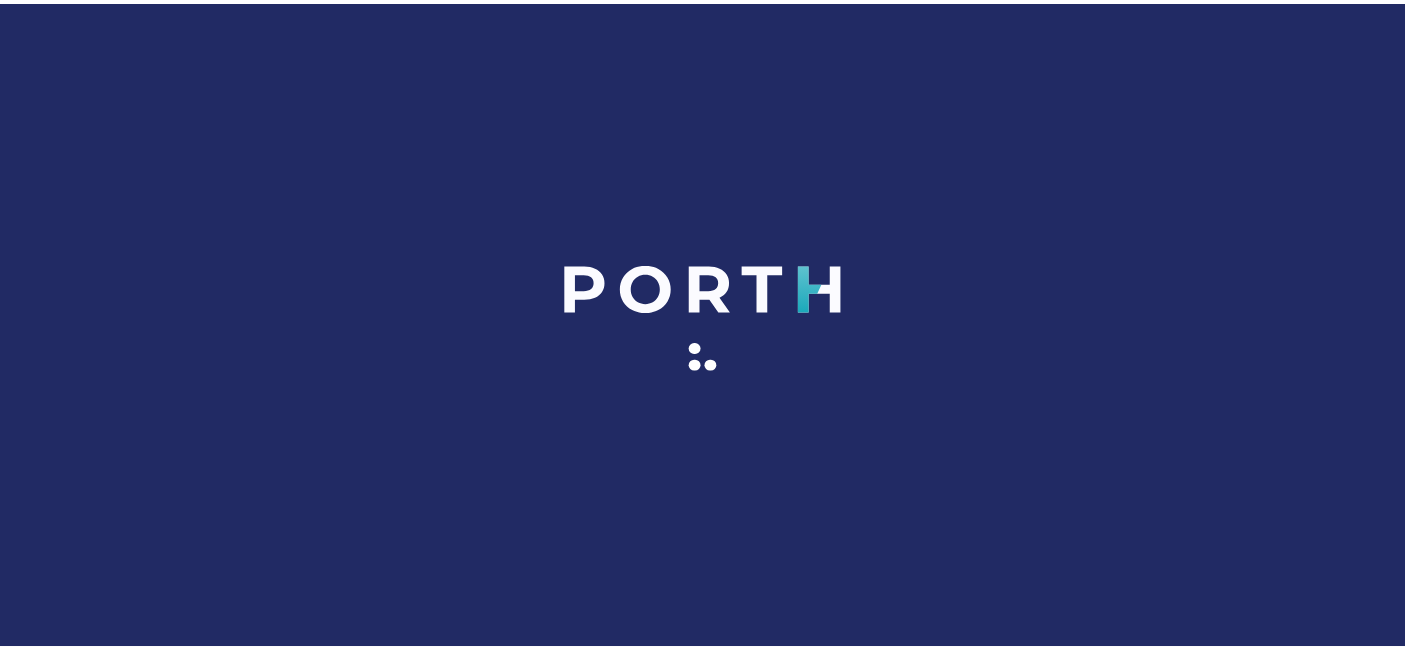 scroll, scrollTop: 0, scrollLeft: 0, axis: both 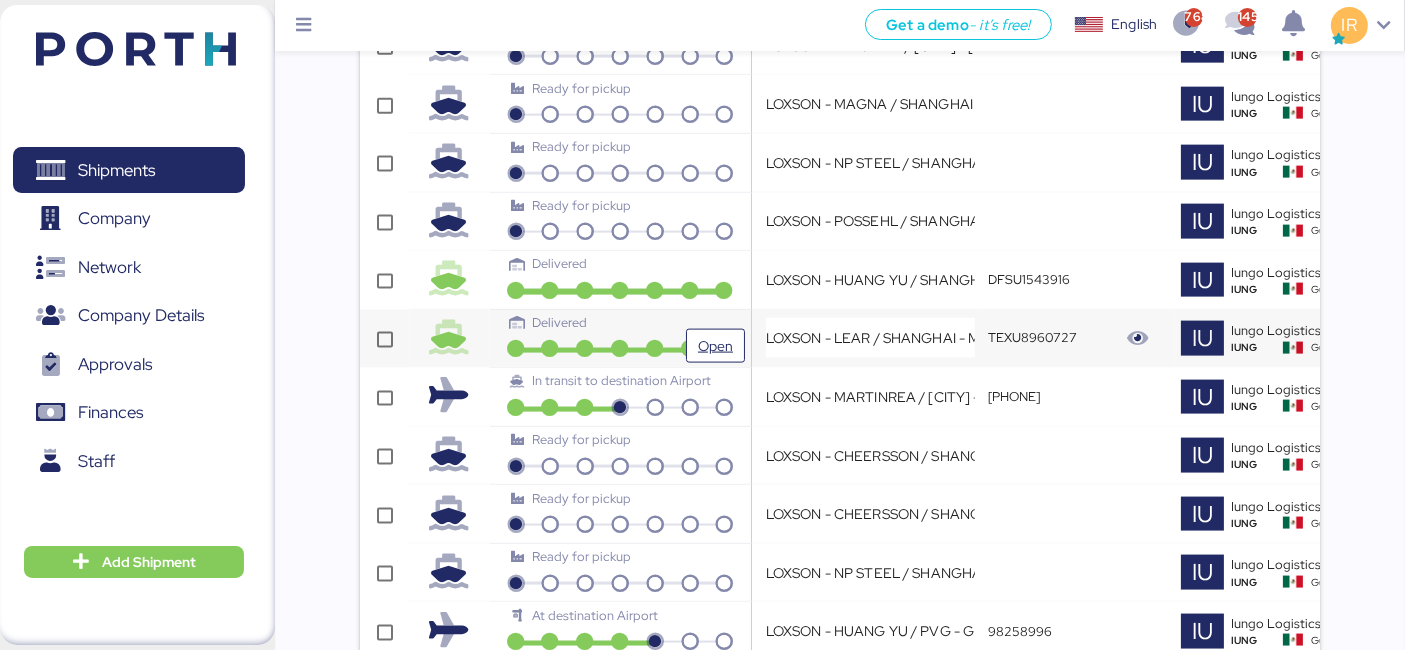 click on "Delivered" at bounding box center [620, 330] 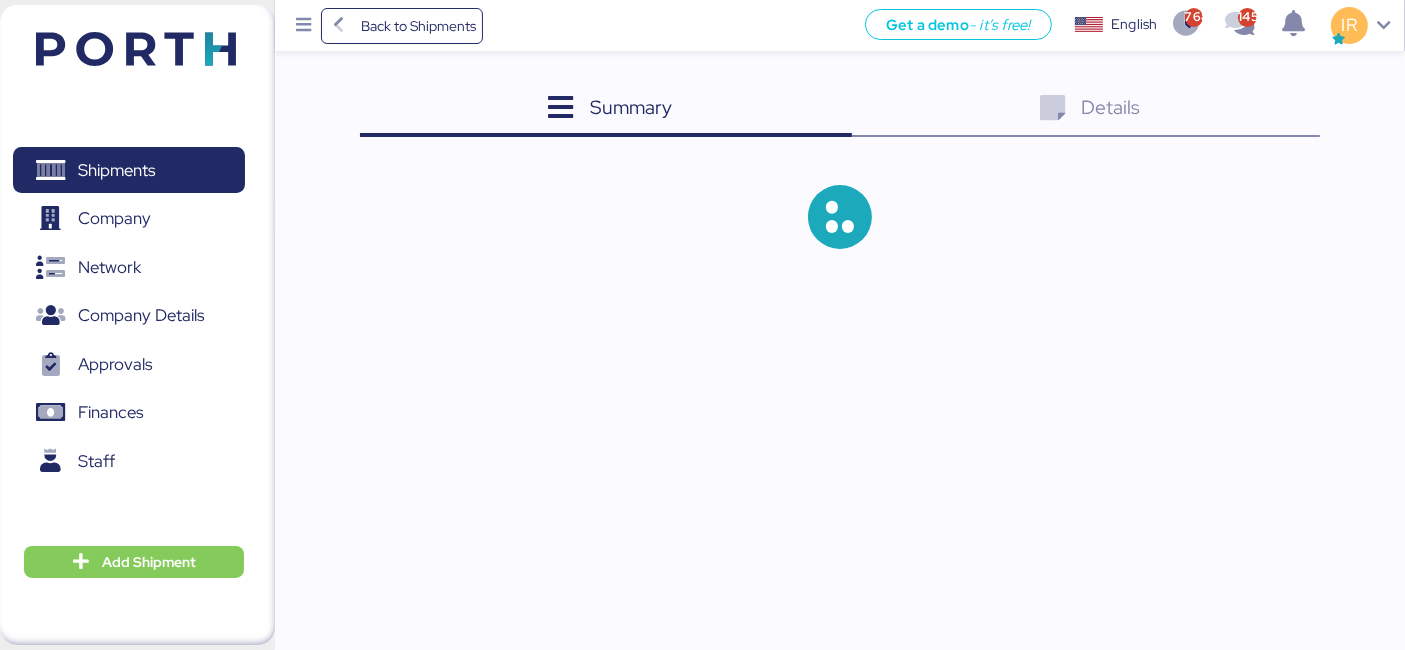 scroll, scrollTop: 0, scrollLeft: 0, axis: both 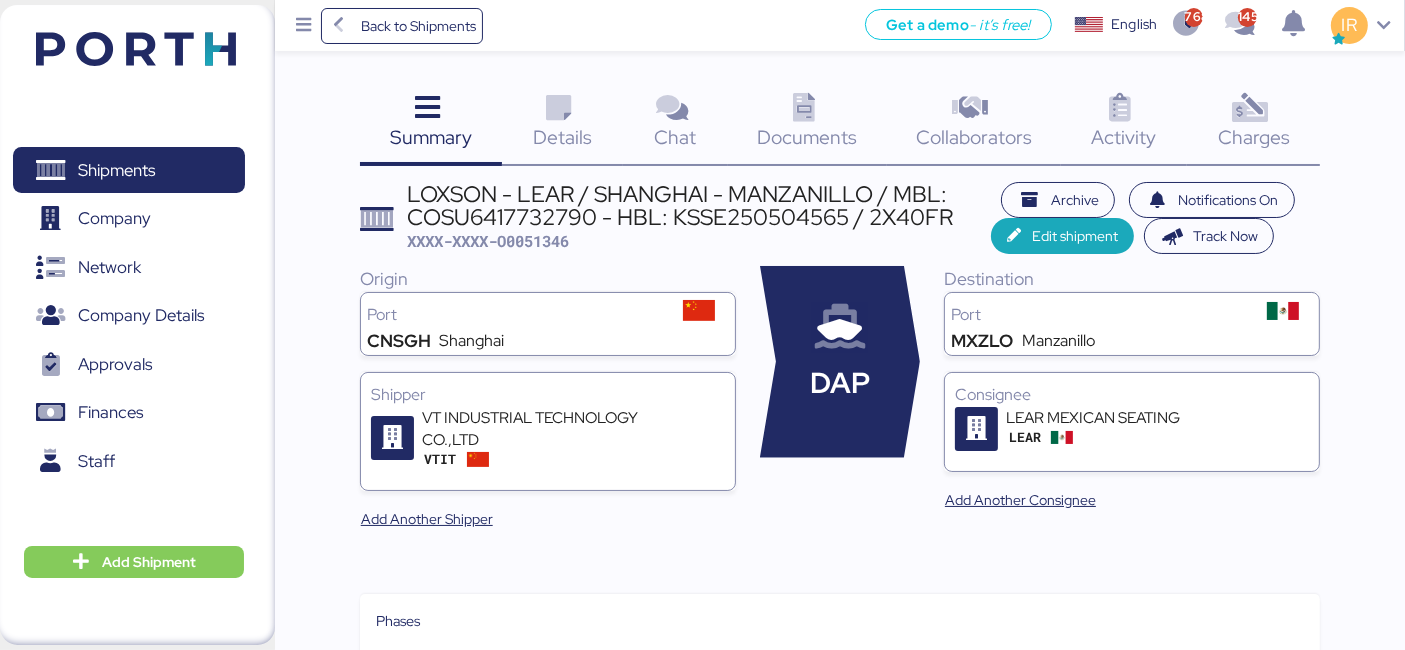 click on "LOXSON - LEAR / SHANGHAI - MANZANILLO / MBL: COSU6417732790 - HBL: KSSE250504565 / 2X40FR" at bounding box center [699, 205] 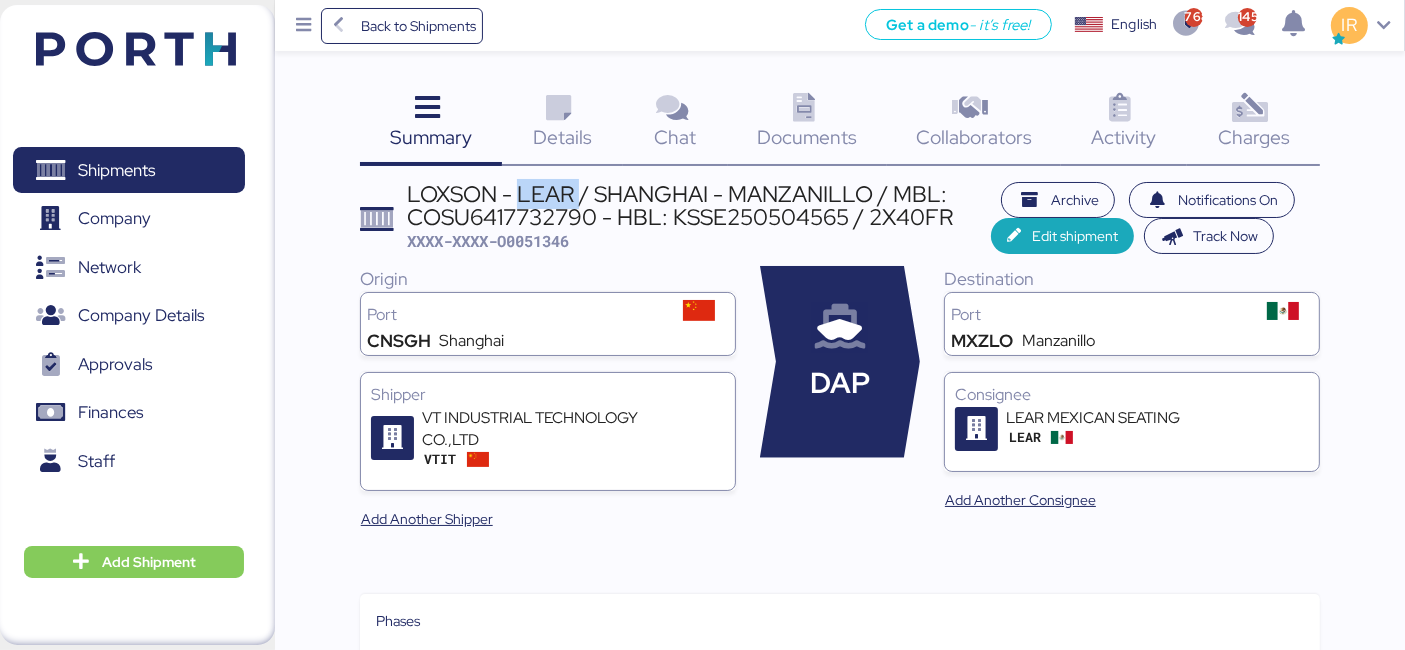 click on "LOXSON - LEAR / SHANGHAI - MANZANILLO / MBL: COSU6417732790 - HBL: KSSE250504565 / 2X40FR" at bounding box center [699, 205] 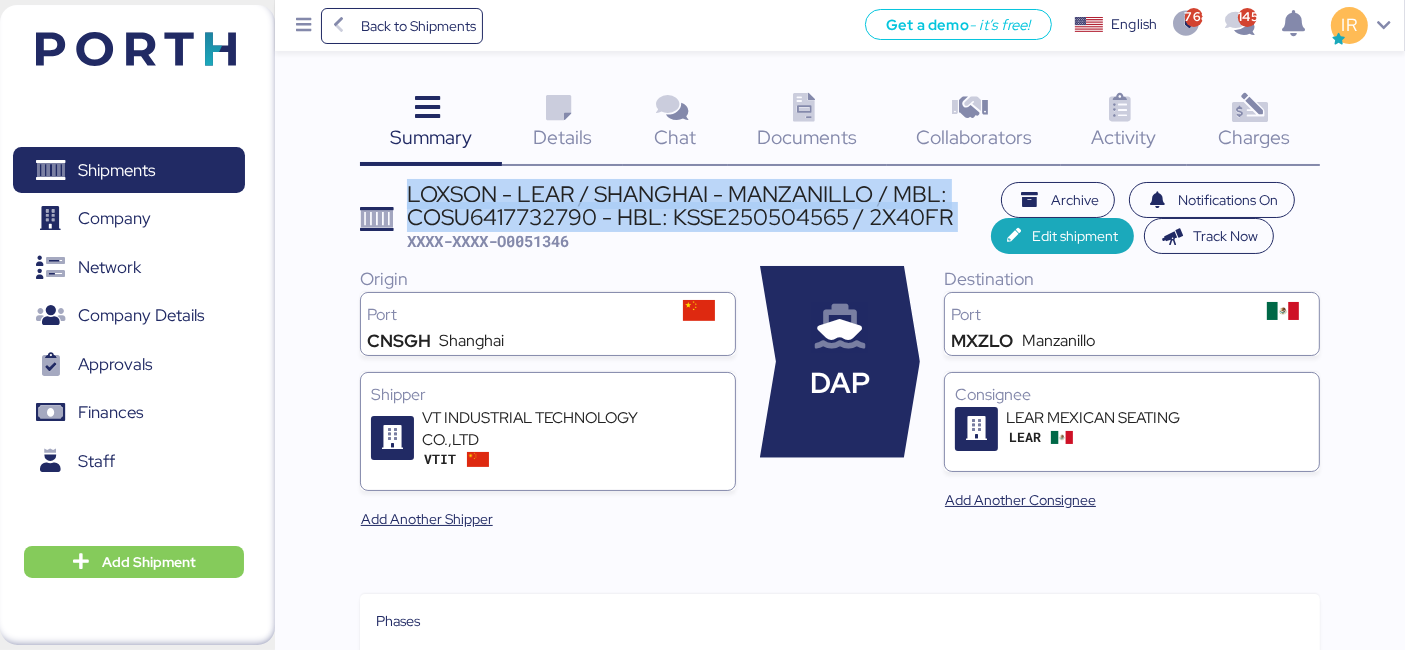 click on "LOXSON - LEAR / SHANGHAI - MANZANILLO / MBL: COSU6417732790 - HBL: KSSE250504565 / 2X40FR" at bounding box center (699, 205) 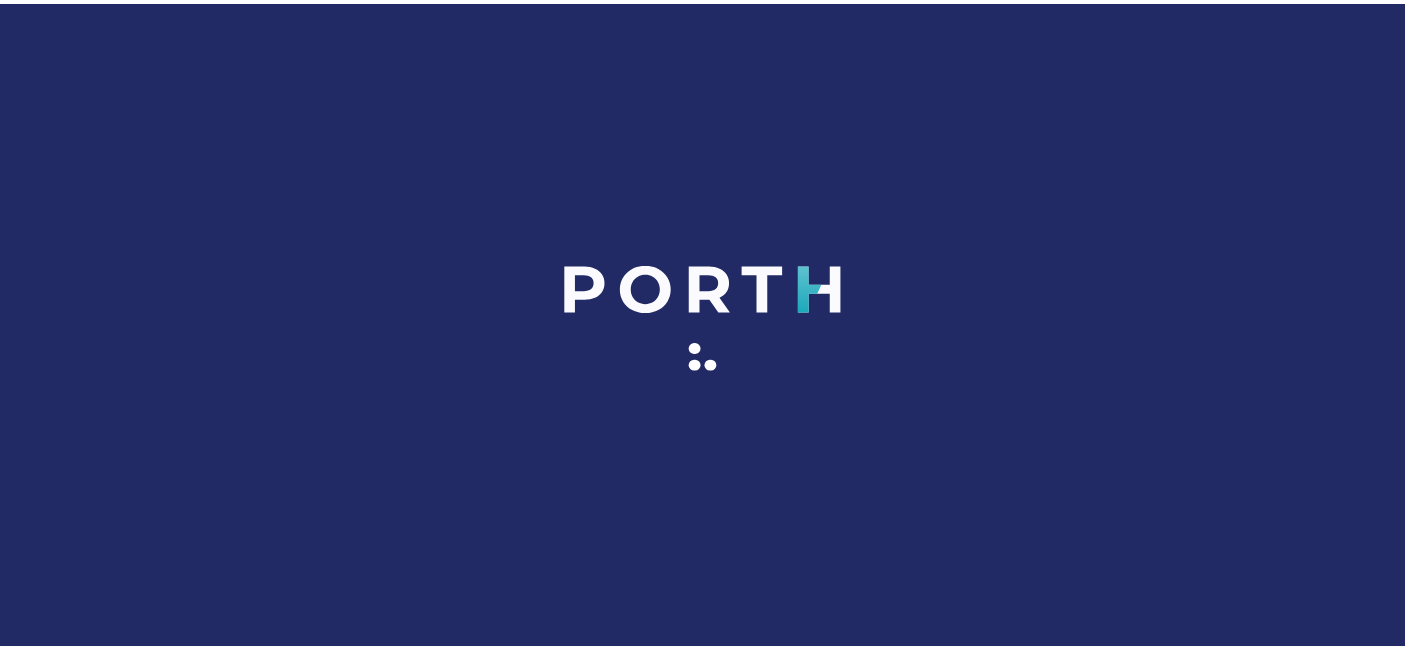scroll, scrollTop: 0, scrollLeft: 0, axis: both 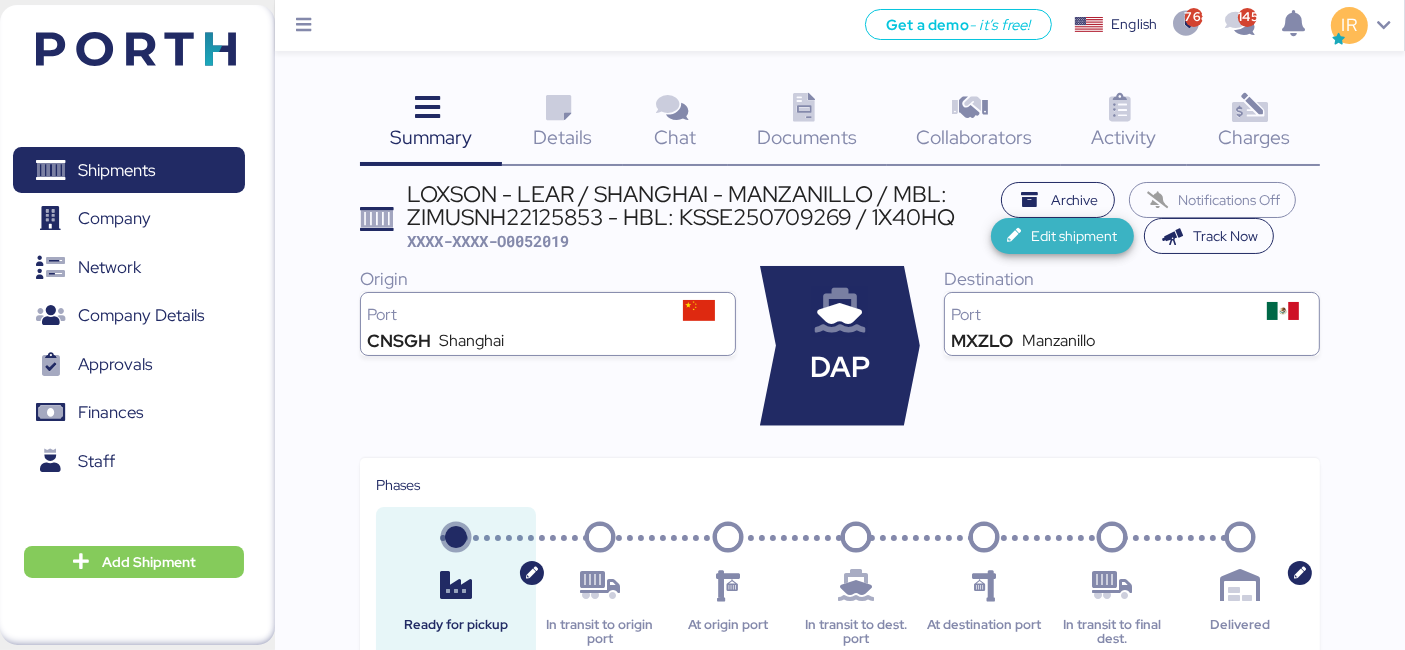 click on "Edit shipment" at bounding box center [1075, 236] 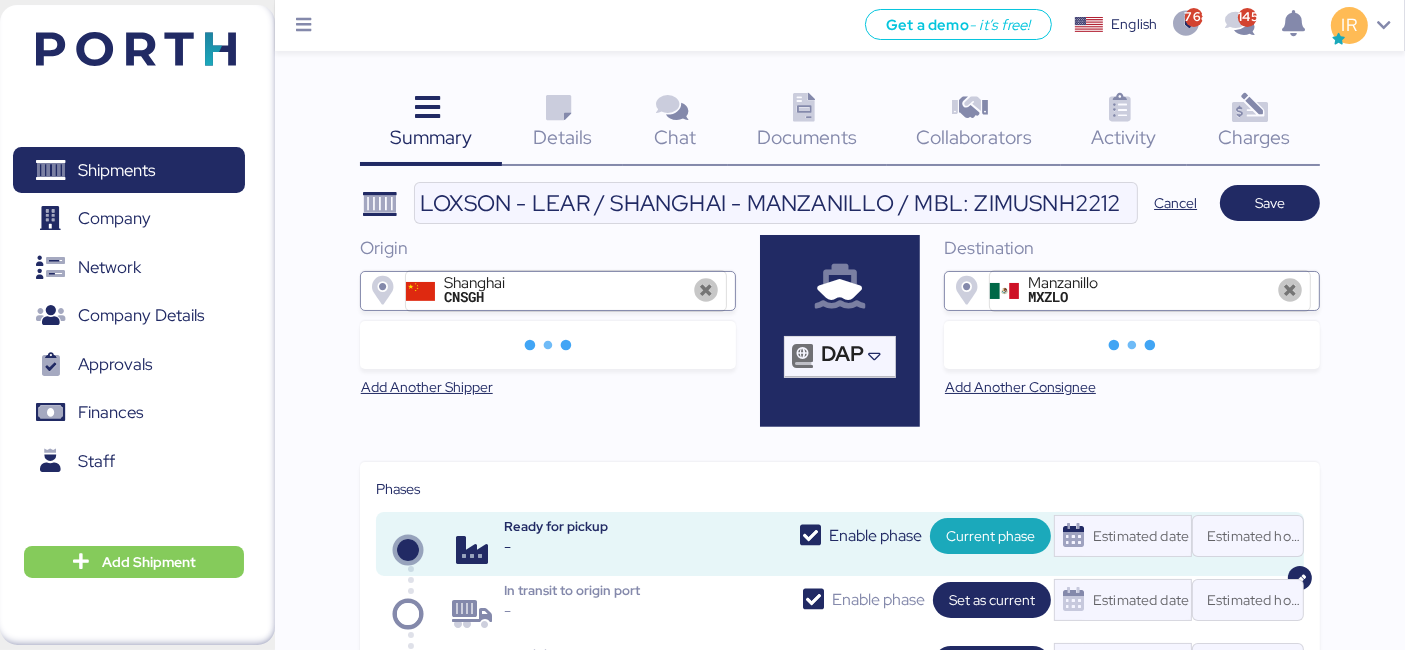 click on "Destination" at bounding box center [1132, 248] 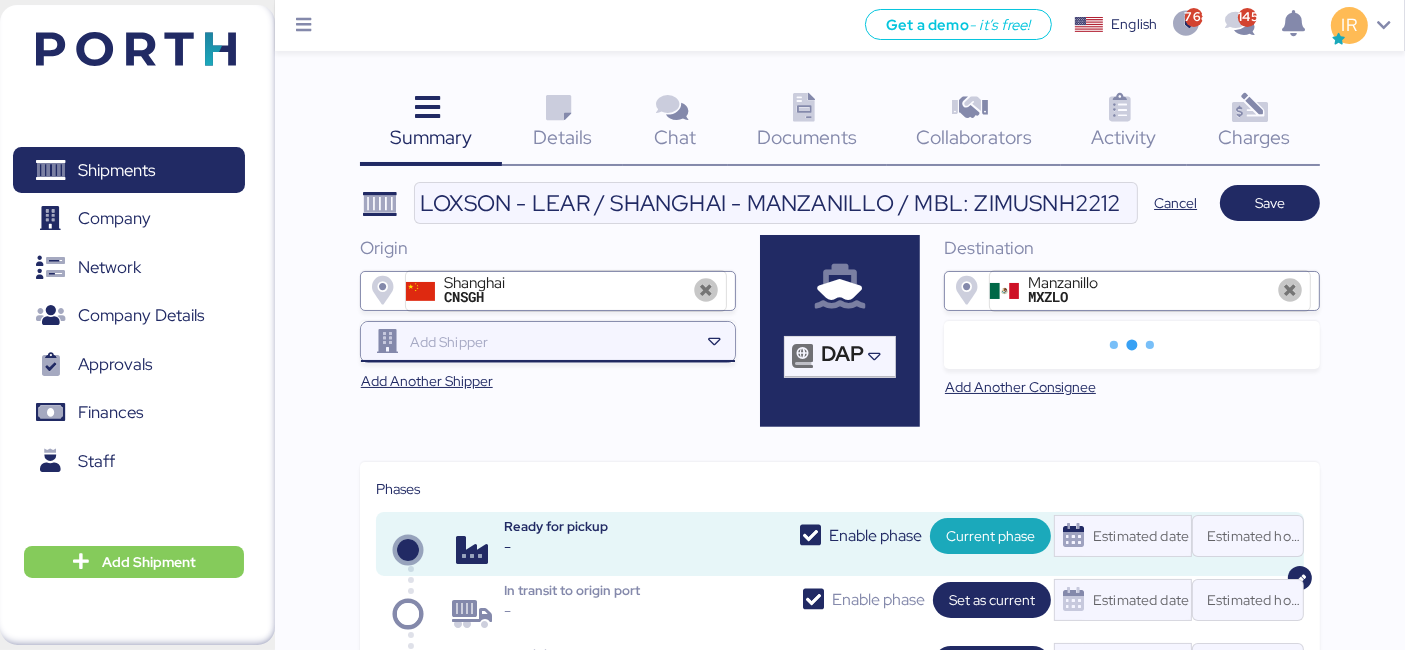 click at bounding box center [552, 342] 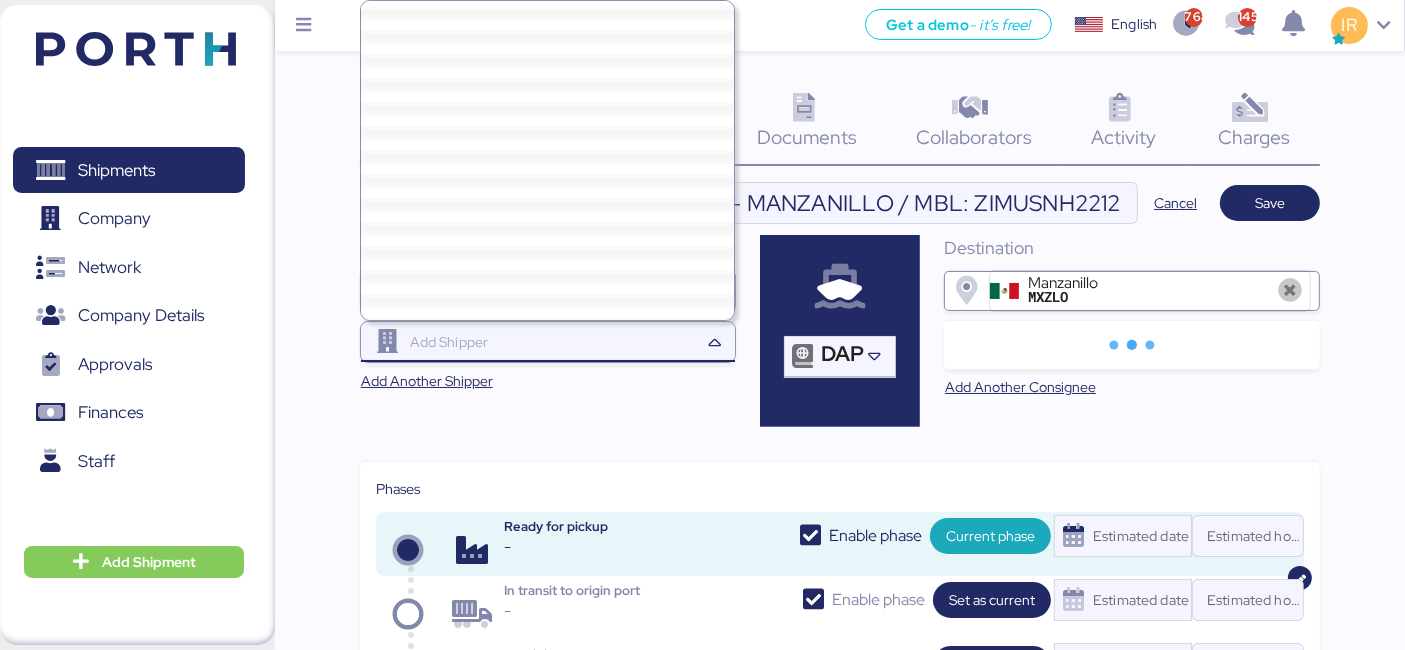 paste on "DONG GUAN MISSION GAUGE" 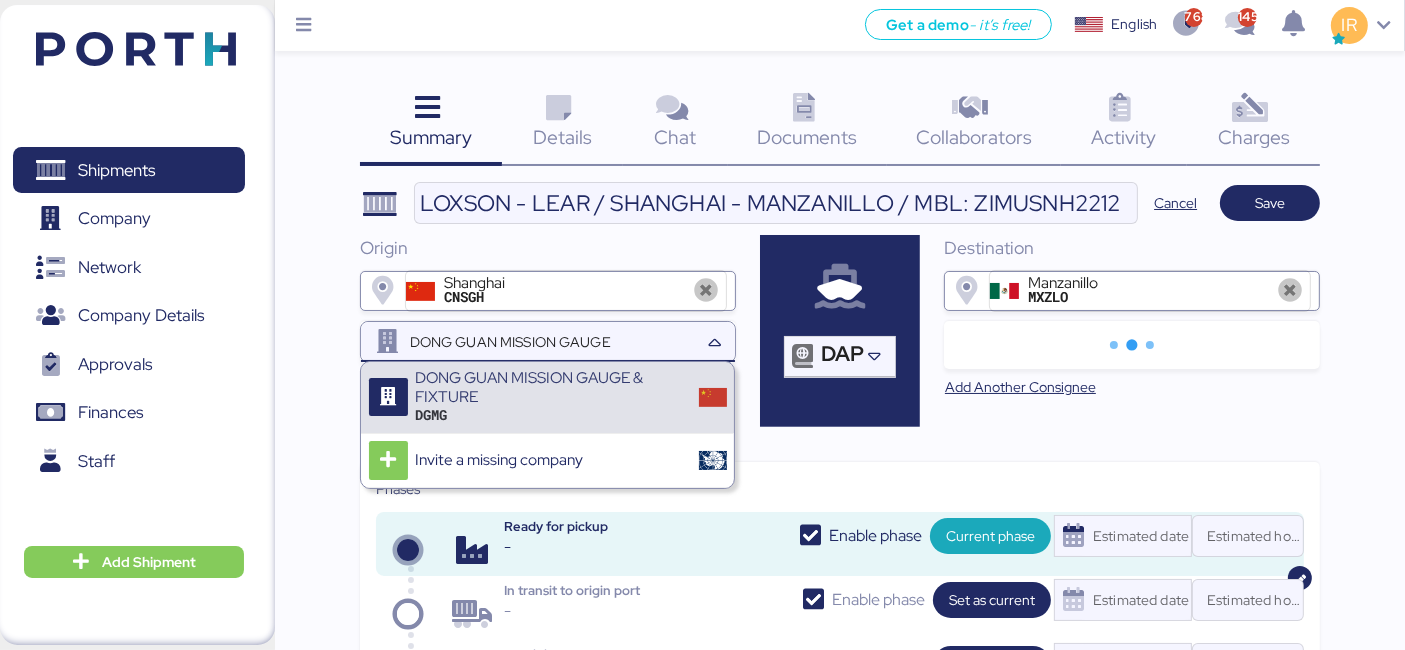 type on "DONG GUAN MISSION GAUGE" 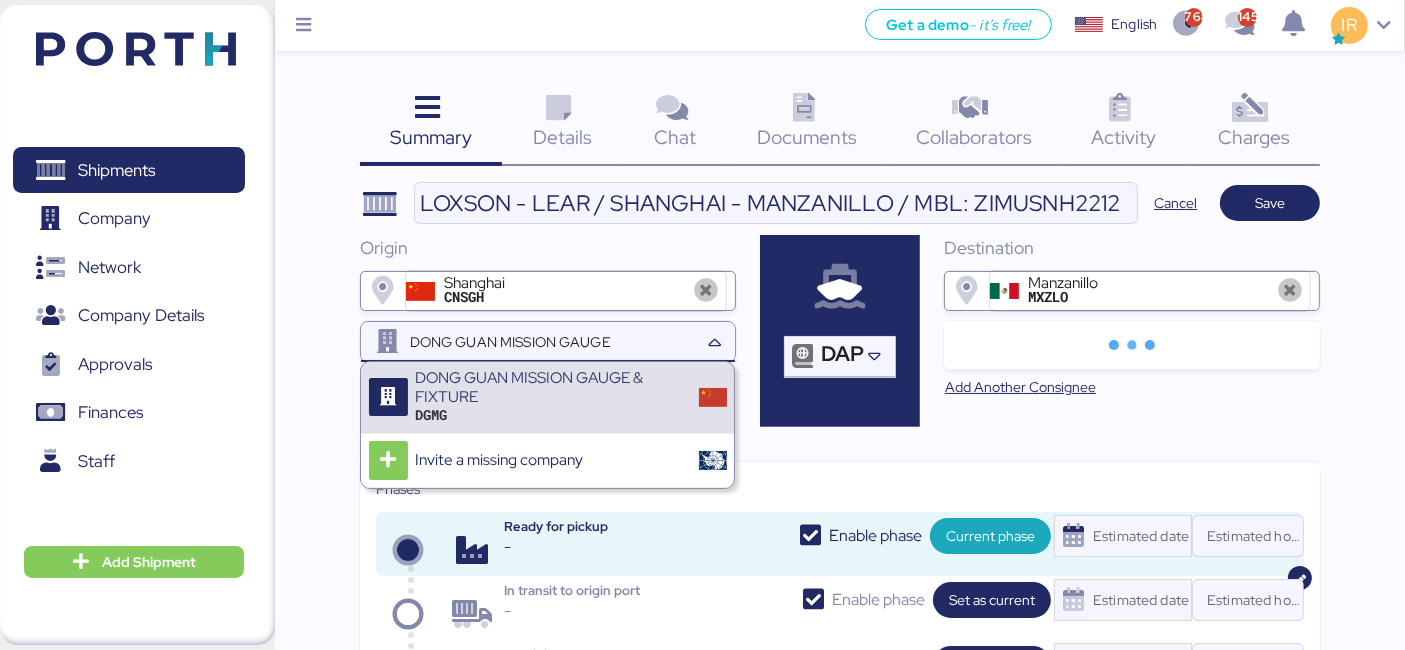 click on "DONG GUAN MISSION GAUGE & FIXTURE" at bounding box center [550, 387] 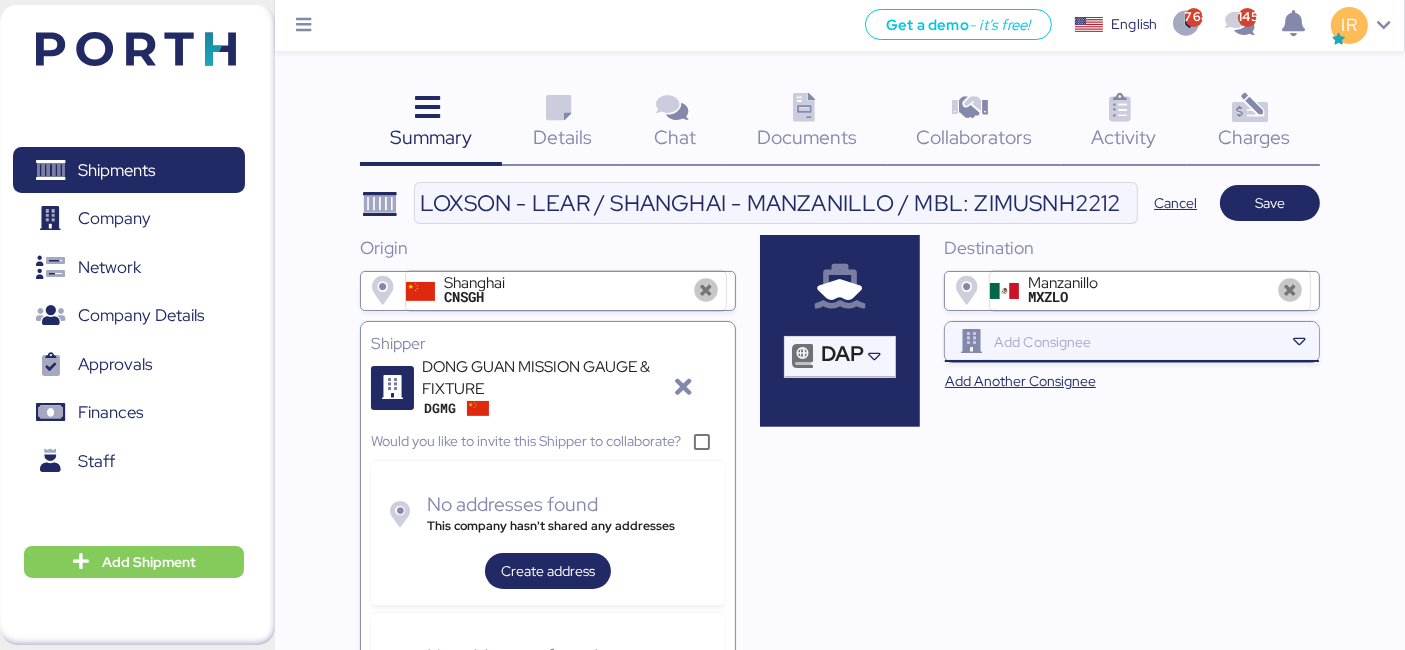 click at bounding box center (1136, 342) 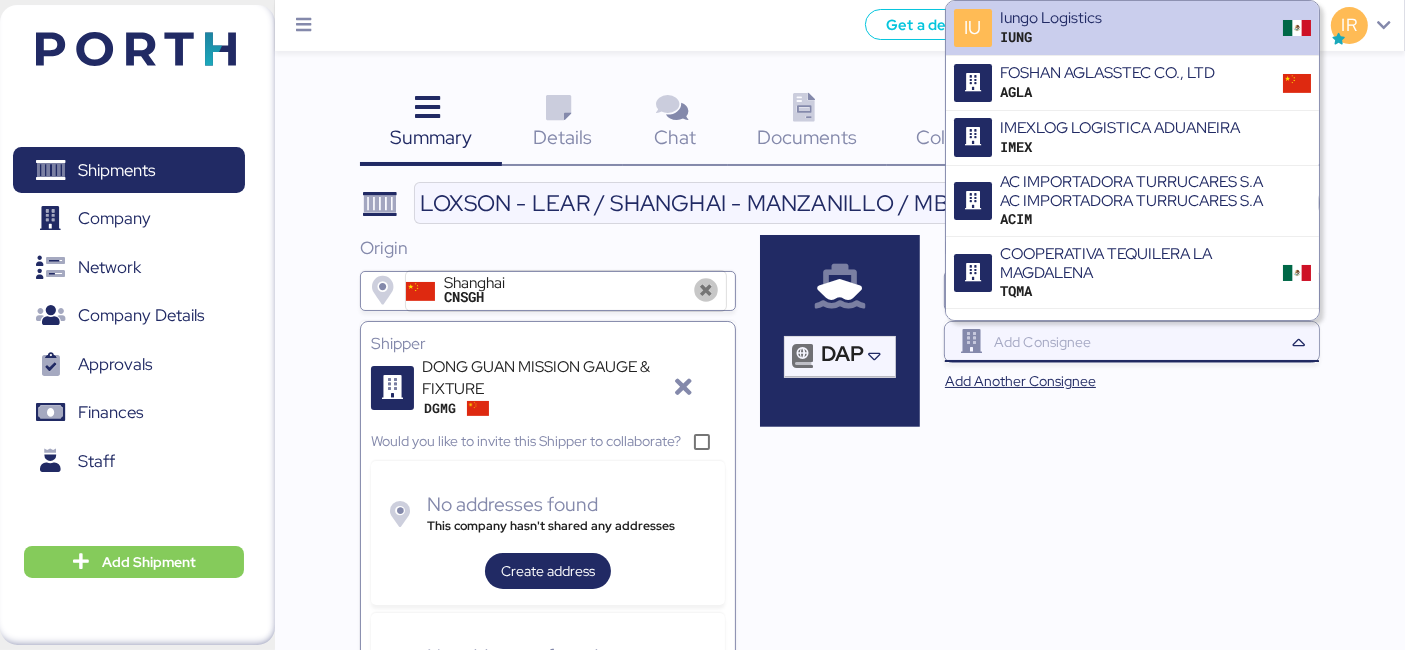 paste on "LEAR MEXICAN SEATING" 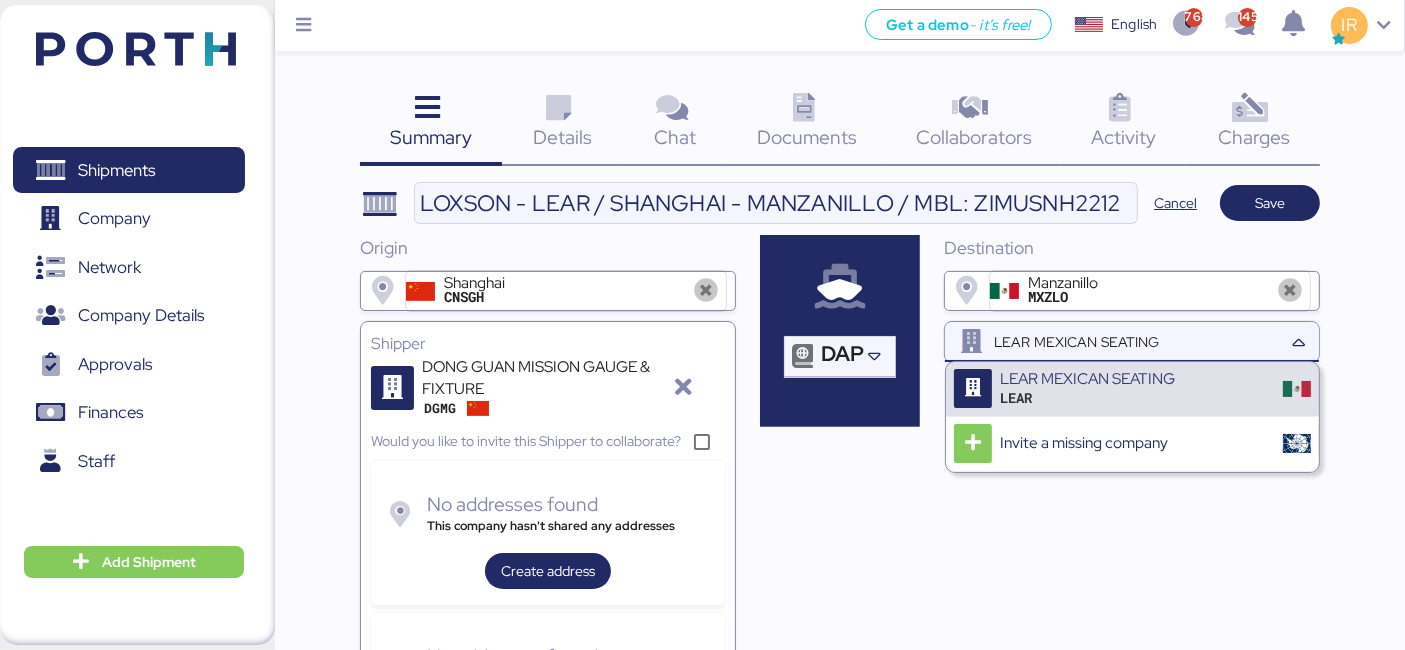 type on "LEAR MEXICAN SEATING" 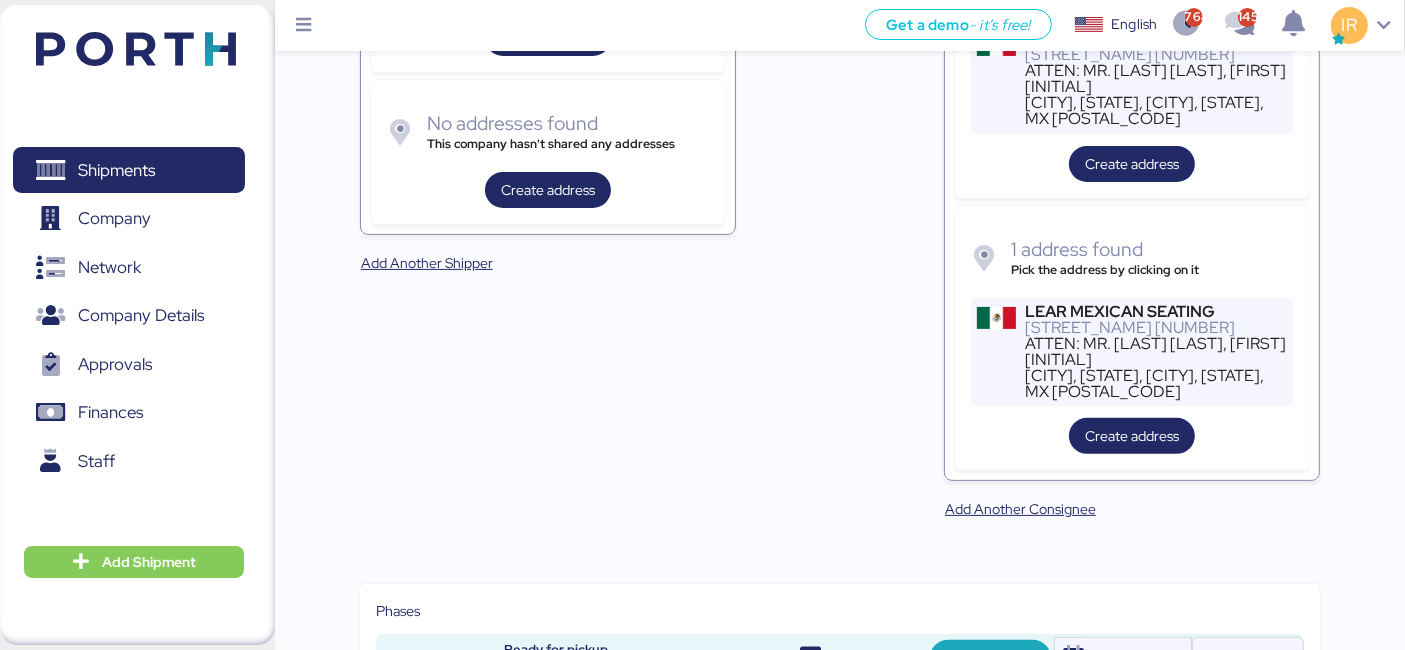 scroll, scrollTop: 537, scrollLeft: 0, axis: vertical 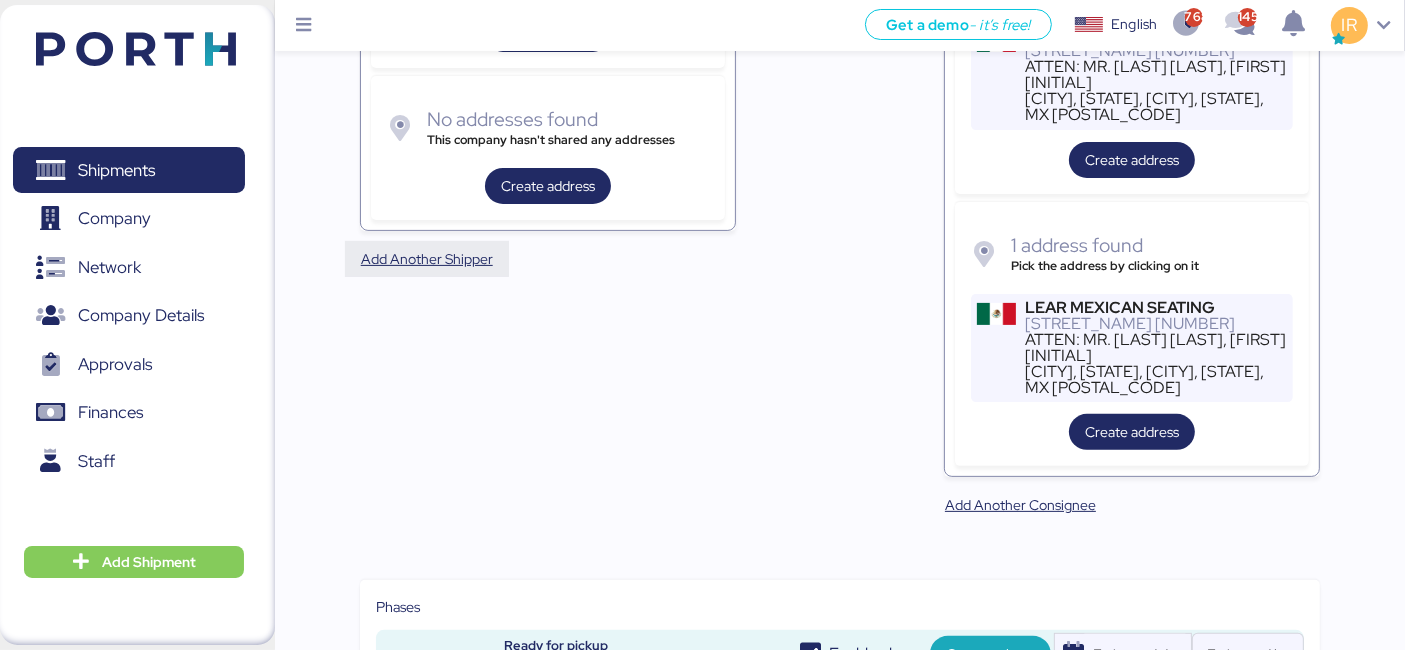 click on "Add Another Shipper" at bounding box center [427, 259] 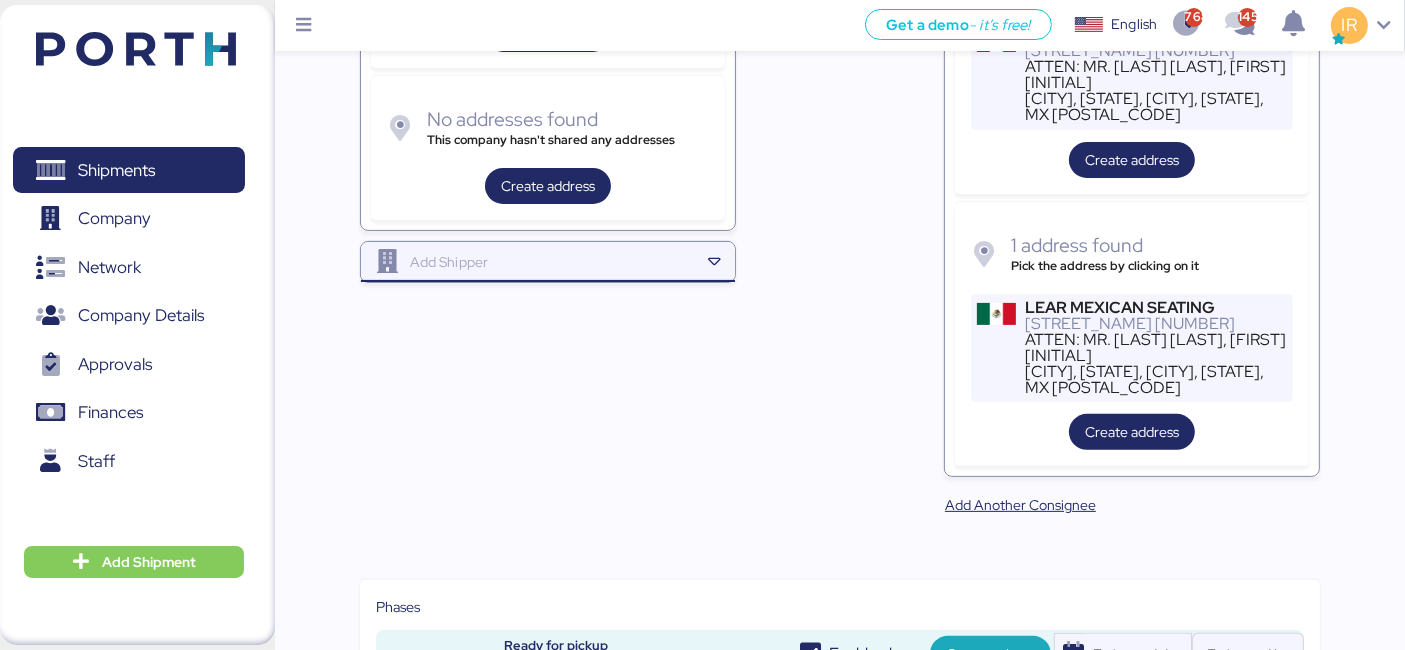click at bounding box center [552, 262] 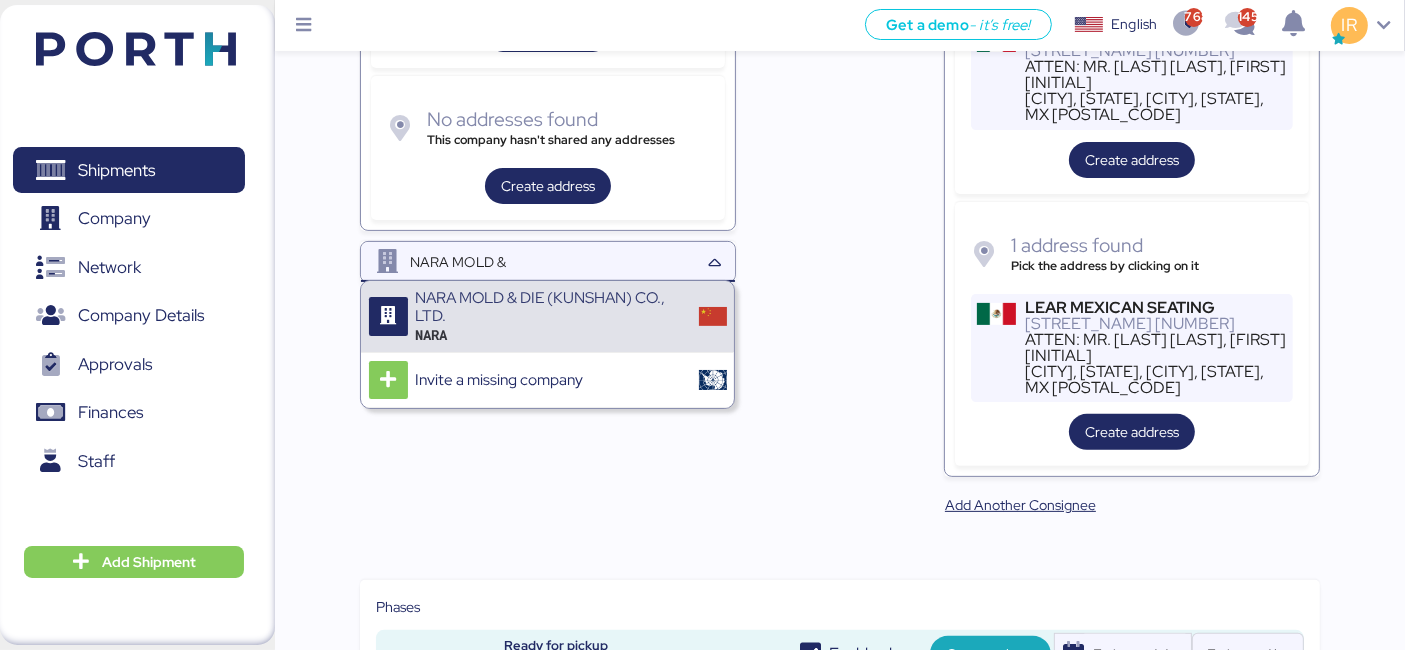 type on "NARA MOLD &" 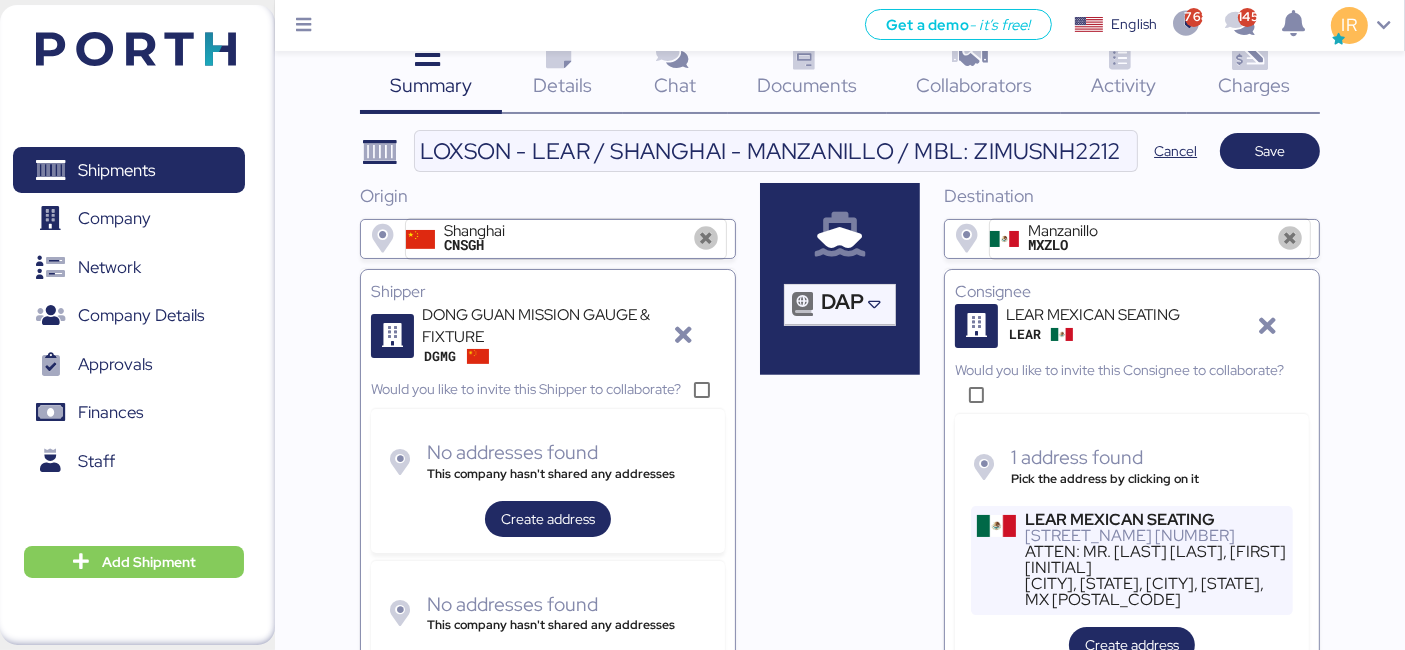 scroll, scrollTop: 0, scrollLeft: 0, axis: both 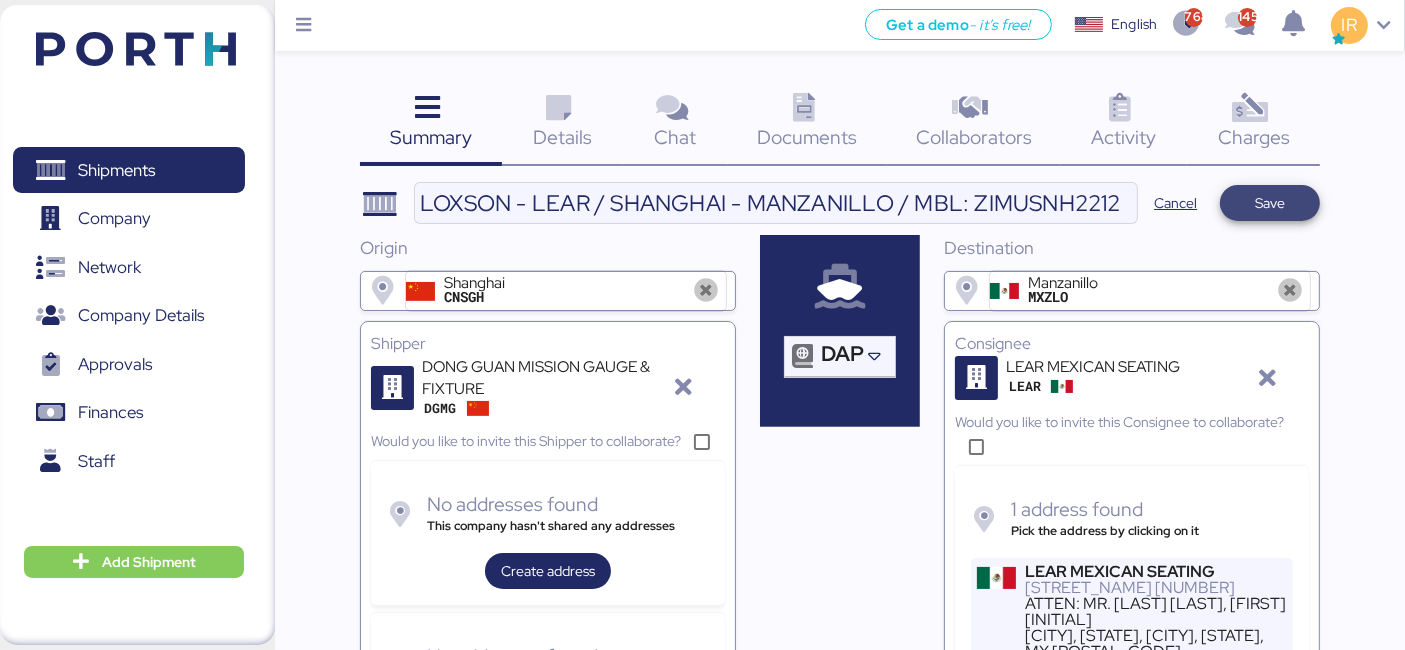 click on "Save" at bounding box center [1270, 203] 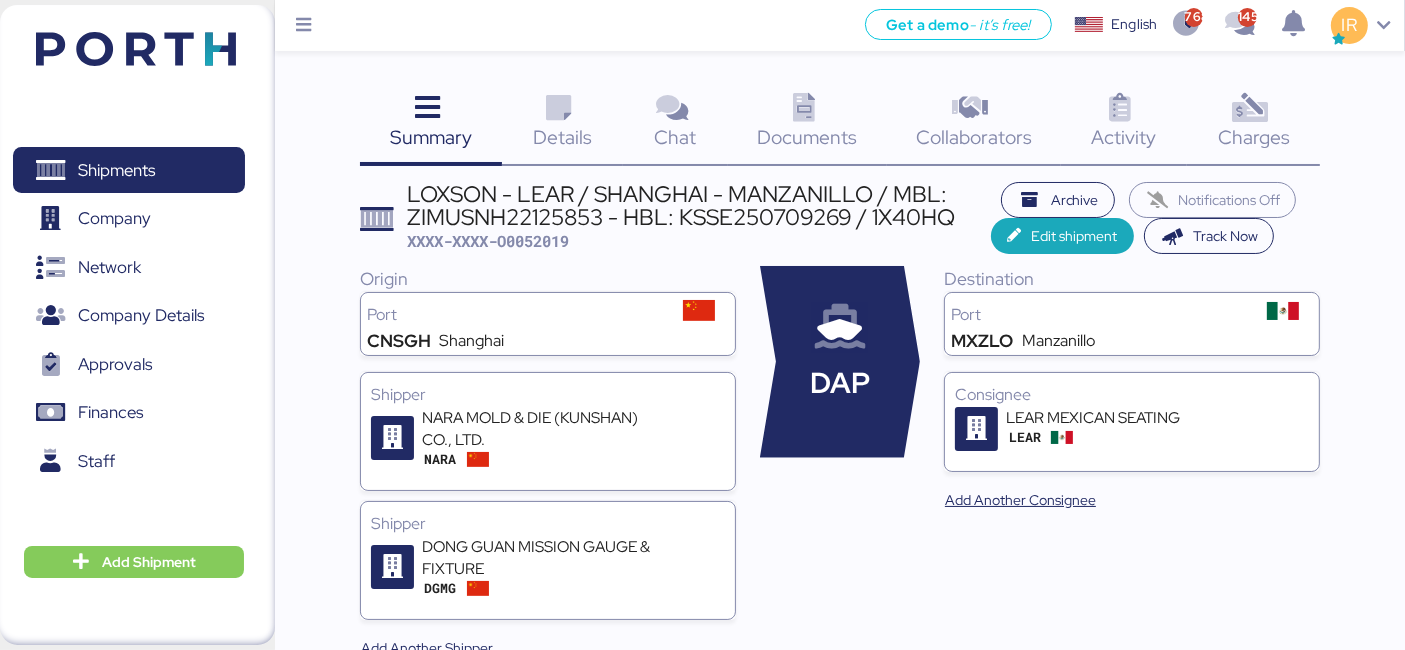 click at bounding box center (558, 108) 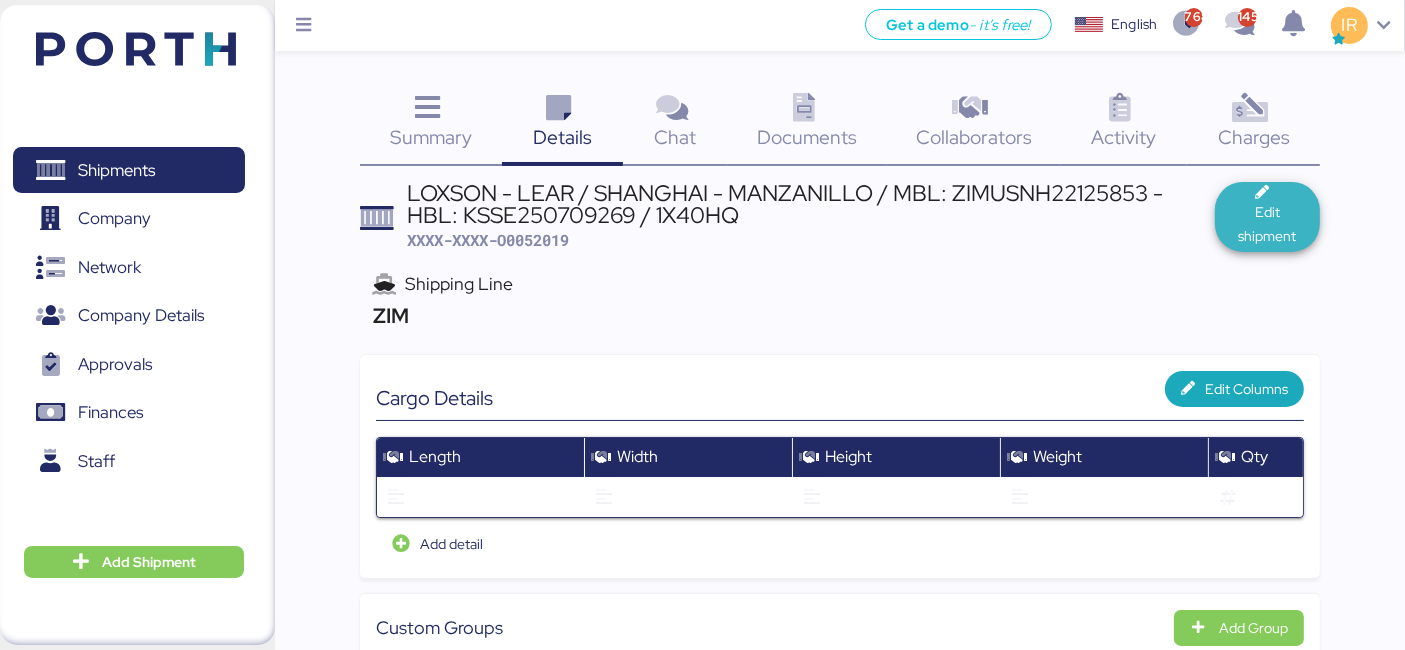 click on "Edit shipment" at bounding box center [1267, 217] 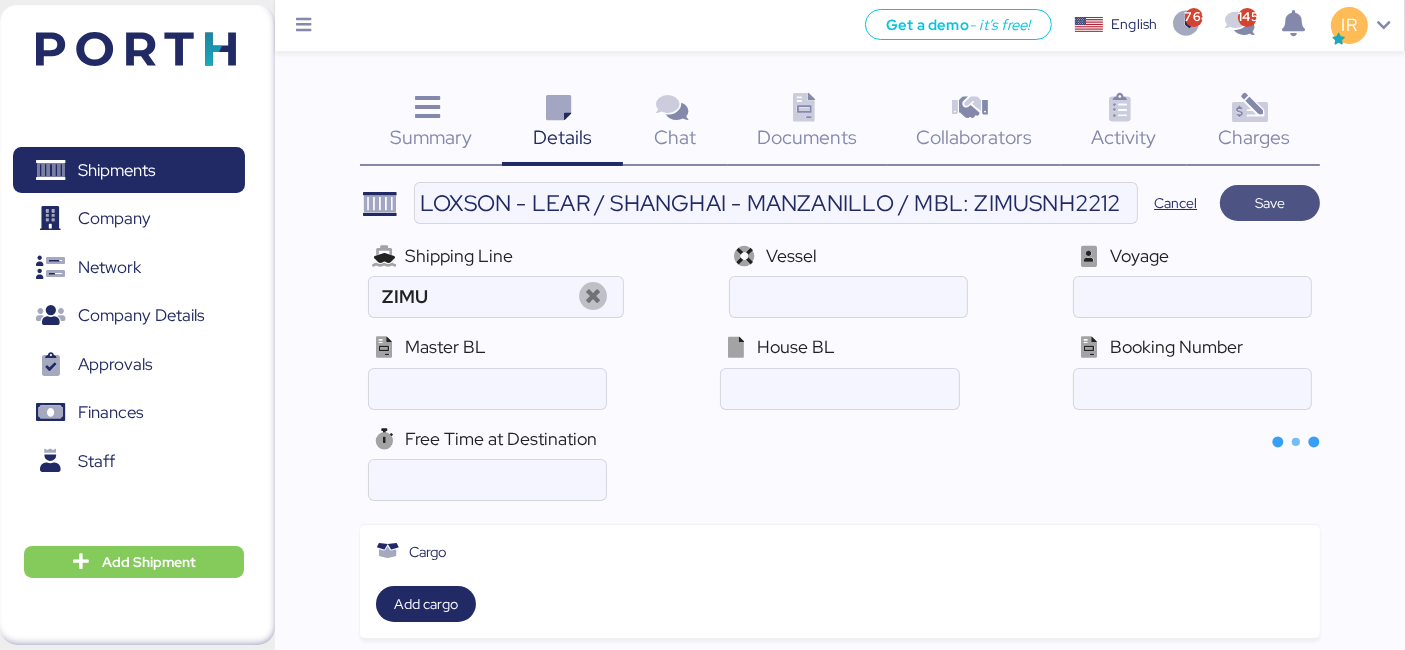 type on "ZIM" 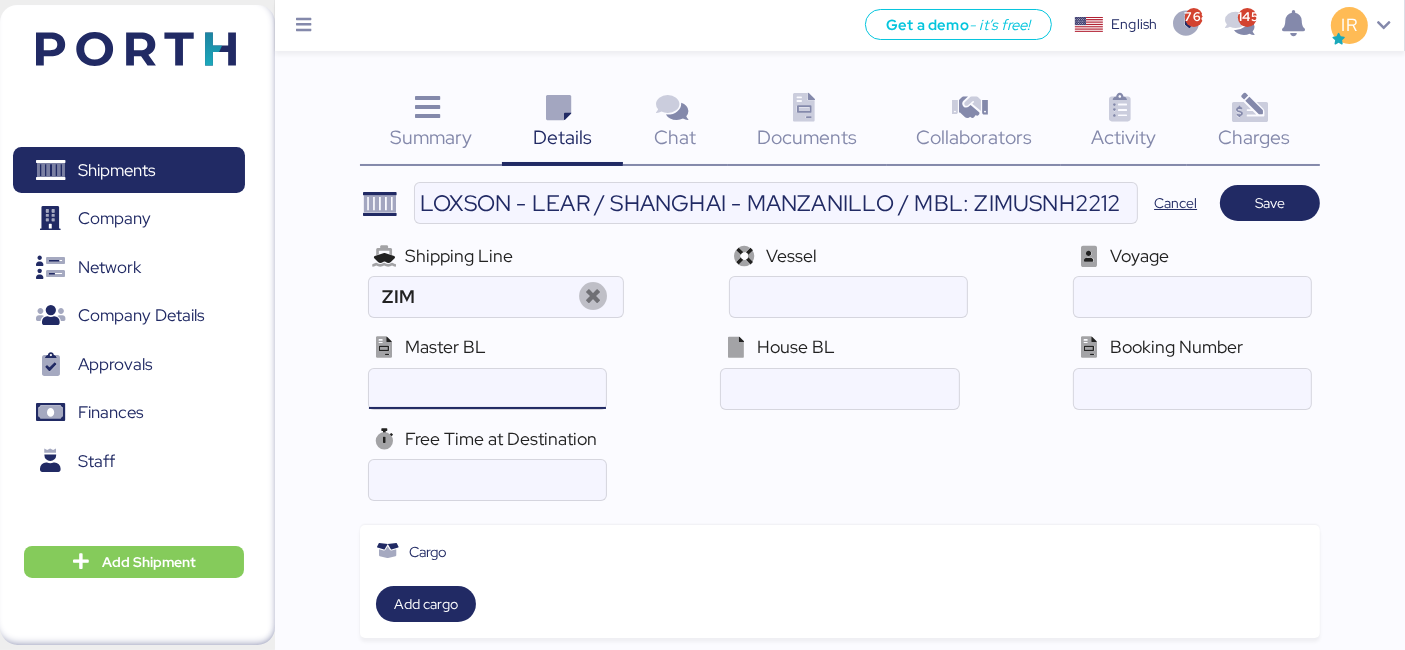 click at bounding box center (487, 389) 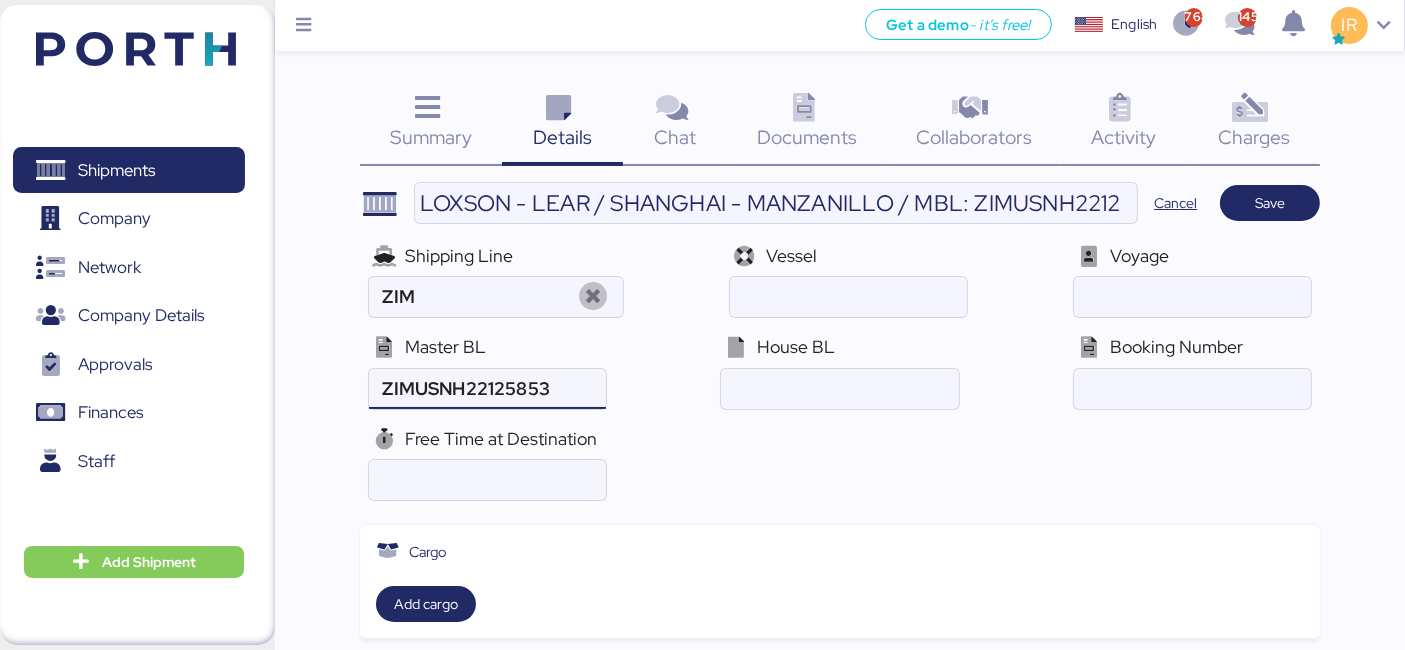 type on "ZIMUSNH22125853" 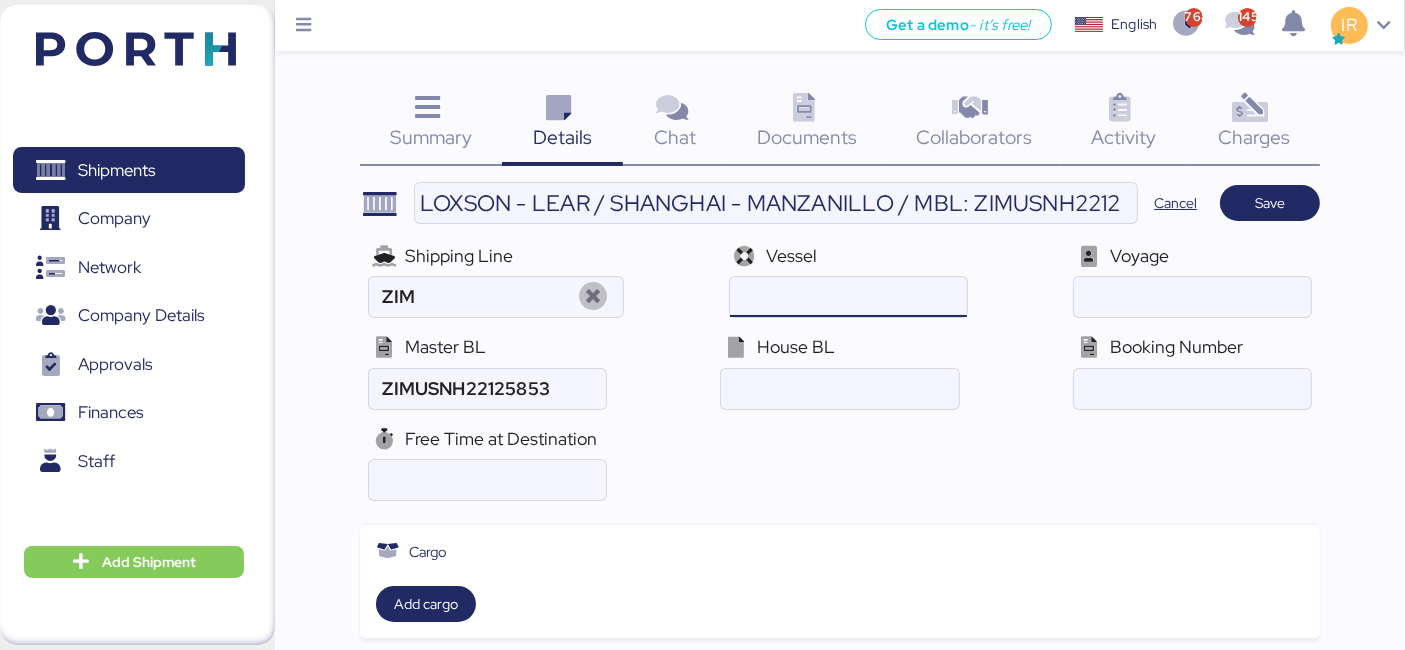 click at bounding box center (848, 297) 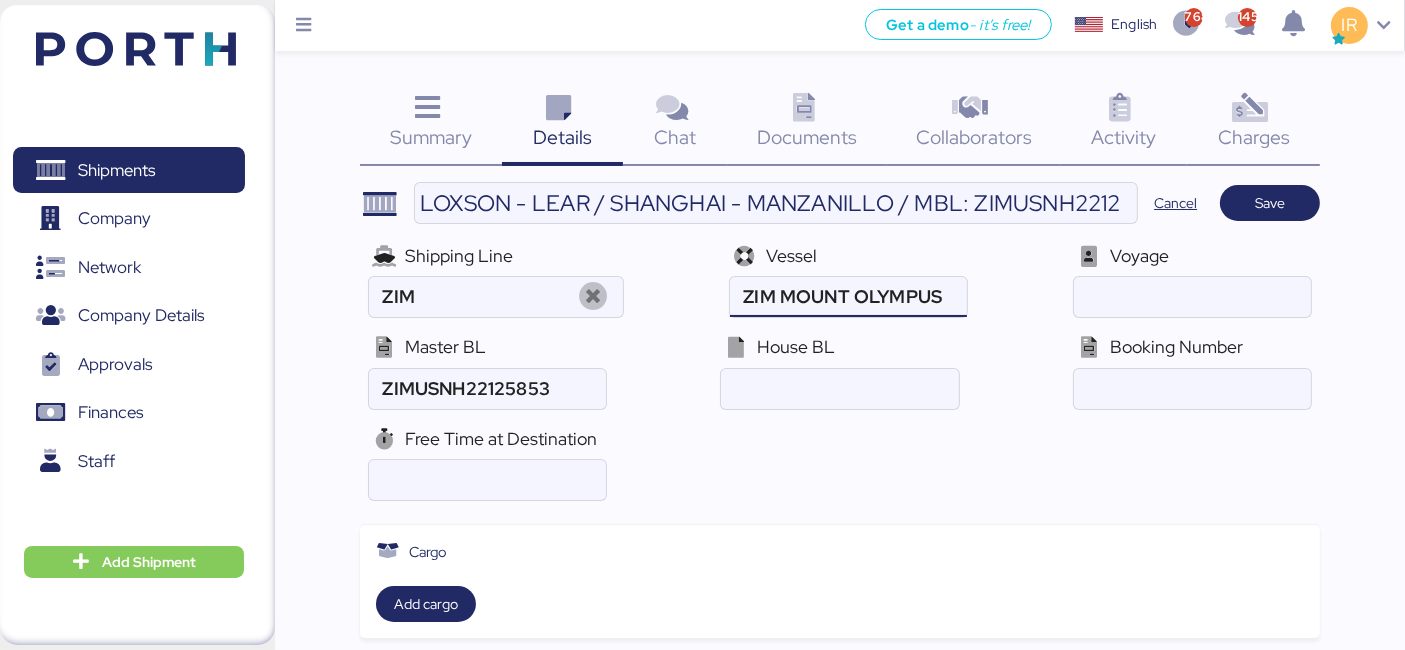 scroll, scrollTop: 0, scrollLeft: 0, axis: both 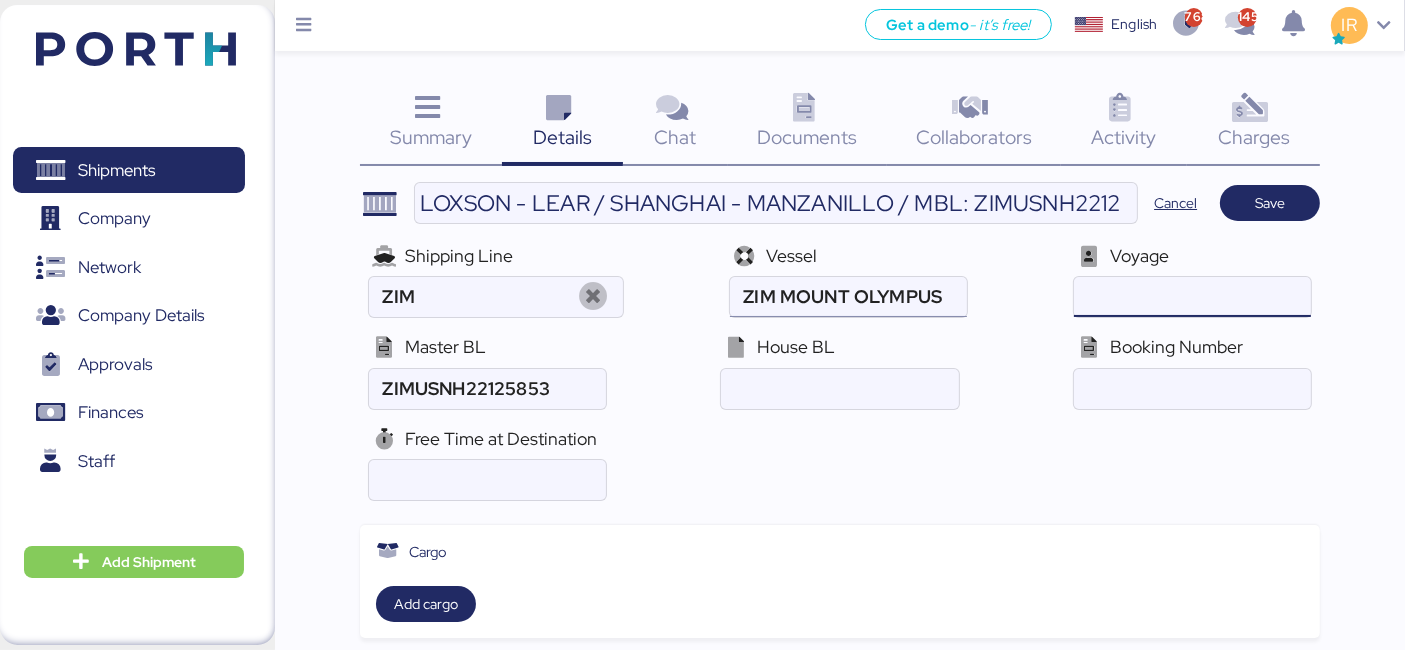 paste on "7E" 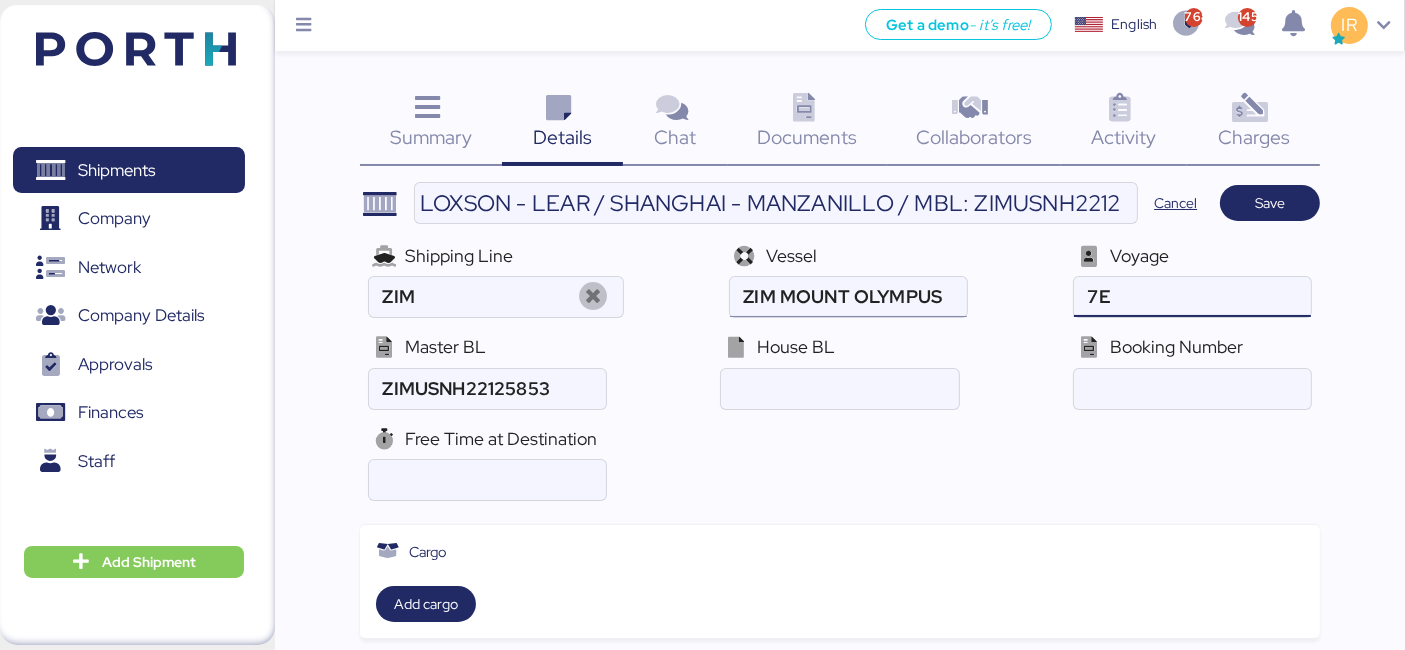type on "7E" 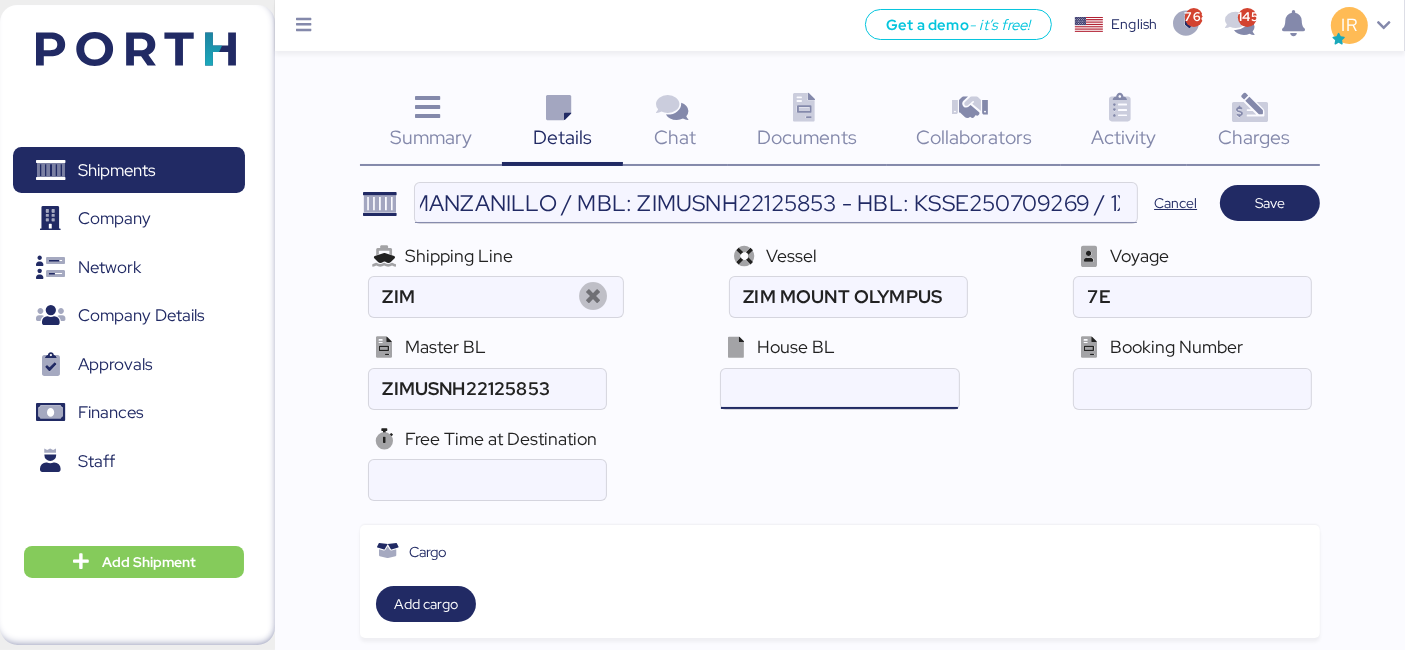 scroll, scrollTop: 0, scrollLeft: 337, axis: horizontal 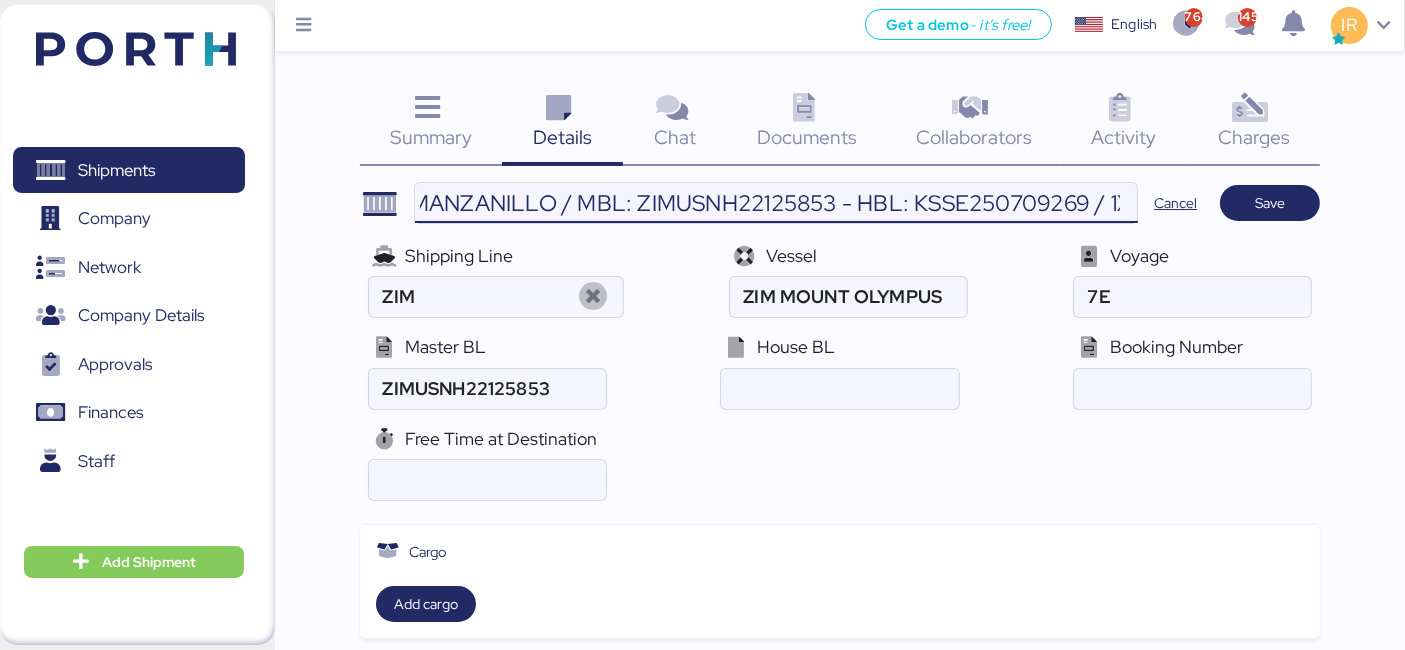 click on "LOXSON - LEAR / SHANGHAI - MANZANILLO / MBL: ZIMUSNH22125853 - HBL: KSSE250709269 / 1X40HQ" at bounding box center (776, 203) 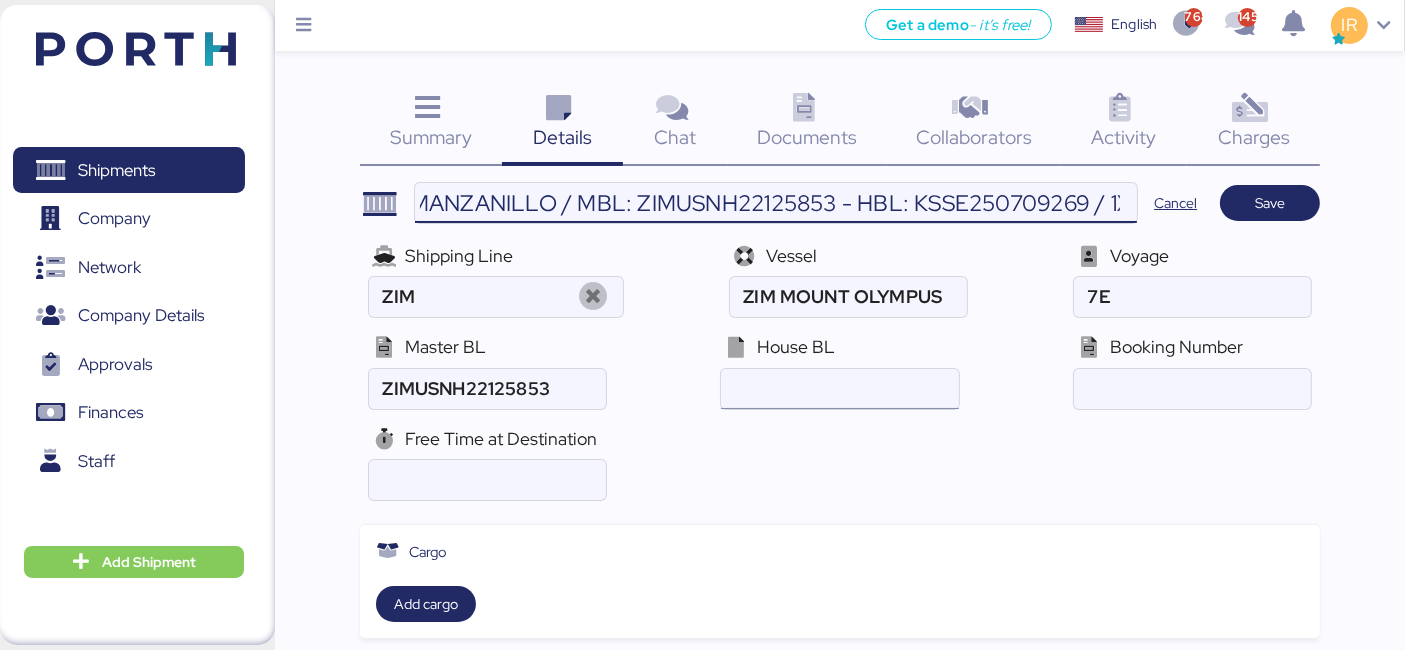 scroll, scrollTop: 0, scrollLeft: 0, axis: both 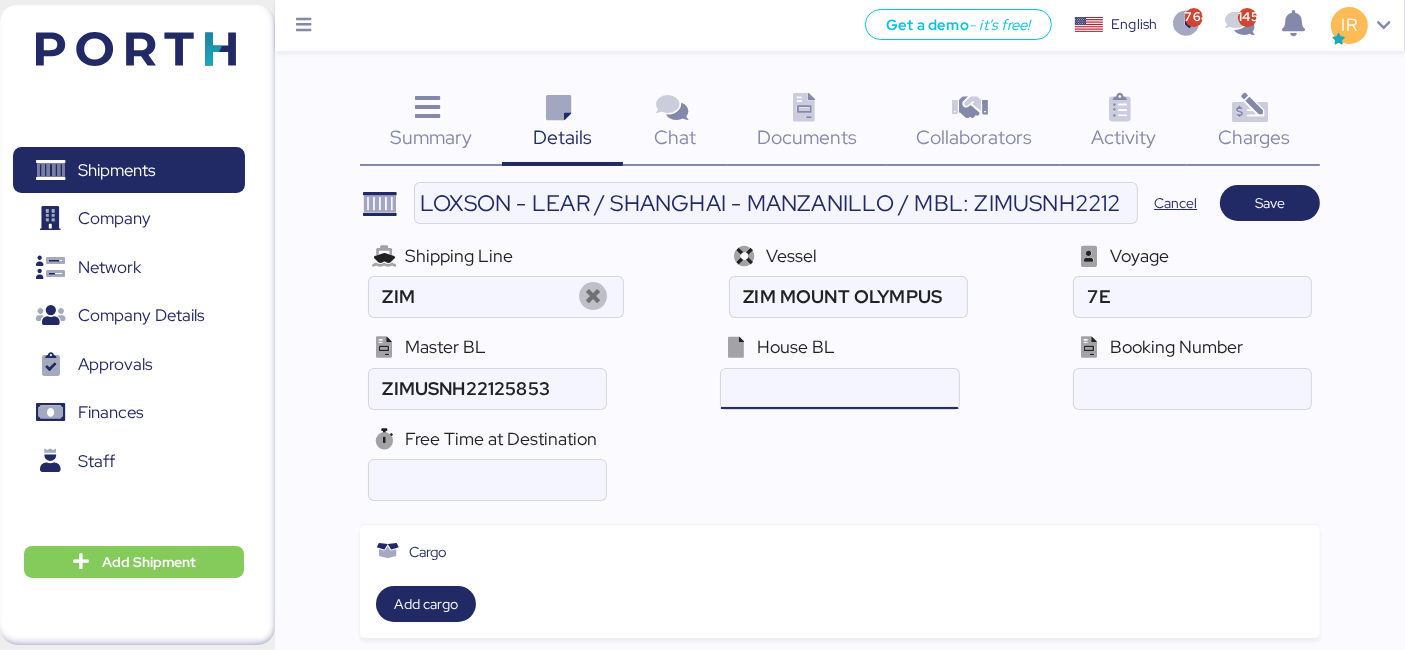 paste on "KSSE250709269" 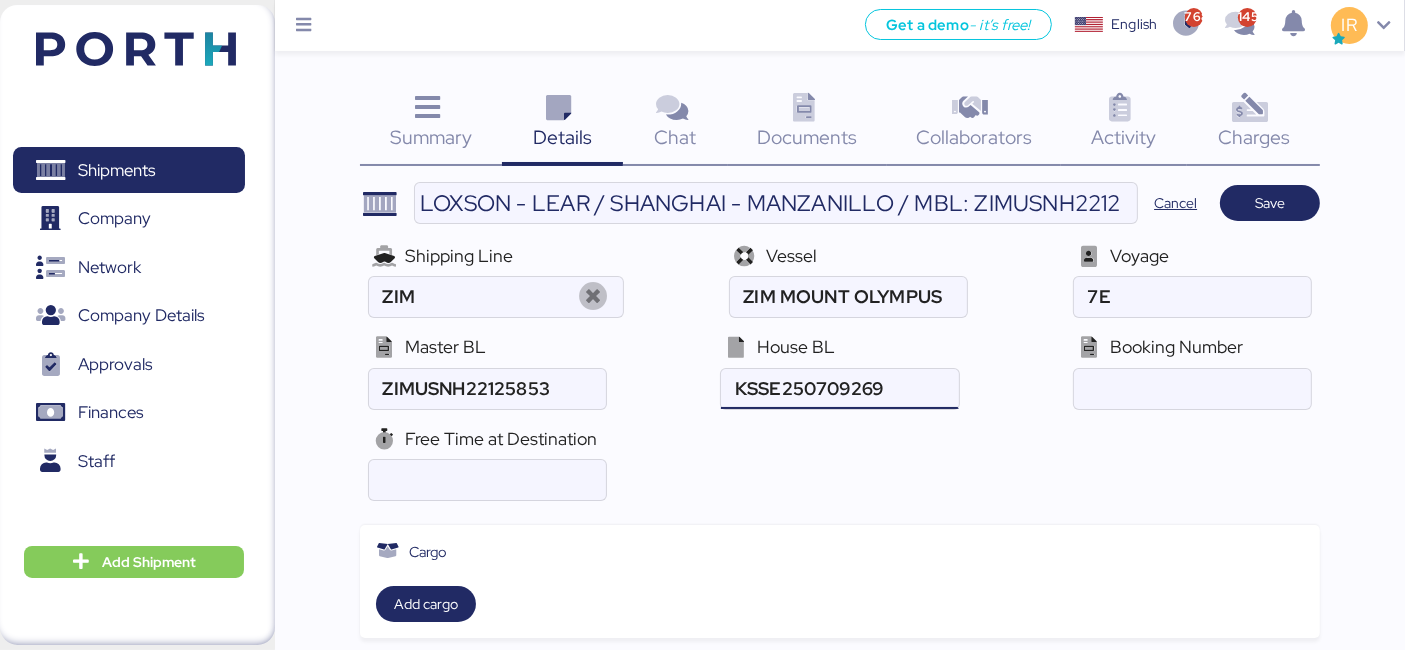 click at bounding box center [839, 389] 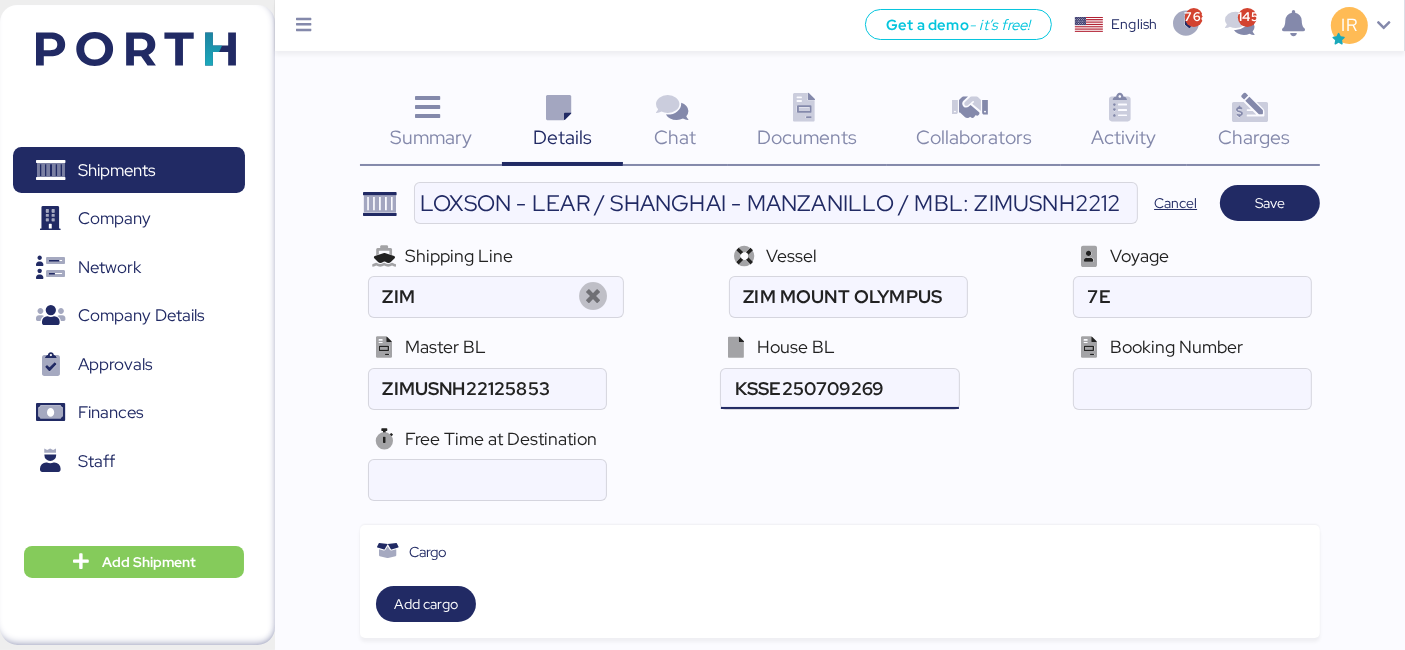 type on "KSSE250709269" 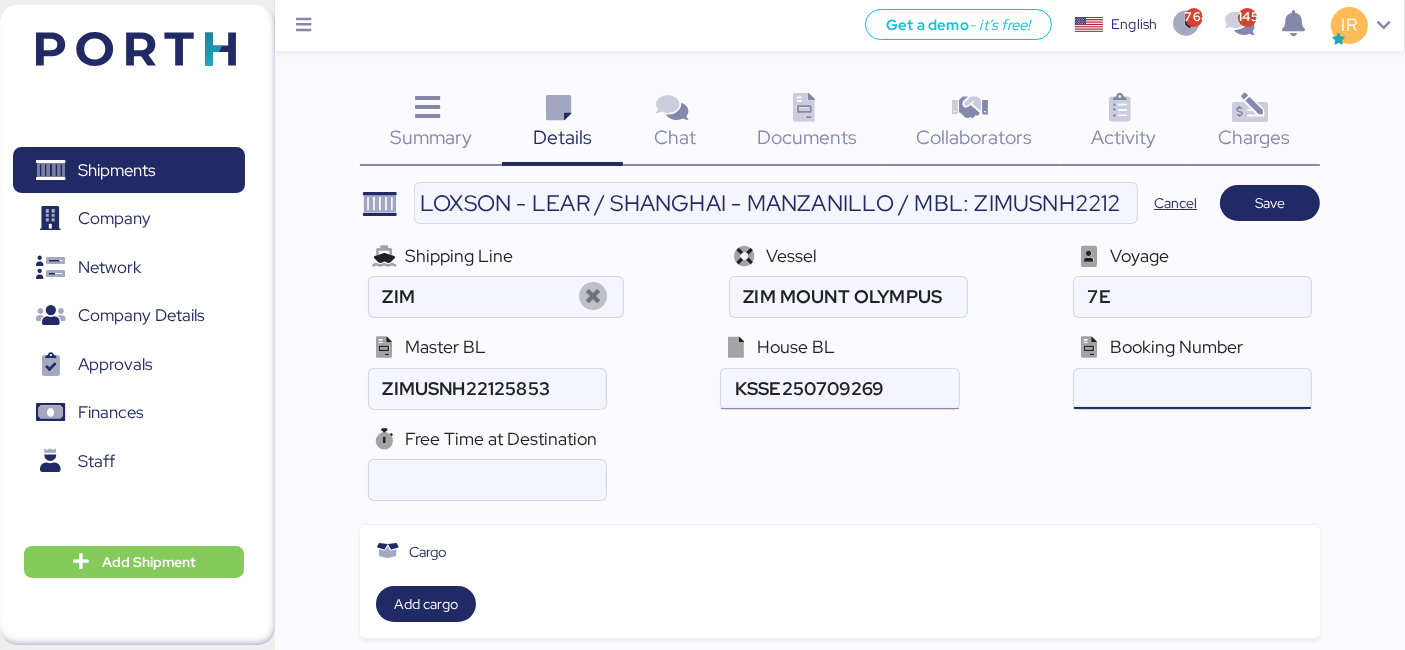type 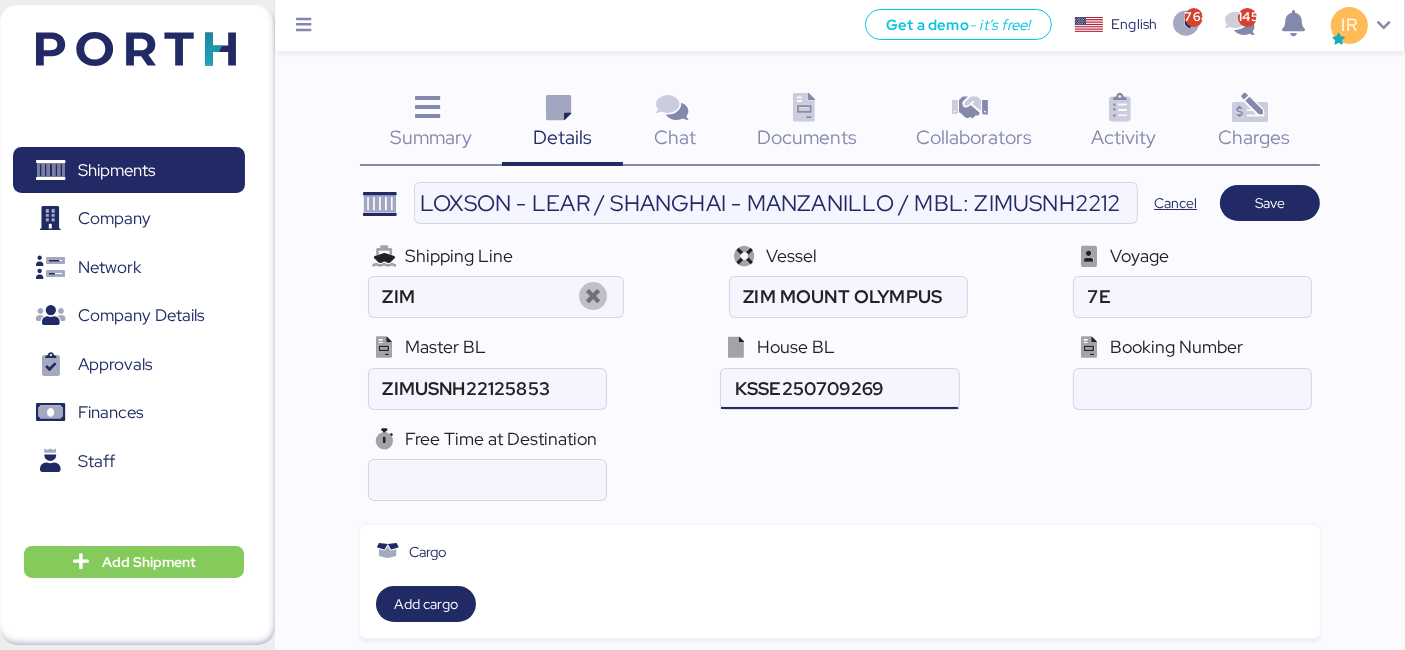 click at bounding box center [839, 389] 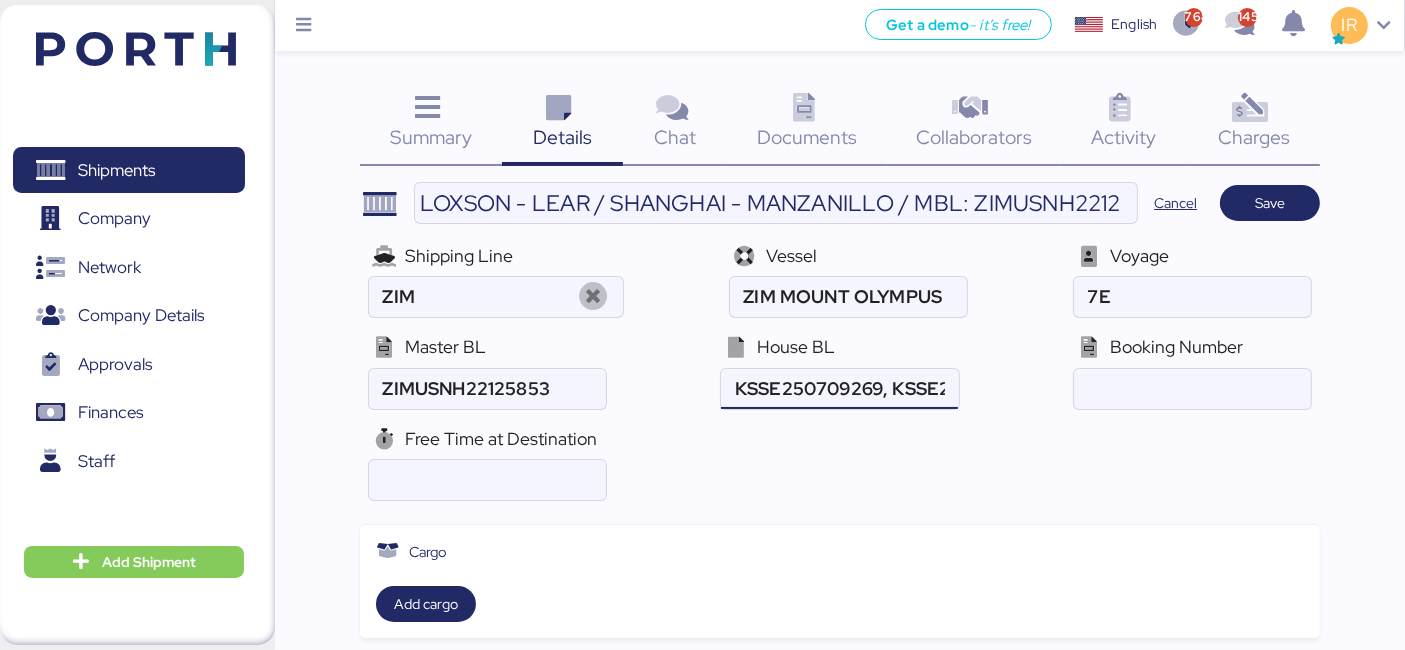 scroll, scrollTop: 0, scrollLeft: 100, axis: horizontal 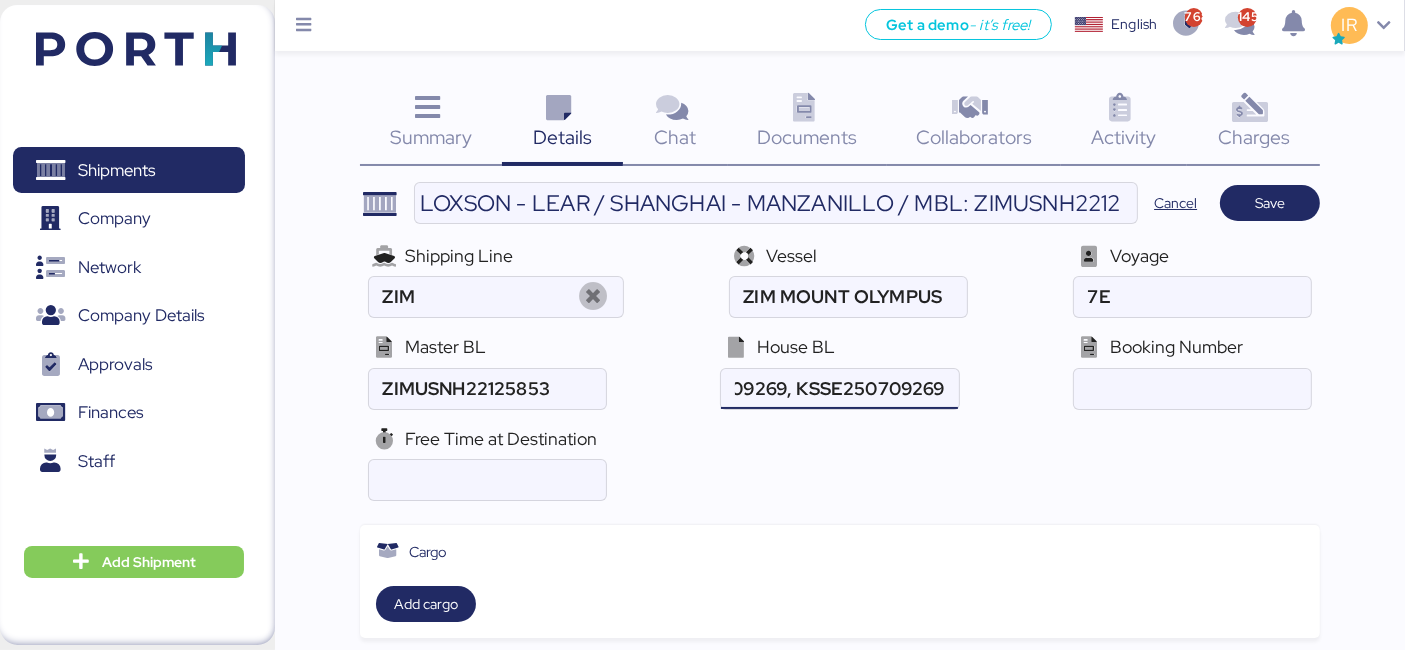 drag, startPoint x: 831, startPoint y: 390, endPoint x: 1099, endPoint y: 411, distance: 268.8215 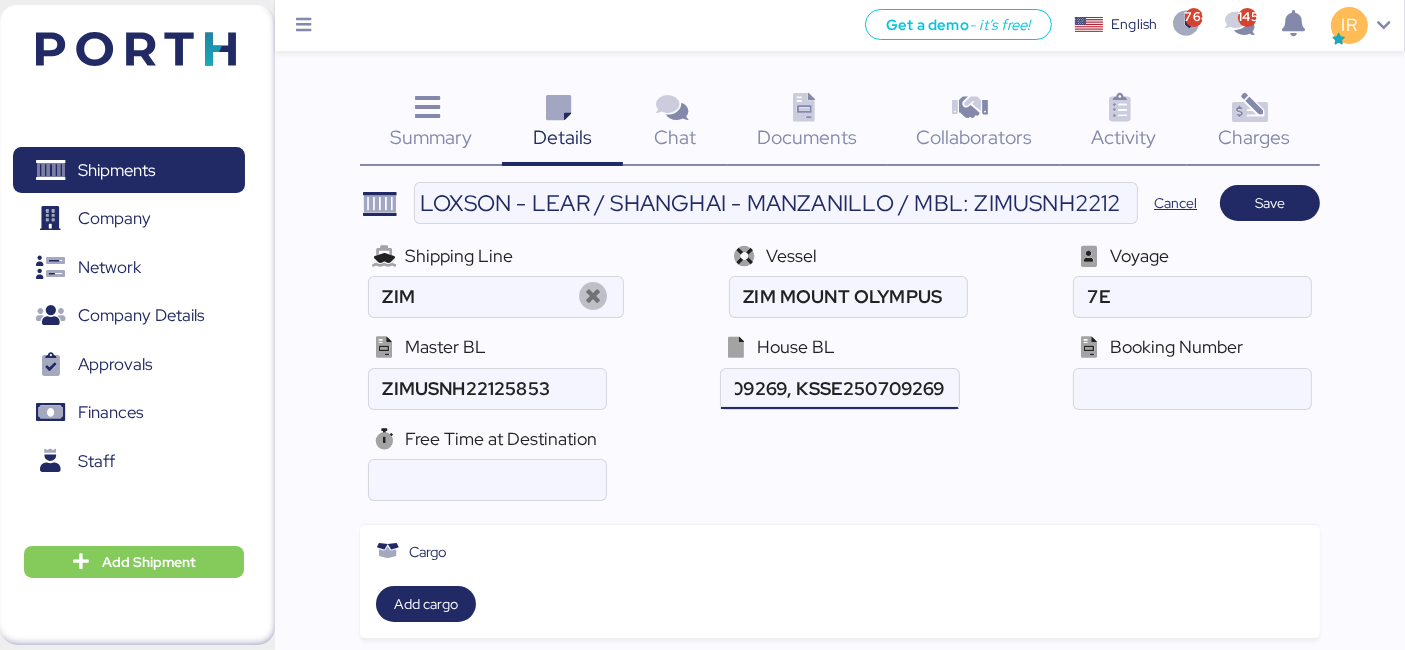 click at bounding box center (839, 389) 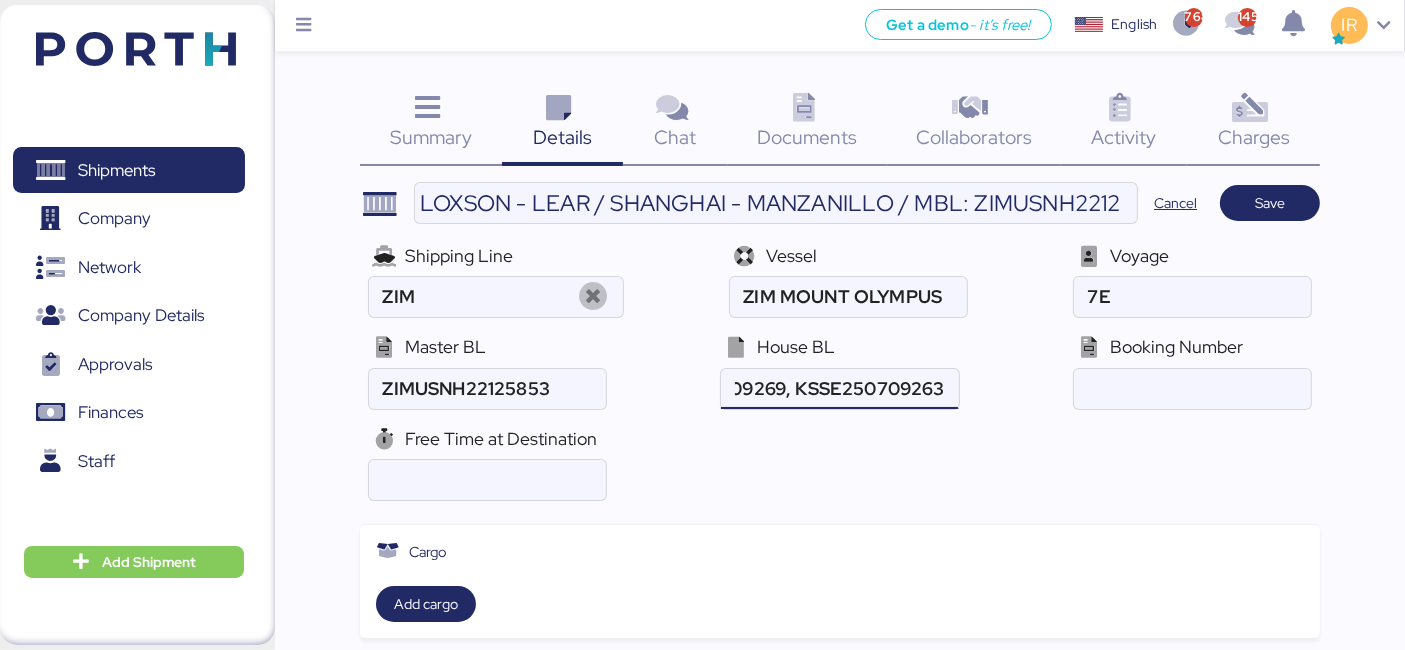 scroll, scrollTop: 0, scrollLeft: 100, axis: horizontal 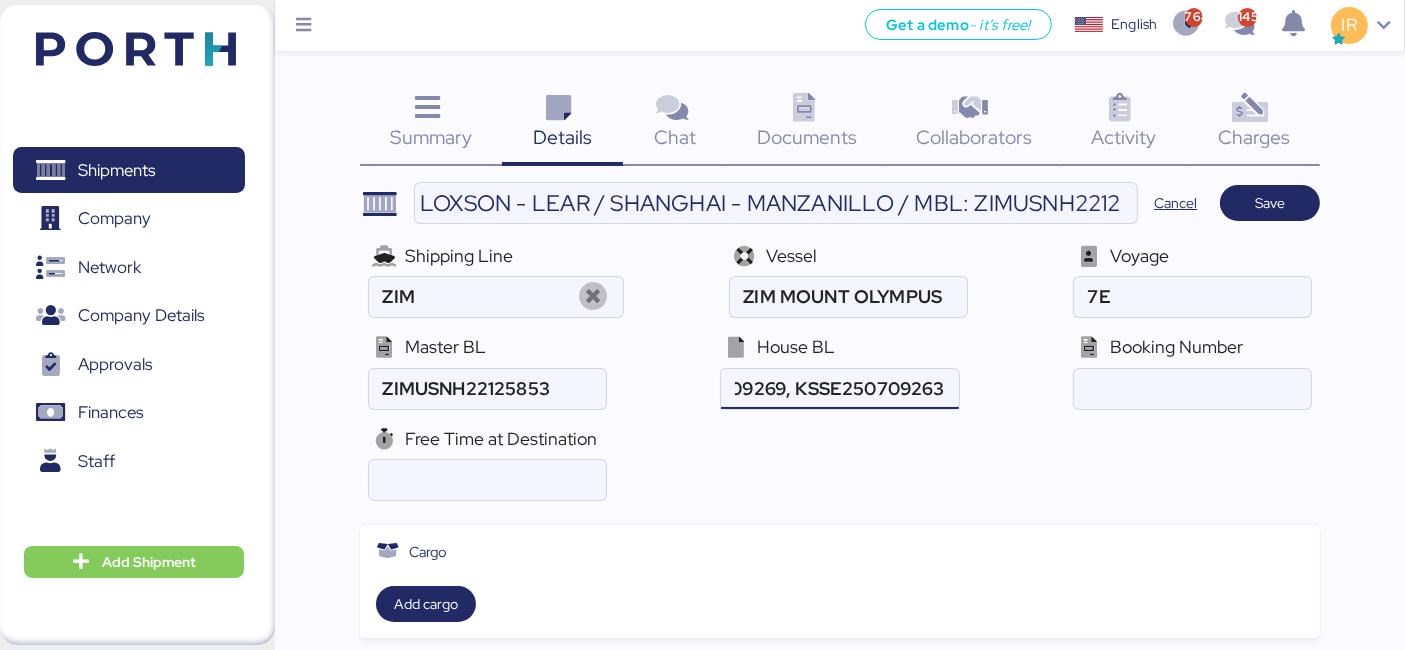 type on "KSSE250709269, KSSE250709263" 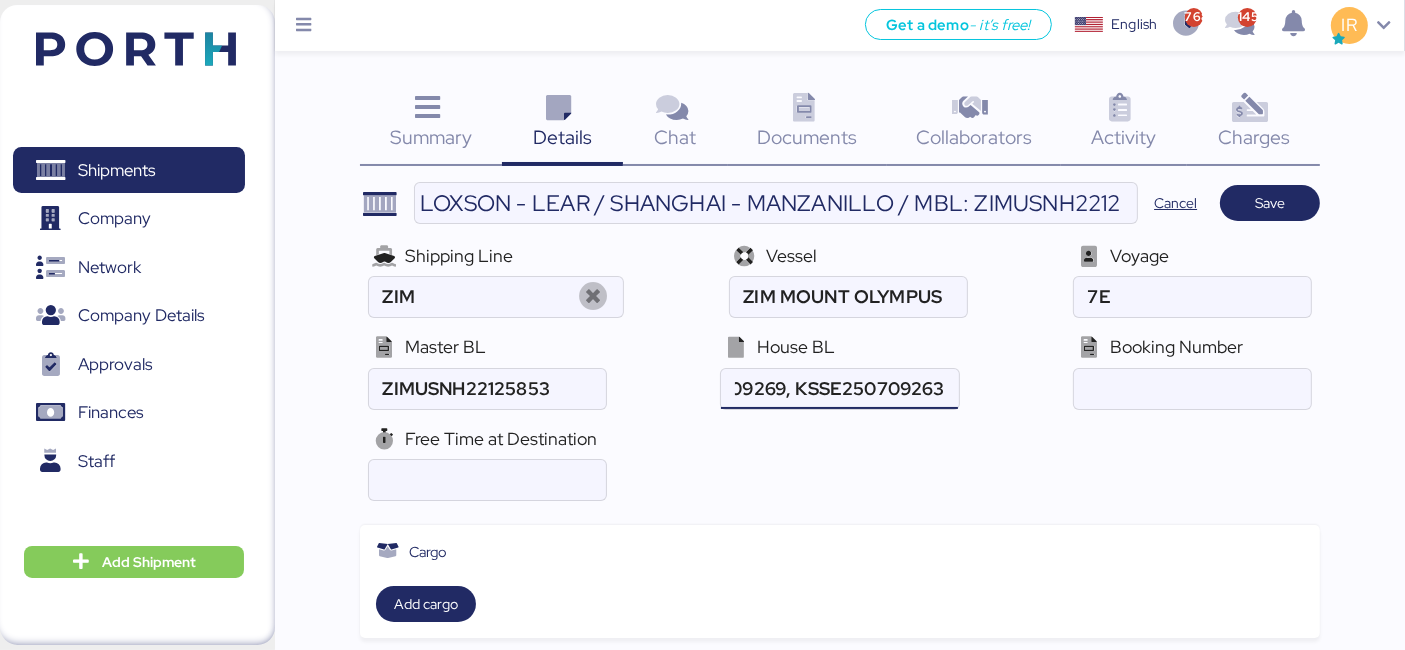 scroll, scrollTop: 0, scrollLeft: 0, axis: both 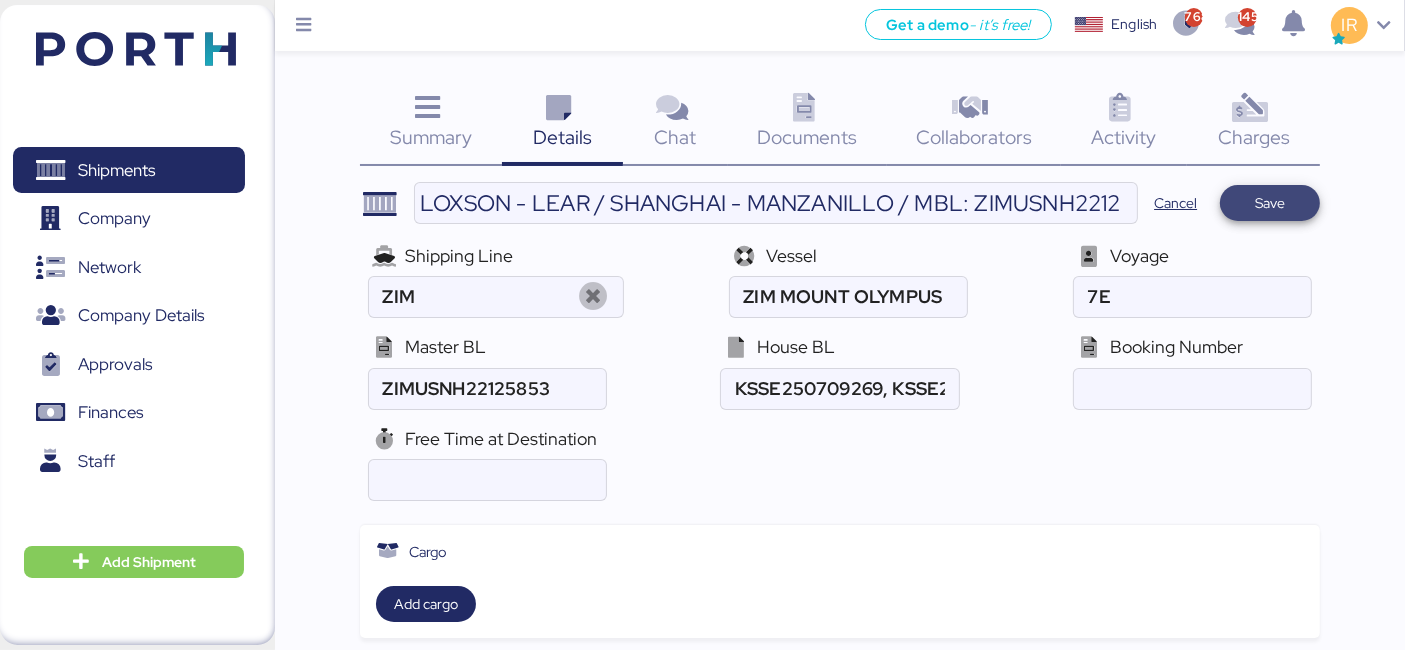 click on "Save" at bounding box center [1270, 203] 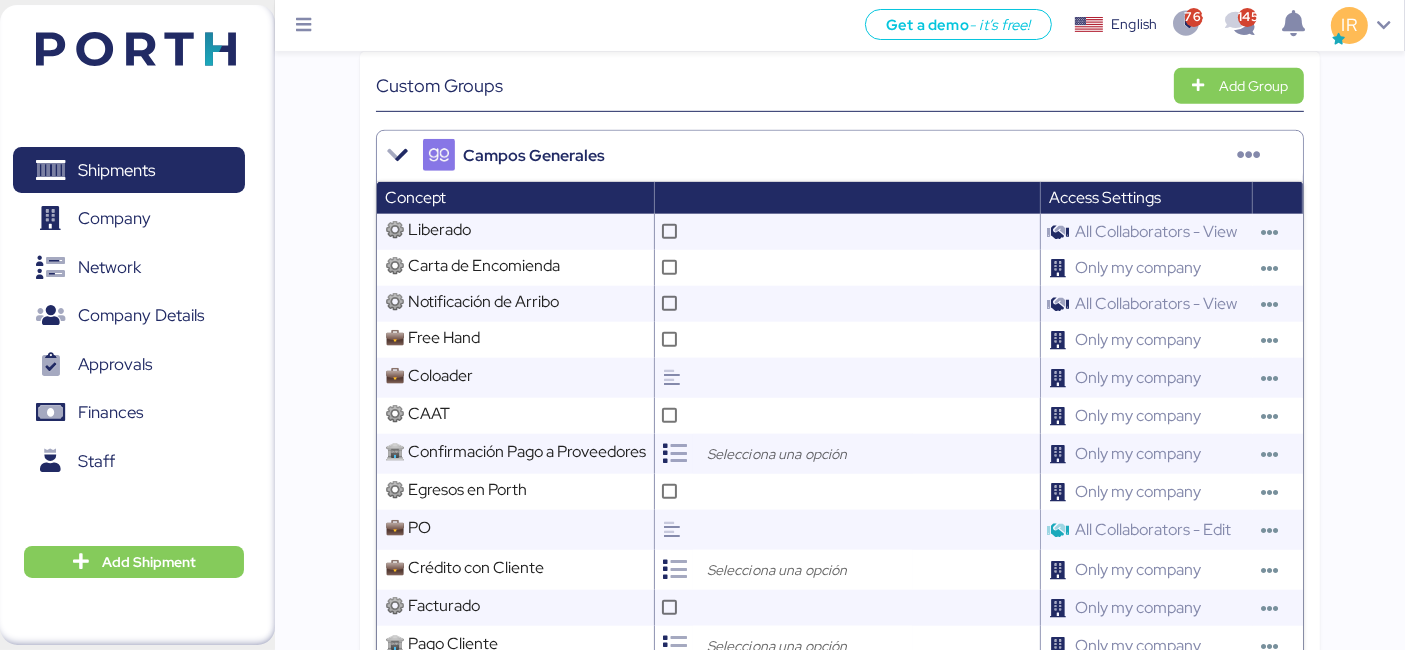 scroll, scrollTop: 1124, scrollLeft: 0, axis: vertical 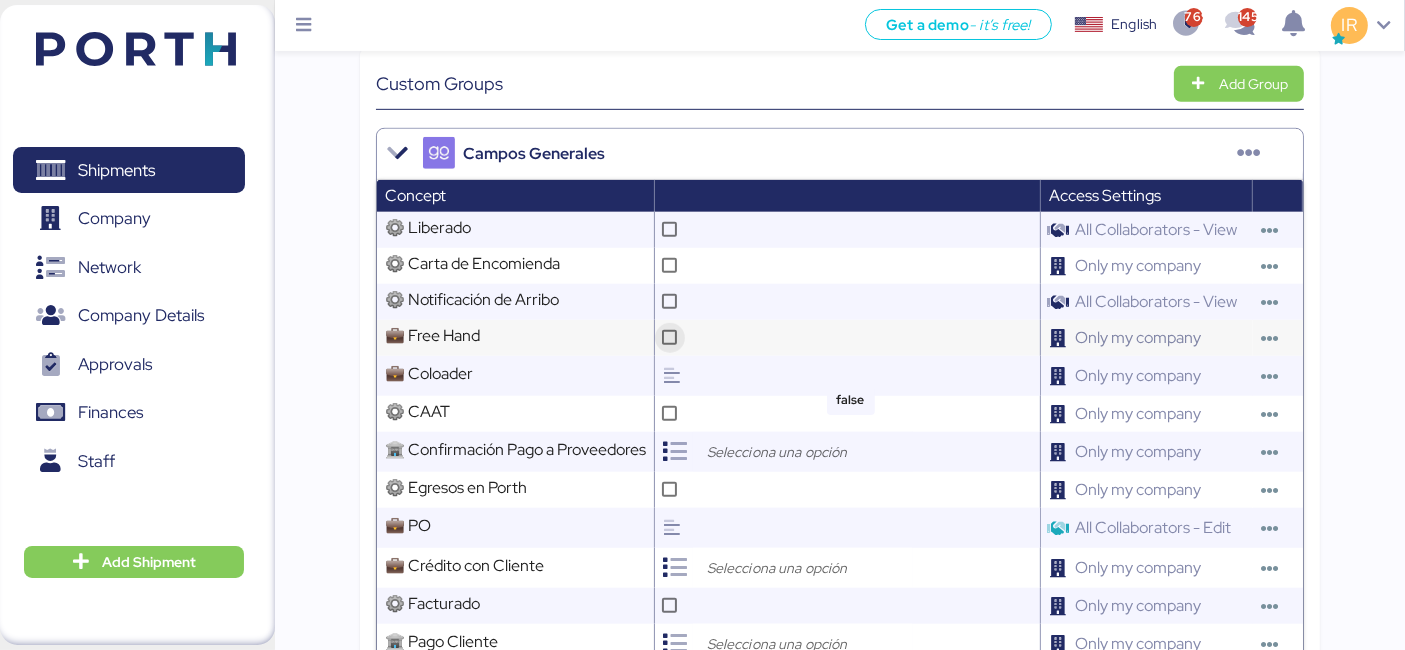 click 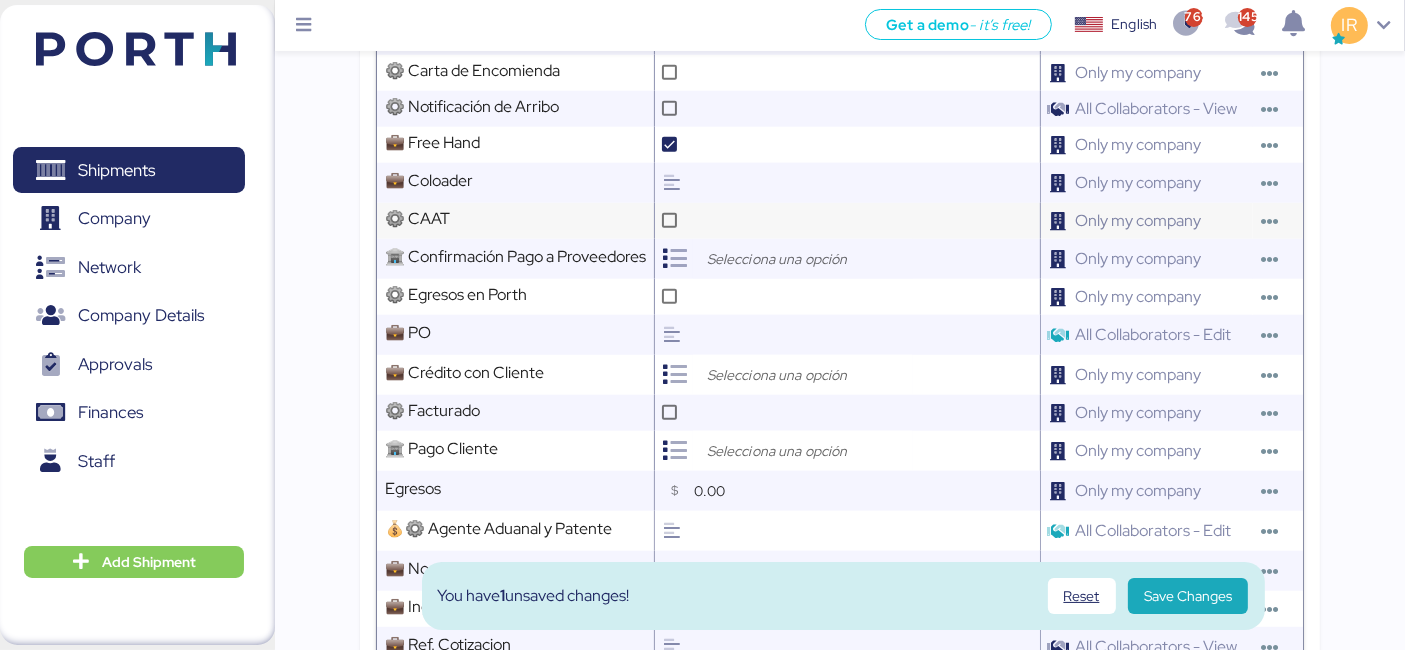 scroll, scrollTop: 1319, scrollLeft: 0, axis: vertical 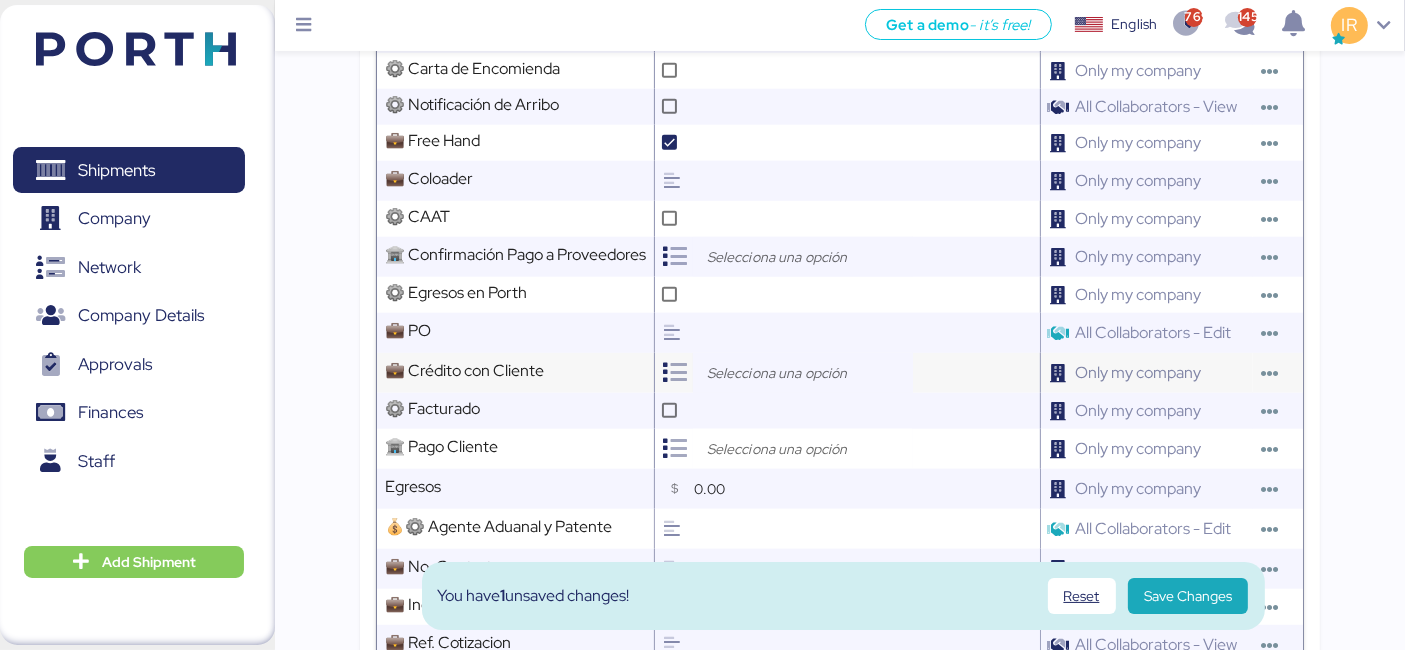 click at bounding box center (808, 373) 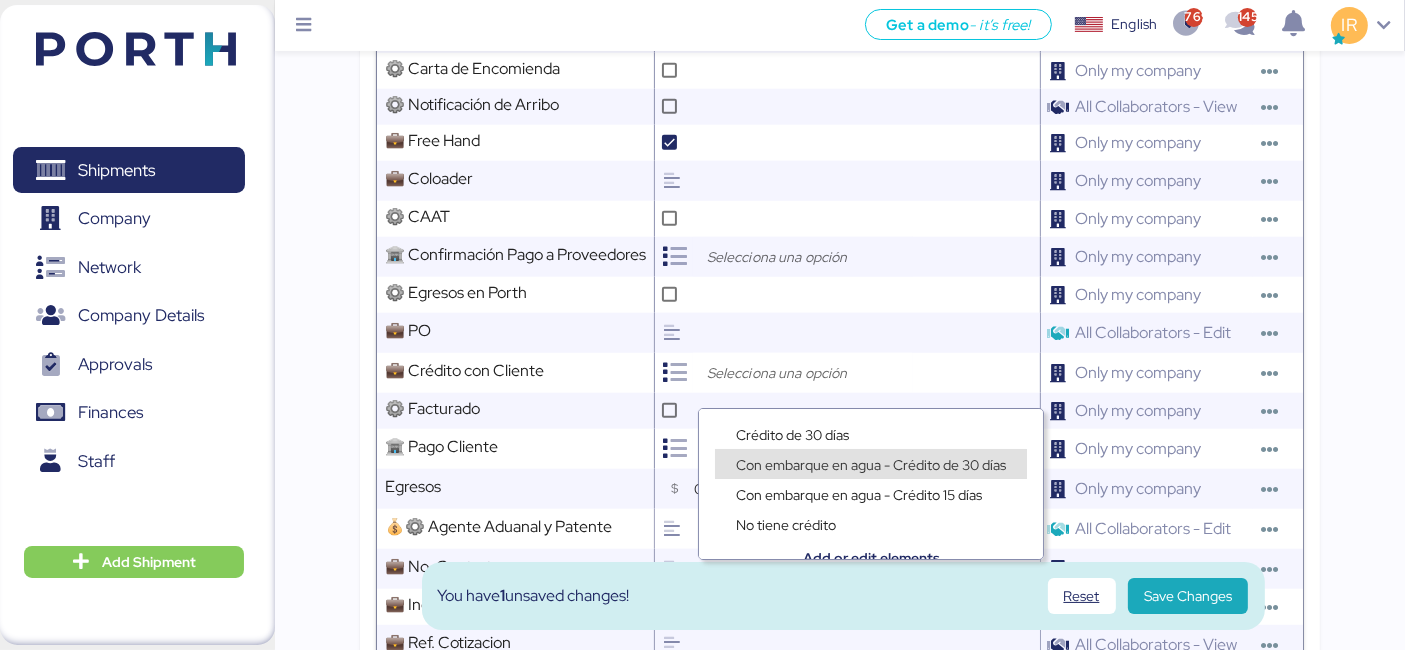 click on "Con embarque en agua - Crédito de 30 días" at bounding box center [871, 465] 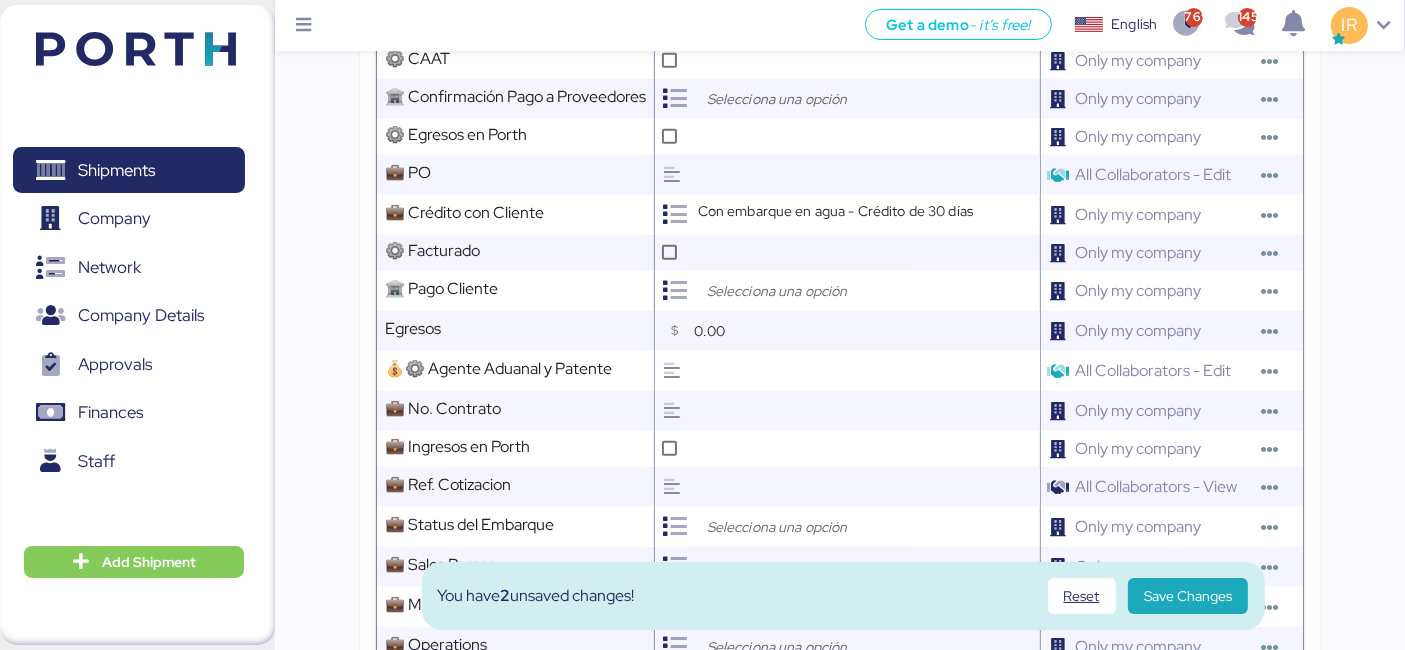 scroll, scrollTop: 1484, scrollLeft: 0, axis: vertical 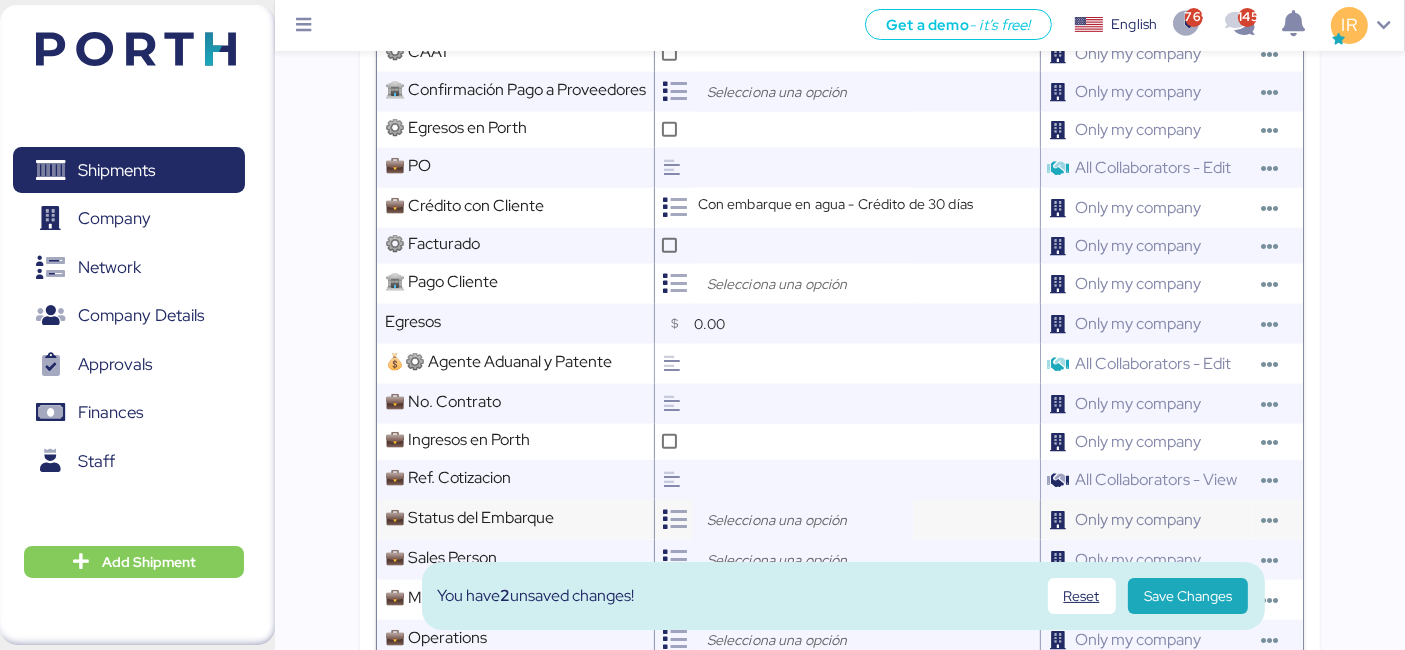 click at bounding box center [808, 520] 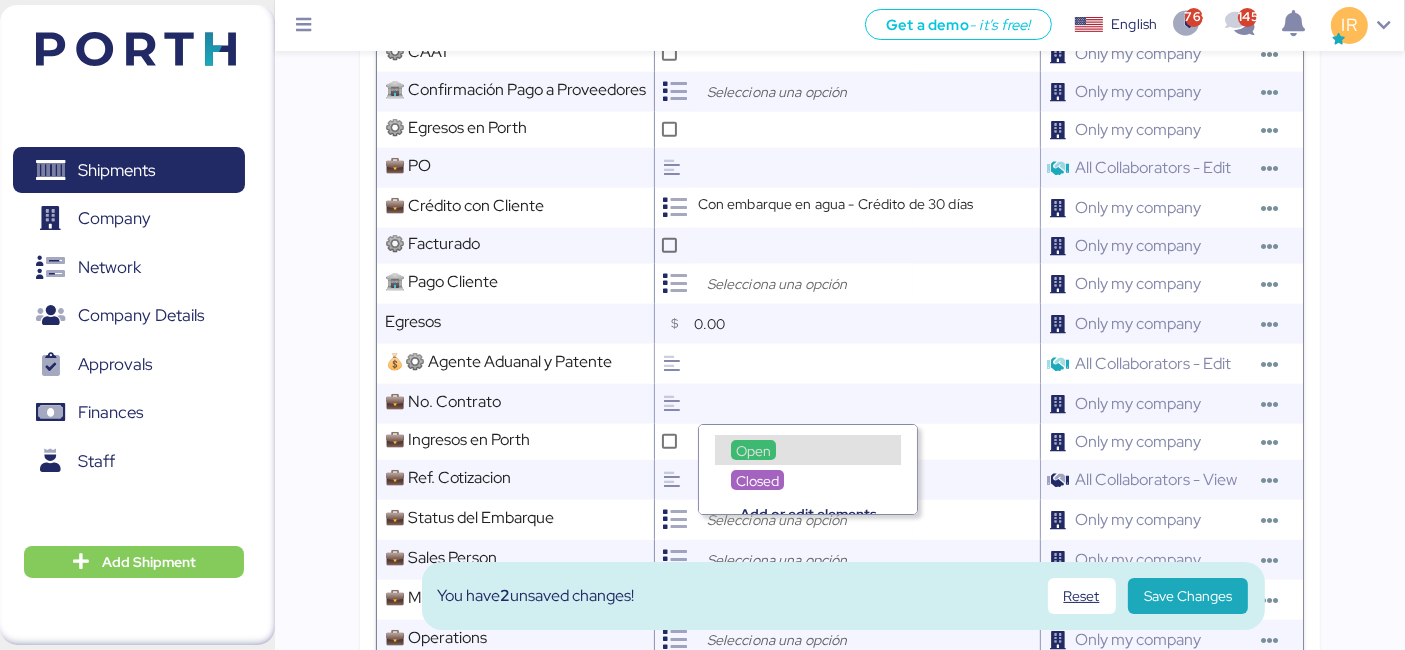 click on "Open" at bounding box center [808, 450] 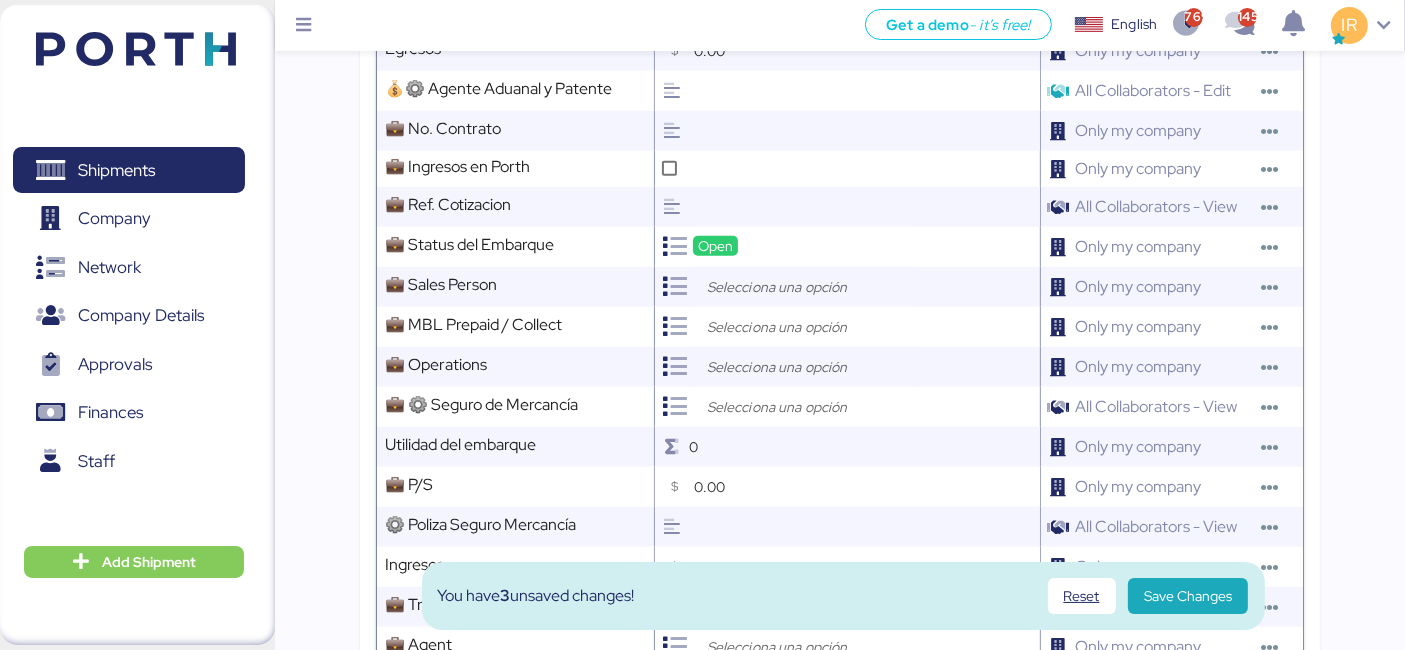 scroll, scrollTop: 1760, scrollLeft: 0, axis: vertical 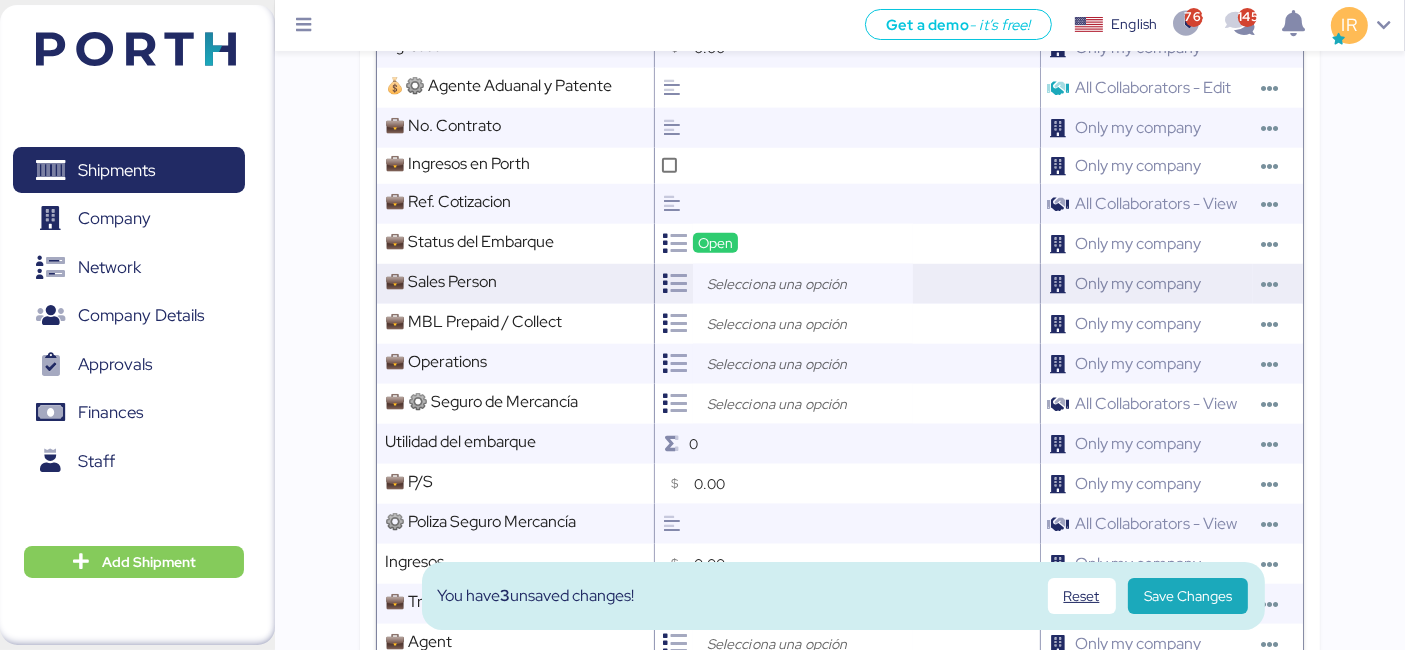 click at bounding box center (808, 284) 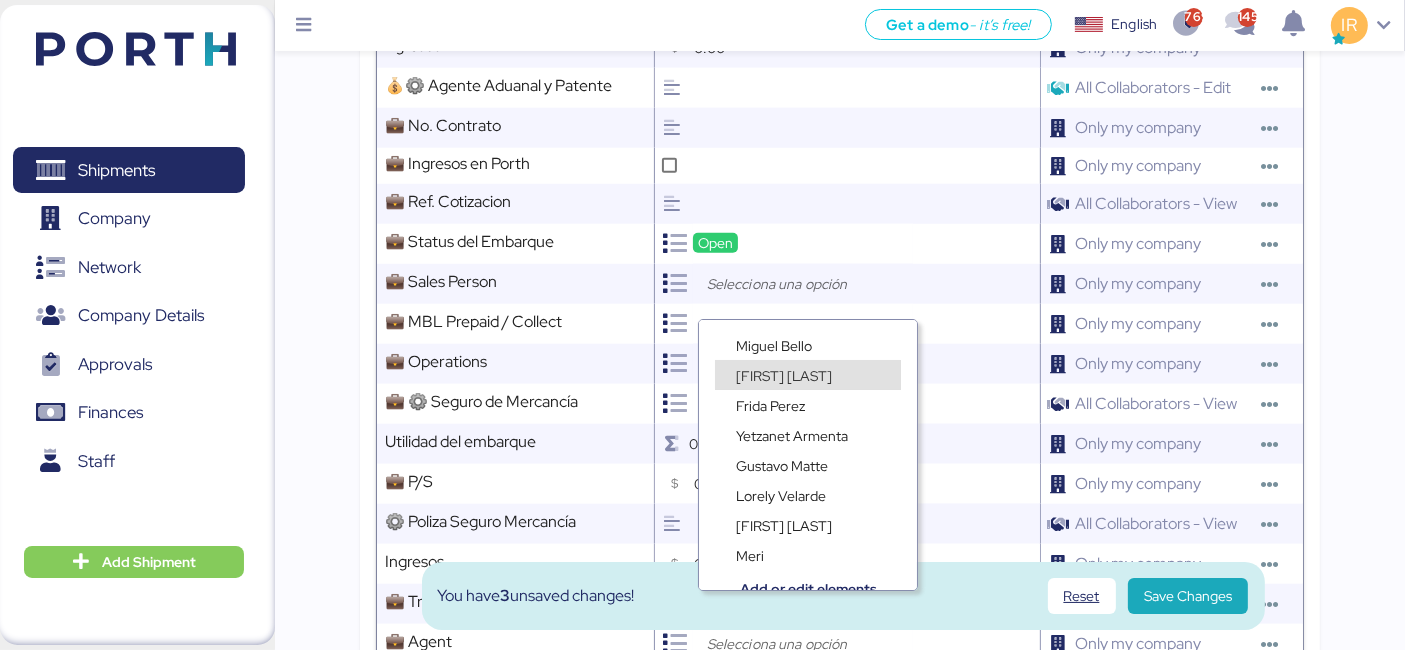 click on "Ignacio Rangel" at bounding box center (784, 376) 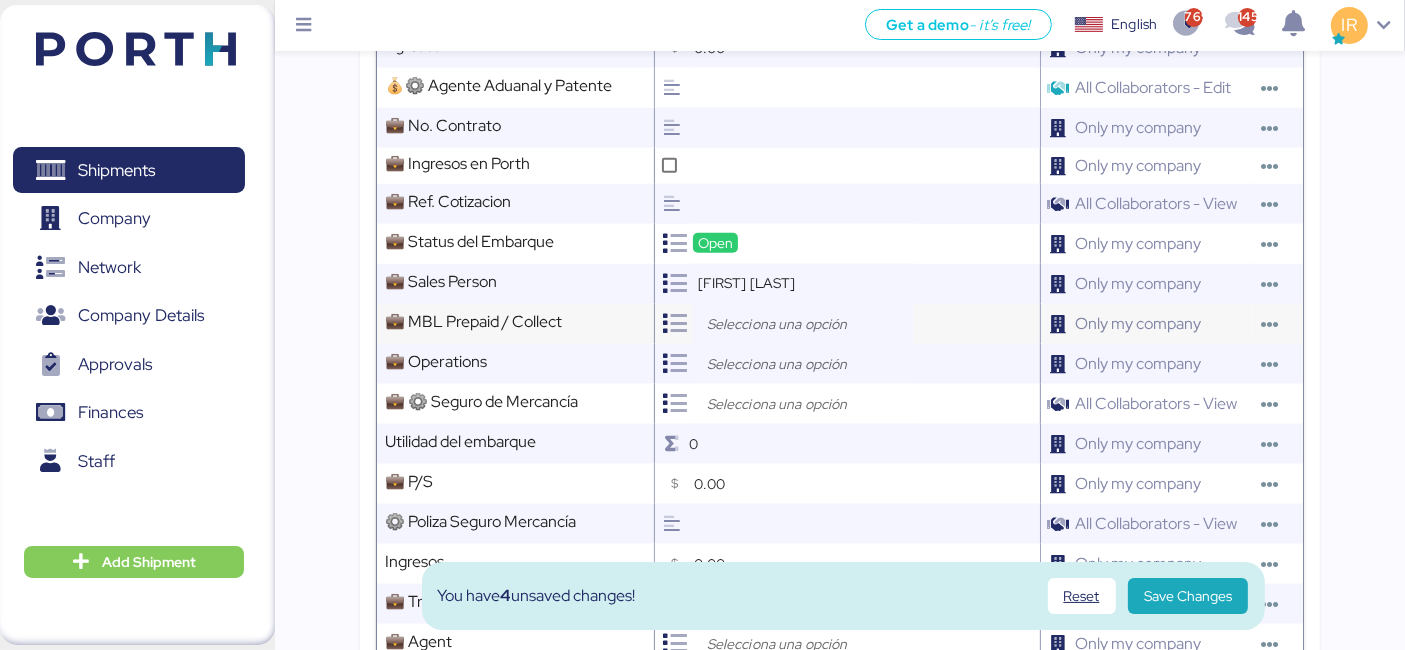 click at bounding box center (808, 324) 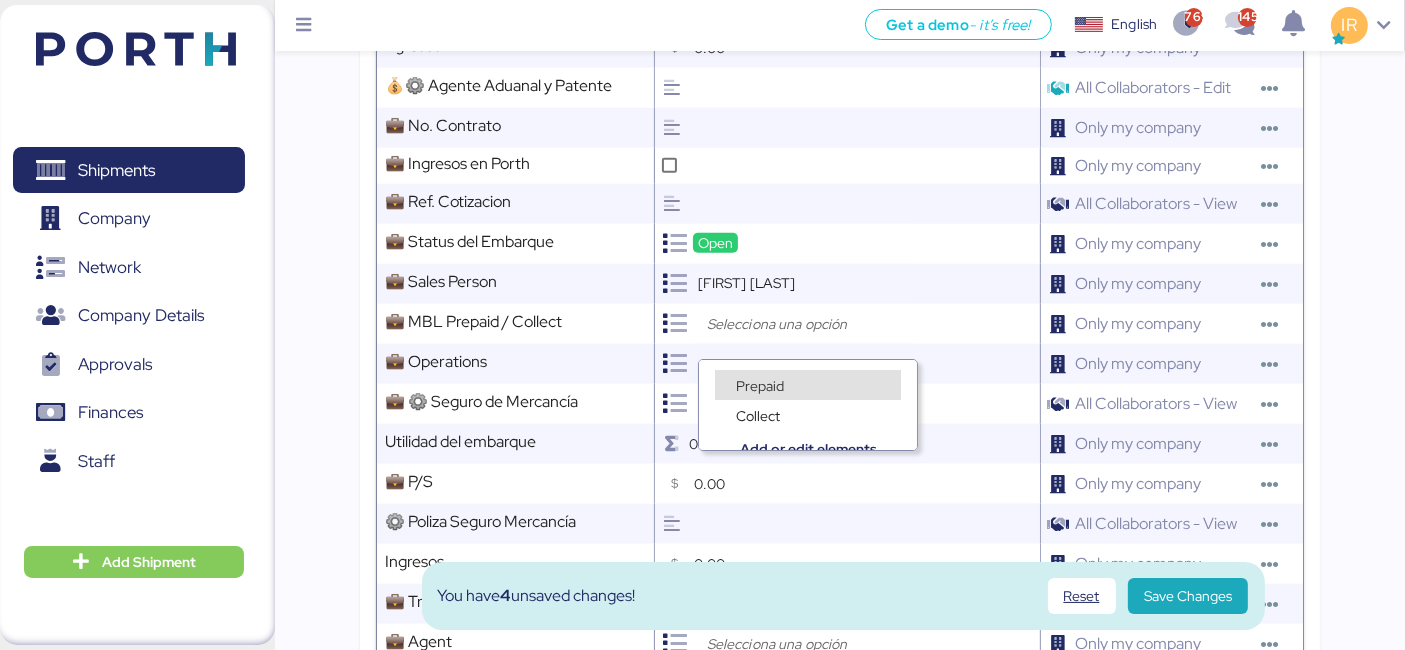 click on "Prepaid" at bounding box center (760, 386) 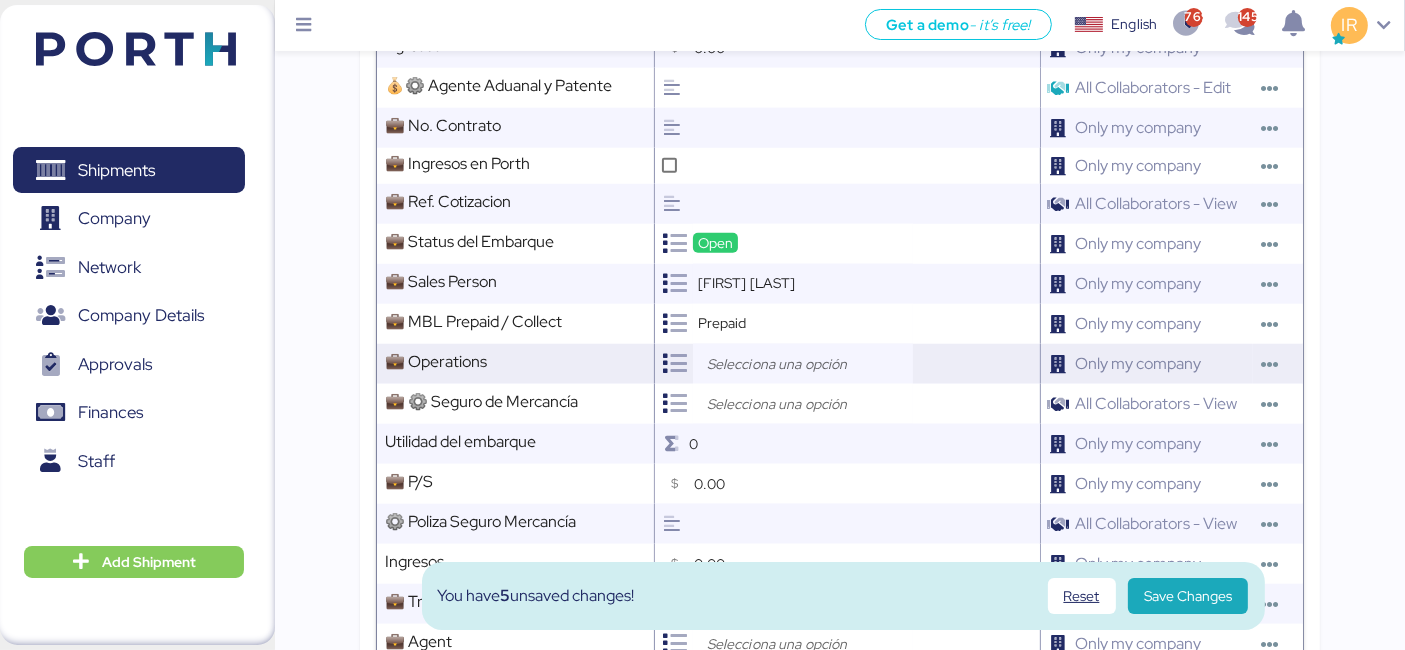 click at bounding box center [808, 364] 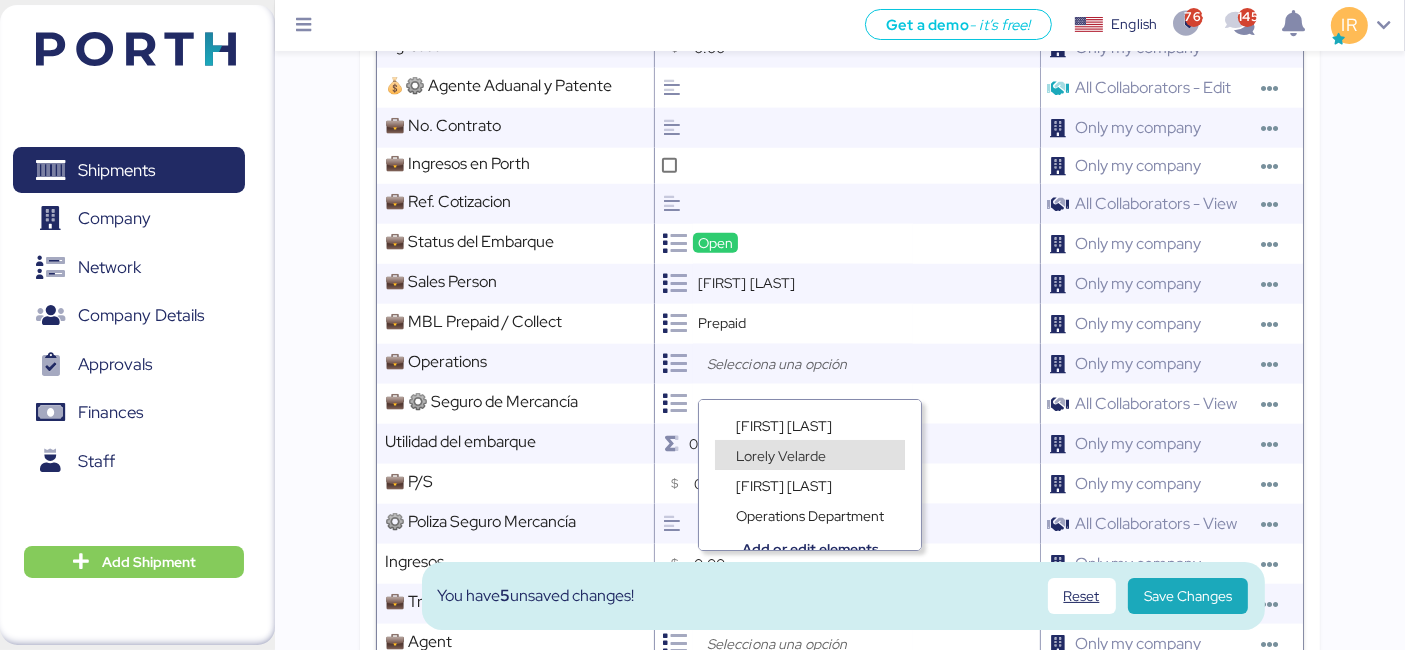 click on "Lorely Velarde" at bounding box center (781, 456) 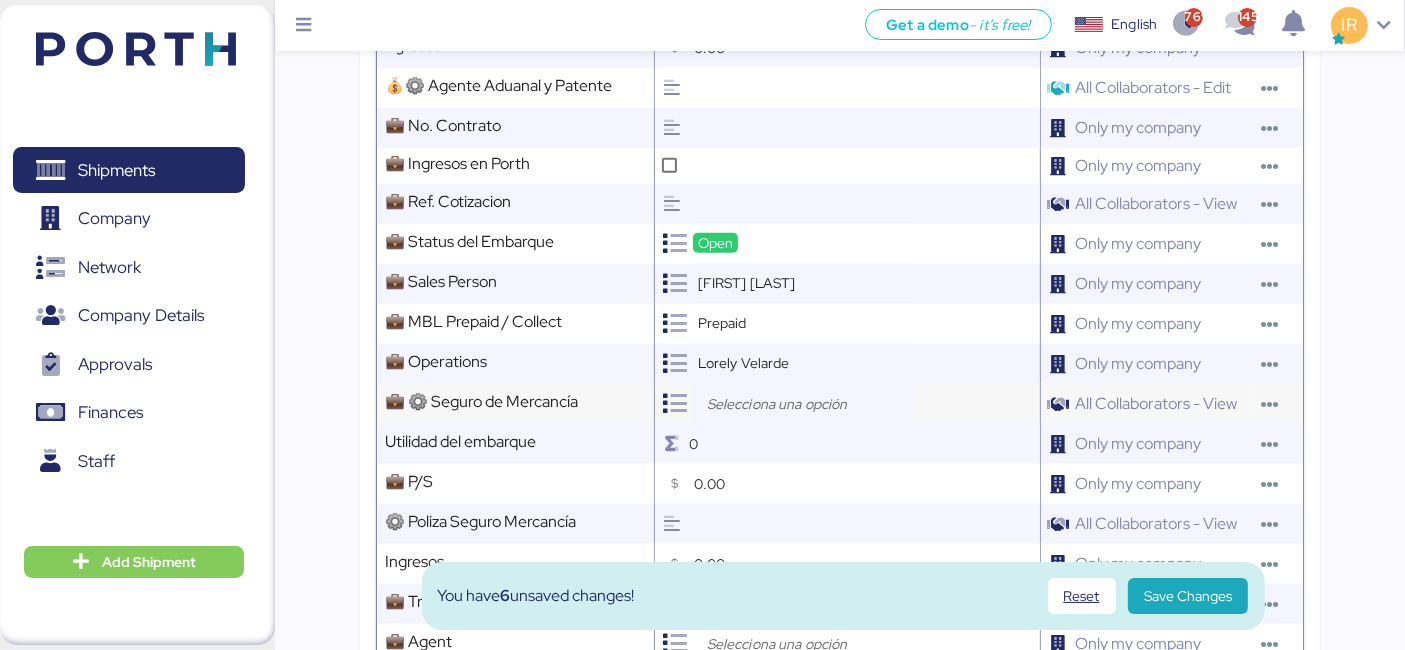 click at bounding box center [808, 404] 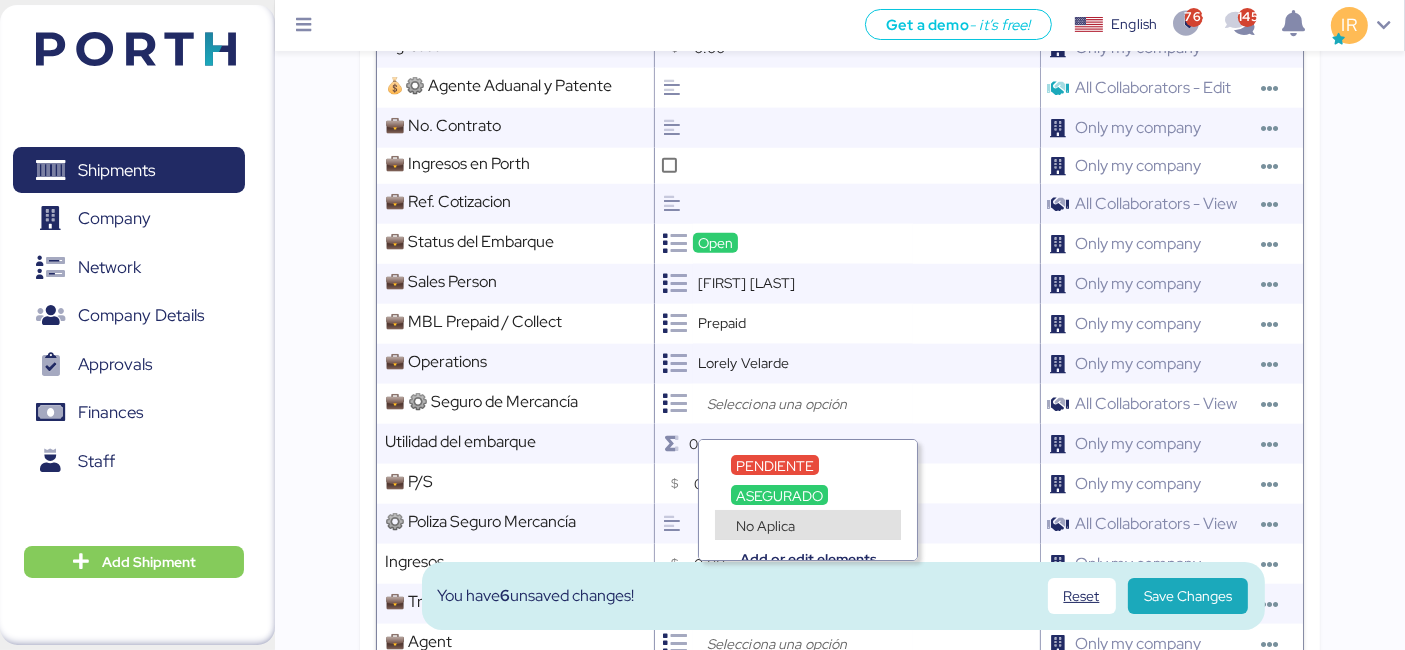 click on "No Aplica" at bounding box center [765, 526] 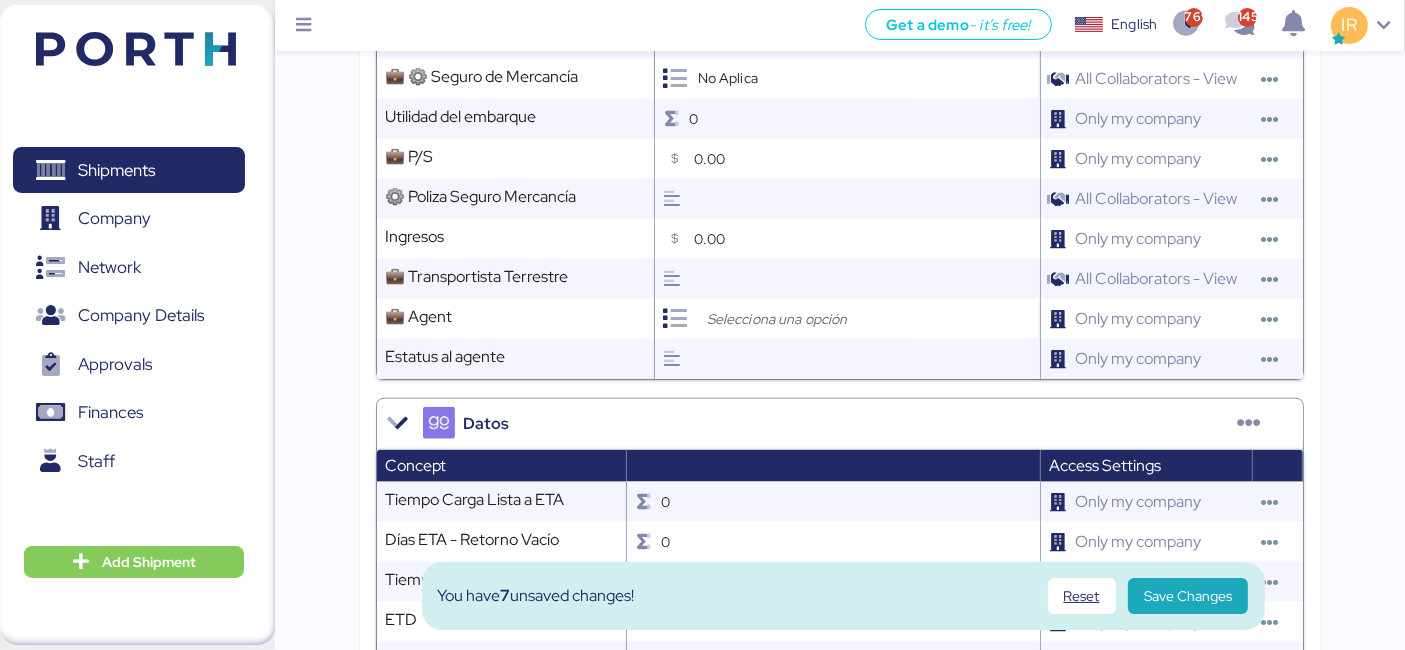 scroll, scrollTop: 2094, scrollLeft: 0, axis: vertical 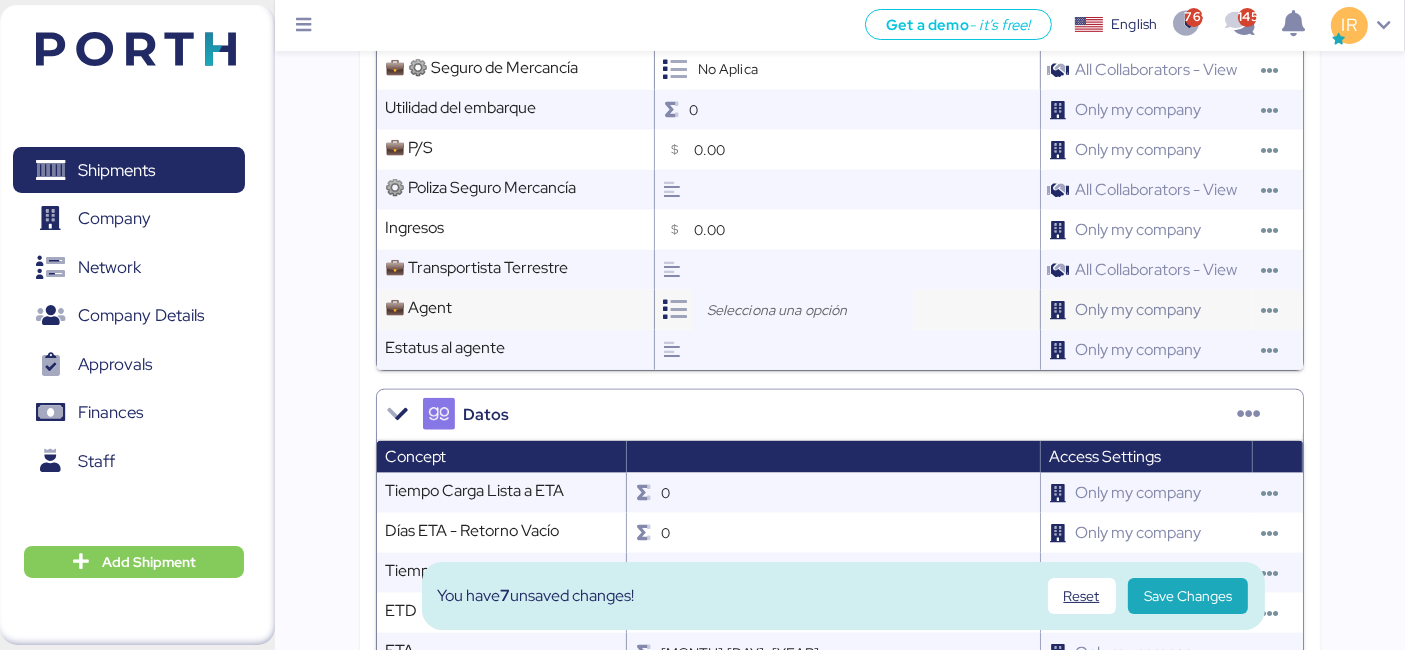 click at bounding box center (808, 310) 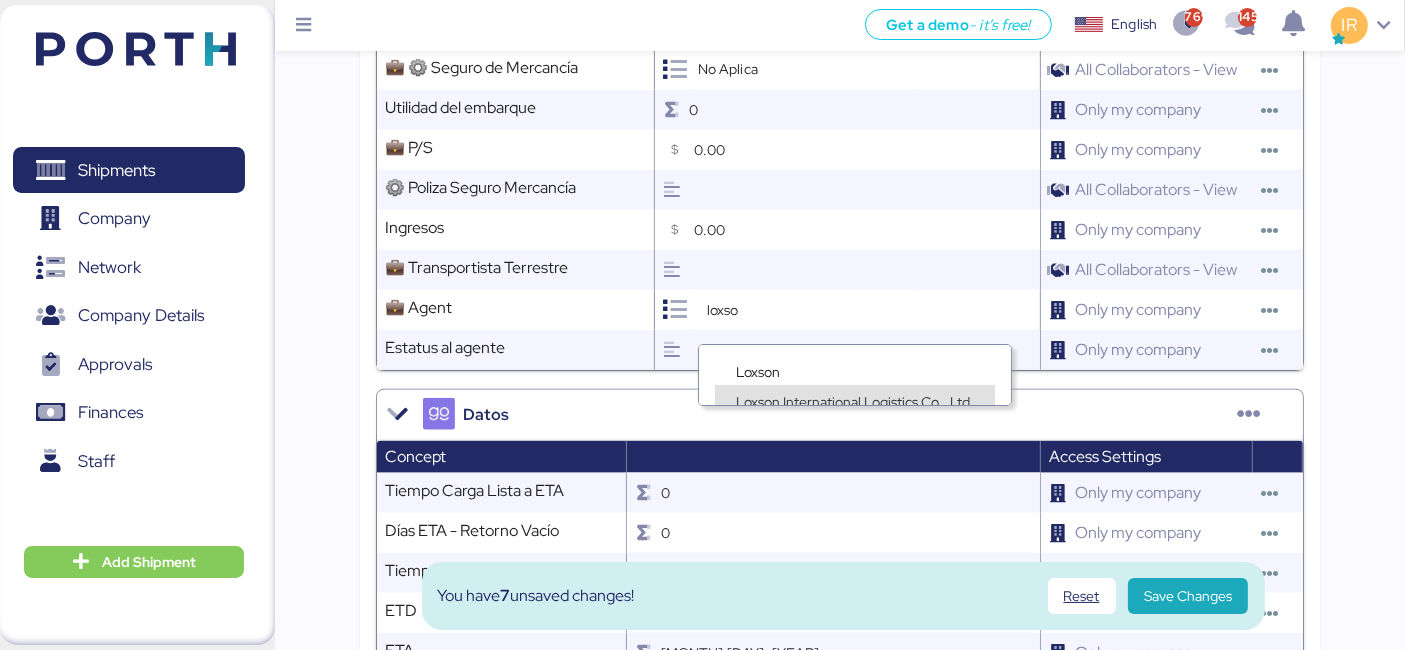 type on "loxso" 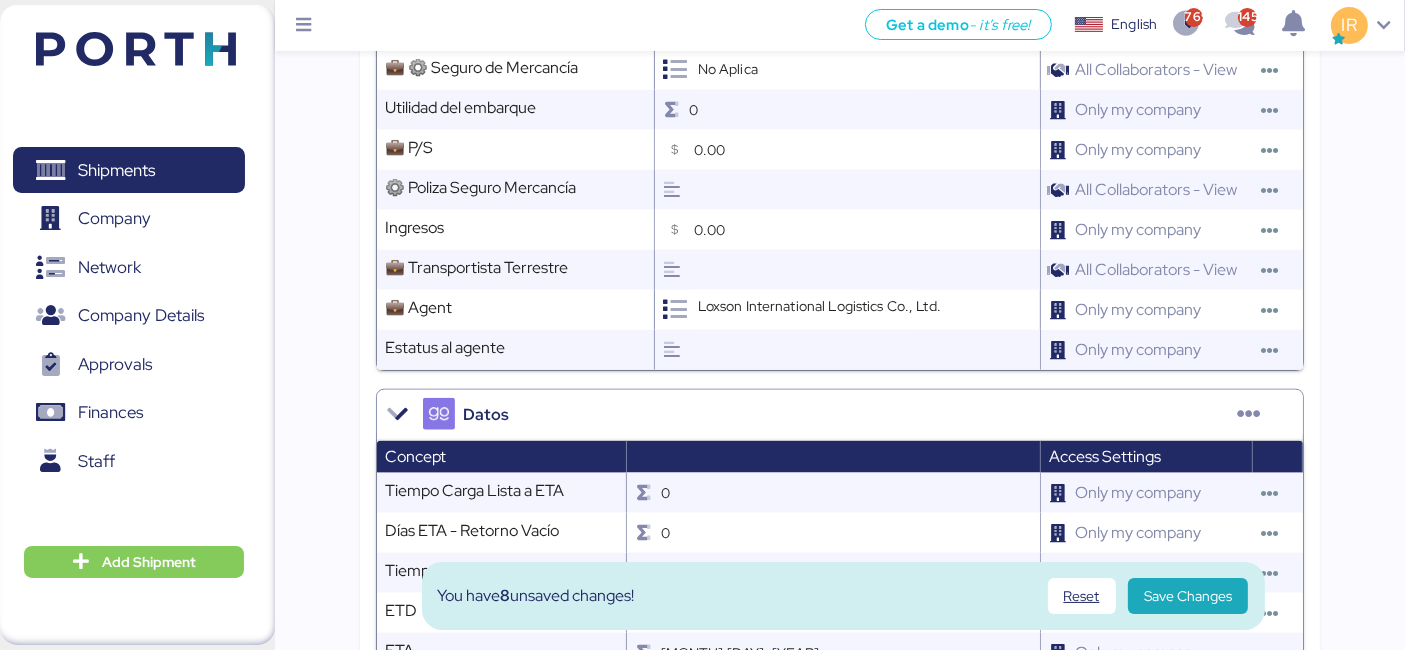 scroll, scrollTop: 9, scrollLeft: 0, axis: vertical 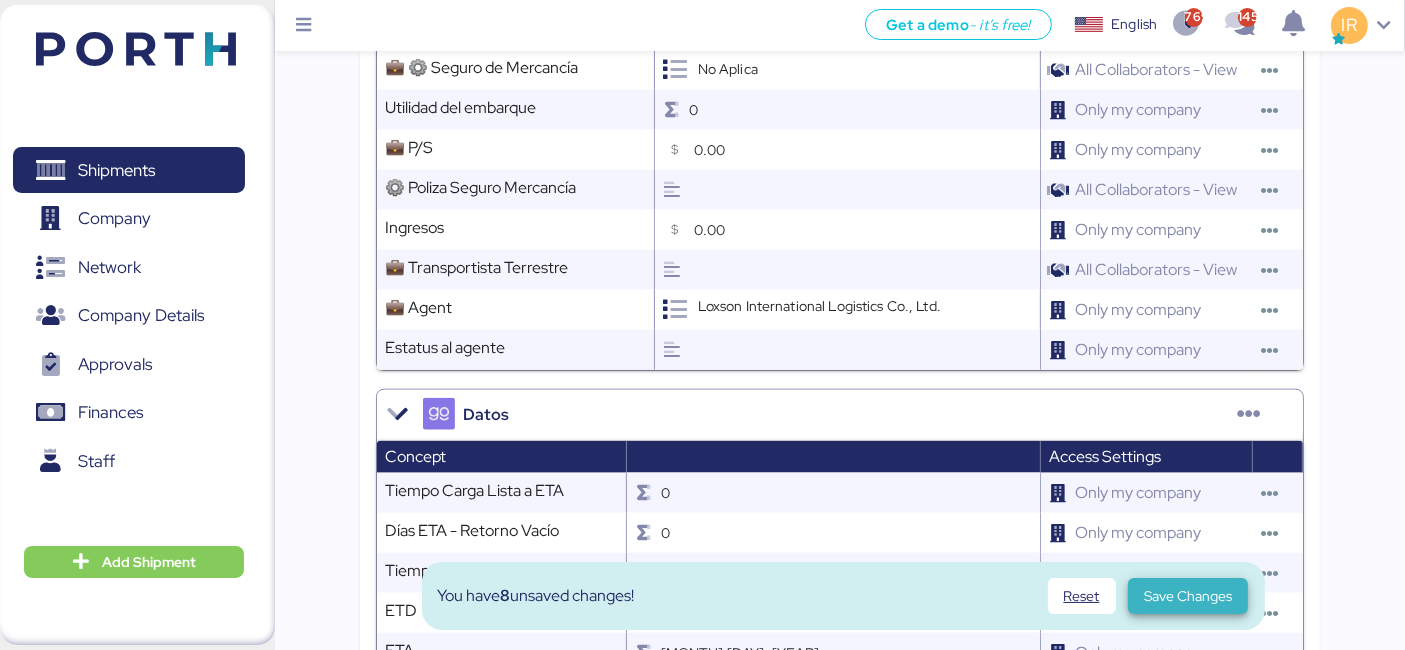 click on "Save Changes" at bounding box center (1188, 596) 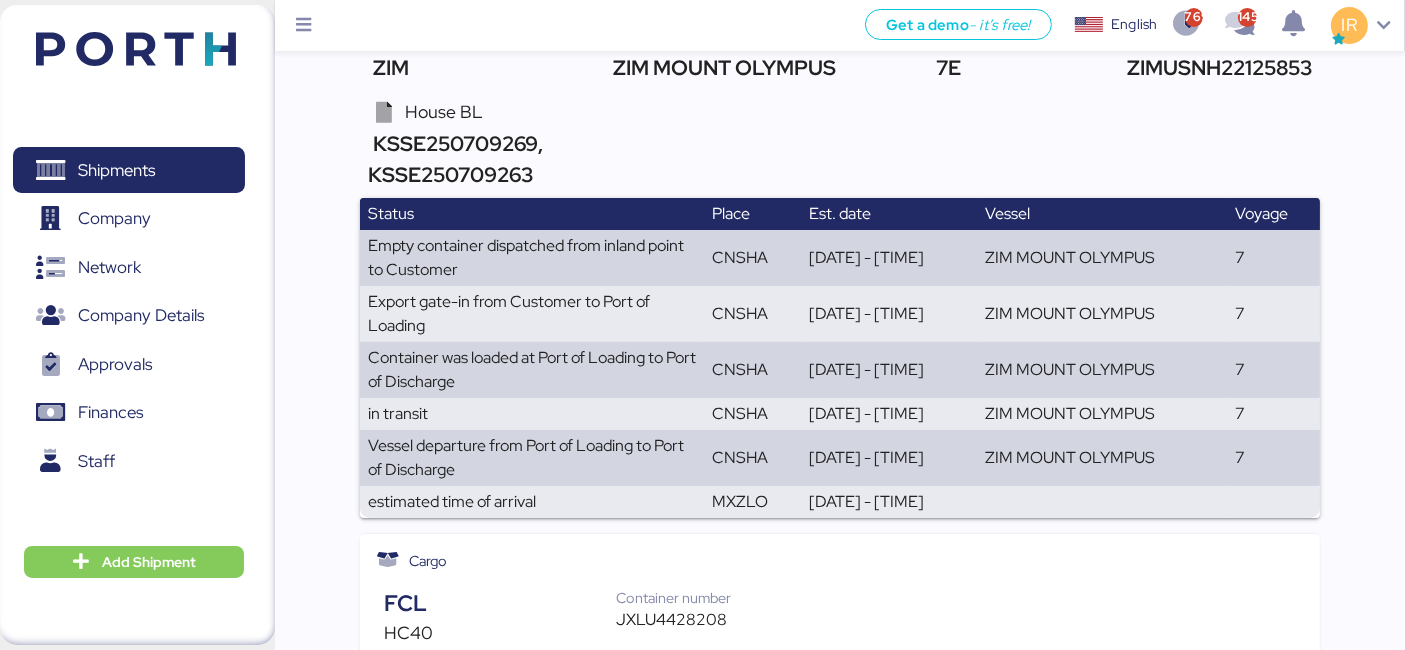 scroll, scrollTop: 0, scrollLeft: 0, axis: both 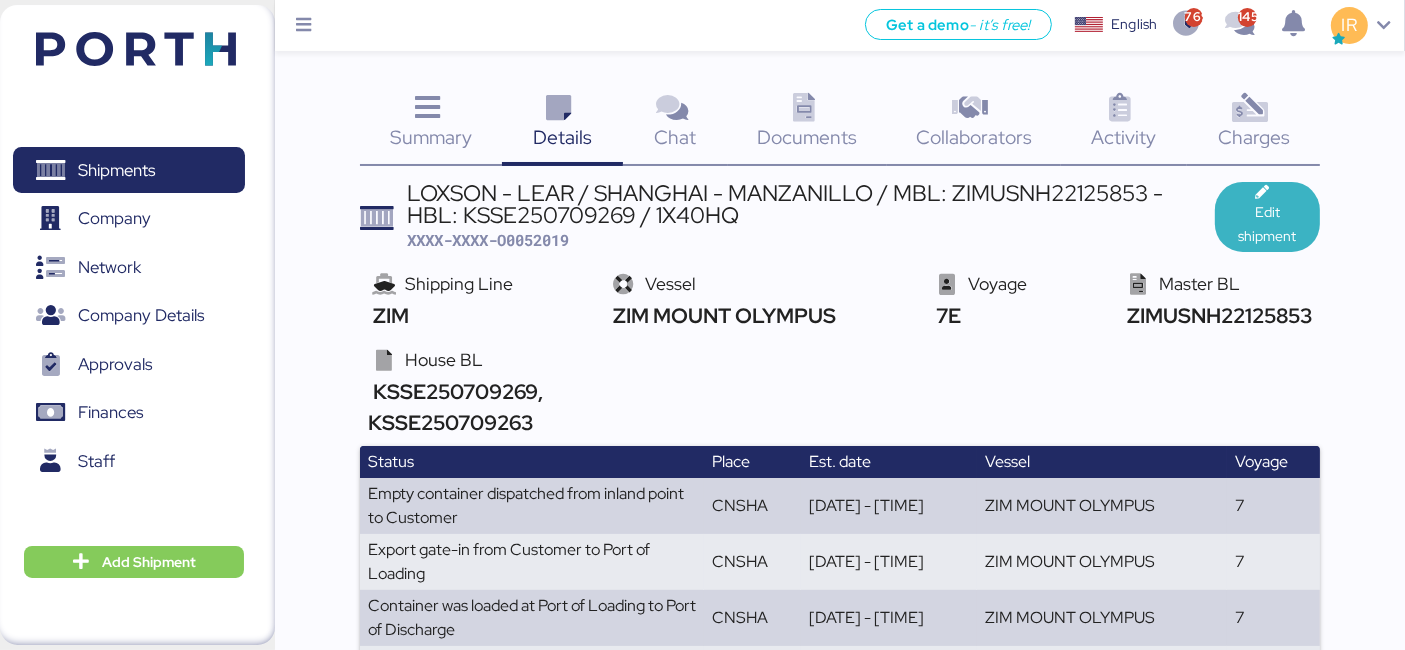 click on "Edit shipment" at bounding box center (1267, 217) 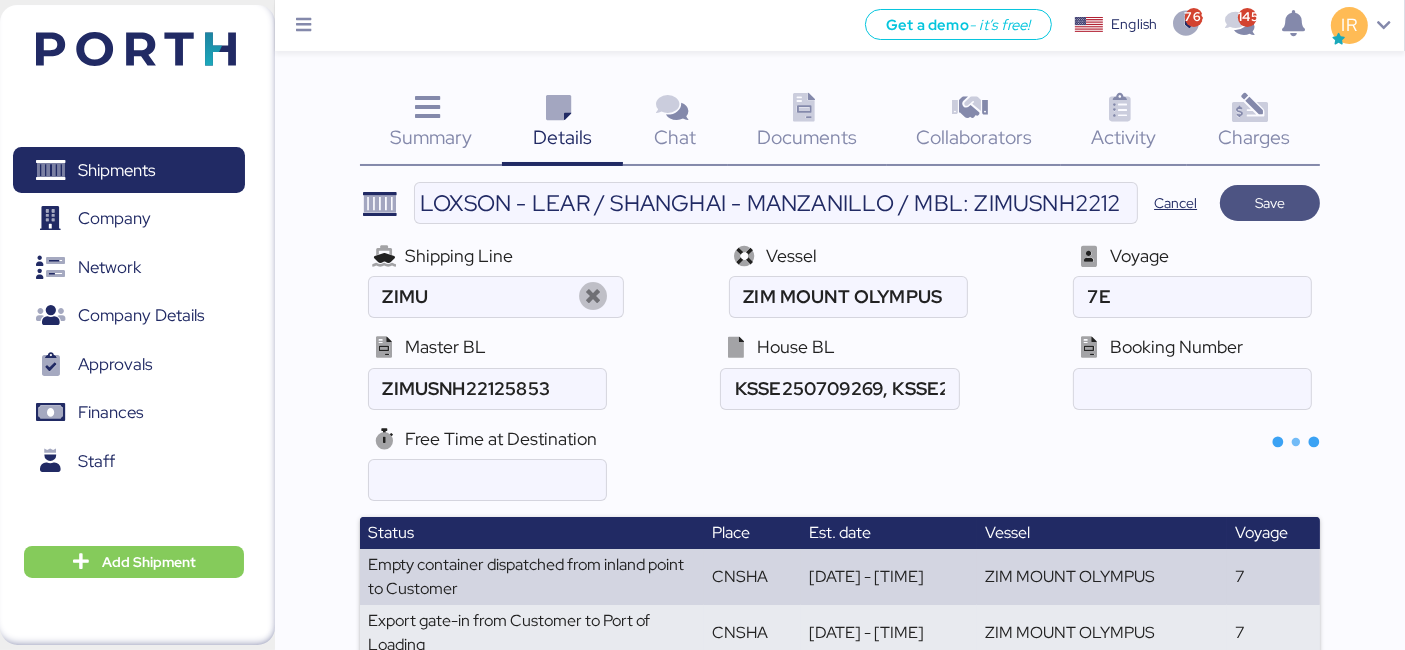 type on "ZIM" 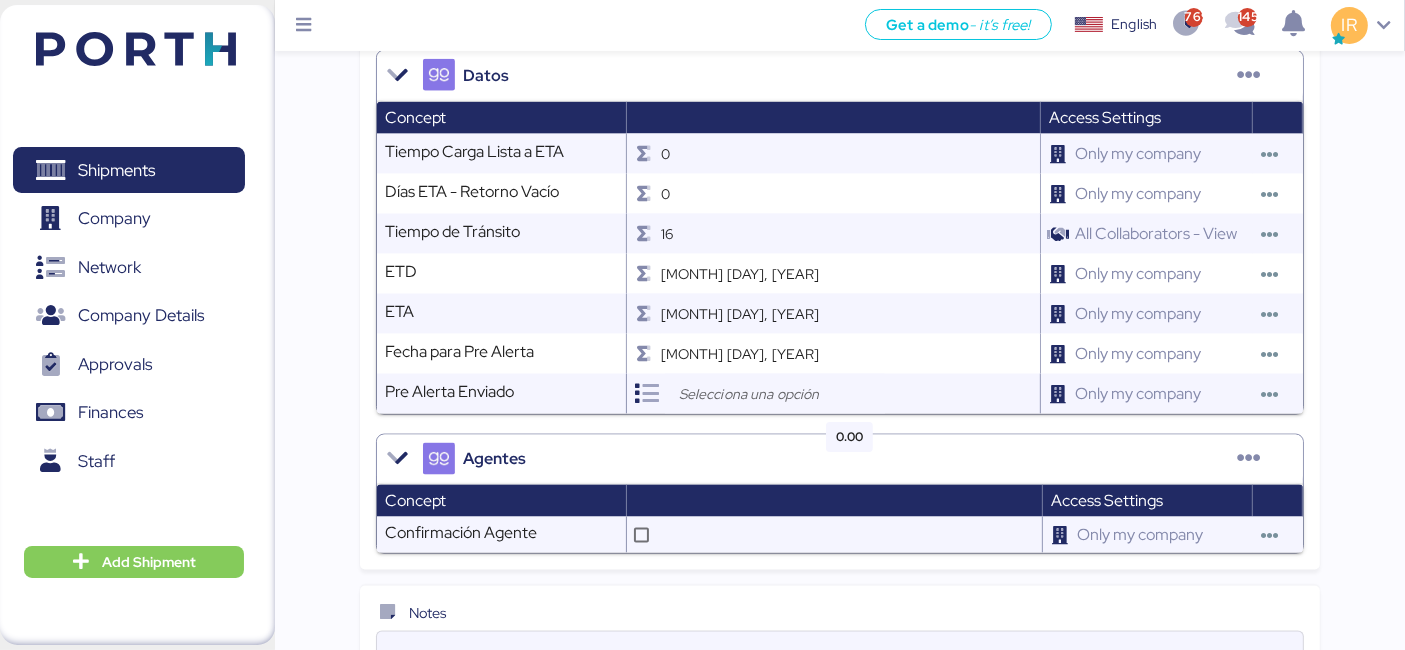 scroll, scrollTop: 2852, scrollLeft: 0, axis: vertical 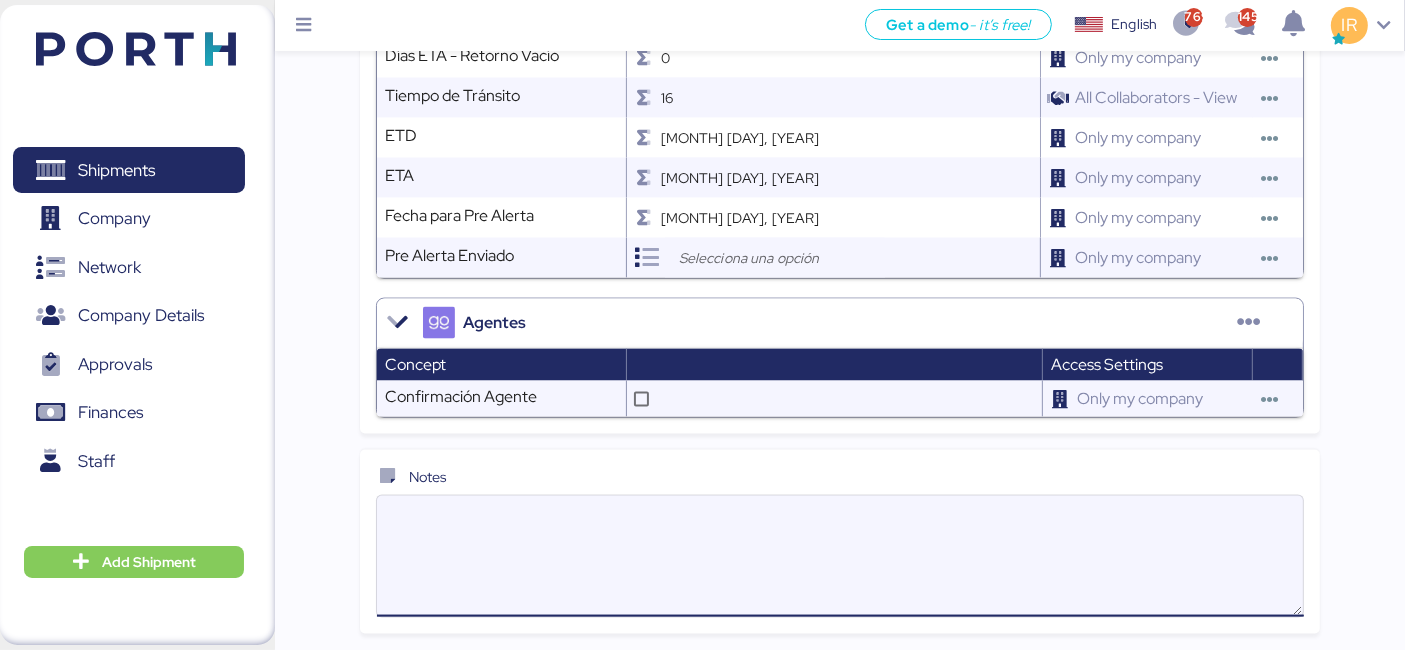 click at bounding box center [840, 556] 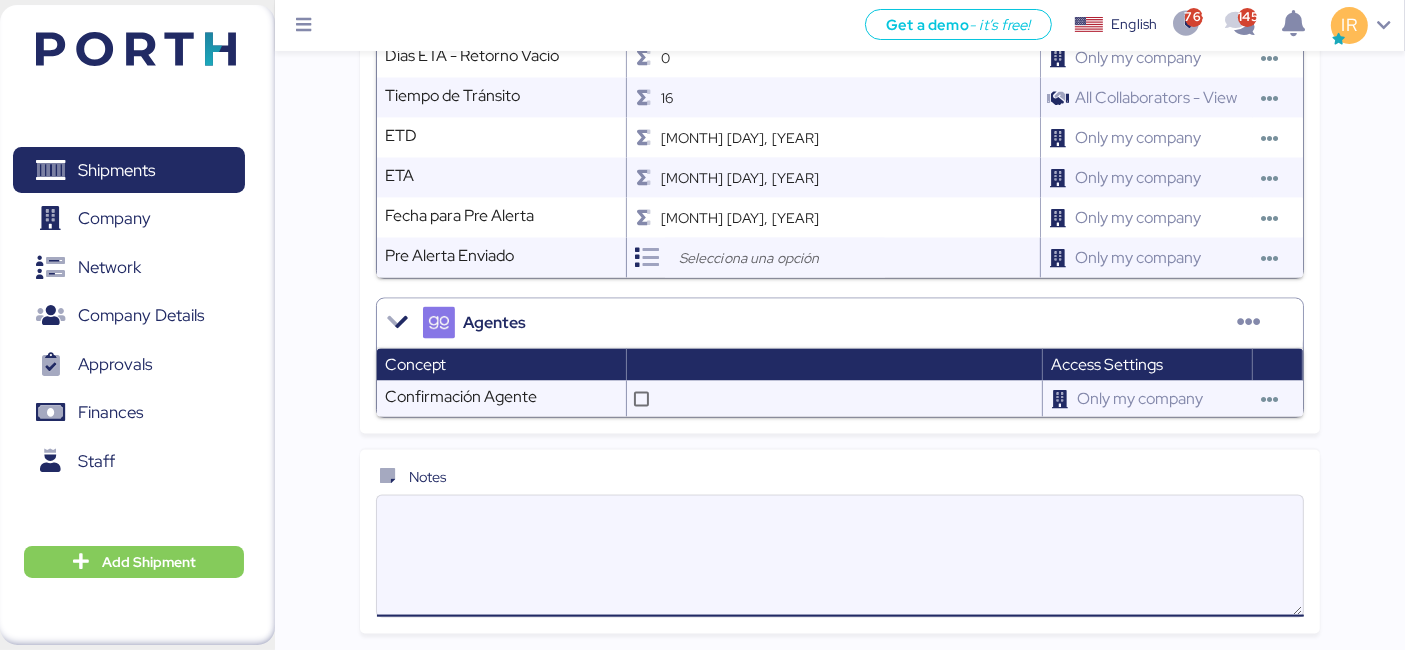 paste on "Please kindly note below:
1.      We issued 1MBL and 2HBL for this shipment.
2.      I’m checking destination free days, will let you know asap.
3.      I’m checking ETD and ETA as well, will advise you later.
4.      When you contact with consignee, please copy below persons in the email
li_zhouping@126.com
kkj0814@naramnd.com
ruilai@meiluen.com.cn" 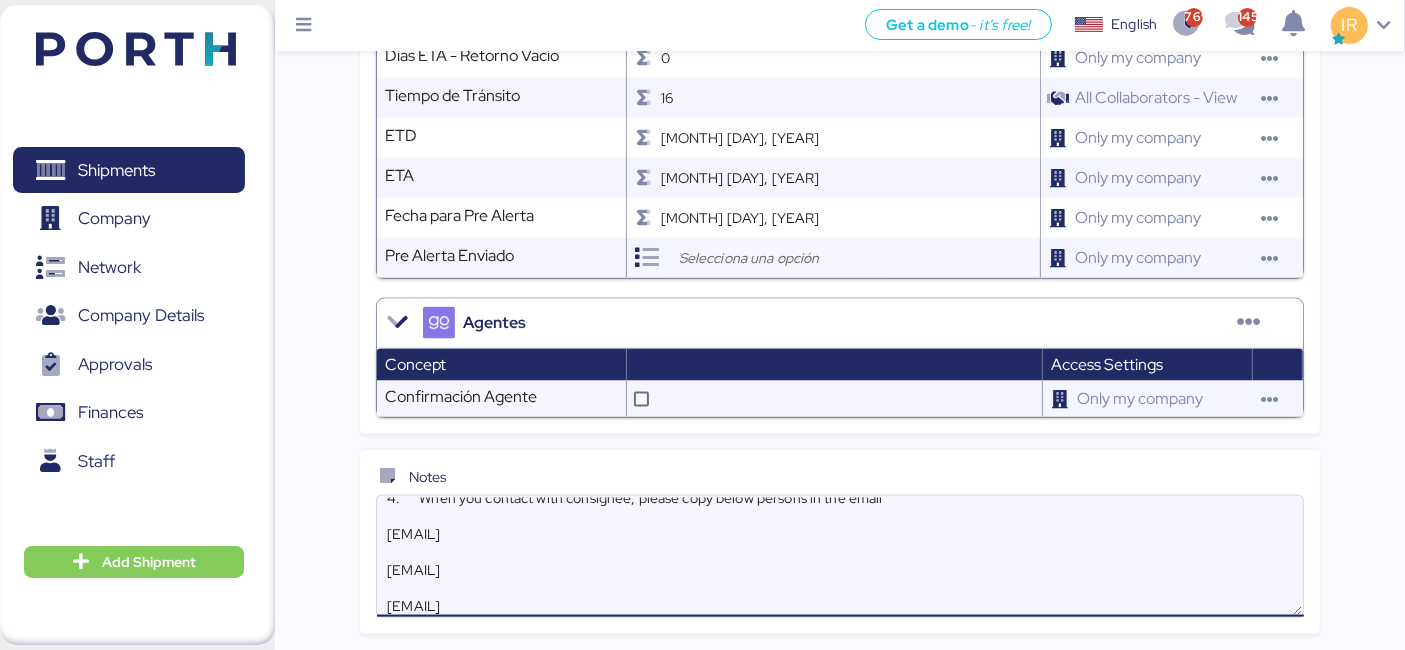scroll, scrollTop: 0, scrollLeft: 0, axis: both 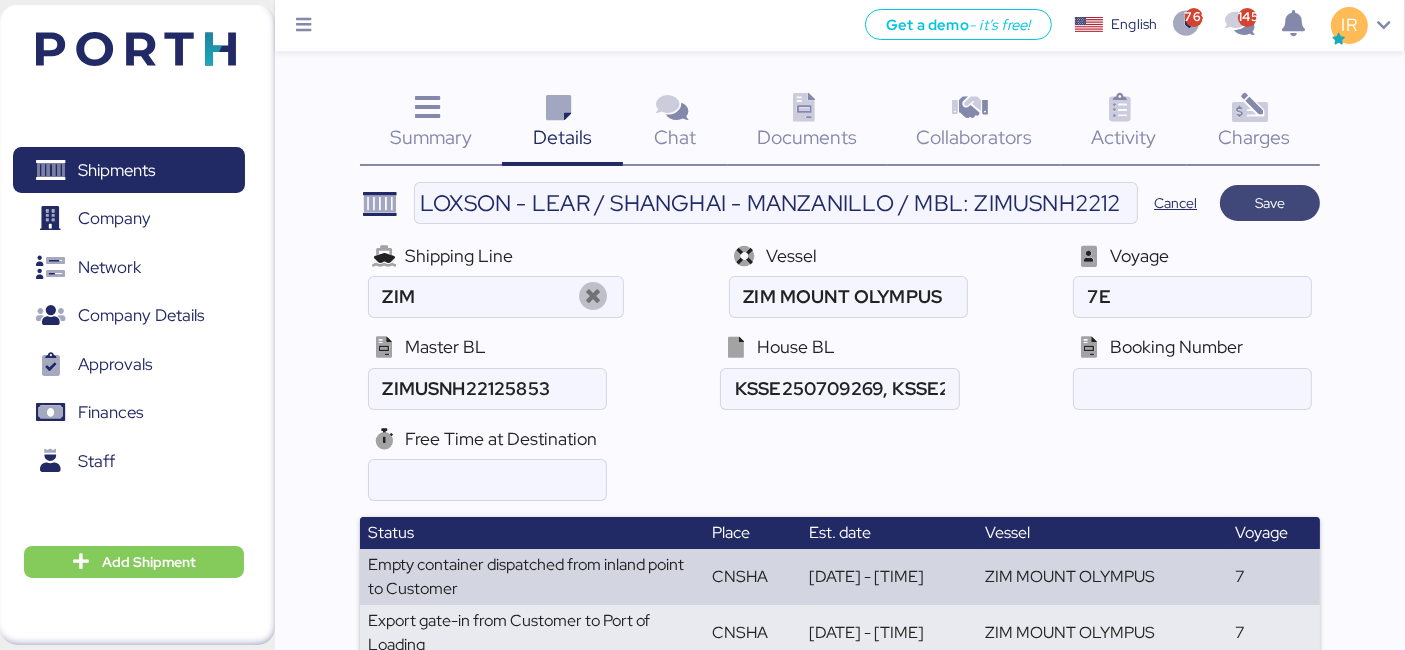type on "Please kindly note below:
1.      We issued 1MBL and 2HBL for this shipment.
2.      I’m checking destination free days, will let you know asap.
3.      I’m checking ETD and ETA as well, will advise you later.
4.      When you contact with consignee, please copy below persons in the email
li_zhouping@126.com
kkj0814@naramnd.com
ruilai@meiluen.com.cn" 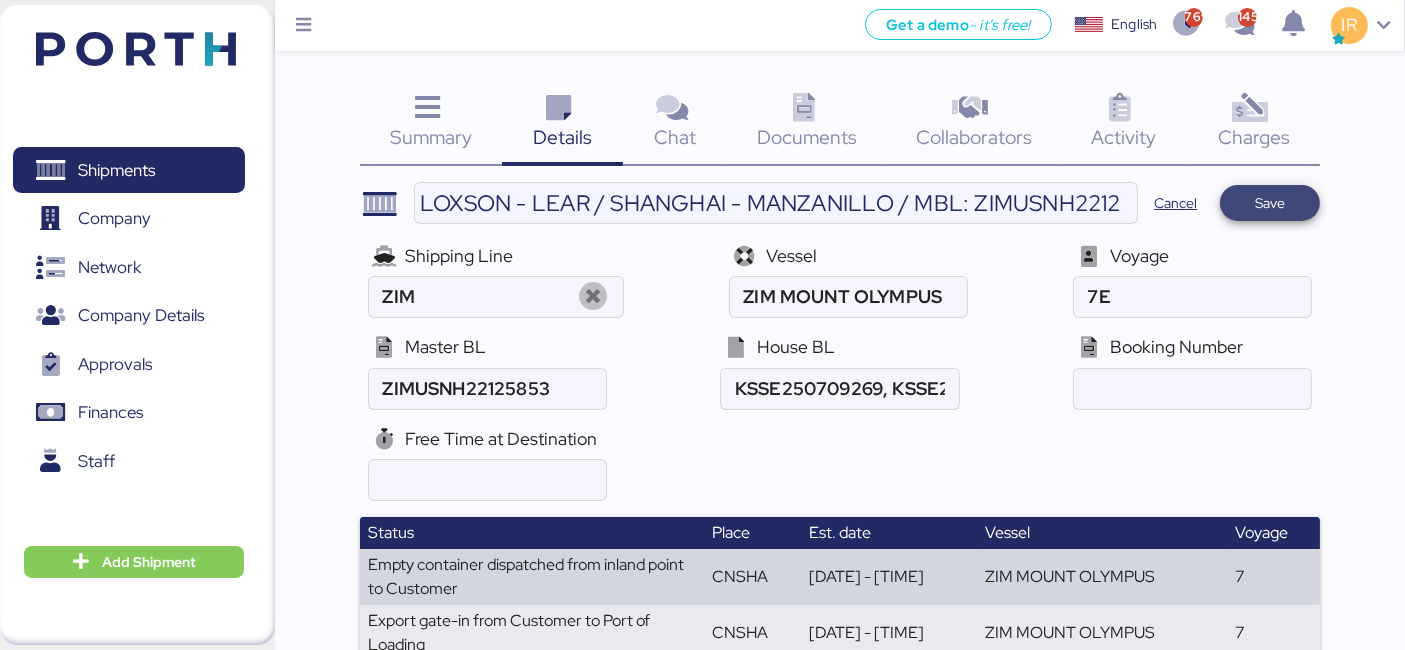 click on "Save" at bounding box center (1270, 203) 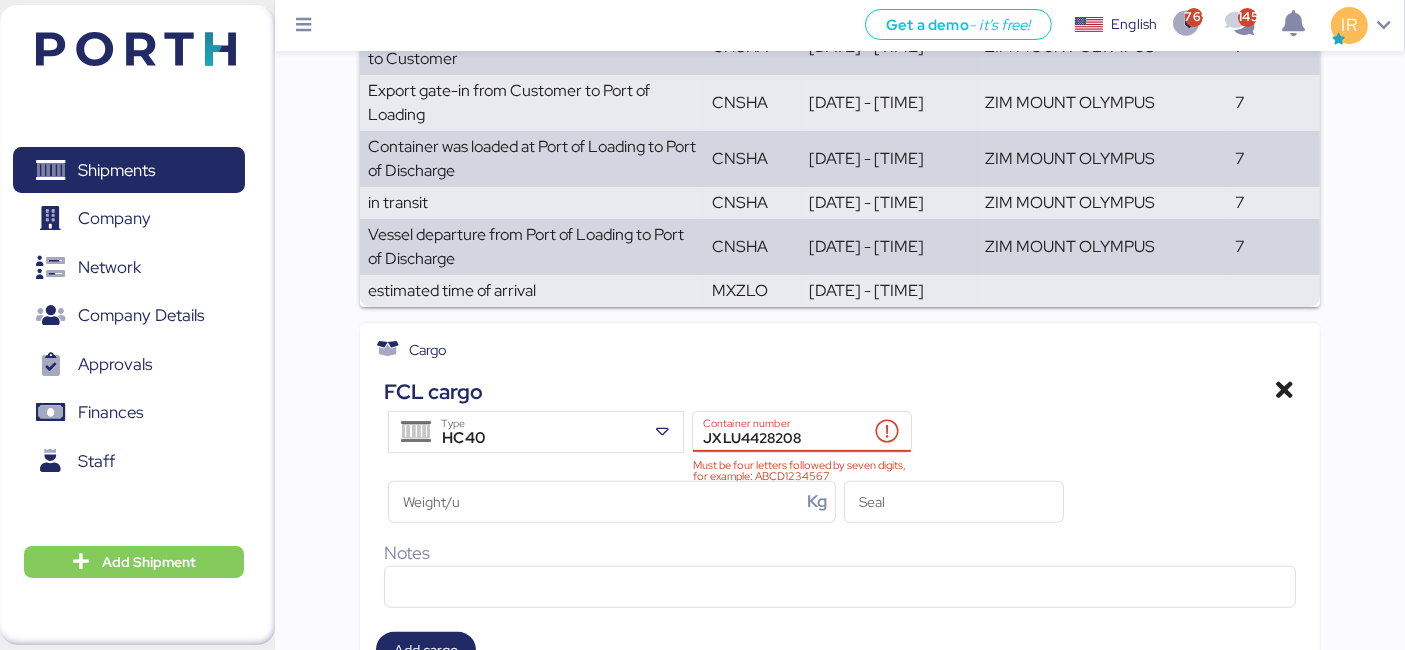 scroll, scrollTop: 531, scrollLeft: 0, axis: vertical 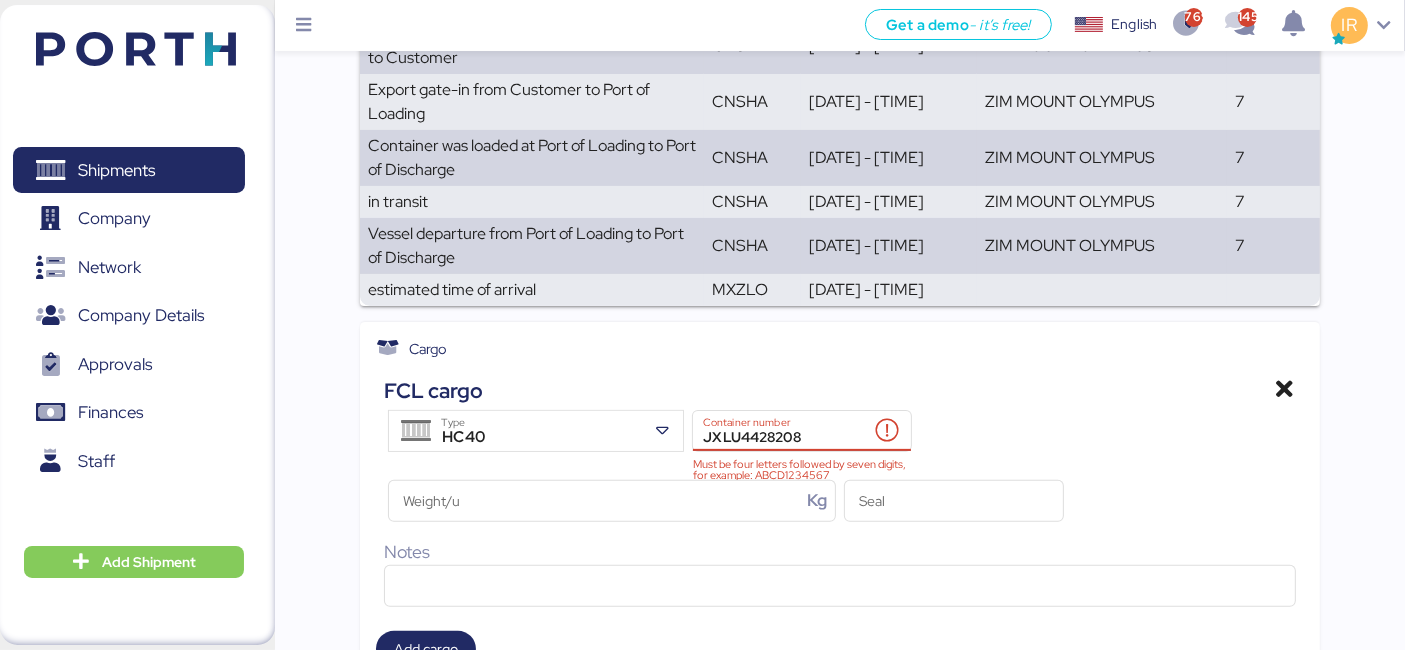 click on "JXLU4428208" at bounding box center [781, 431] 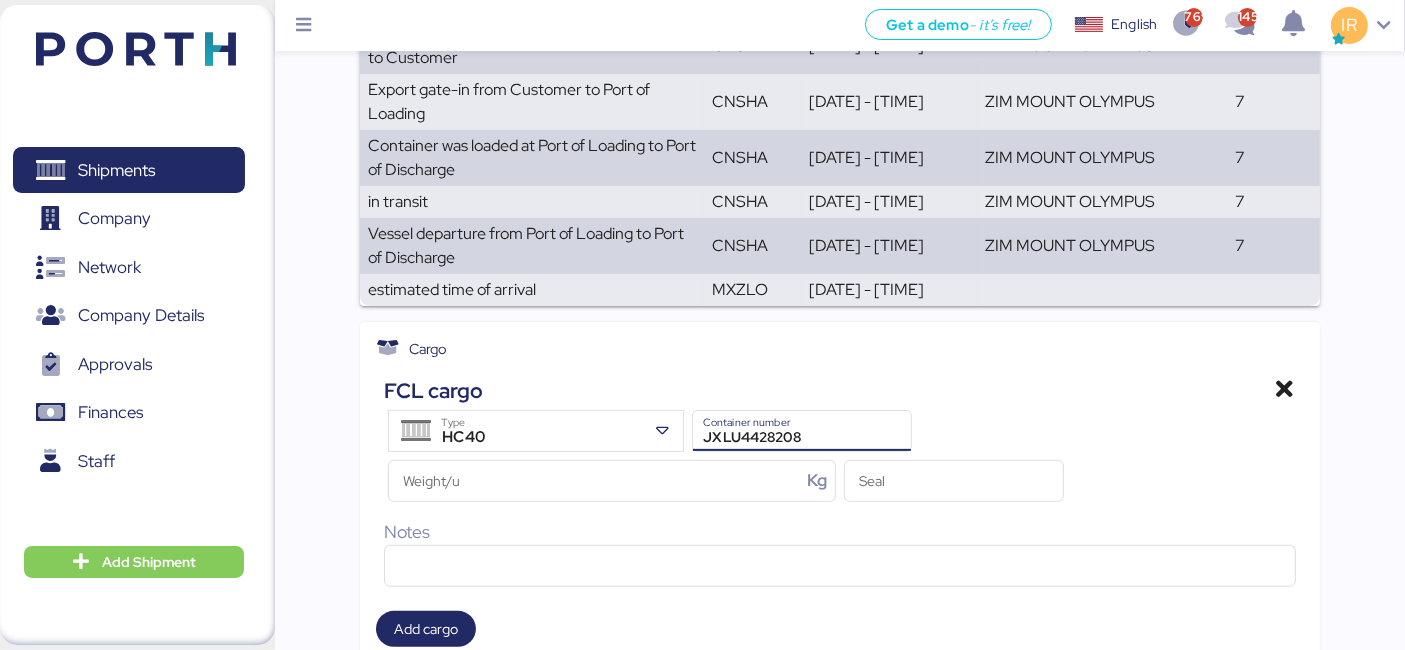 scroll, scrollTop: 0, scrollLeft: 0, axis: both 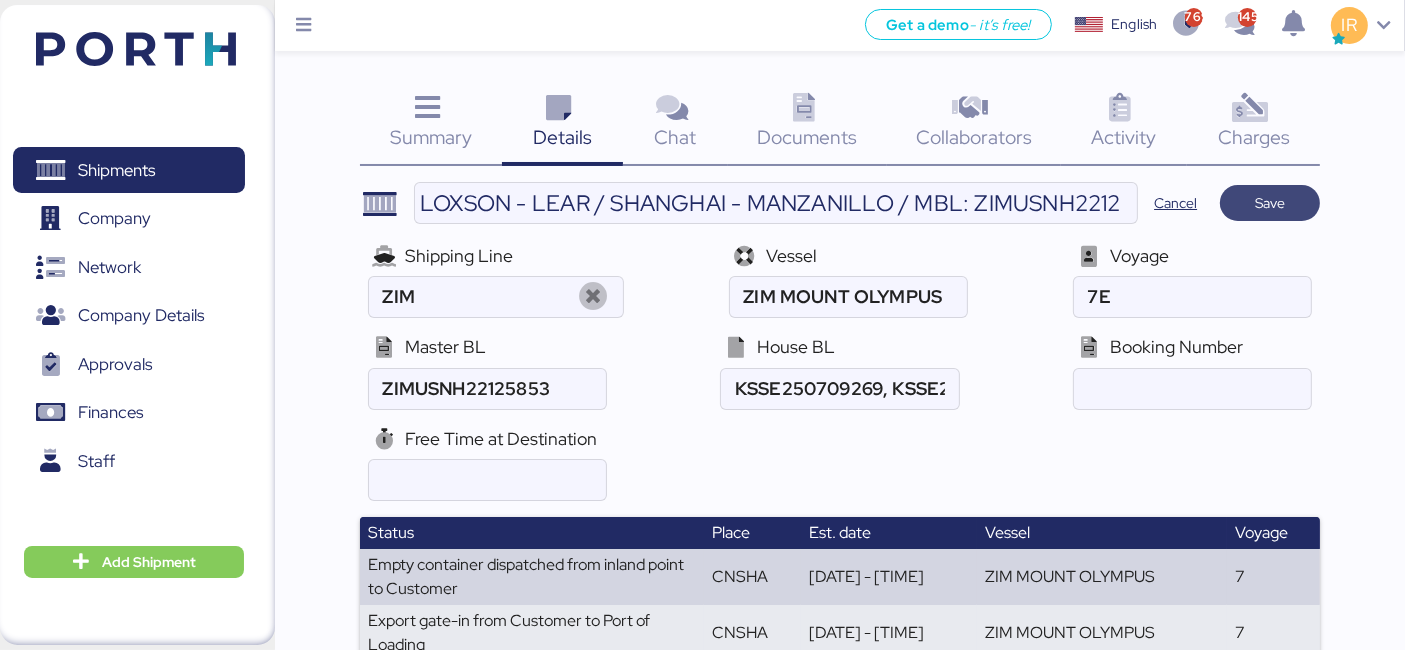 type on "JXLU4428208" 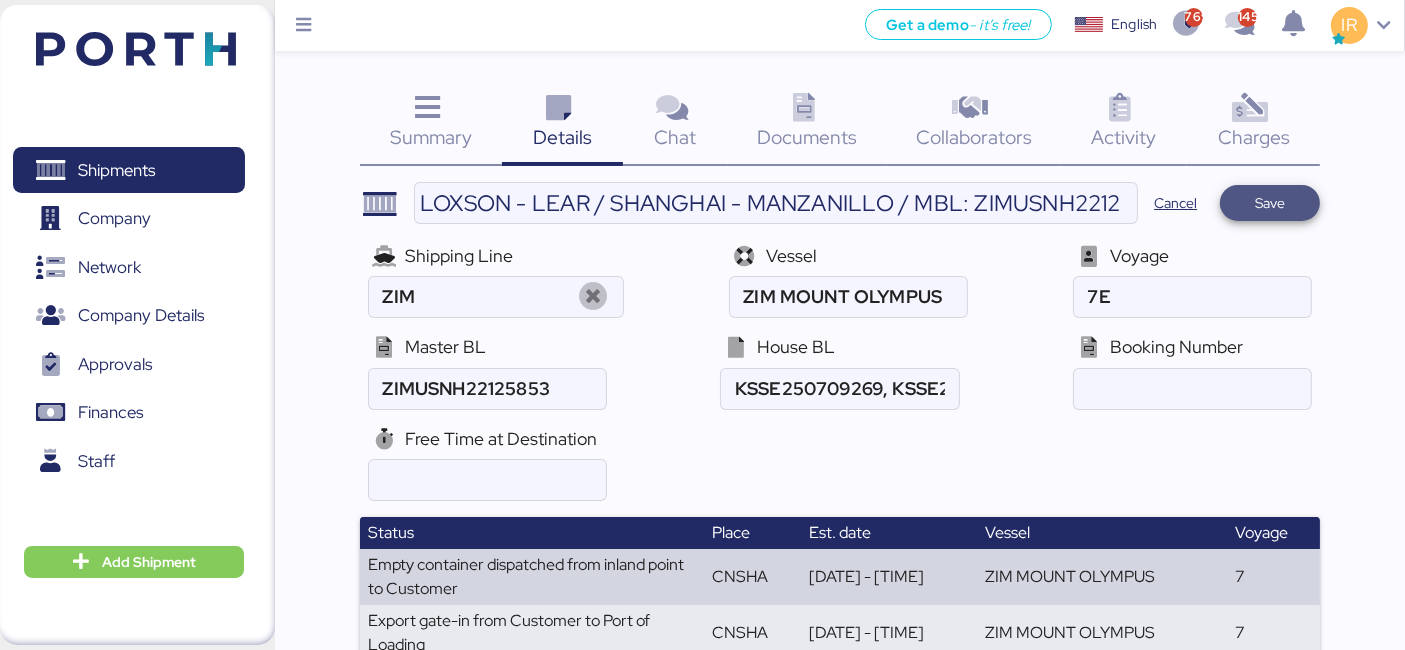 click on "Save" at bounding box center [1270, 203] 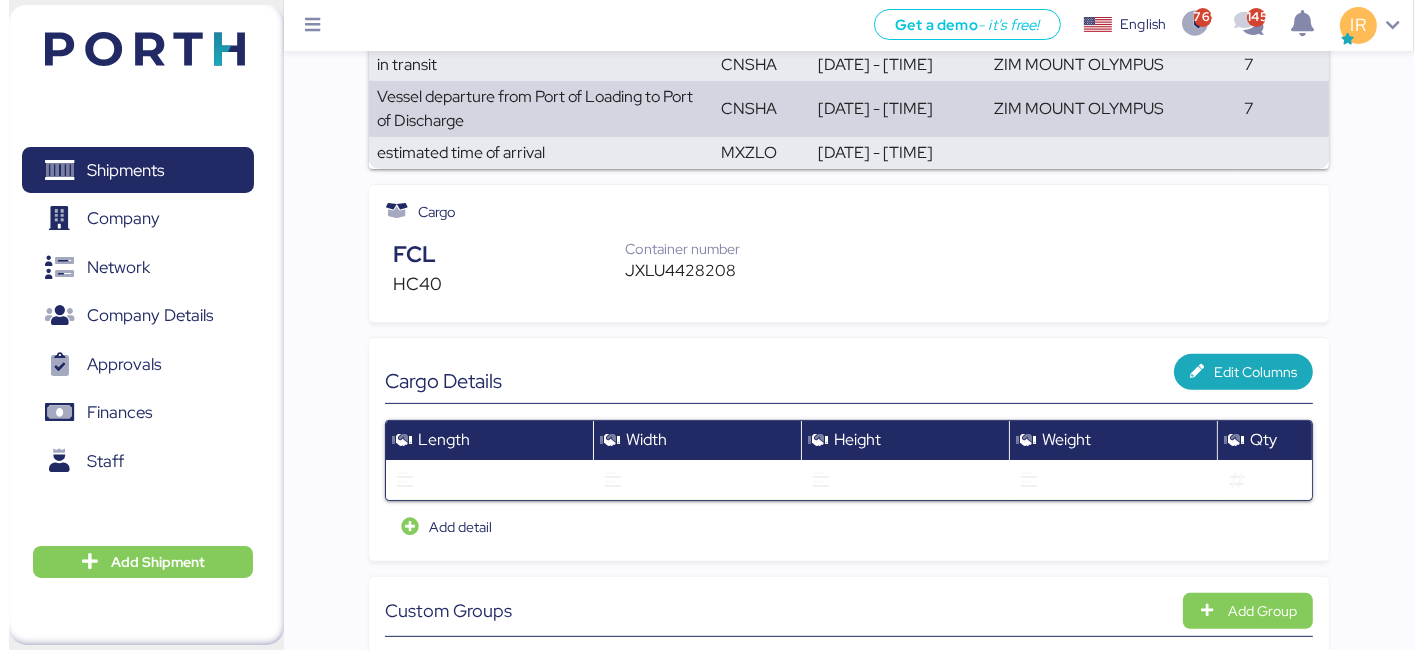scroll, scrollTop: 0, scrollLeft: 0, axis: both 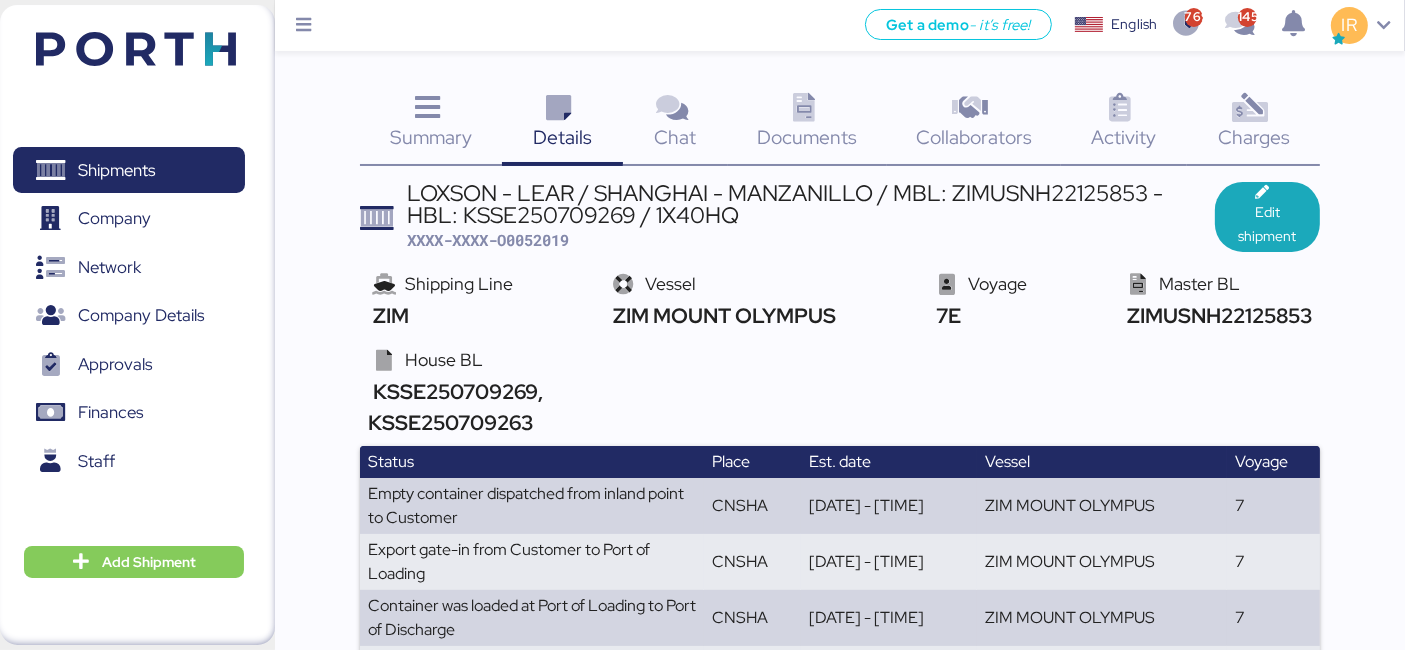 click on "Get a demo  - it’s free! Get a demo  English Inglés English   769   145     IR" at bounding box center (863, 25) 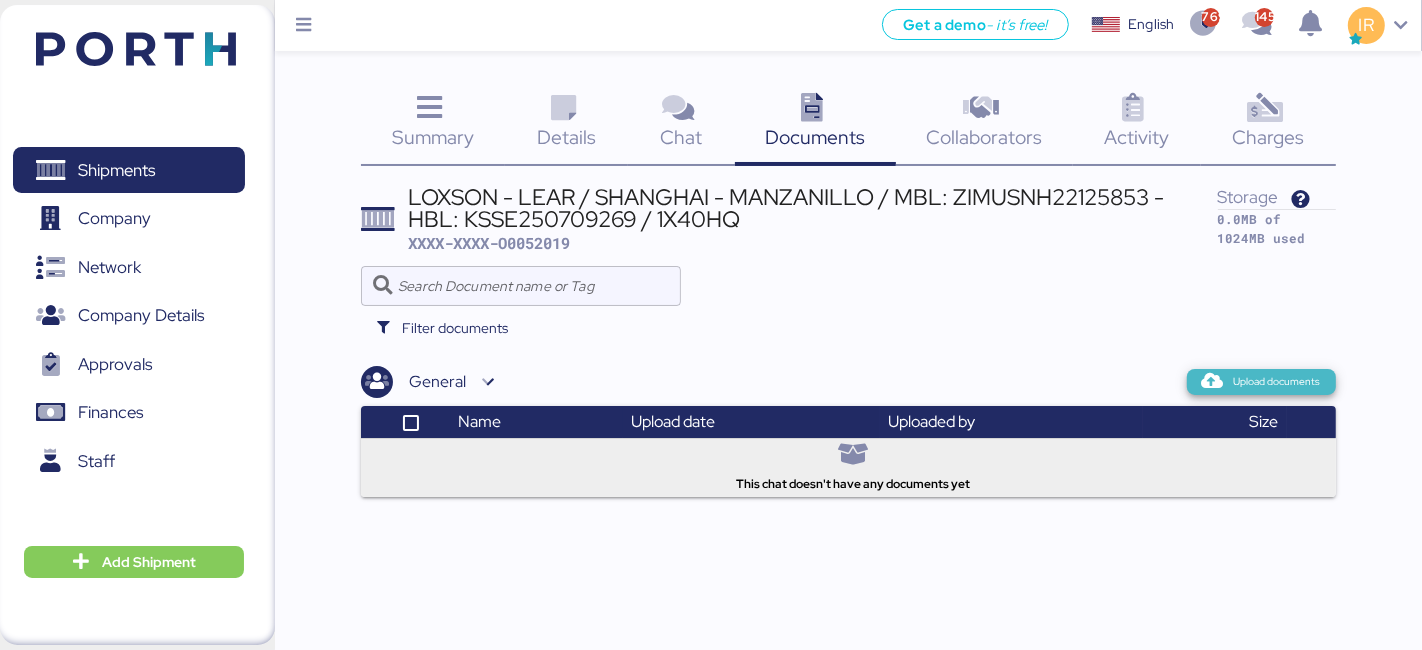 click on "Upload documents" at bounding box center (1276, 382) 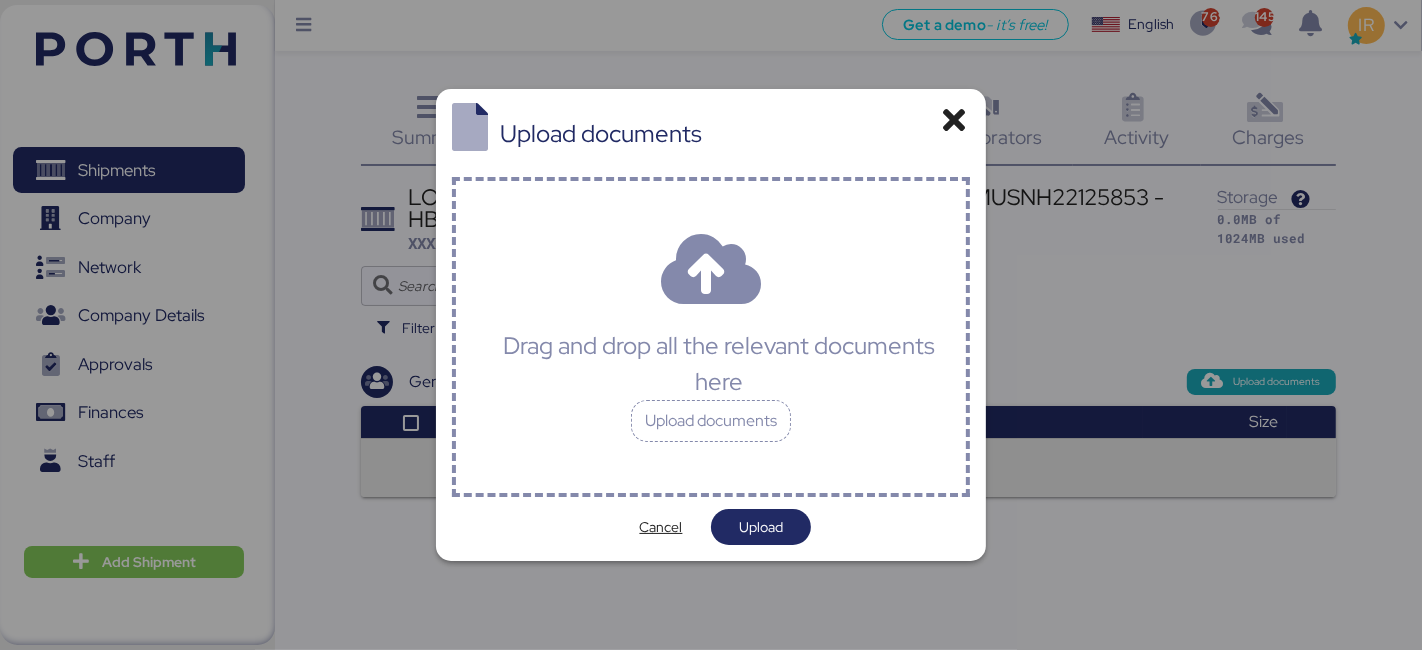 click on "Drag and drop all the relevant documents here Upload documents" at bounding box center [711, 337] 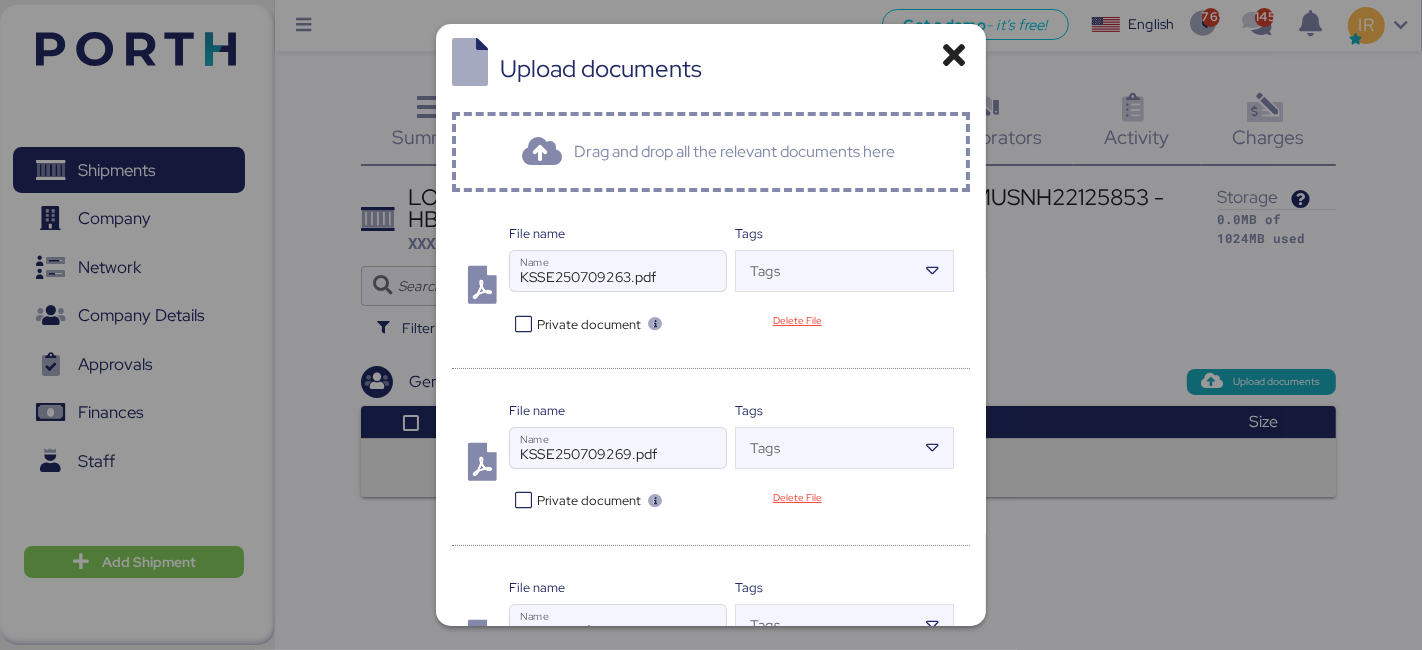 click at bounding box center (523, 324) 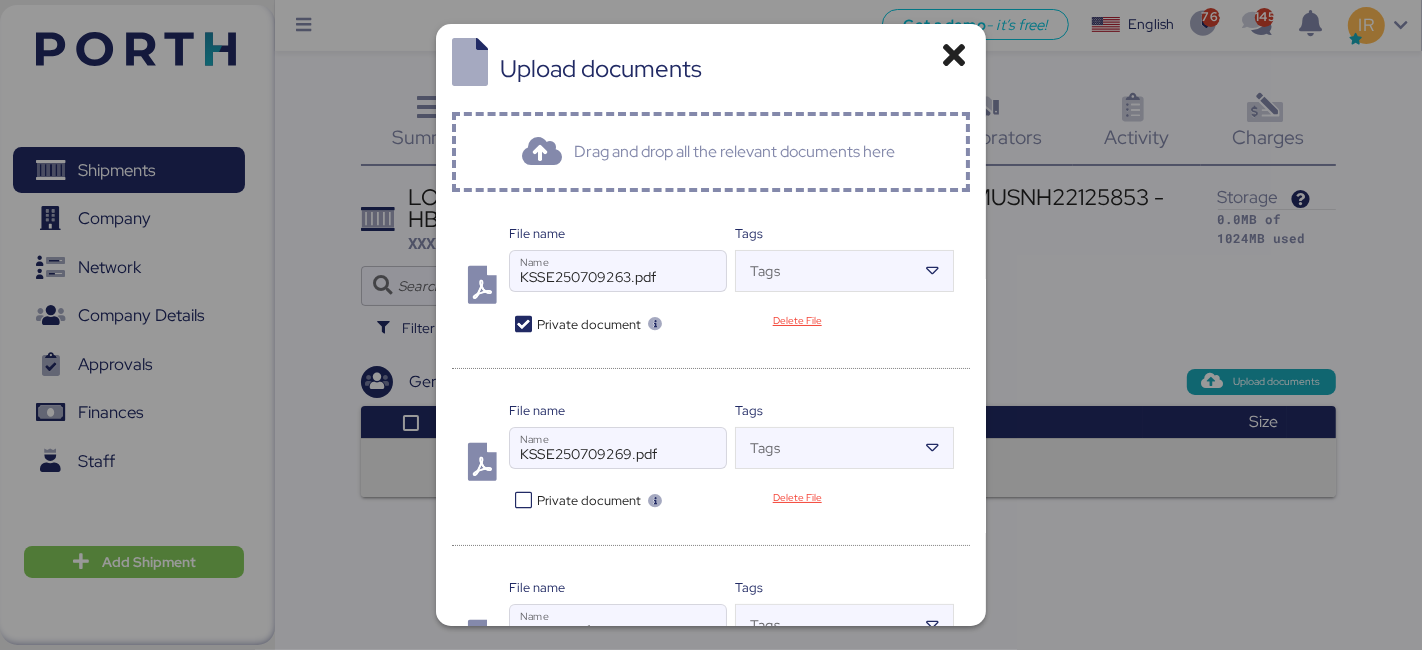 click at bounding box center (523, 500) 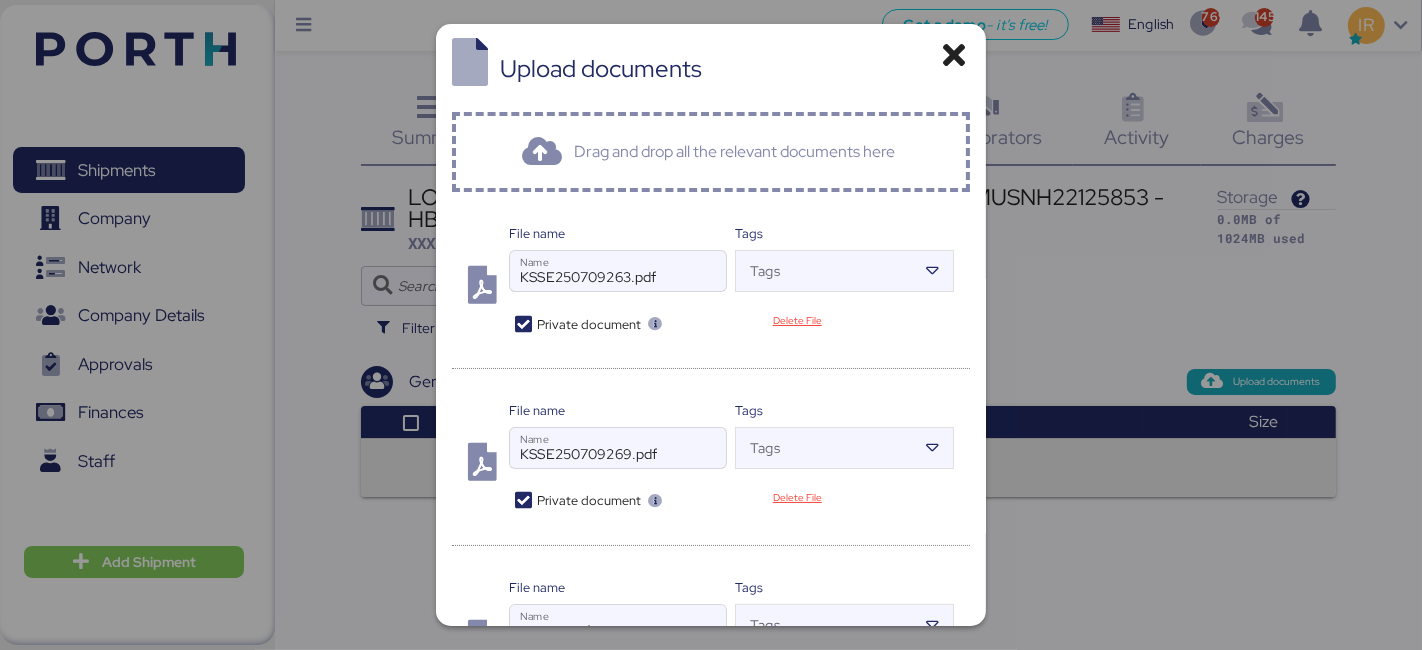 scroll, scrollTop: 142, scrollLeft: 0, axis: vertical 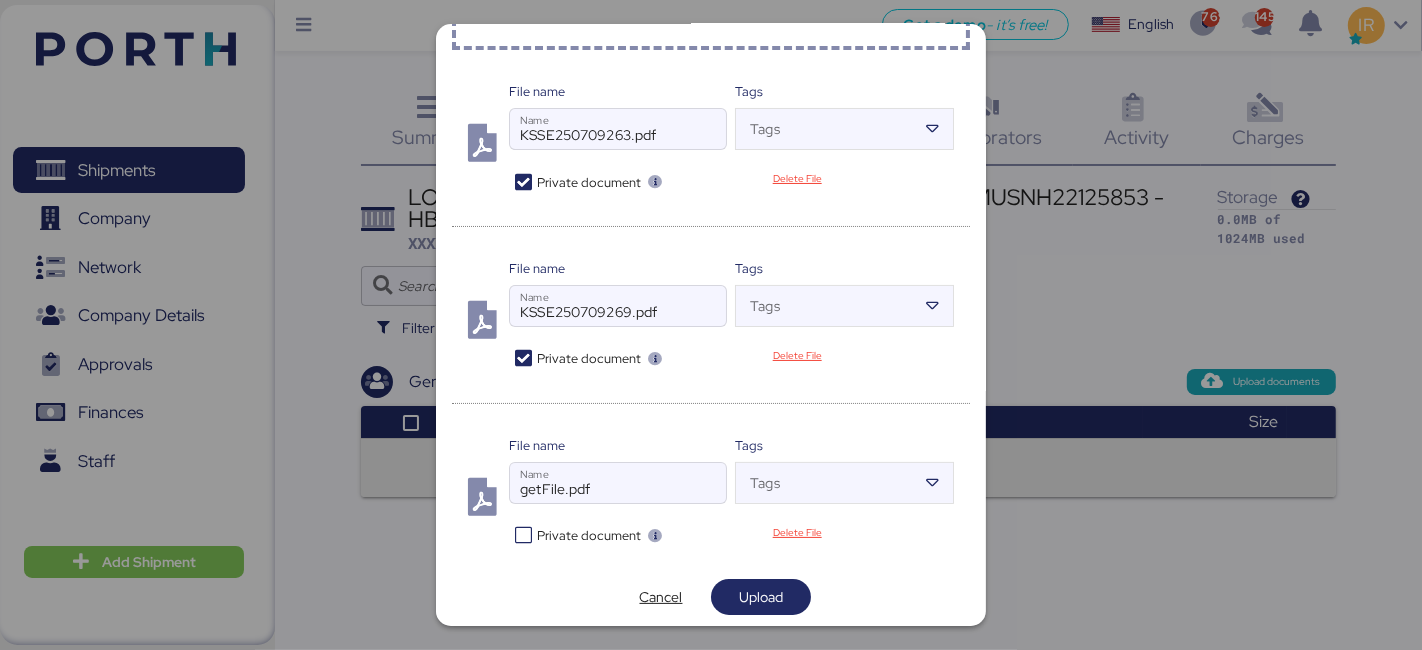click at bounding box center [523, 535] 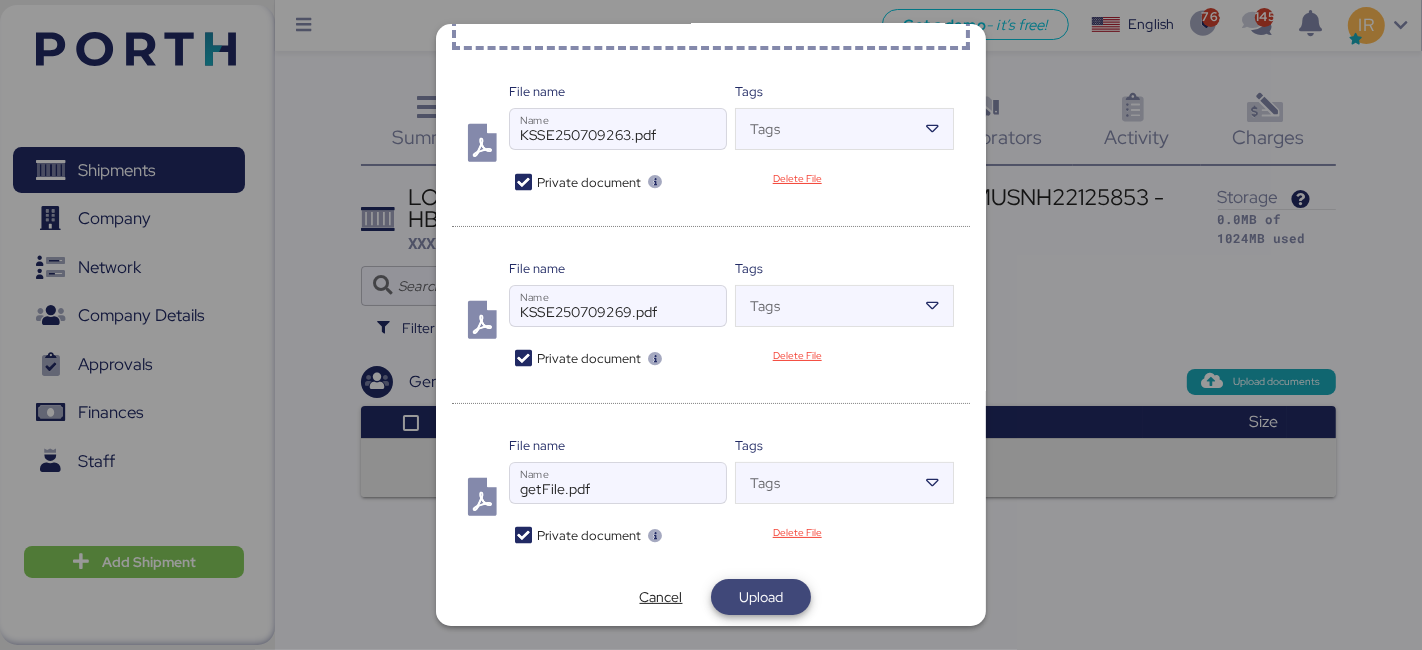 click on "Upload" at bounding box center (761, 597) 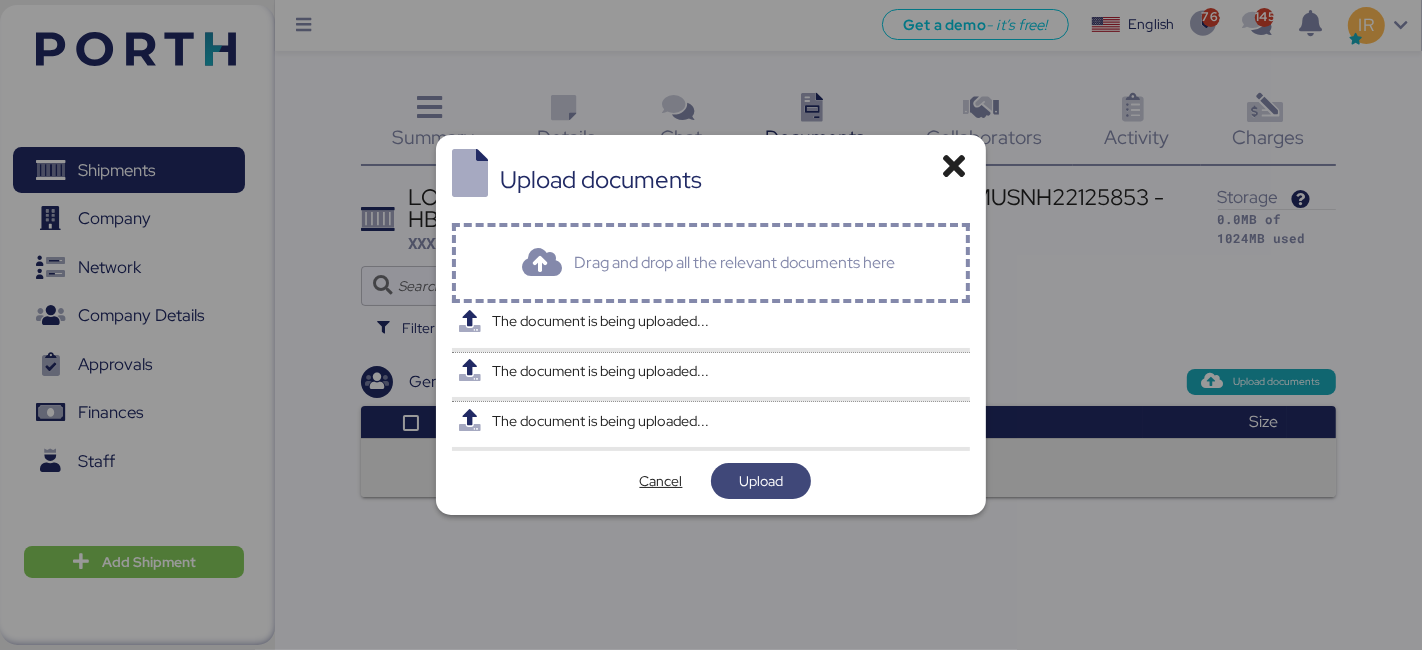 scroll, scrollTop: 0, scrollLeft: 0, axis: both 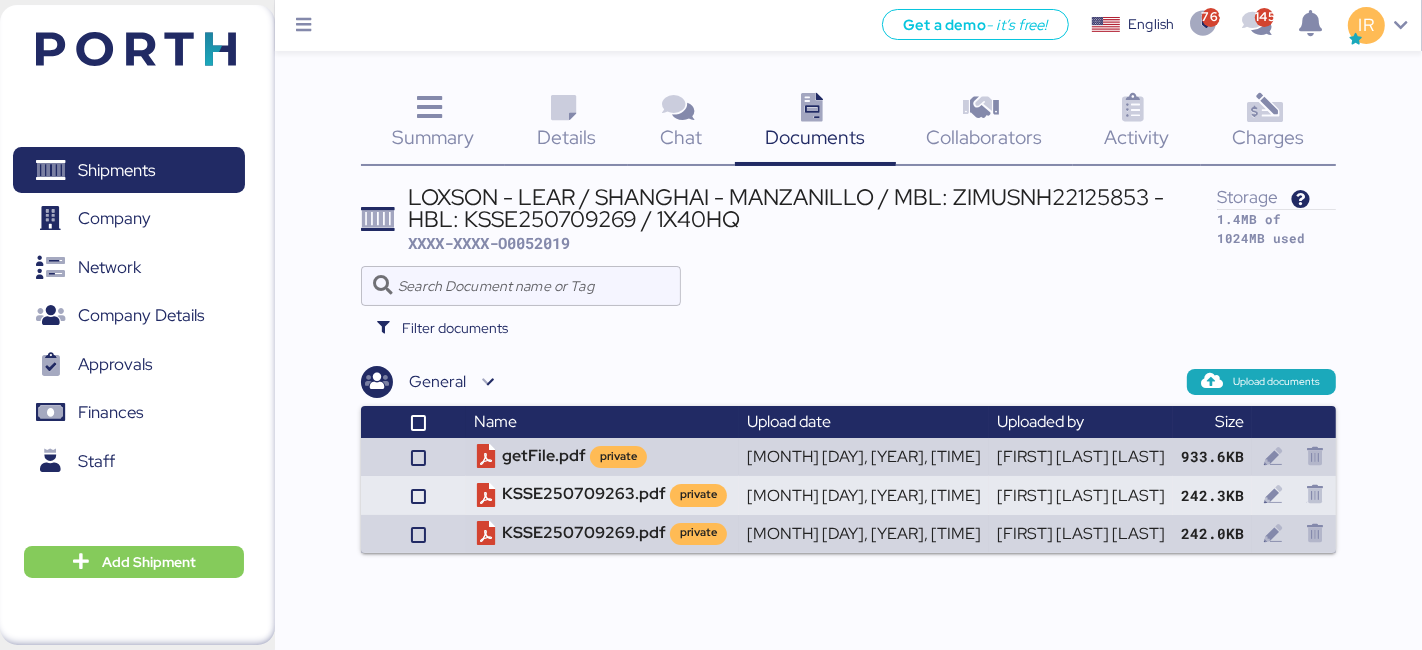 click at bounding box center [1264, 108] 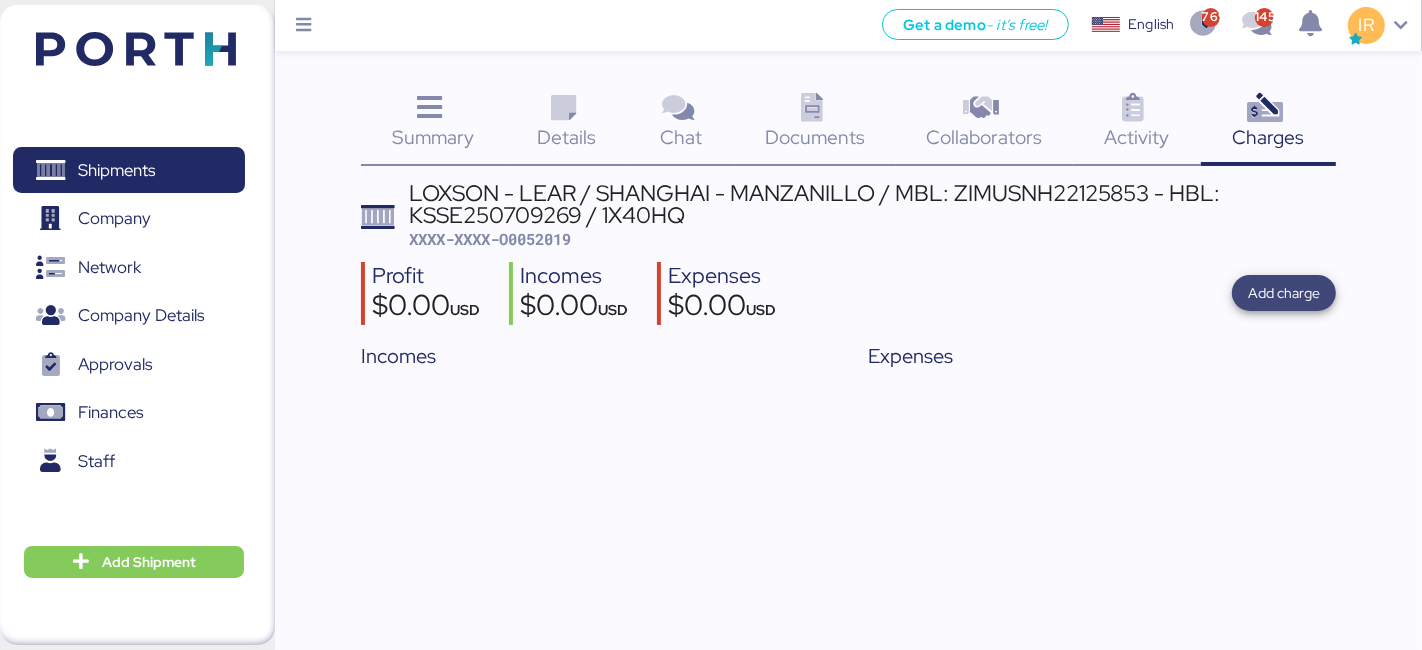 click on "Add charge" at bounding box center (1284, 293) 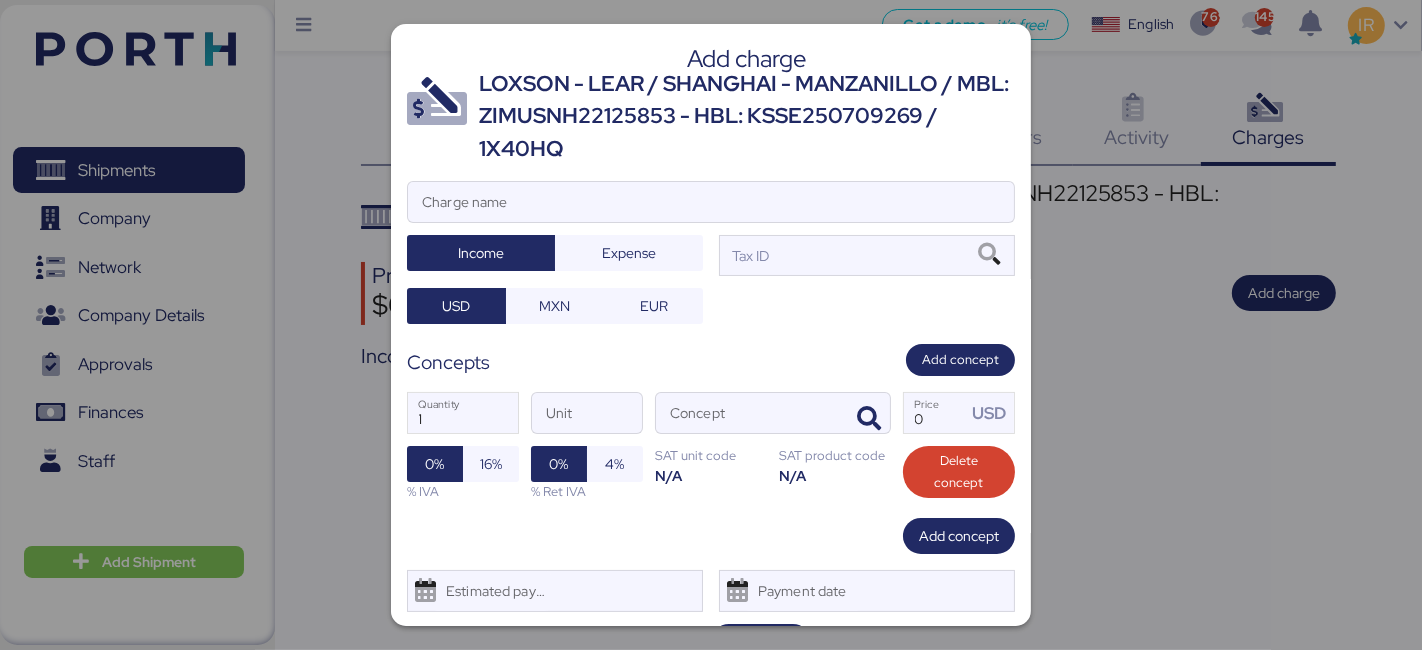 click on "LOXSON - LEAR / SHANGHAI - MANZANILLO / MBL: ZIMUSNH22125853 - HBL: KSSE250709269 / 1X40HQ" at bounding box center [747, 116] 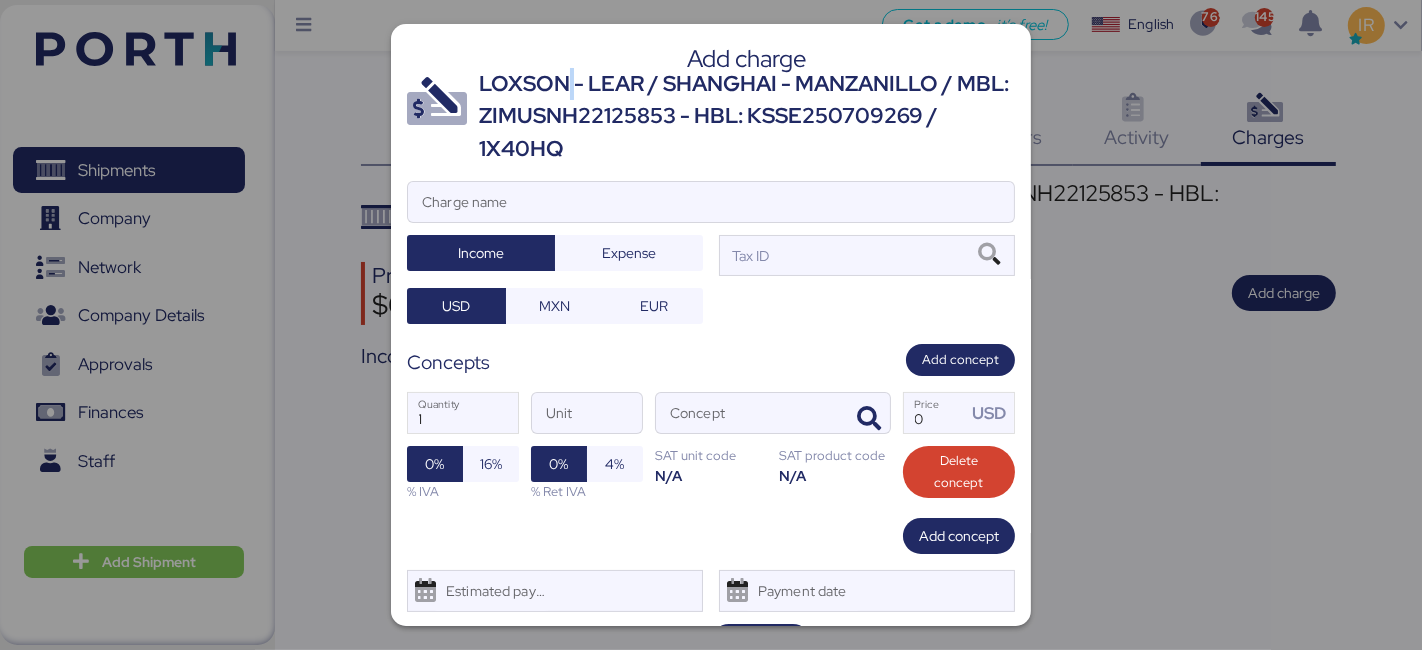 click on "LOXSON - LEAR / SHANGHAI - MANZANILLO / MBL: ZIMUSNH22125853 - HBL: KSSE250709269 / 1X40HQ" at bounding box center [747, 116] 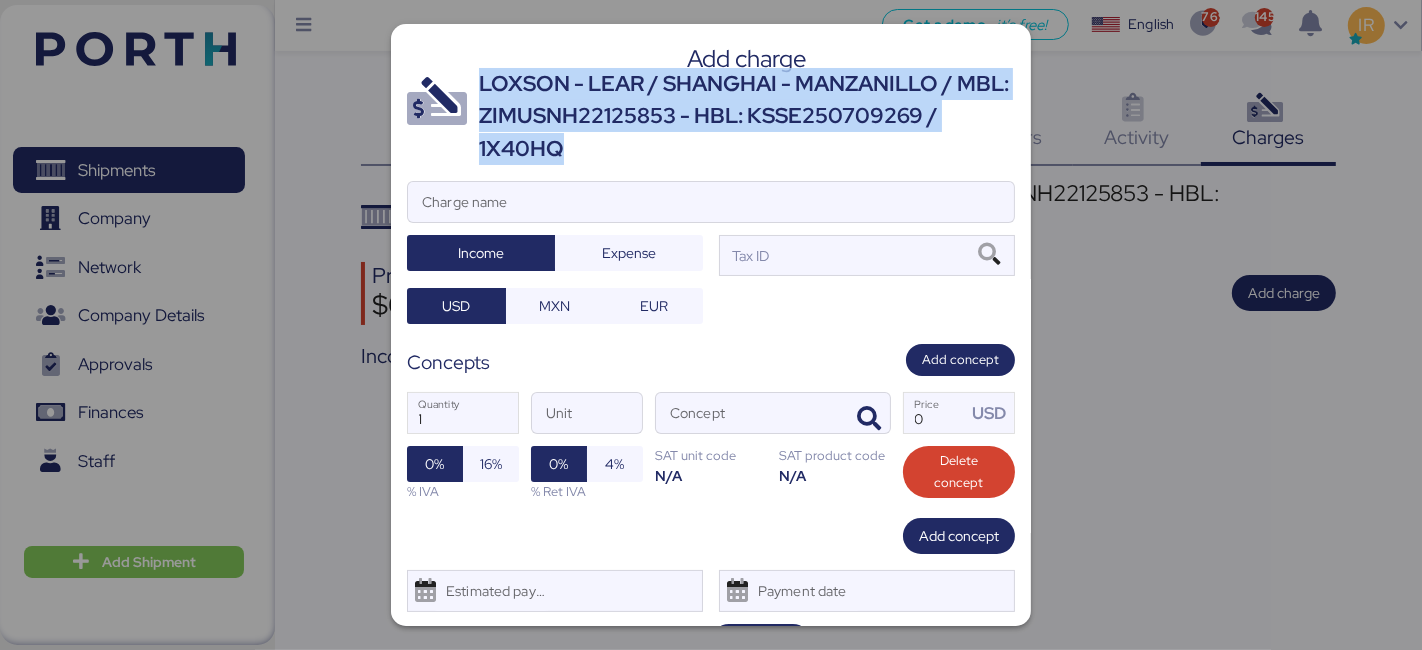 click on "LOXSON - LEAR / SHANGHAI - MANZANILLO / MBL: ZIMUSNH22125853 - HBL: KSSE250709269 / 1X40HQ" at bounding box center (747, 116) 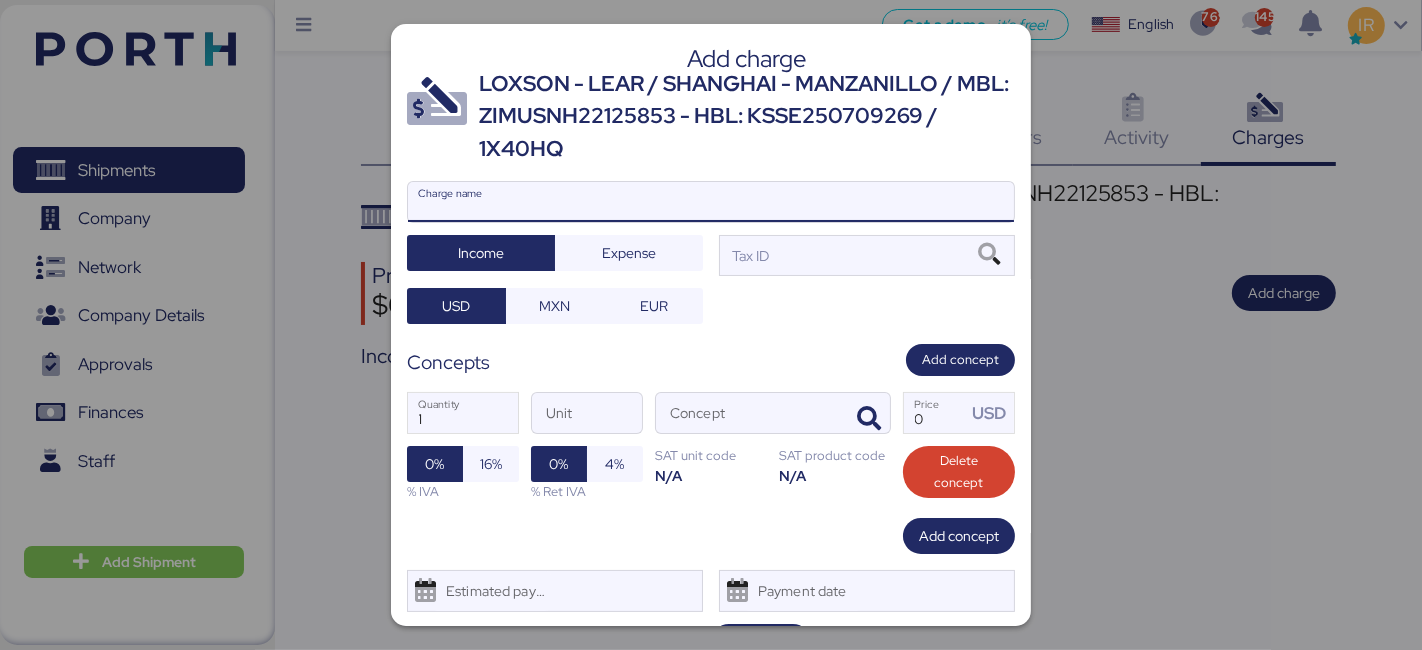 click on "Charge name" at bounding box center [711, 202] 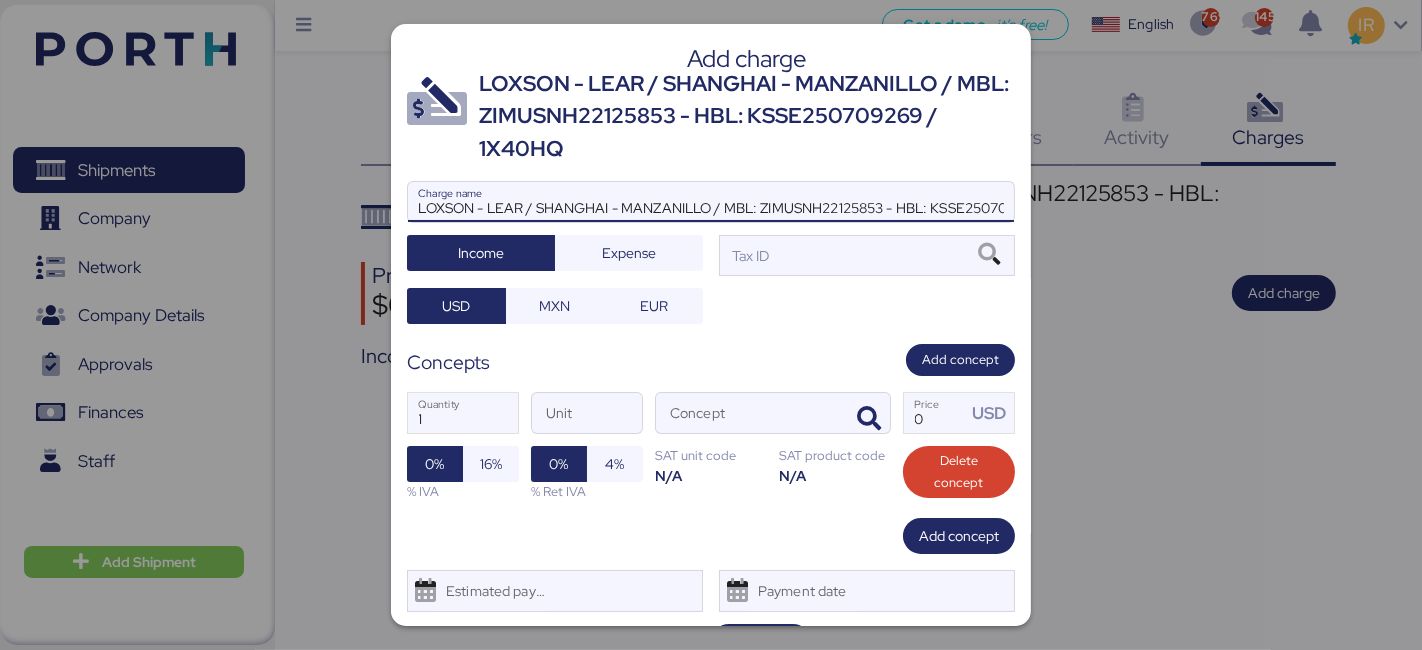 scroll, scrollTop: 0, scrollLeft: 128, axis: horizontal 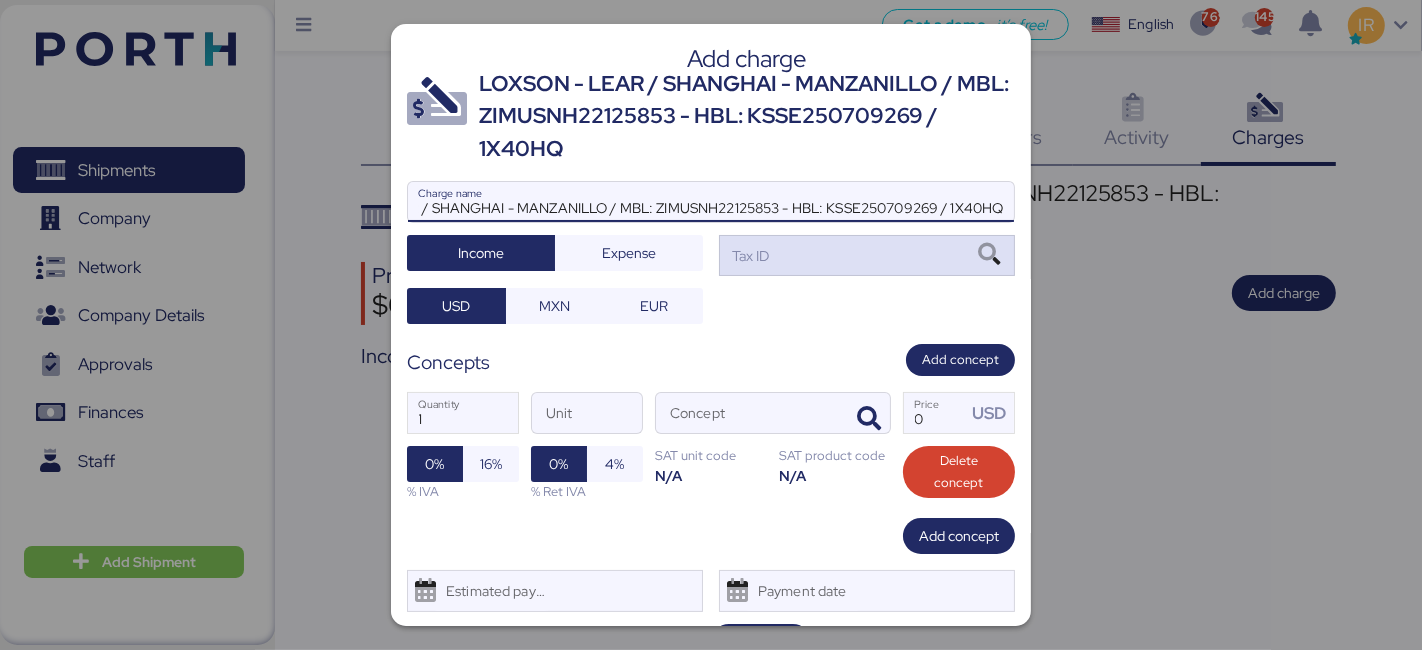 type on "LOXSON - LEAR / SHANGHAI - MANZANILLO / MBL: ZIMUSNH22125853 - HBL: KSSE250709269 / 1X40HQ" 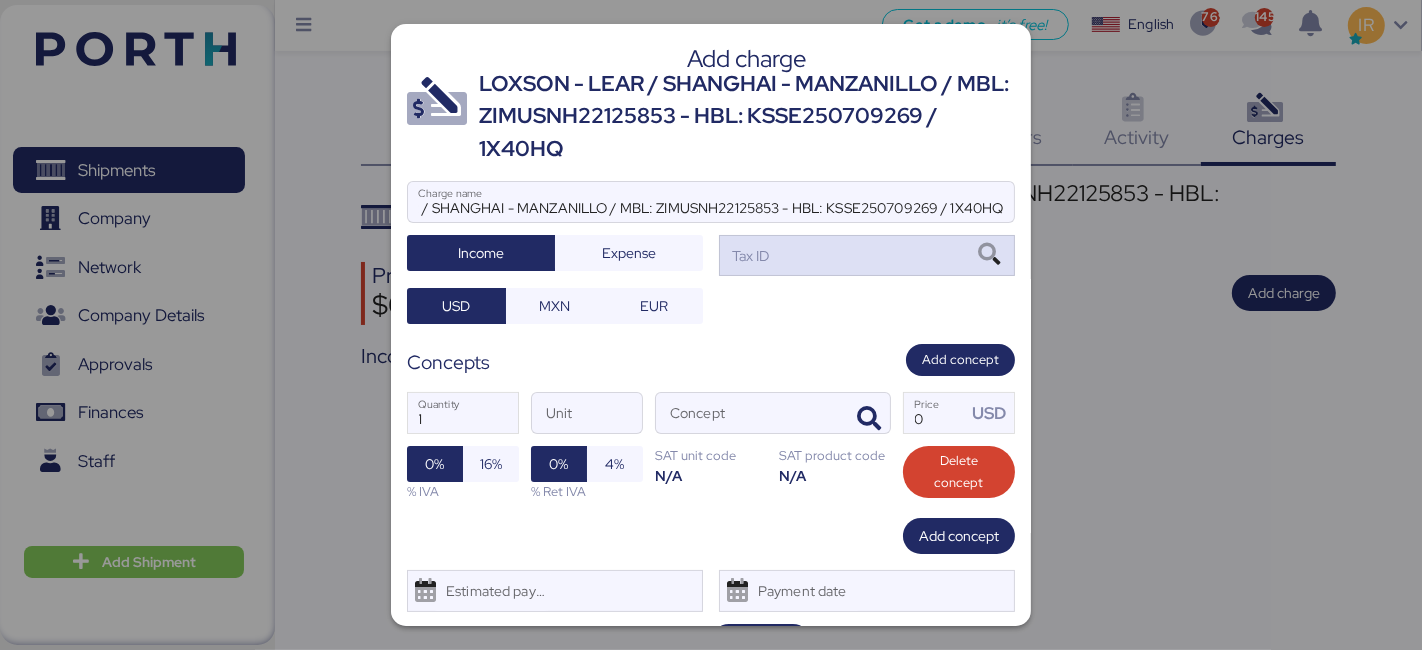 scroll, scrollTop: 0, scrollLeft: 0, axis: both 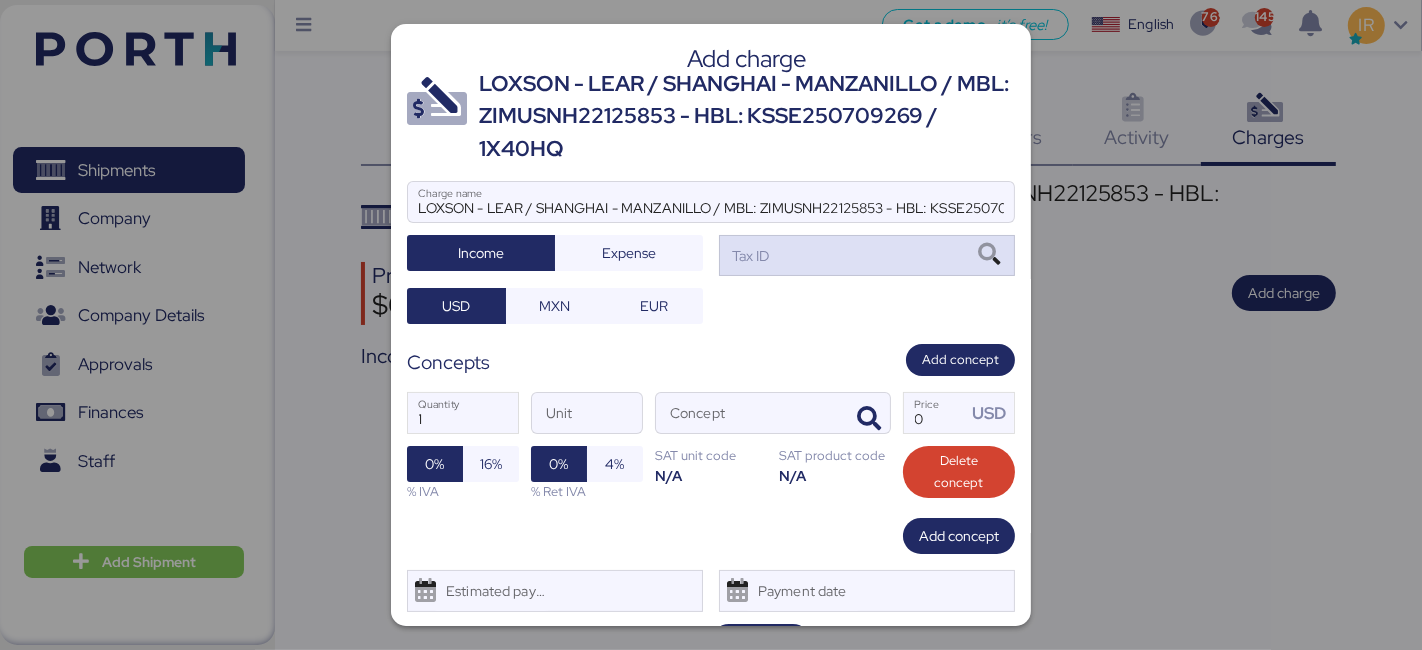 click on "Tax ID" at bounding box center (867, 255) 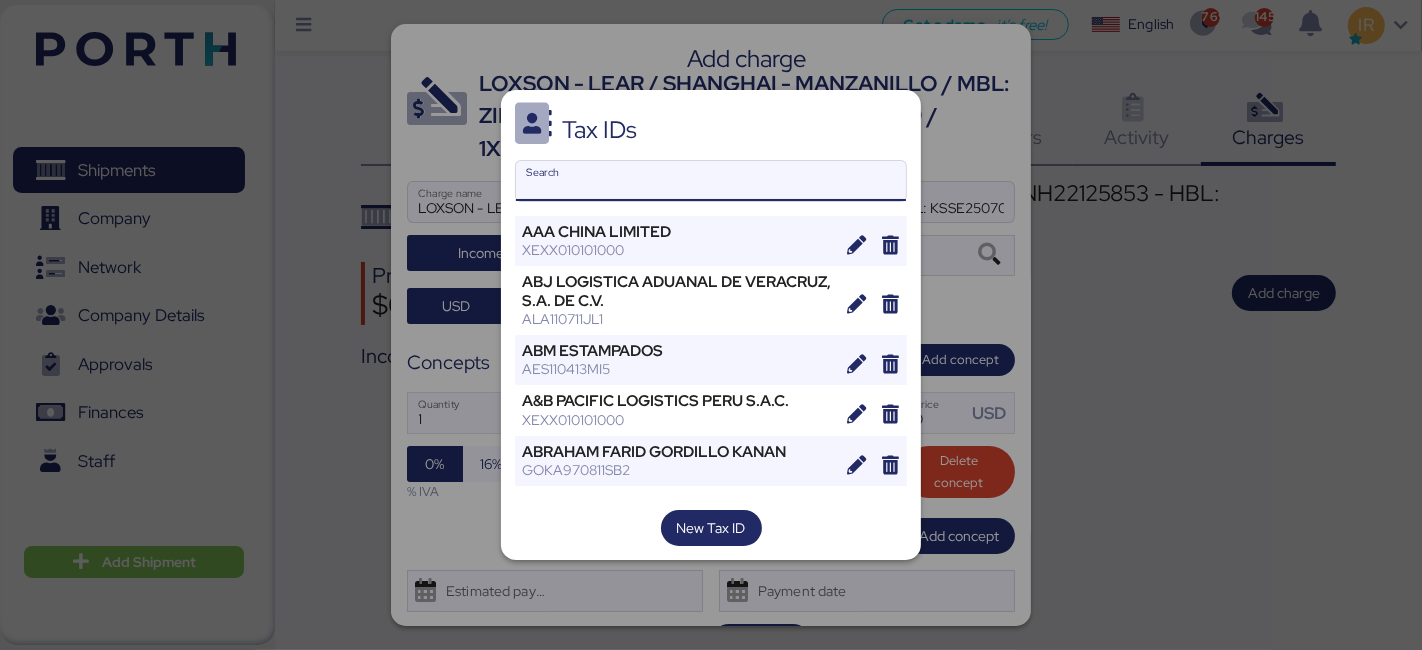 click on "Search" at bounding box center (711, 181) 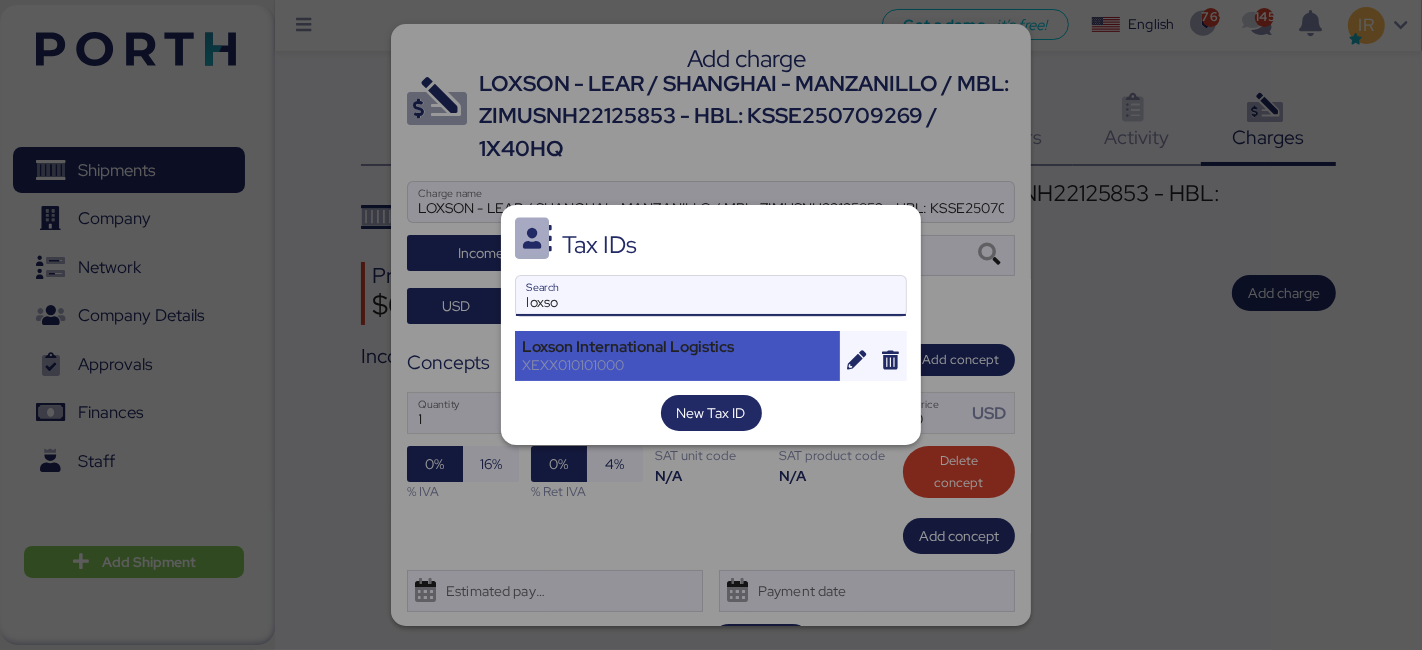 type on "loxso" 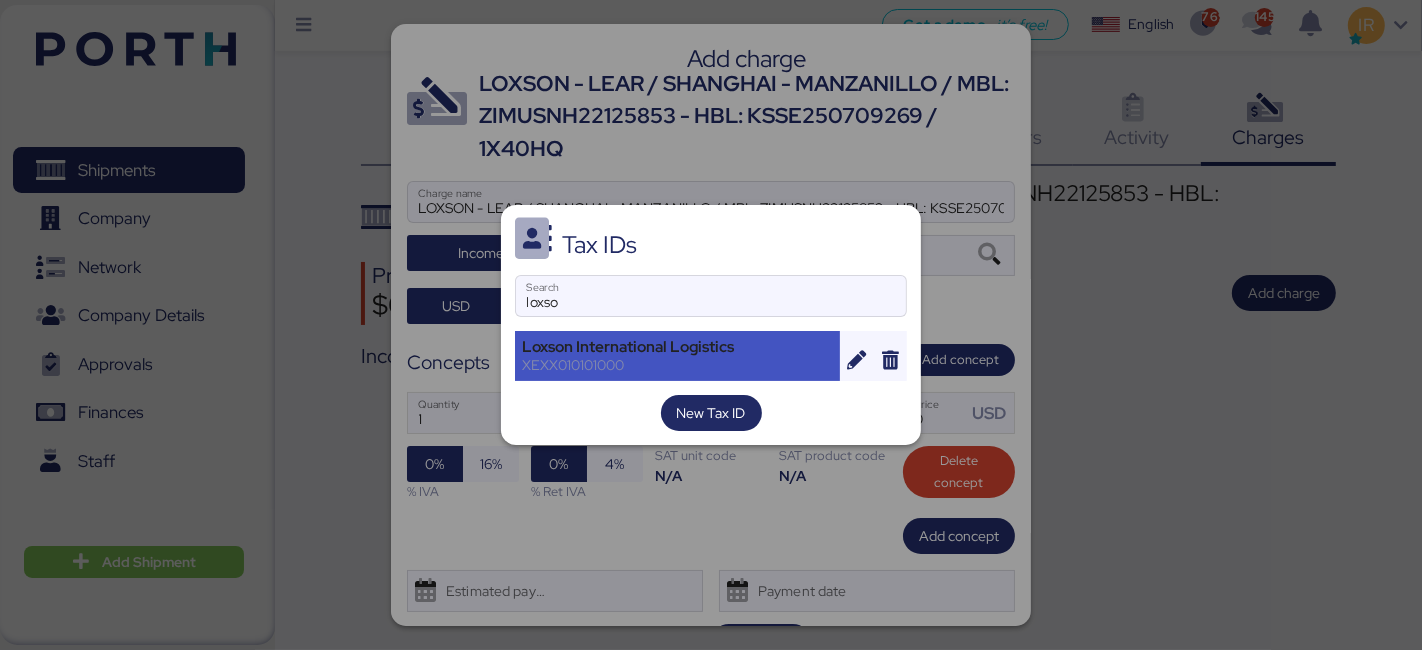 click on "Loxson International Logistics  XEXX010101000" at bounding box center (677, 356) 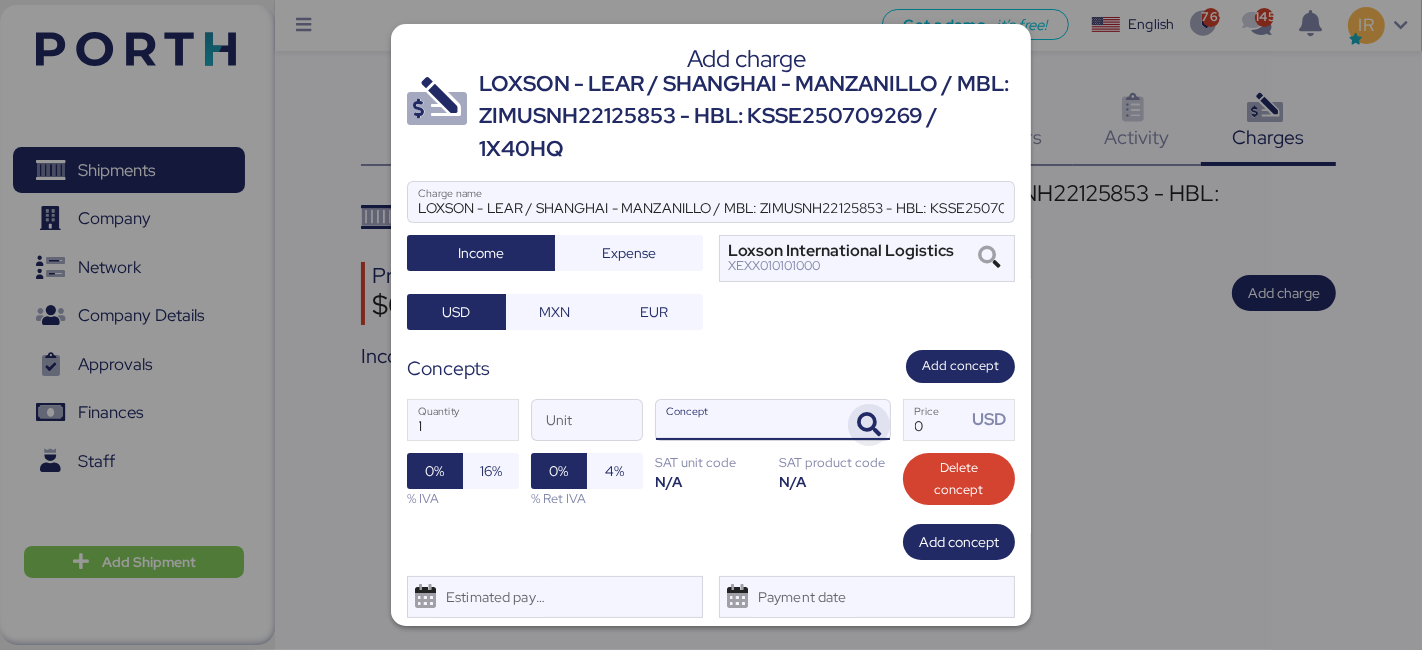 click at bounding box center [869, 425] 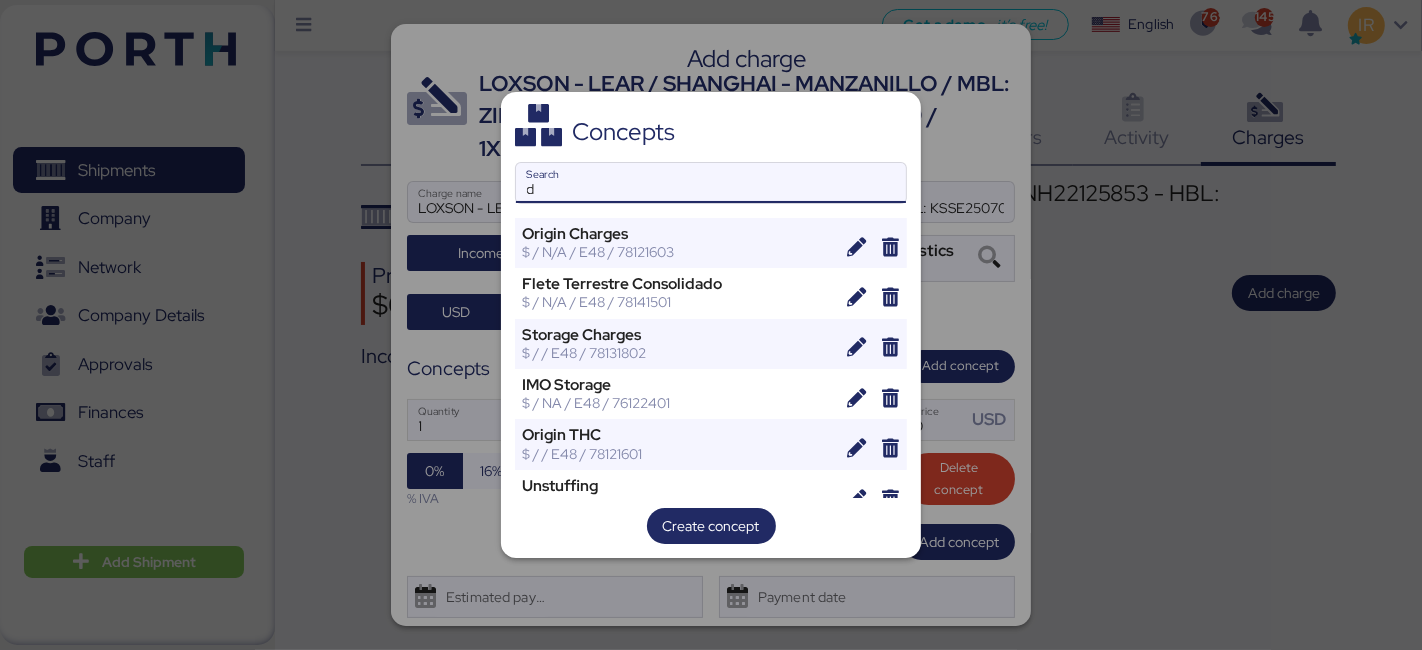 click on "d" at bounding box center [711, 183] 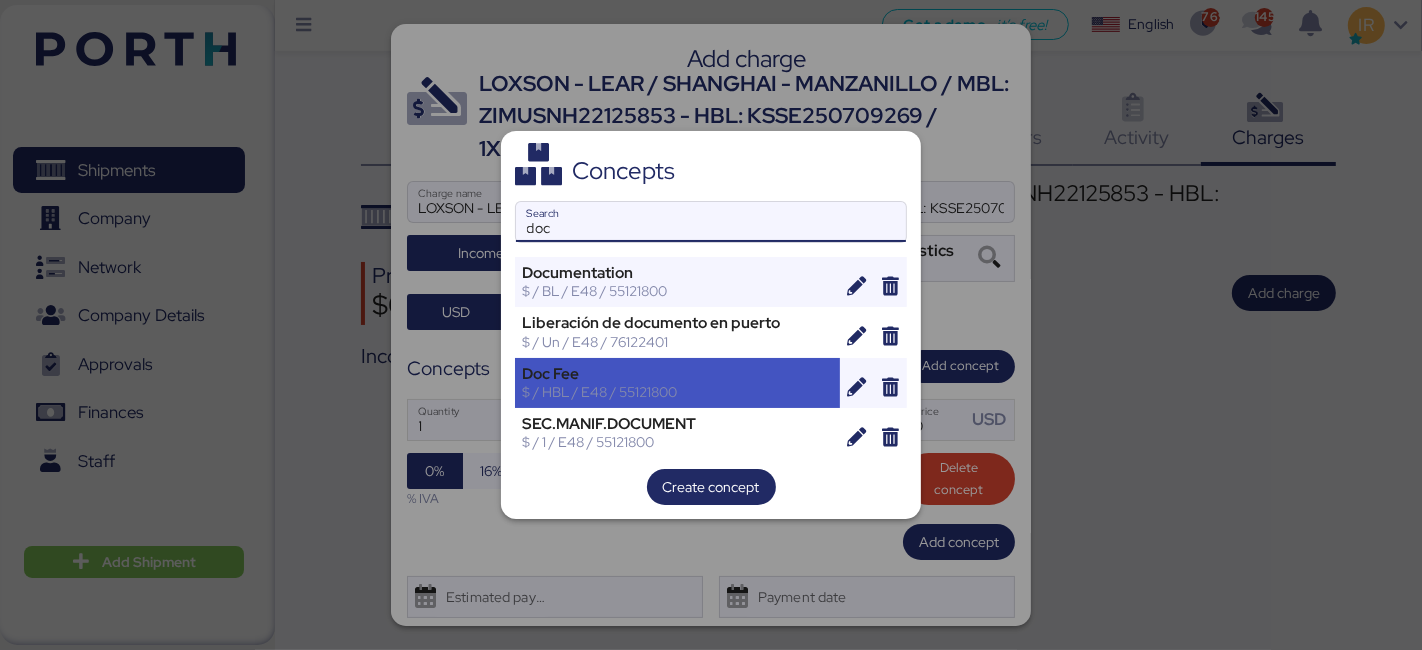 type on "doc" 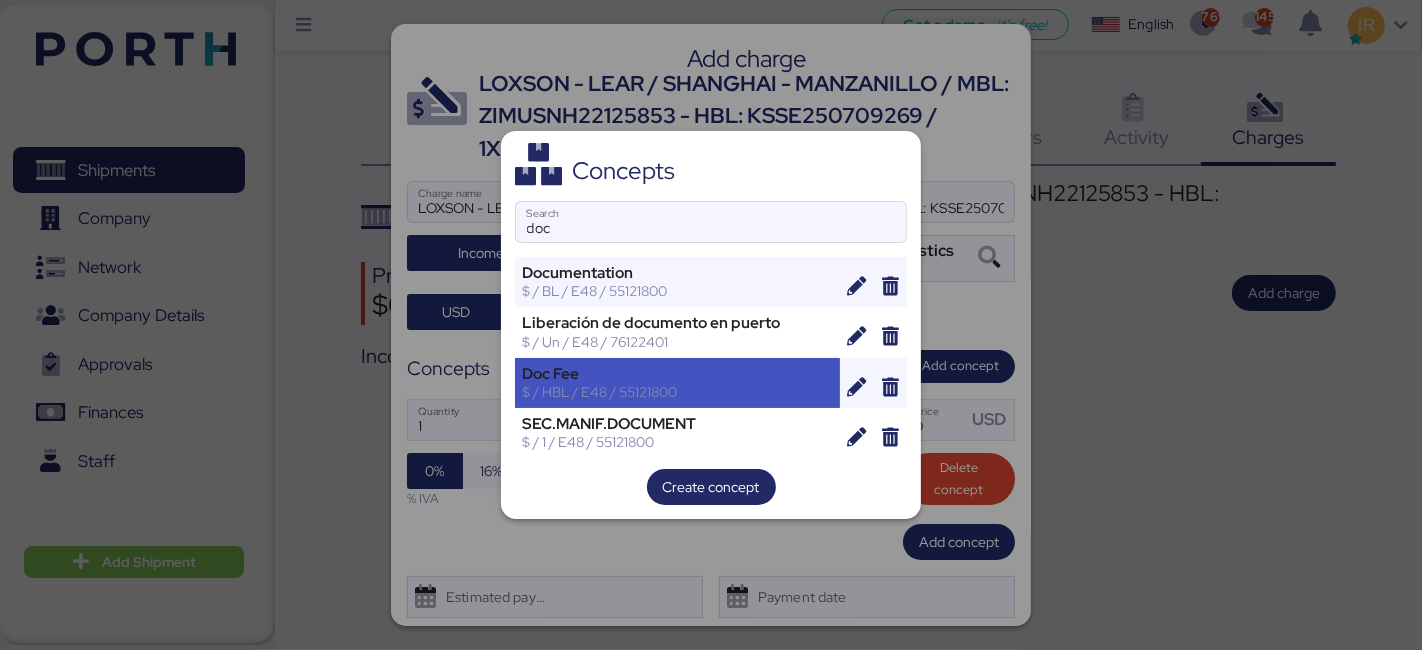 click on "Doc Fee" at bounding box center [677, 374] 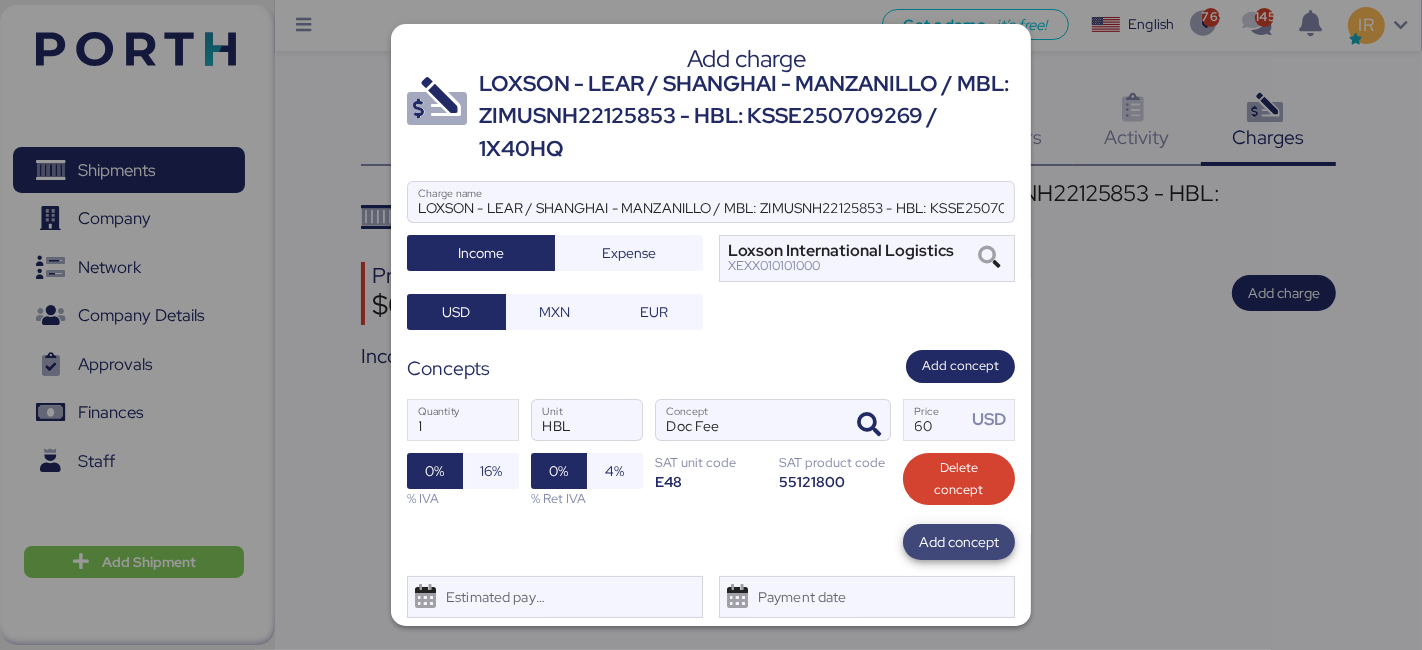 click on "Add concept" at bounding box center (959, 542) 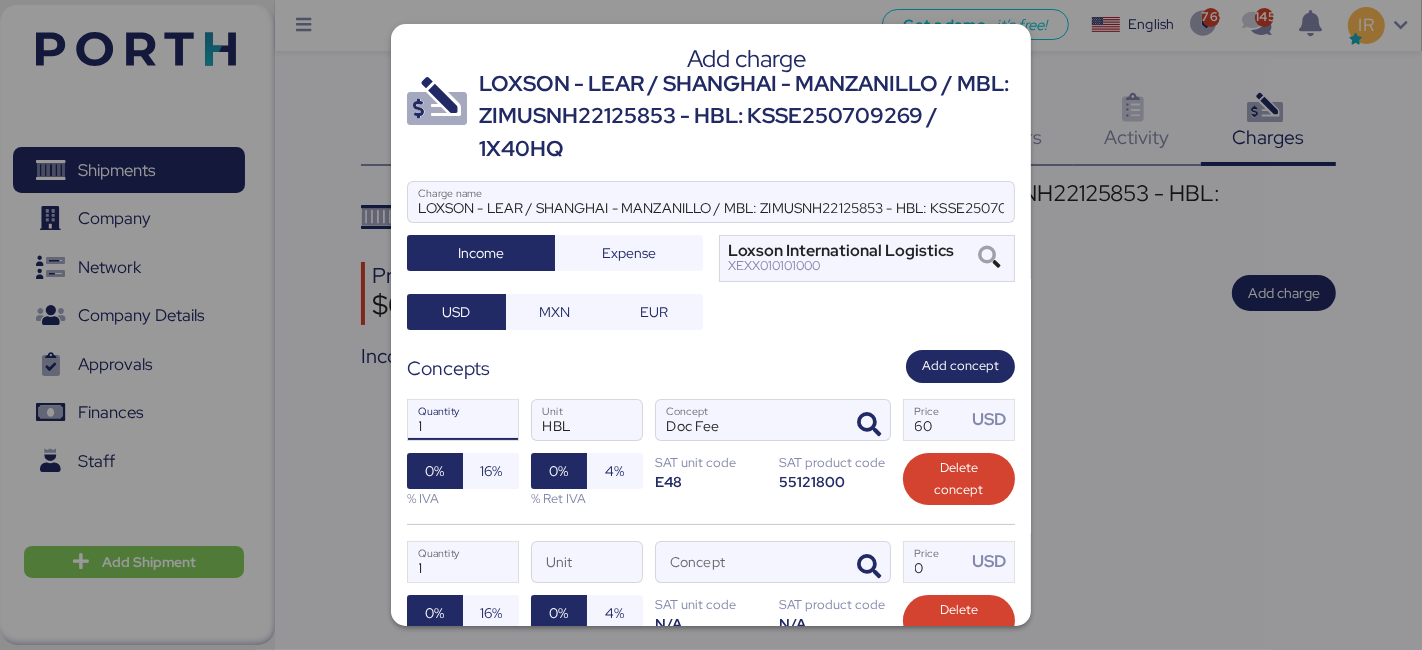 drag, startPoint x: 441, startPoint y: 415, endPoint x: 377, endPoint y: 418, distance: 64.070274 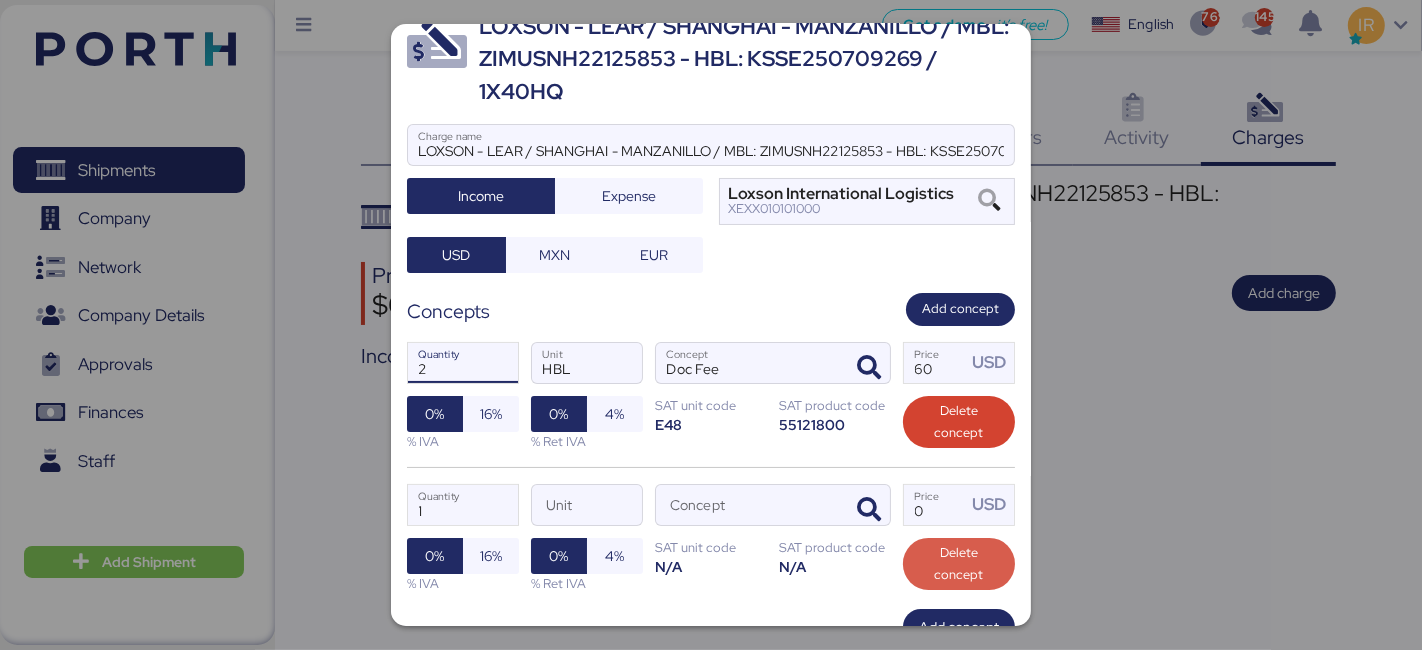 scroll, scrollTop: 57, scrollLeft: 0, axis: vertical 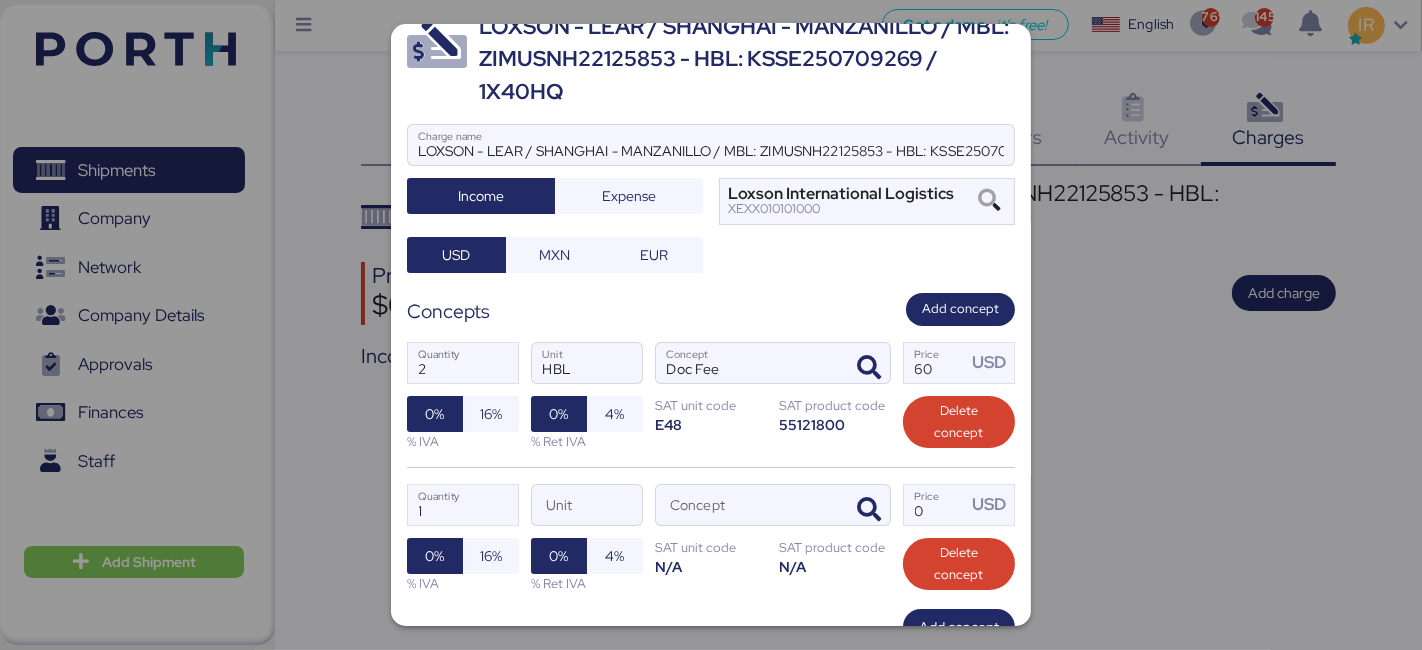 type on "1" 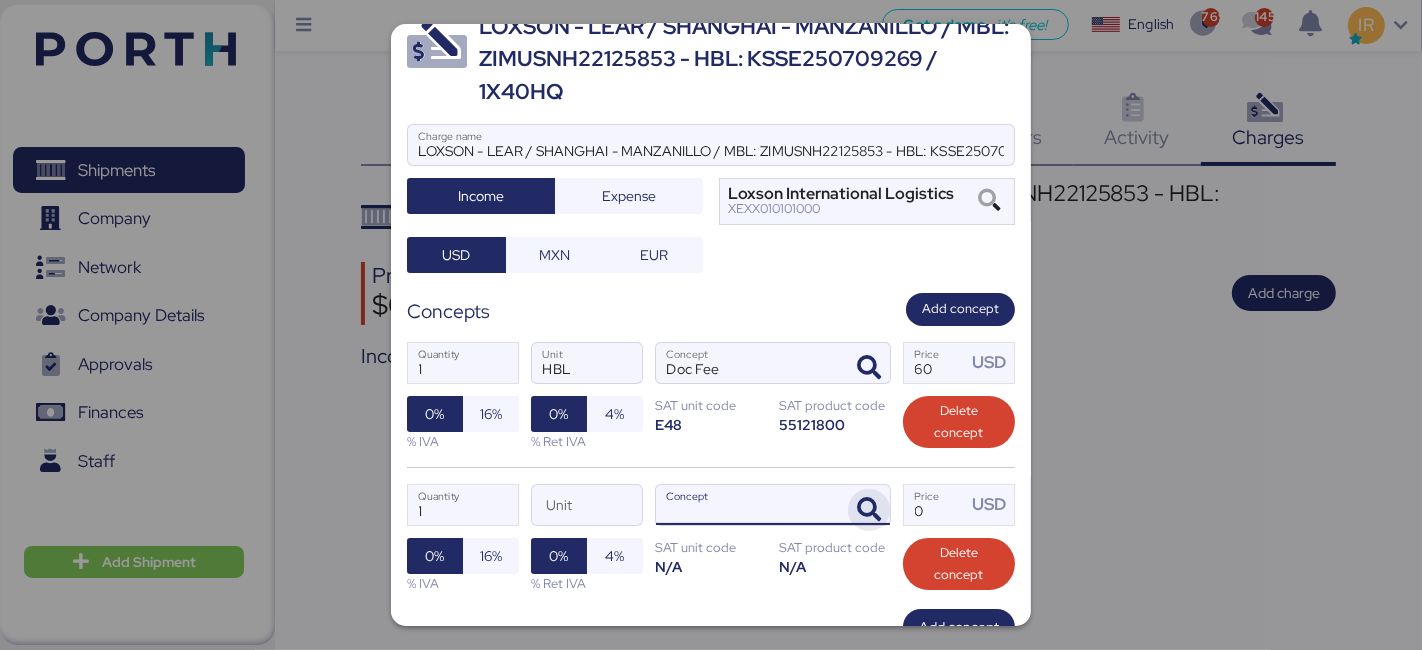 click at bounding box center (869, 510) 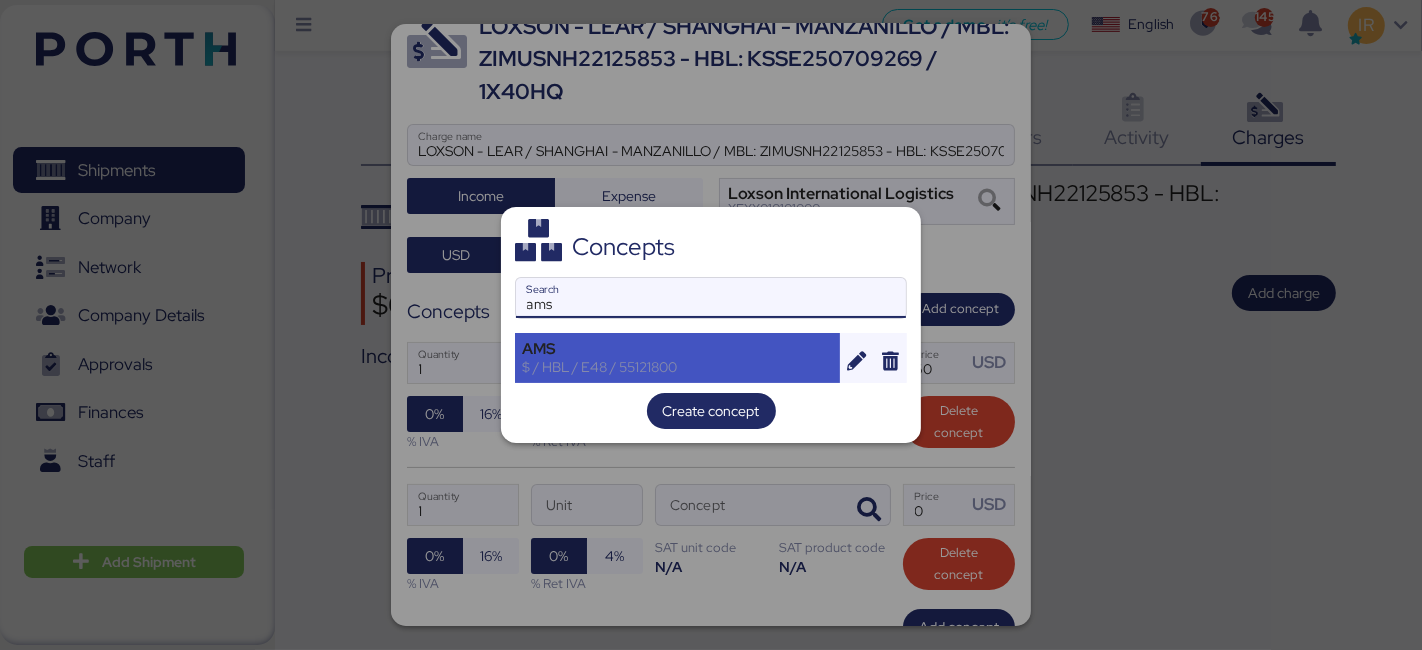 type on "ams" 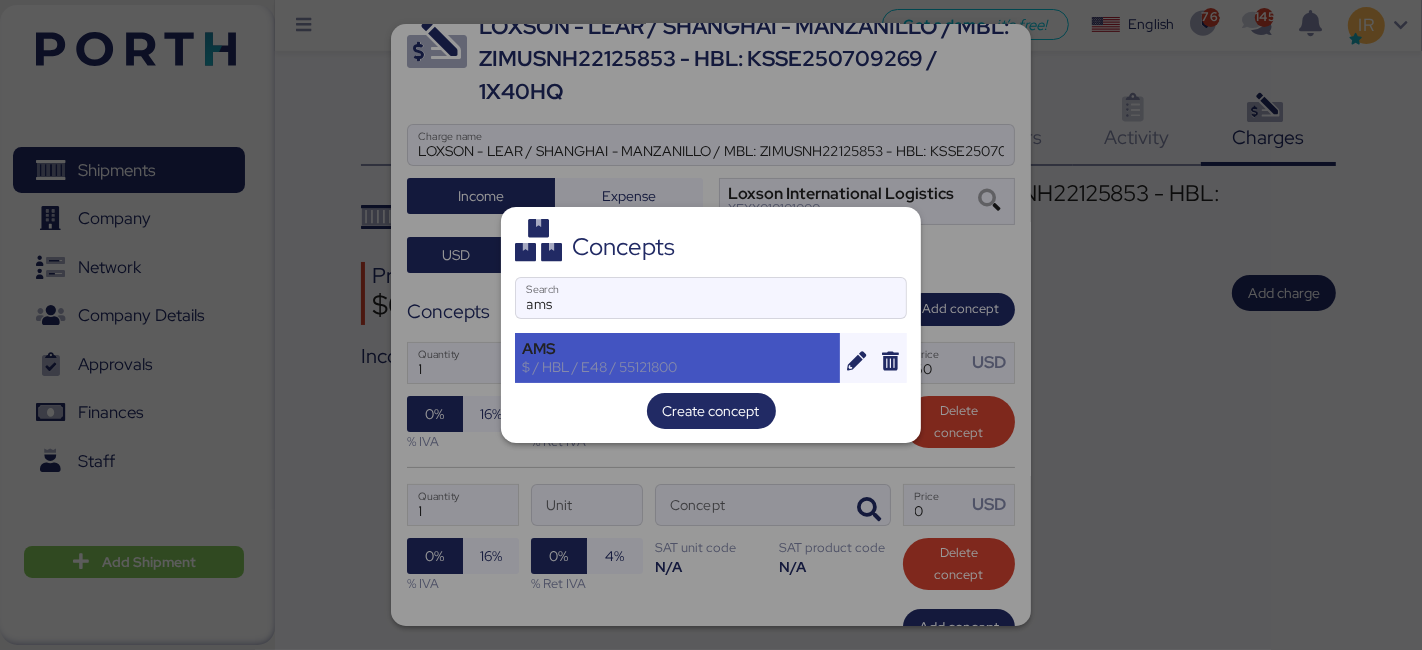 click on "AMS
$ / HBL /
E48 / 55121800" at bounding box center (677, 358) 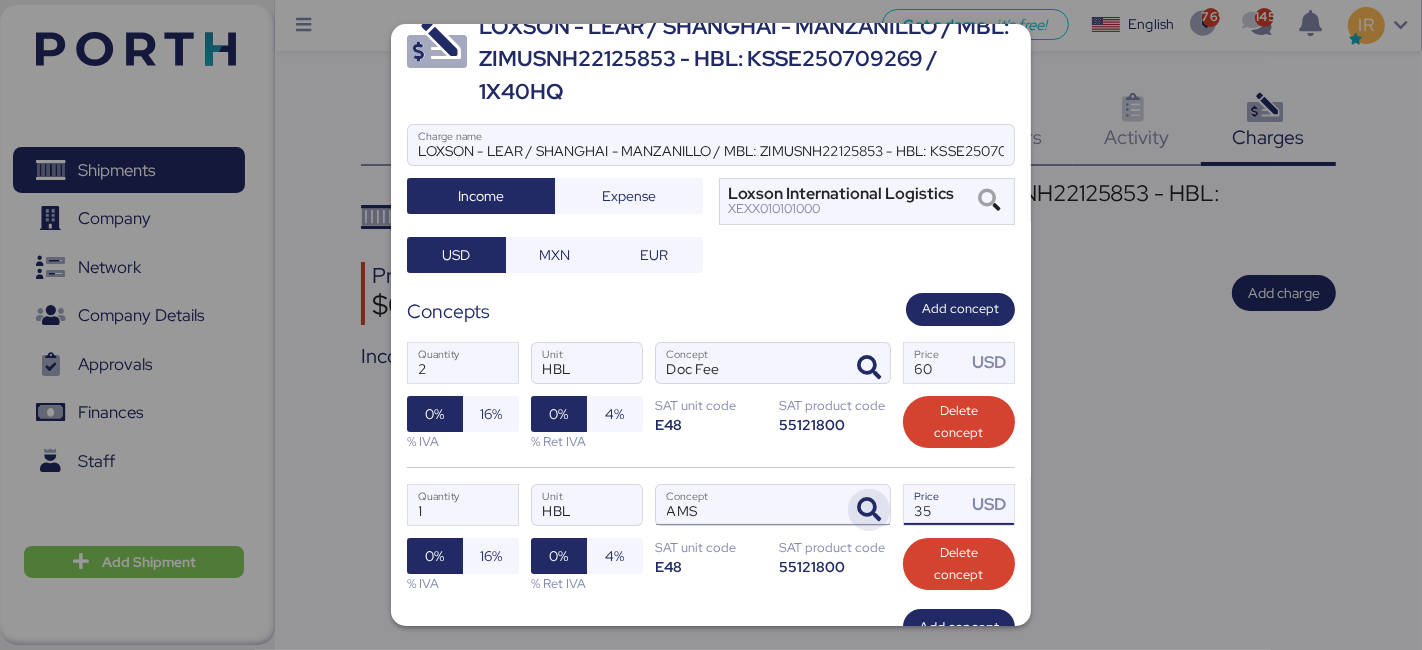 drag, startPoint x: 939, startPoint y: 506, endPoint x: 858, endPoint y: 516, distance: 81.61495 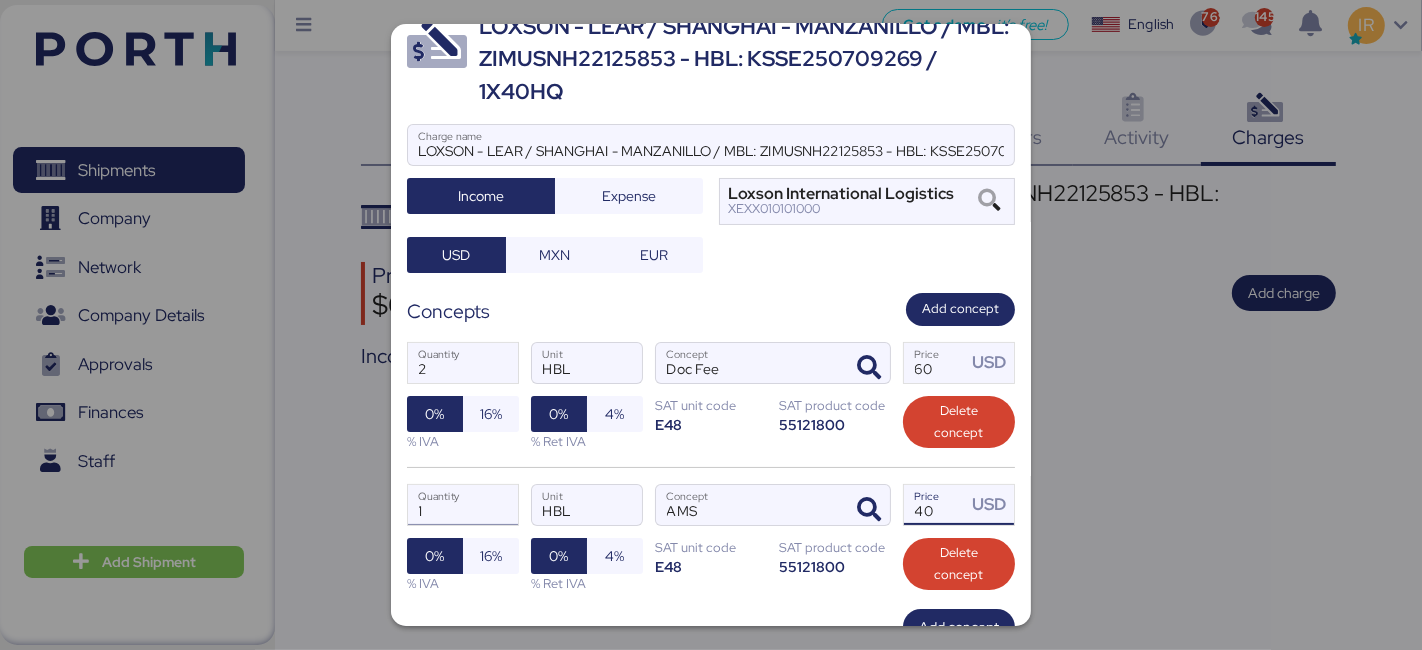 type on "40" 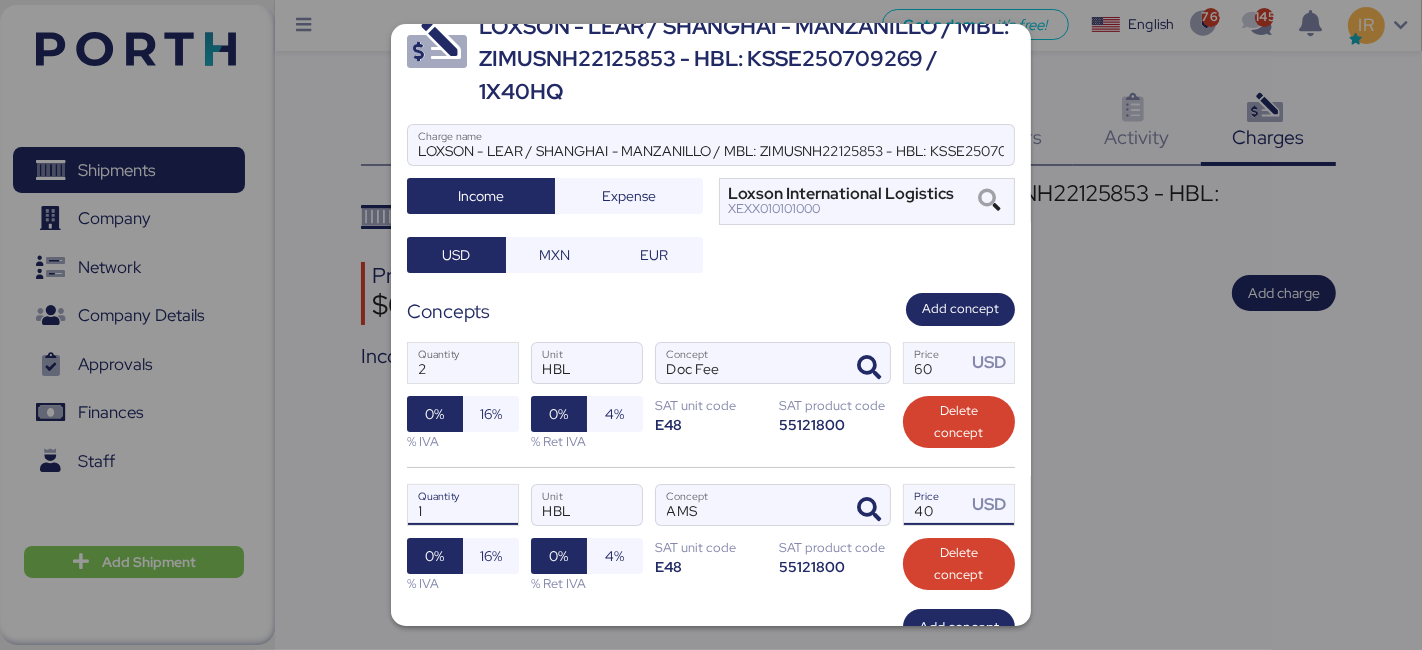 drag, startPoint x: 459, startPoint y: 497, endPoint x: 365, endPoint y: 487, distance: 94.53042 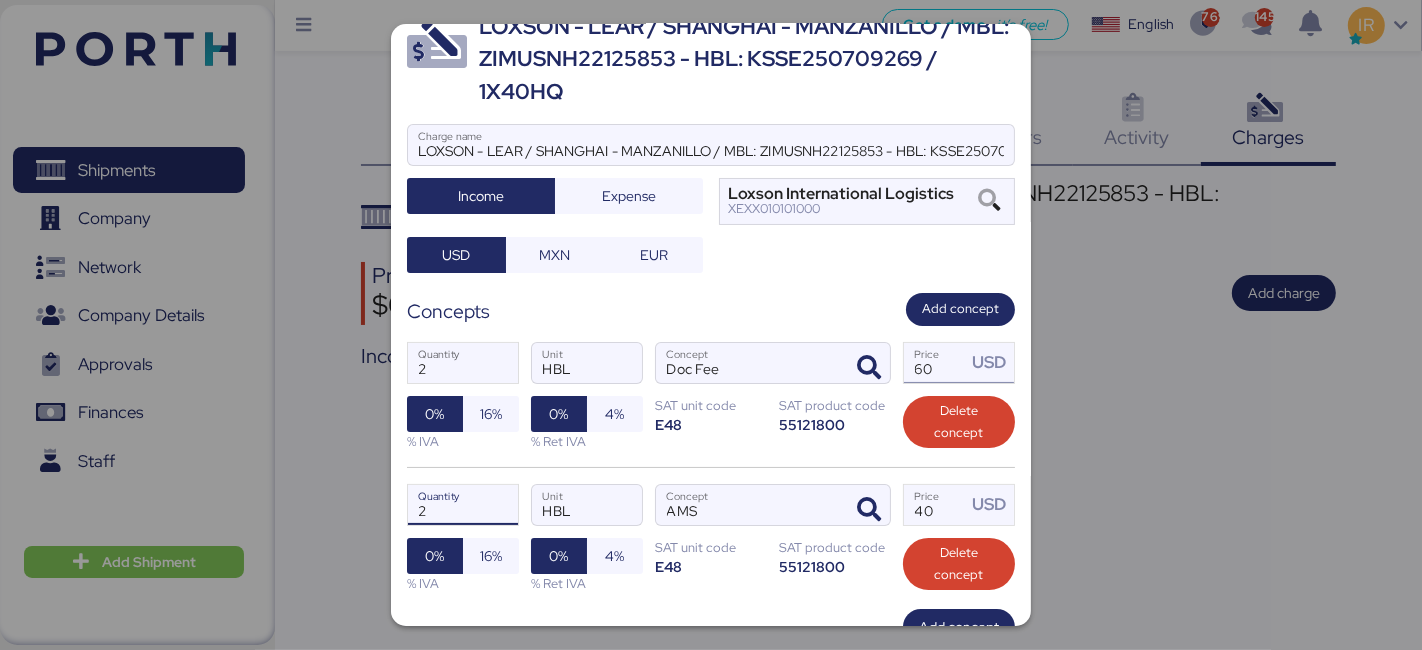 scroll, scrollTop: 194, scrollLeft: 0, axis: vertical 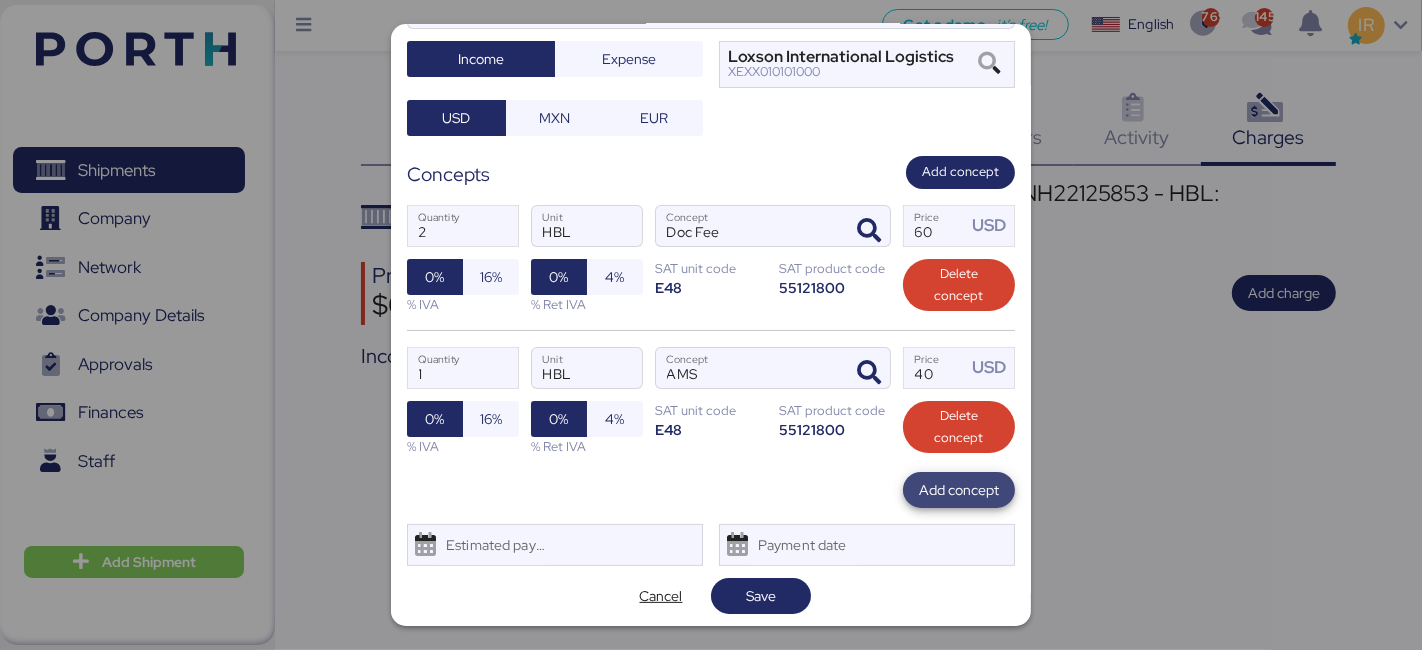 click on "Add concept" at bounding box center (959, 490) 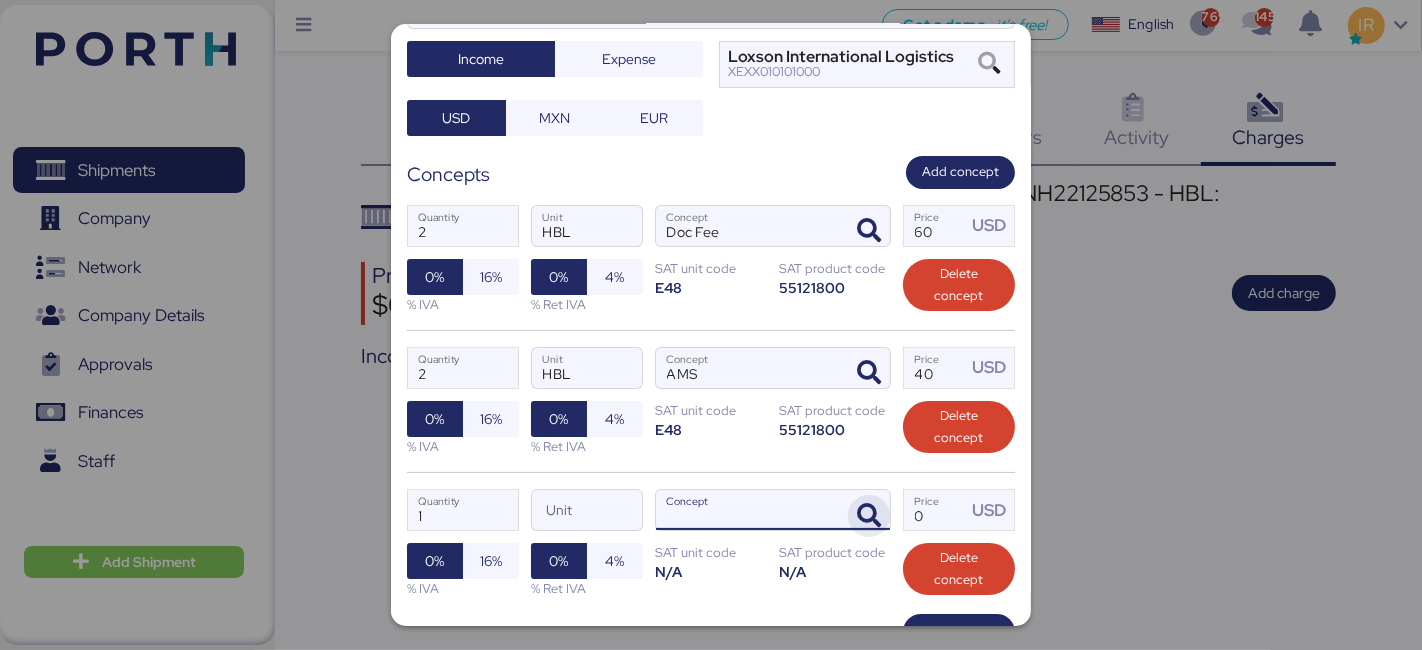 click at bounding box center (869, 516) 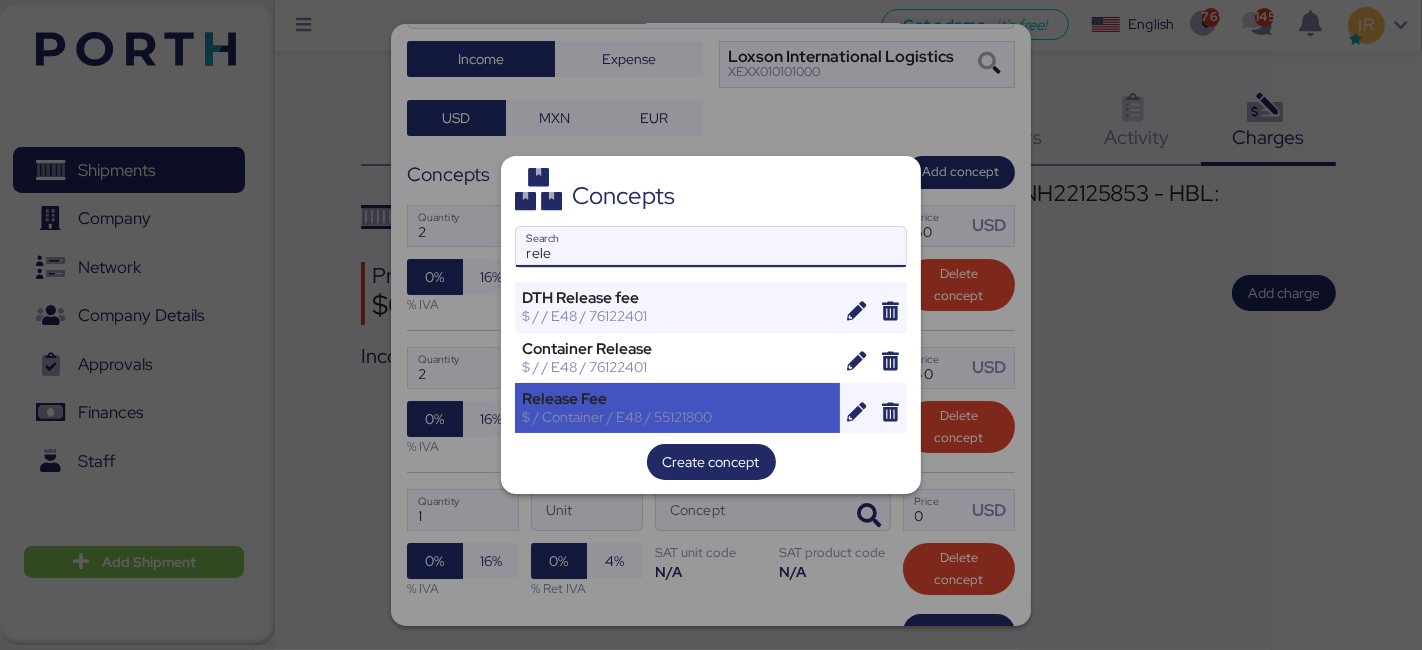 type on "rele" 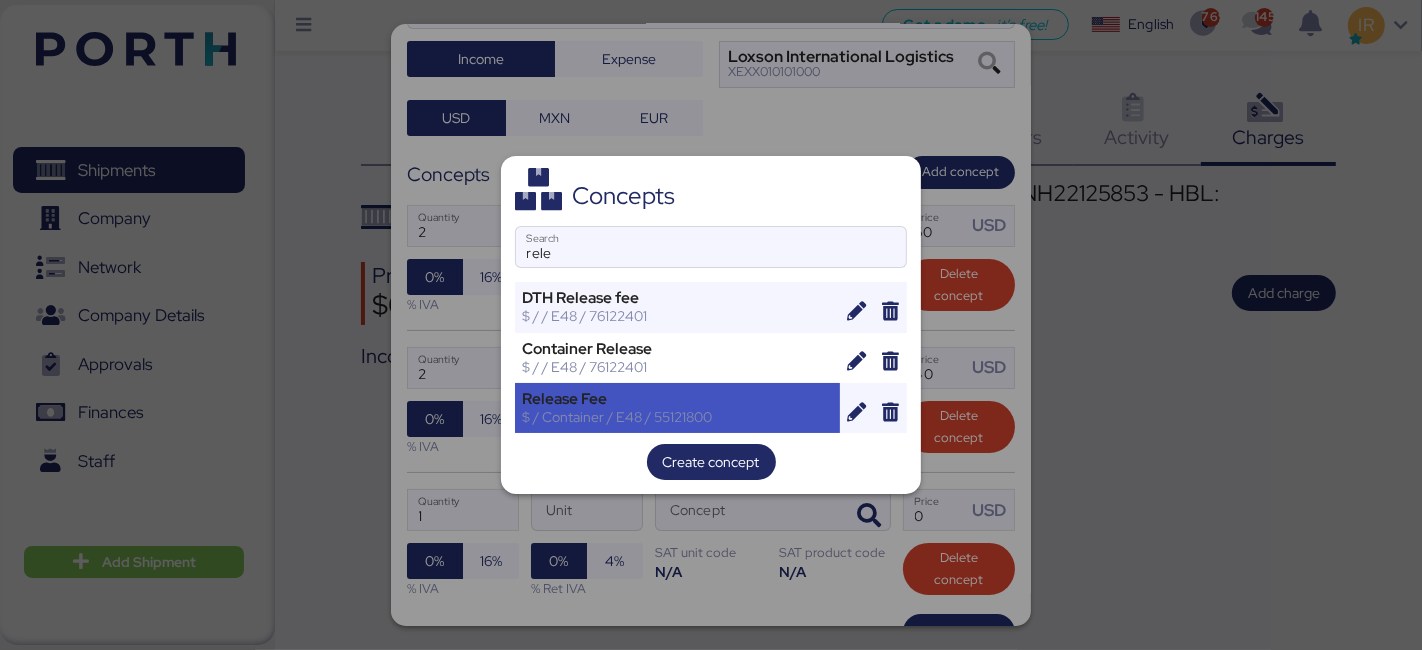 click on "$ / Container /
E48 / 55121800" at bounding box center [677, 417] 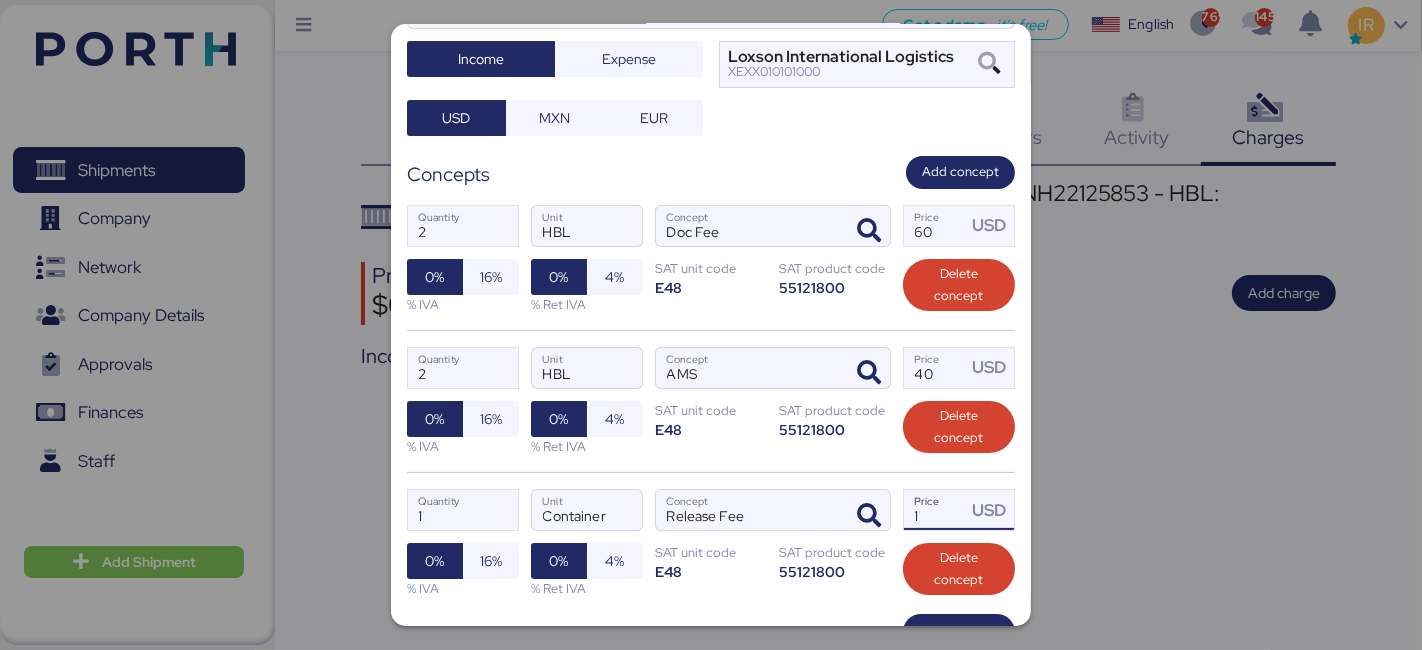 drag, startPoint x: 932, startPoint y: 518, endPoint x: 881, endPoint y: 521, distance: 51.088158 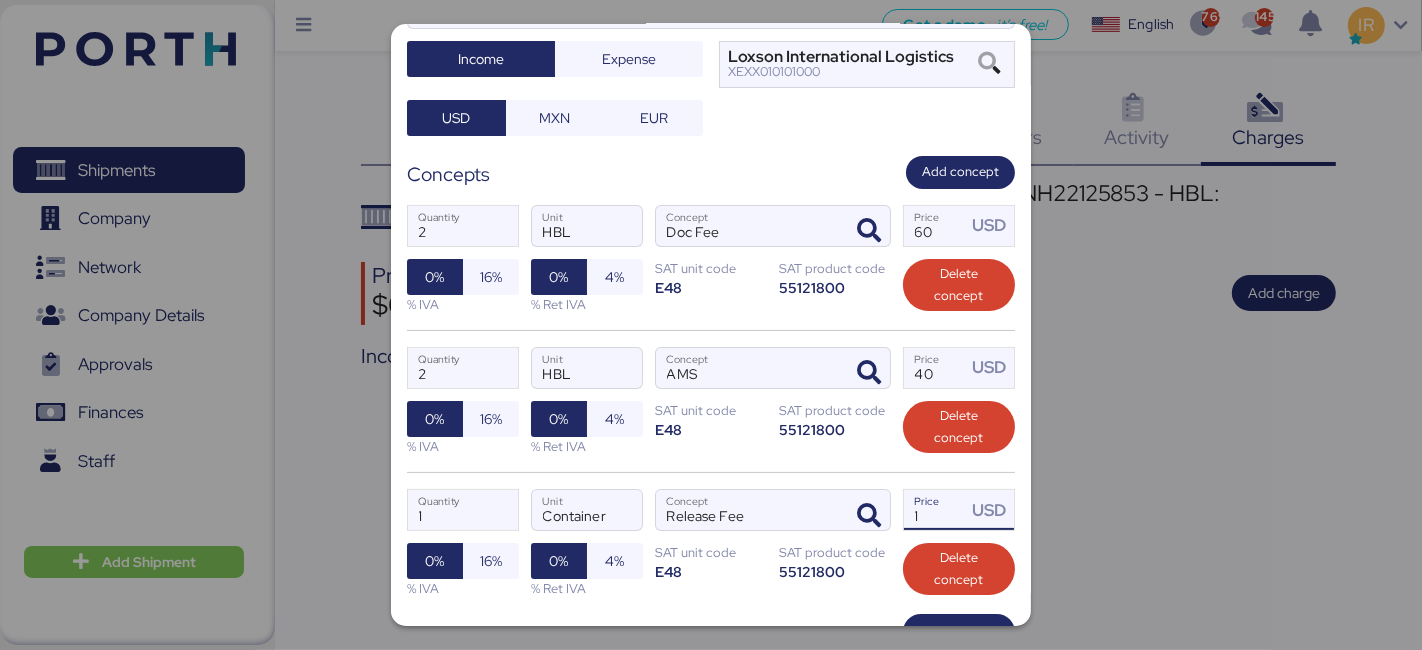click on "1 Quantity Container Unit Release Fee Concept   1 Price USD 0% 16% % IVA 0% 4% % Ret IVA SAT unit code E48 SAT product code 55121800 Delete concept" at bounding box center (711, 543) 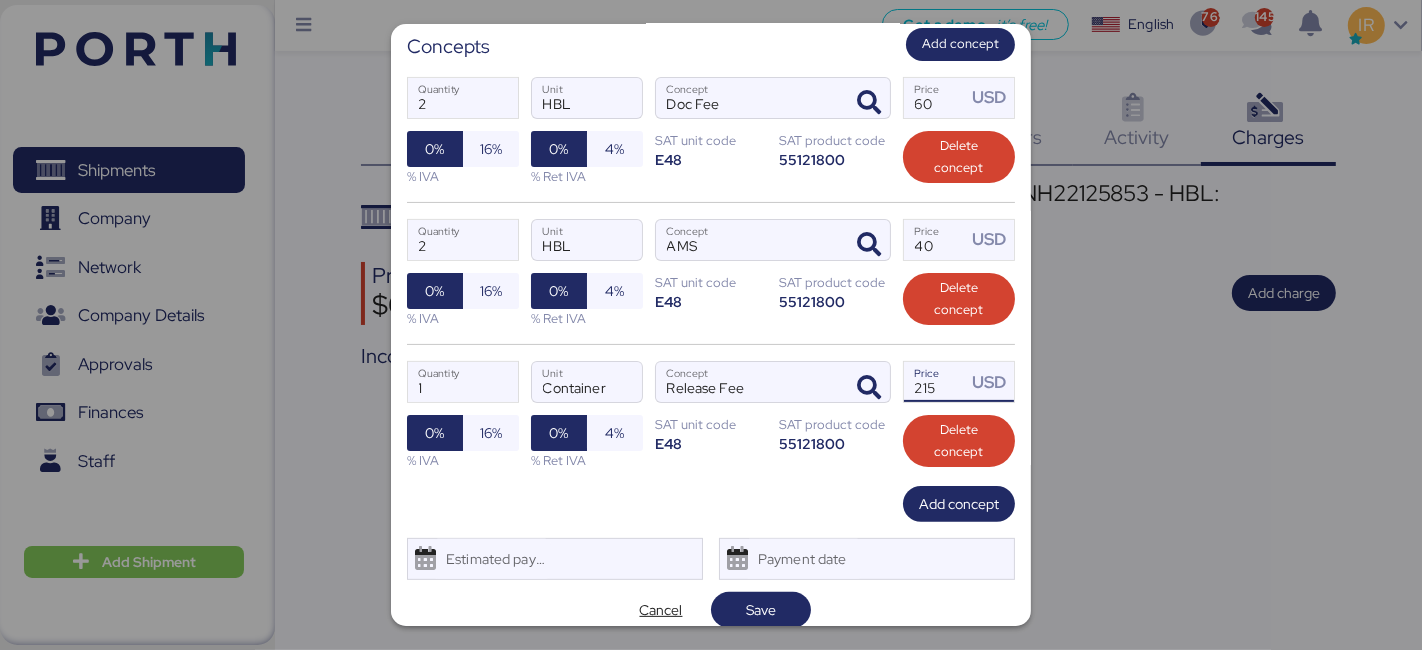scroll, scrollTop: 336, scrollLeft: 0, axis: vertical 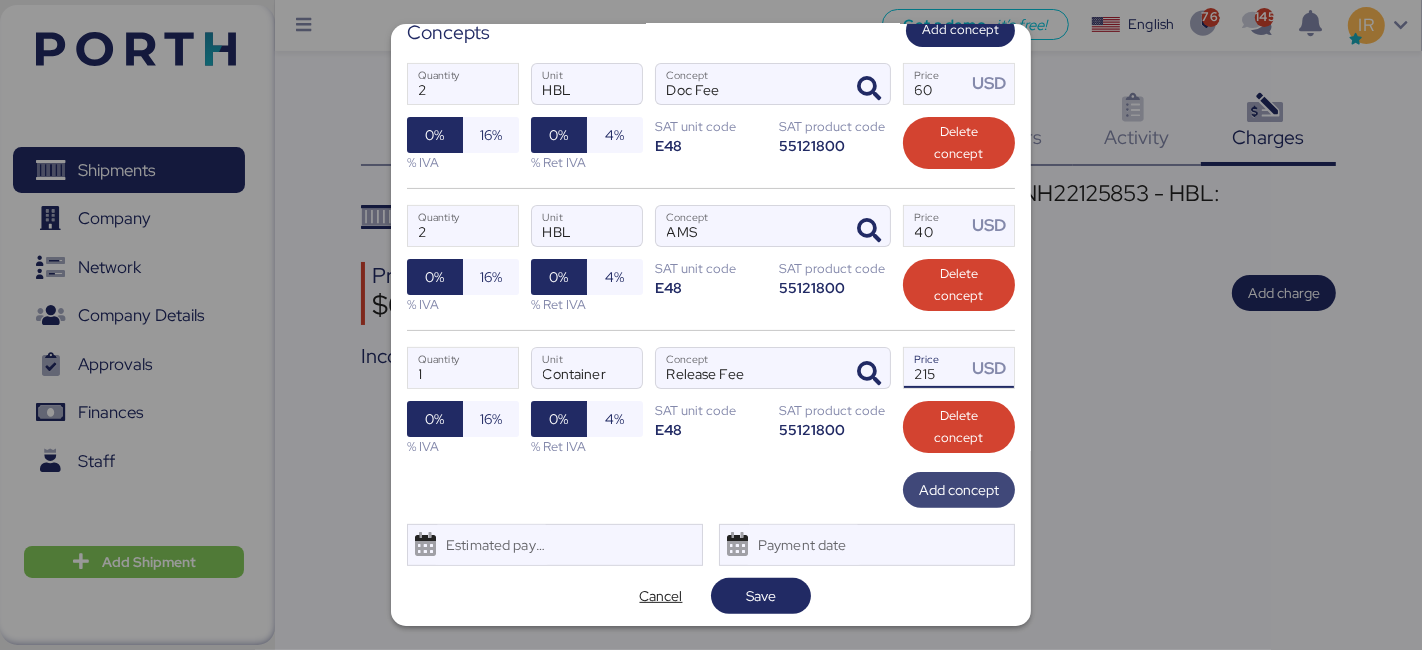 type on "215" 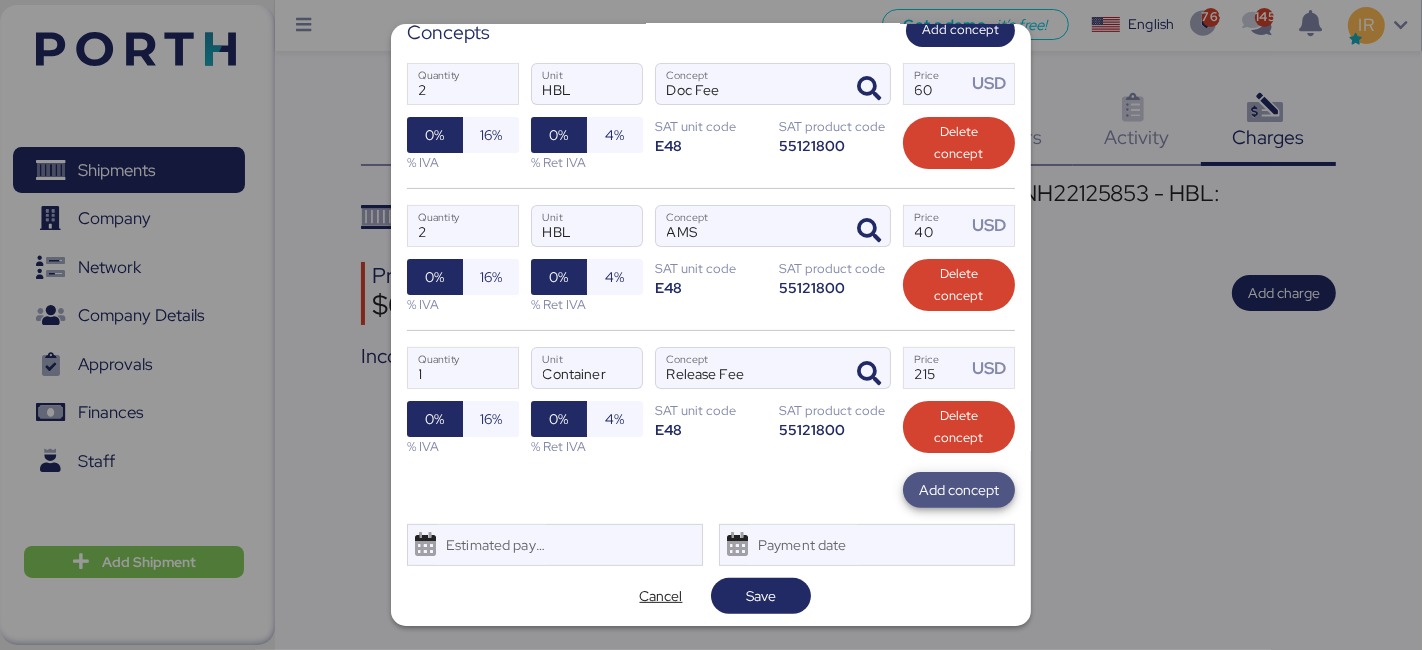 click on "Add concept" at bounding box center (959, 490) 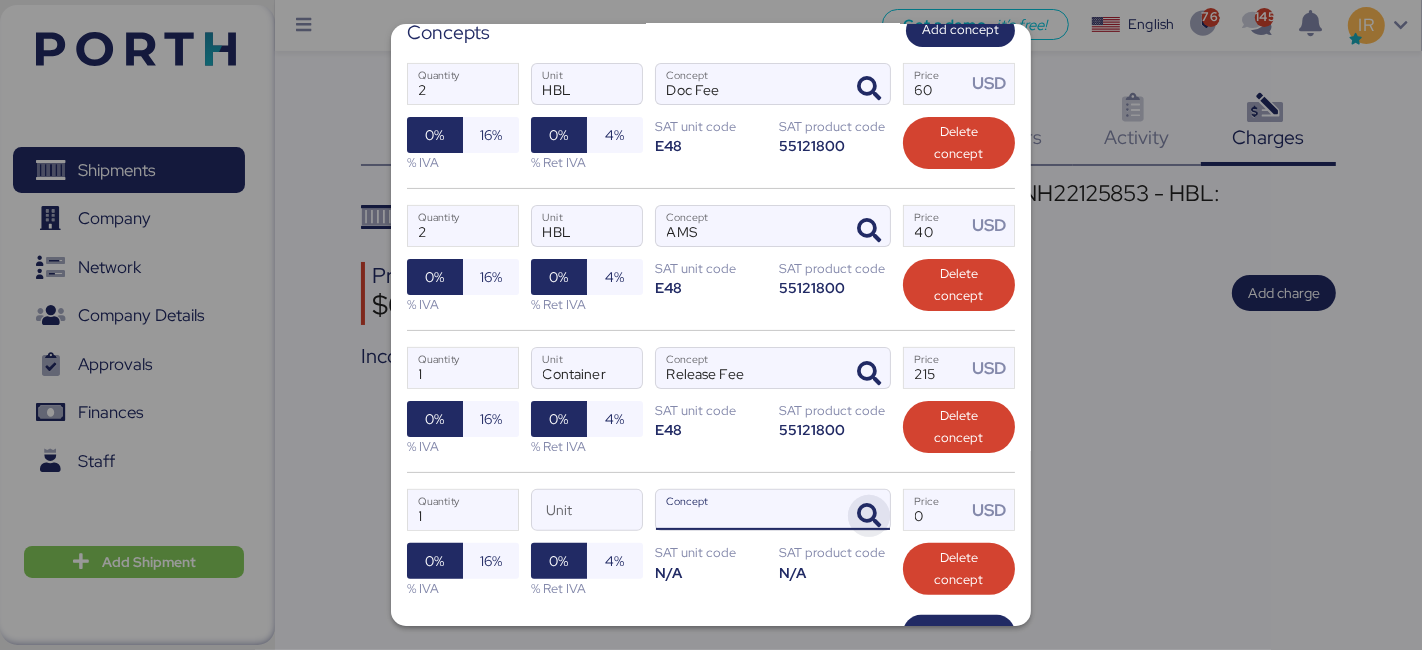 click at bounding box center [869, 516] 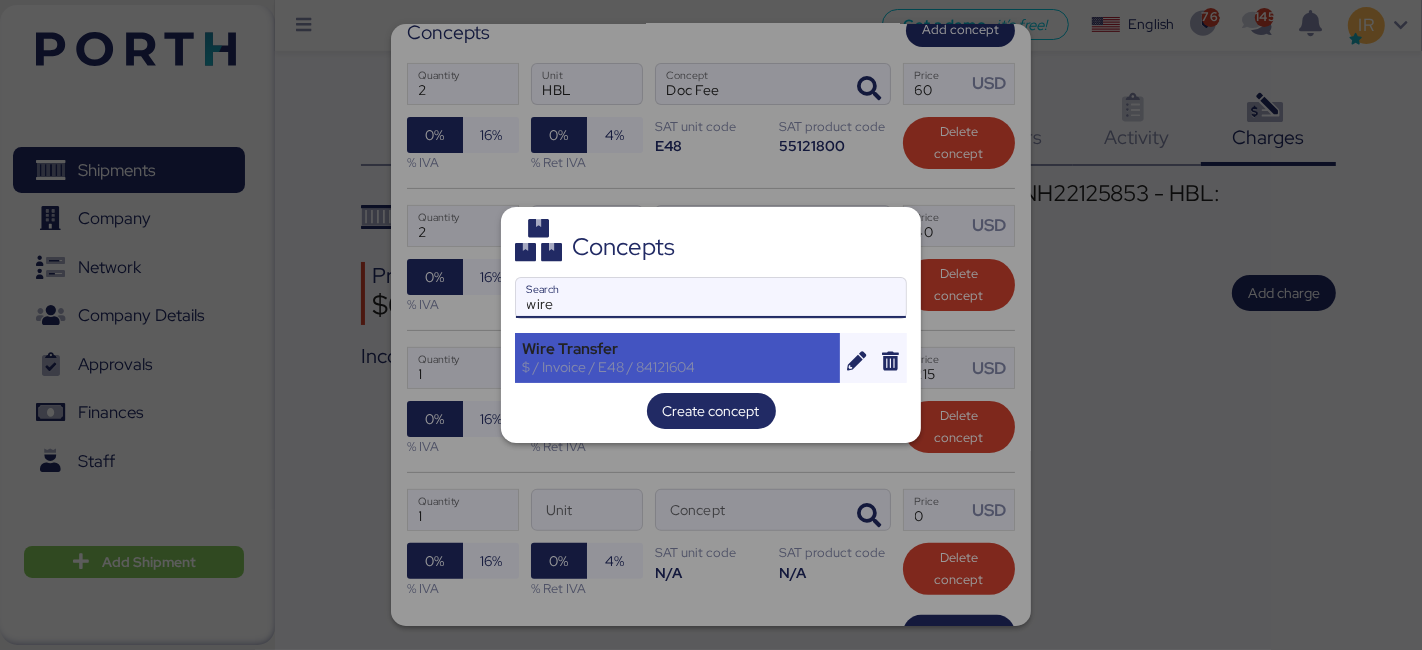 type on "wire" 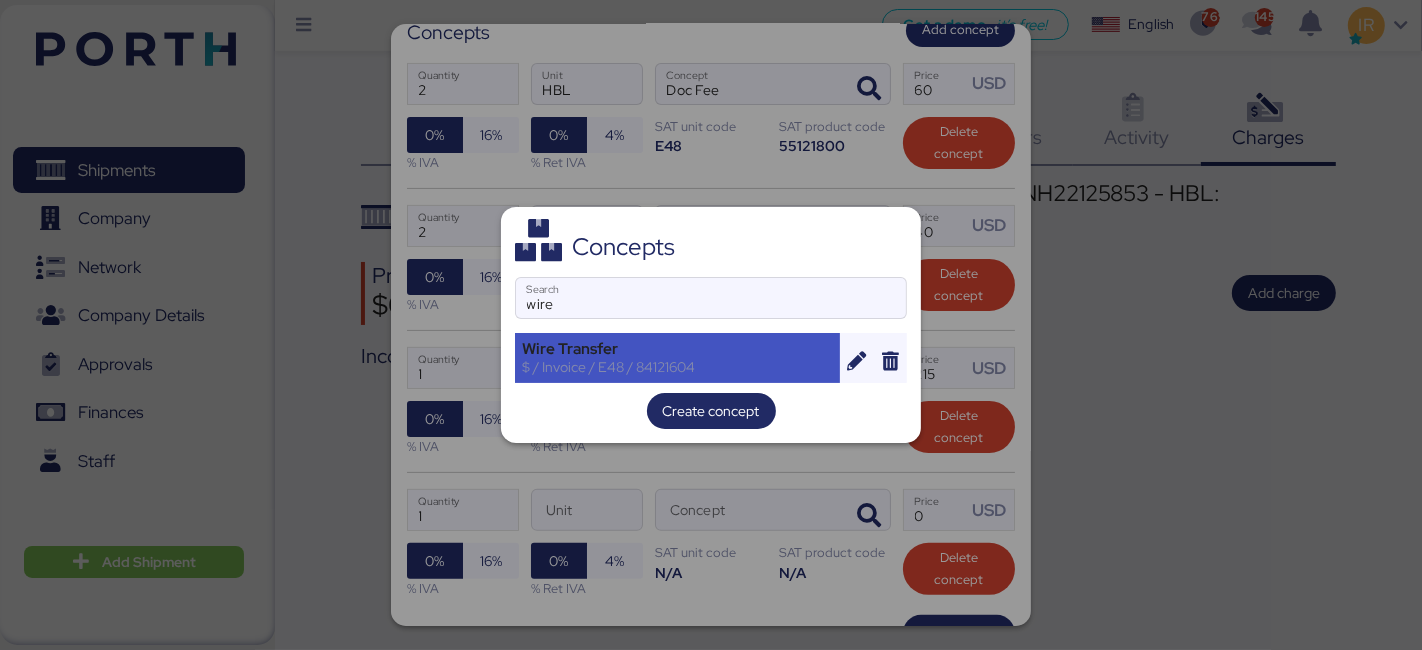click on "Wire Transfer" at bounding box center (677, 349) 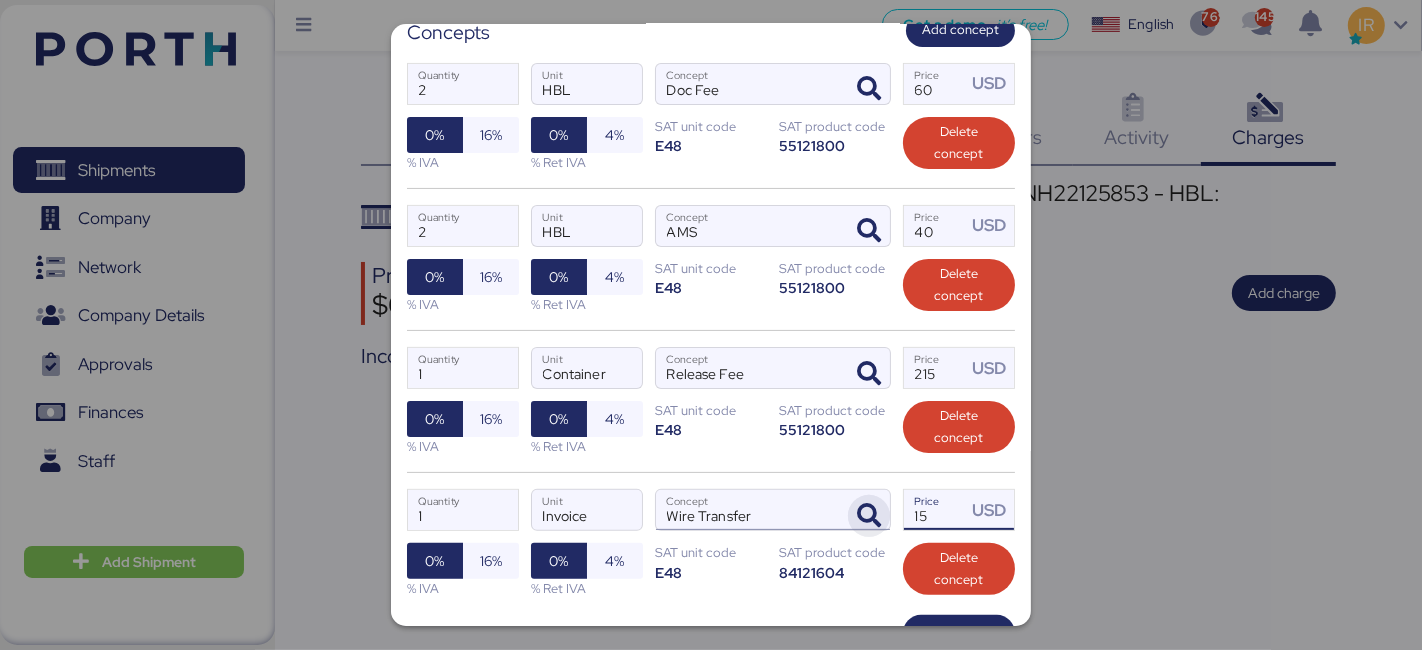 drag, startPoint x: 941, startPoint y: 521, endPoint x: 837, endPoint y: 500, distance: 106.09901 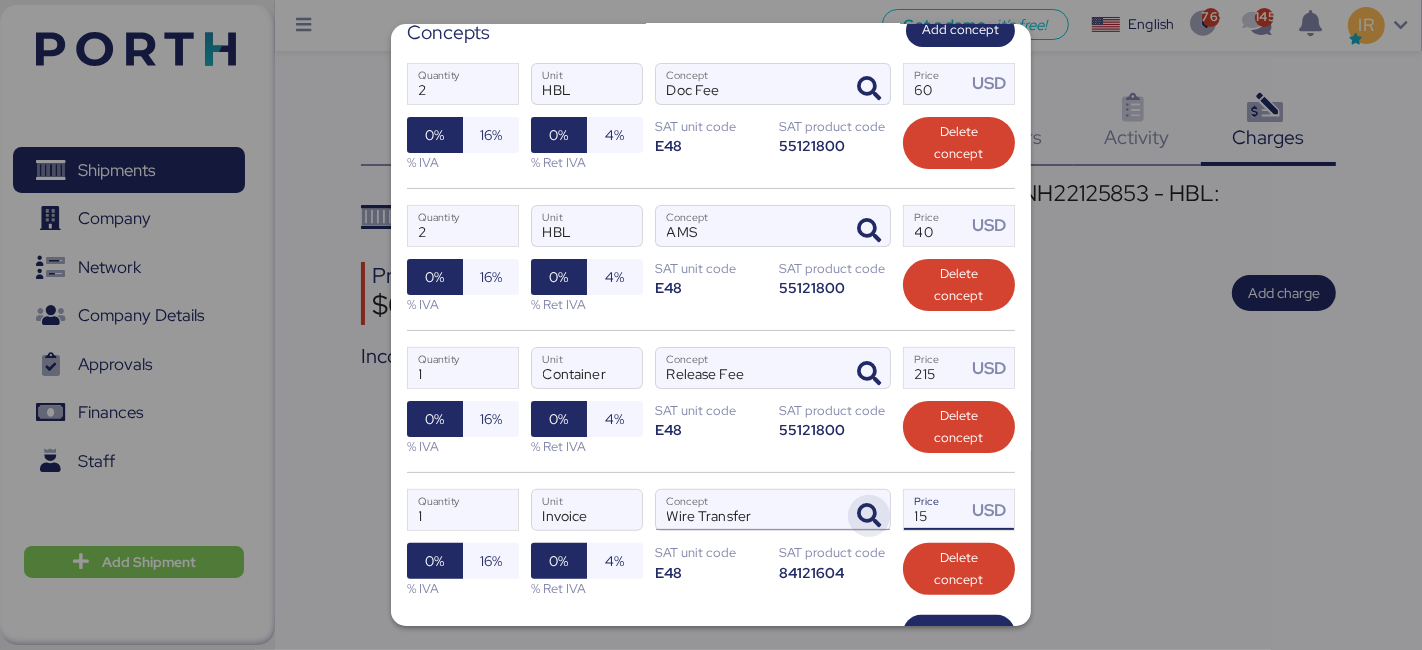 click on "1 Quantity Invoice Unit Wire Transfer Concept   15 Price USD 0% 16% % IVA 0% 4% % Ret IVA SAT unit code E48 SAT product code 84121604 Delete concept" at bounding box center (711, 543) 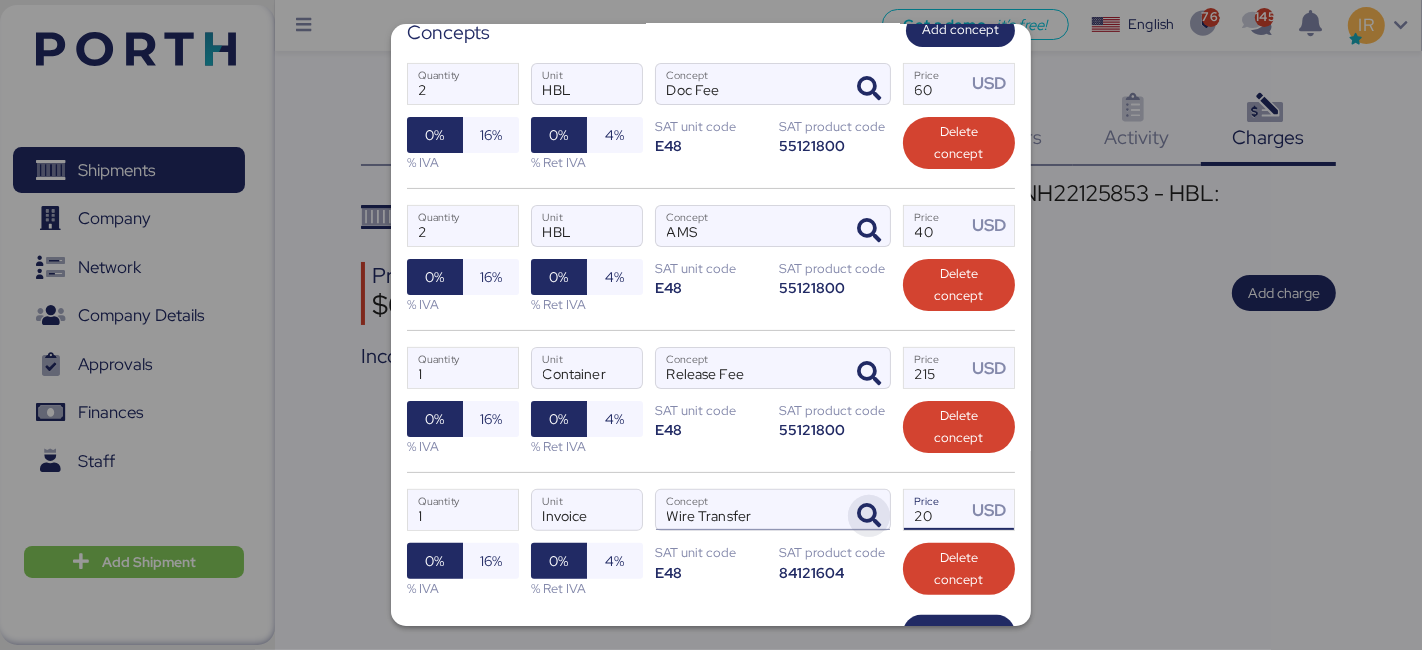 scroll, scrollTop: 477, scrollLeft: 0, axis: vertical 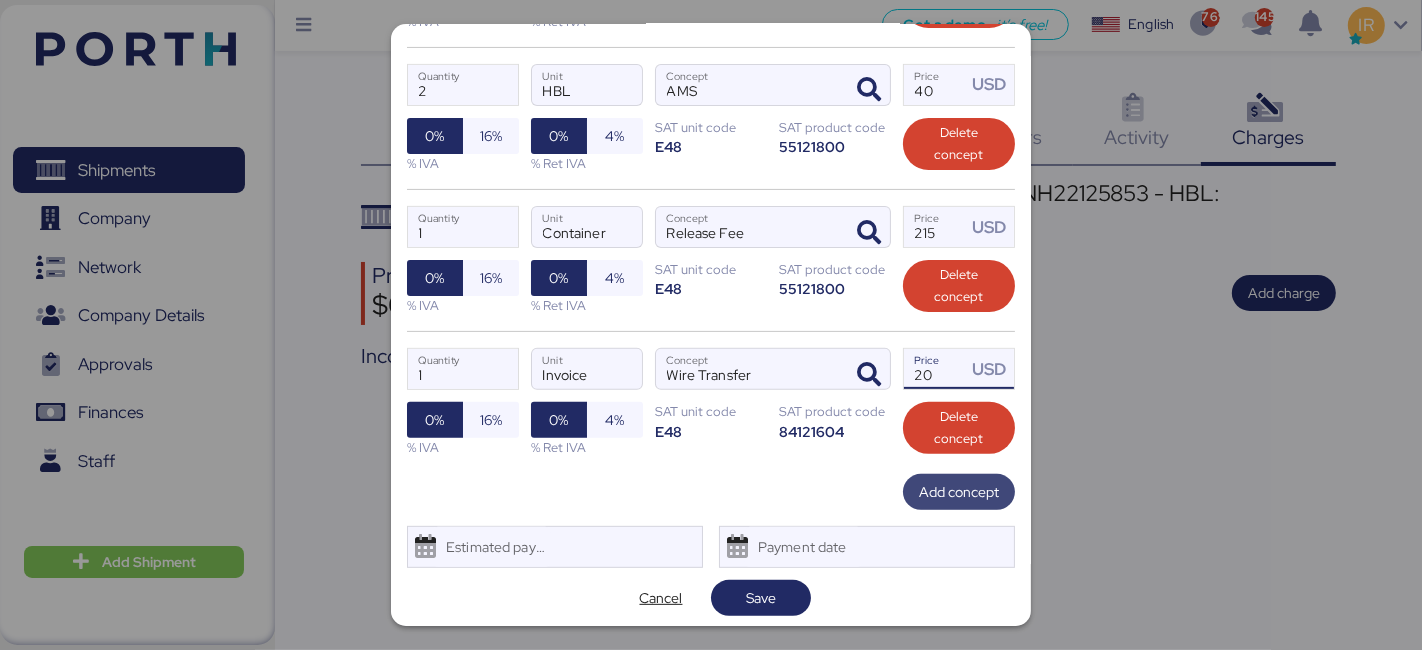 type on "20" 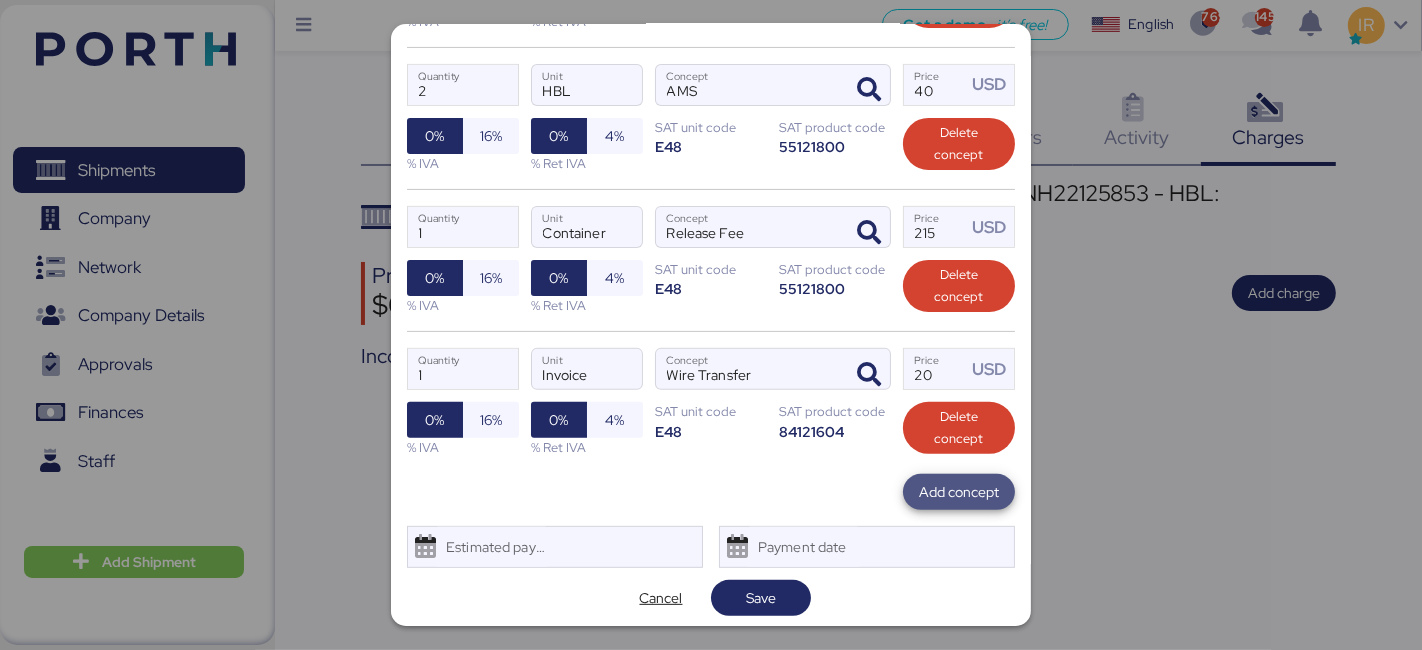 click on "Add concept" at bounding box center [959, 492] 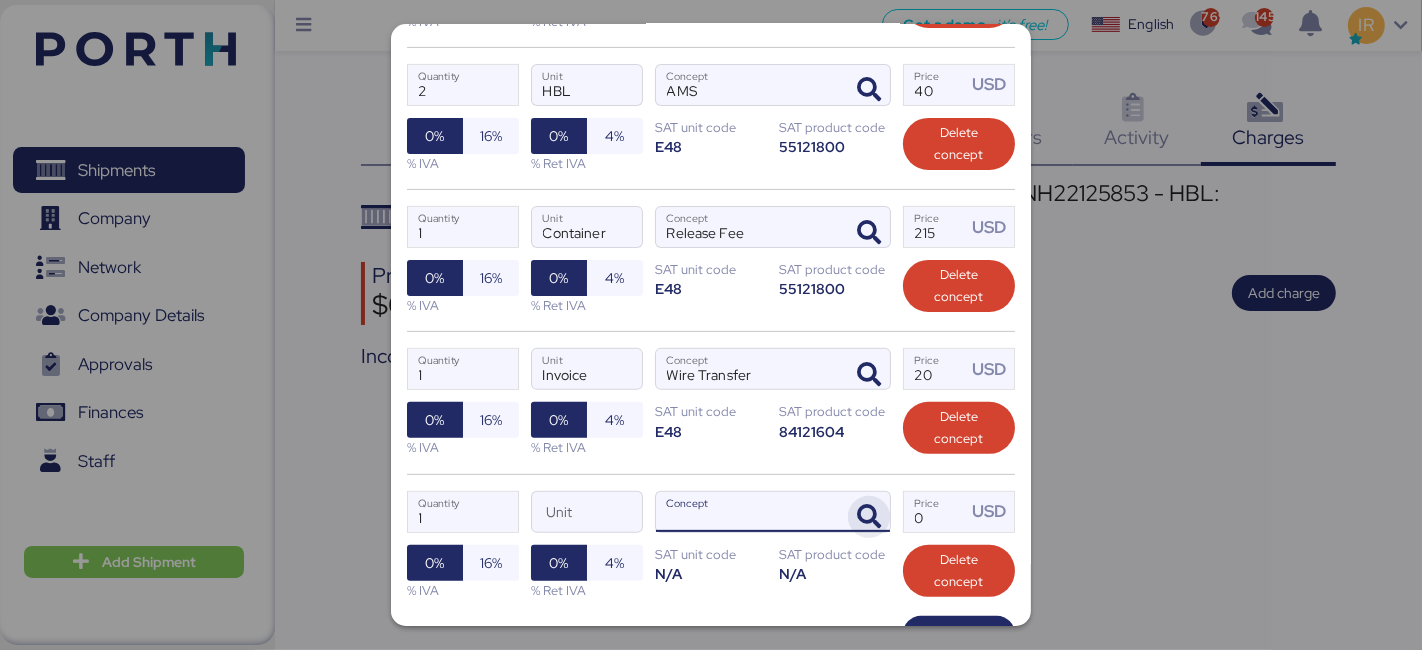 click at bounding box center (869, 517) 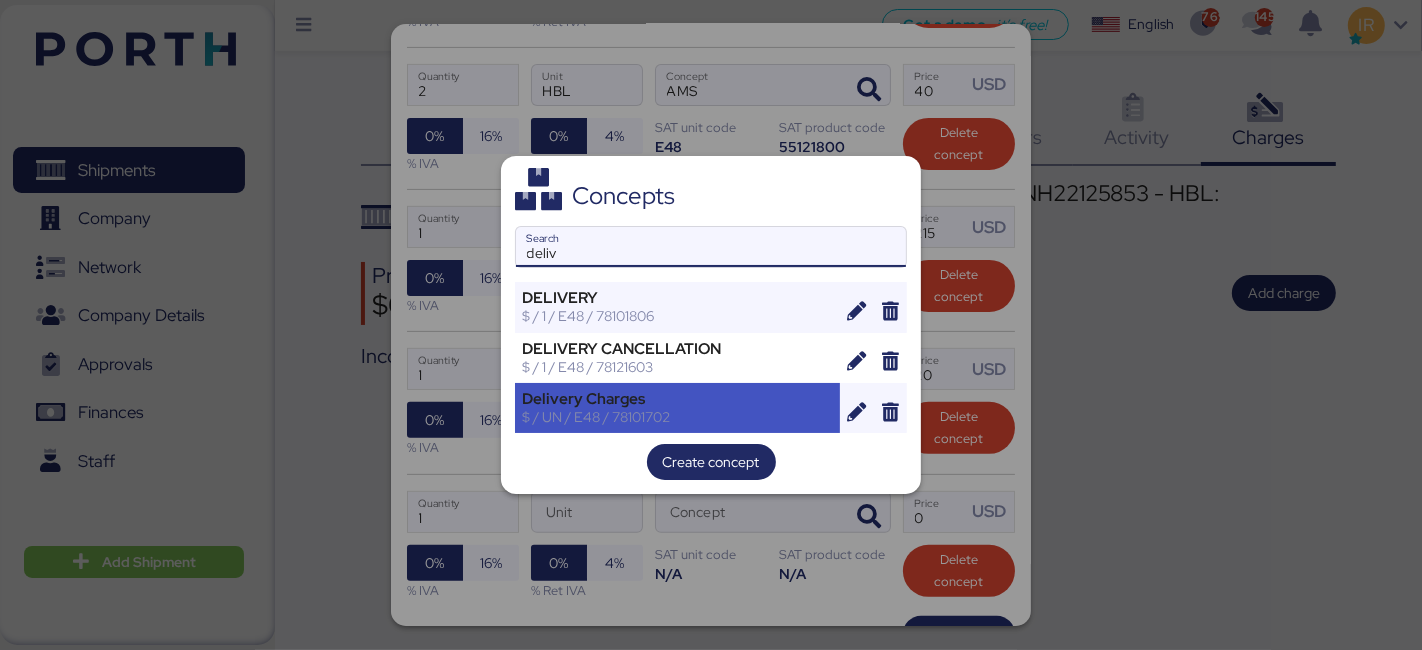 type on "deliv" 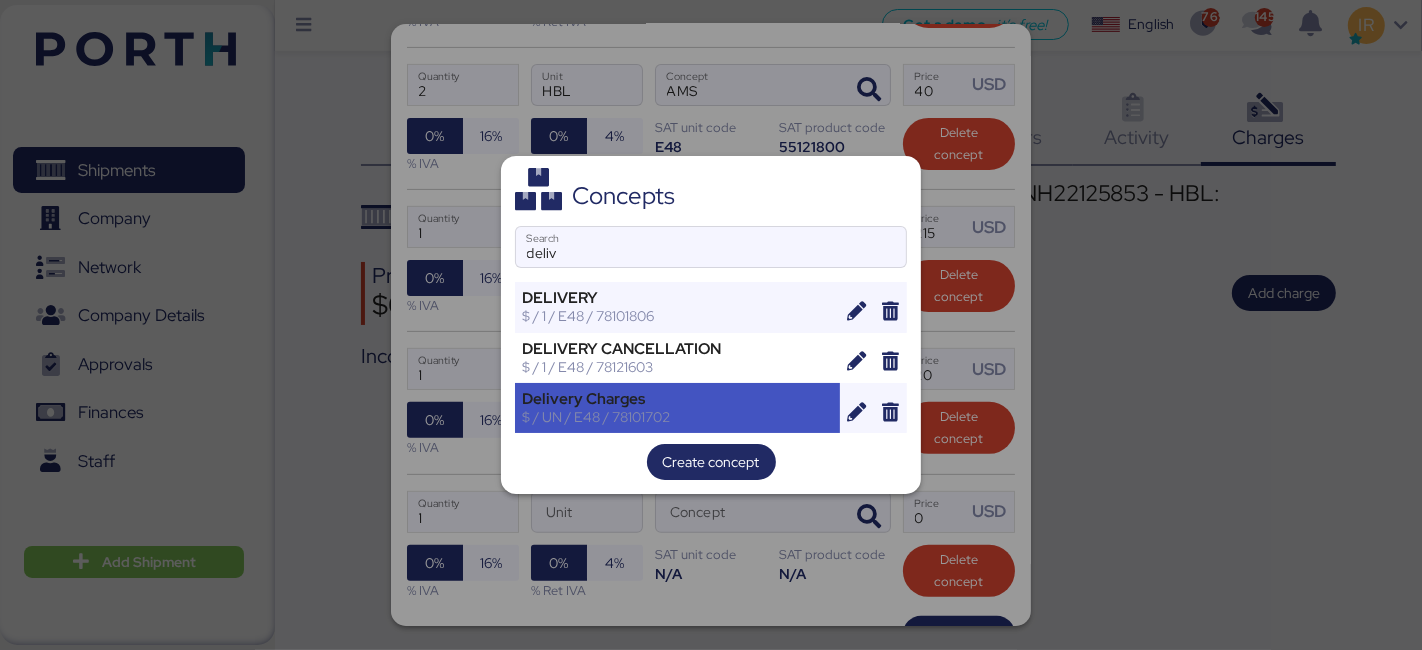 click on "$ / UN /
E48 / 78101702" at bounding box center [677, 417] 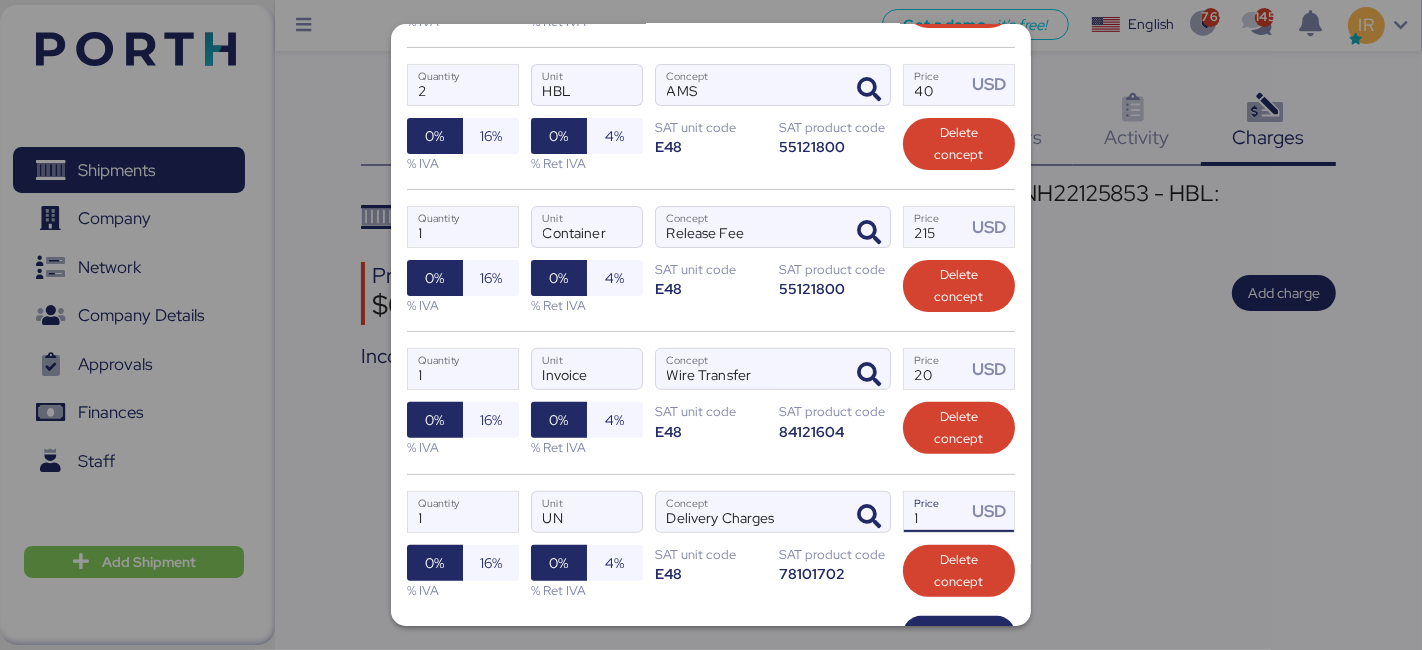 drag, startPoint x: 924, startPoint y: 501, endPoint x: 897, endPoint y: 501, distance: 27 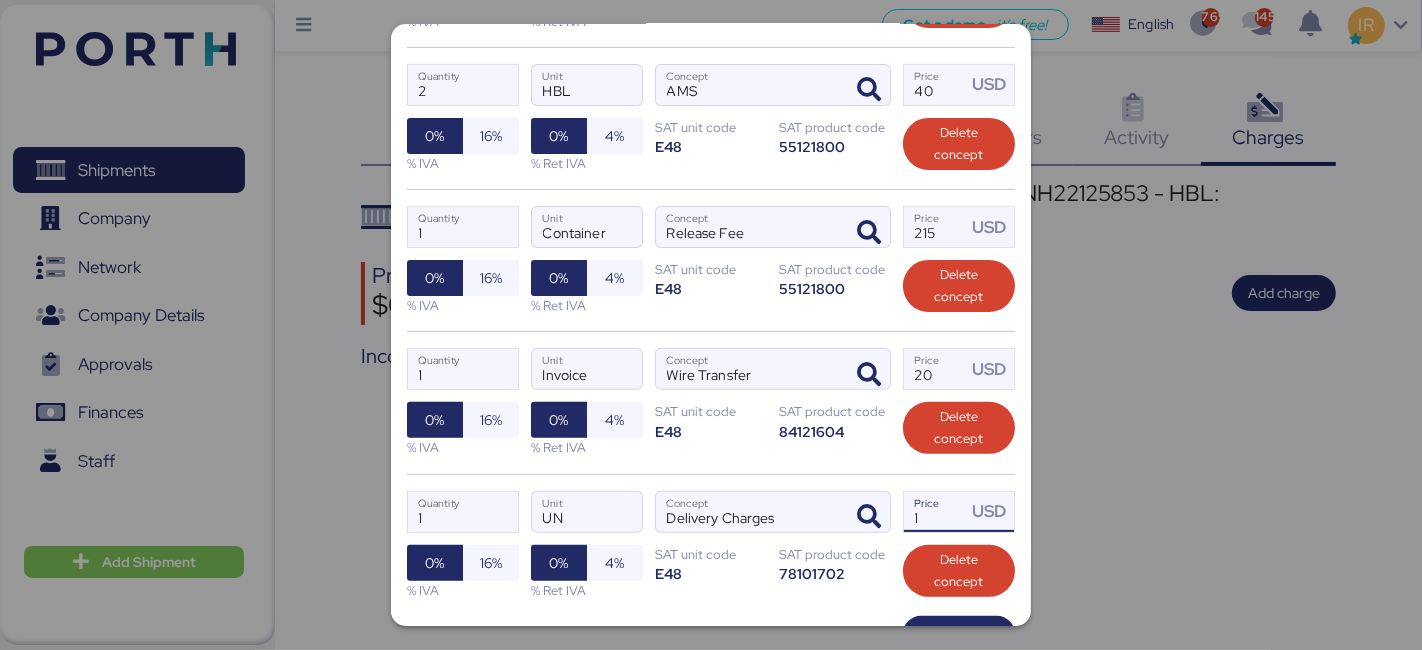 click on "1" at bounding box center [935, 512] 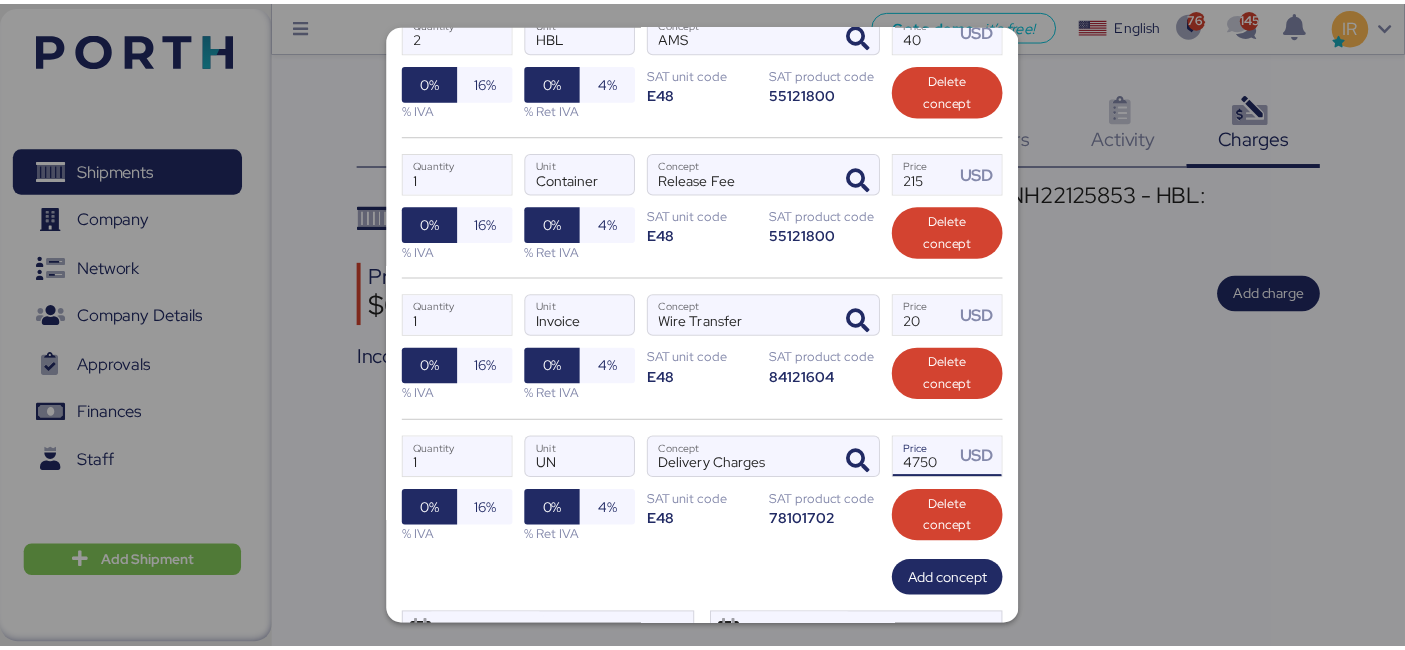 scroll, scrollTop: 618, scrollLeft: 0, axis: vertical 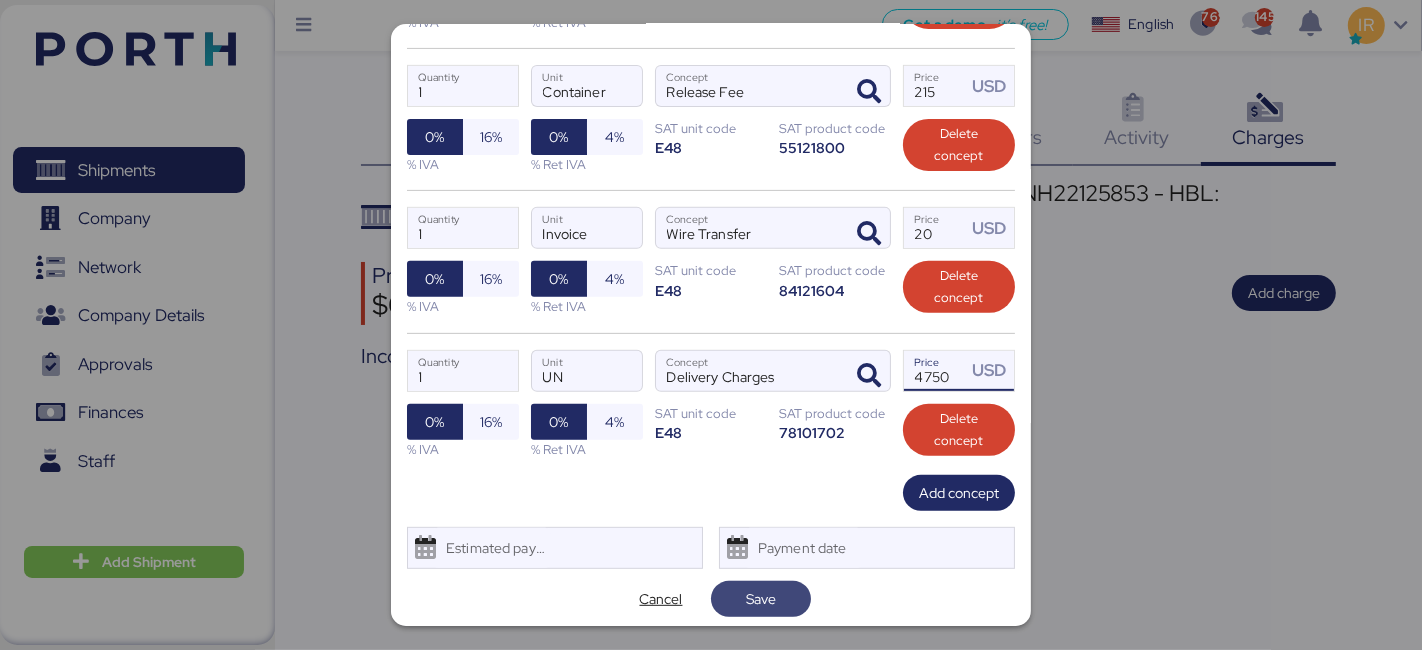 type on "4750" 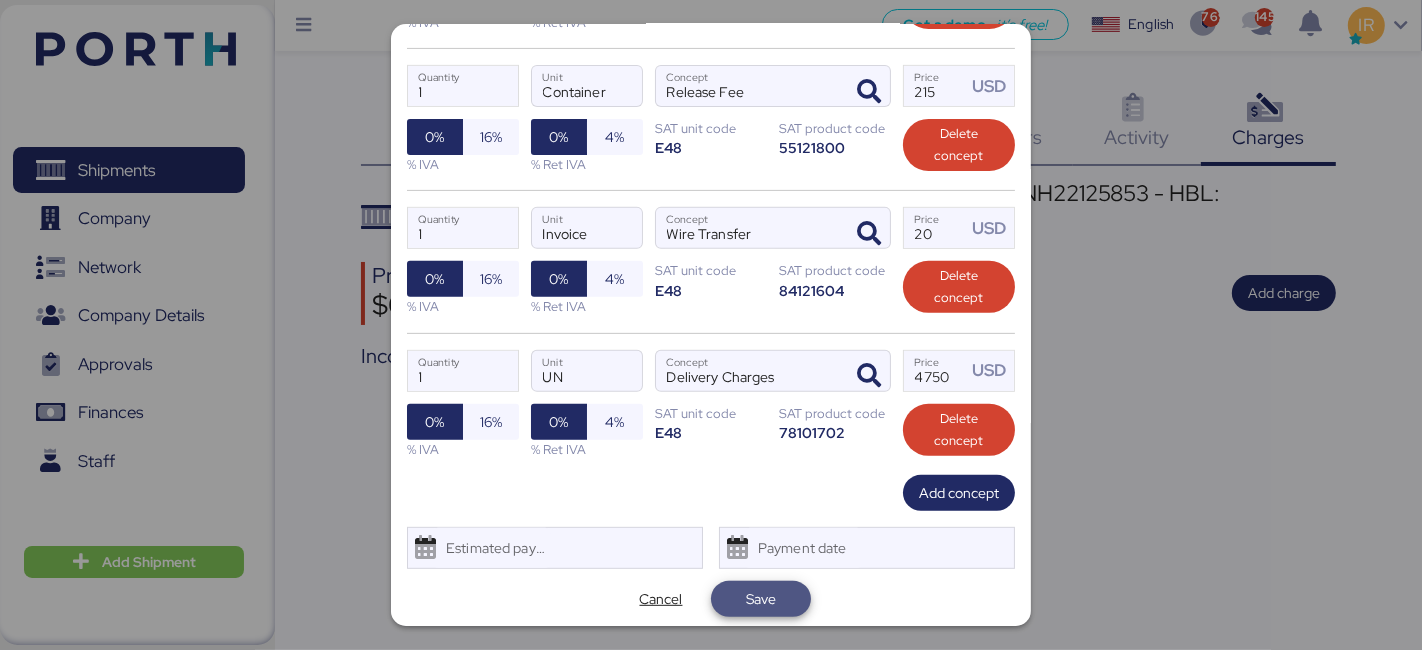 click on "Save" at bounding box center [761, 599] 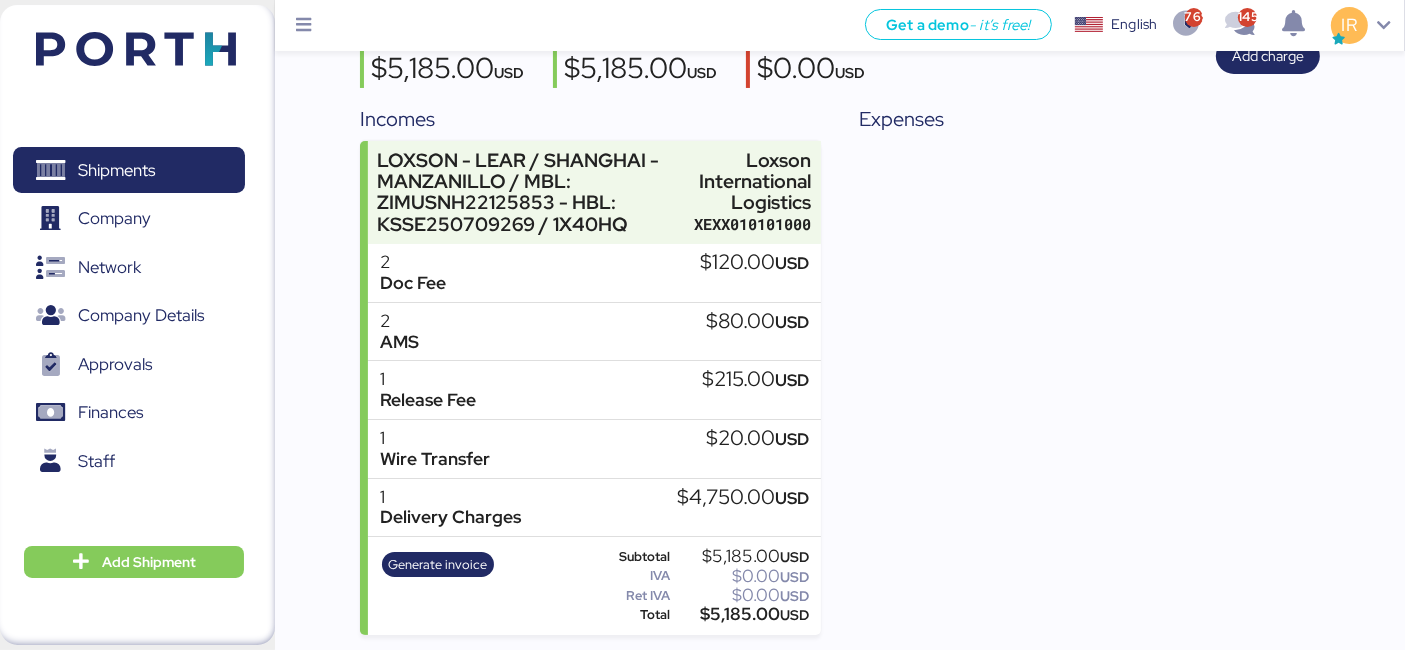 scroll, scrollTop: 0, scrollLeft: 0, axis: both 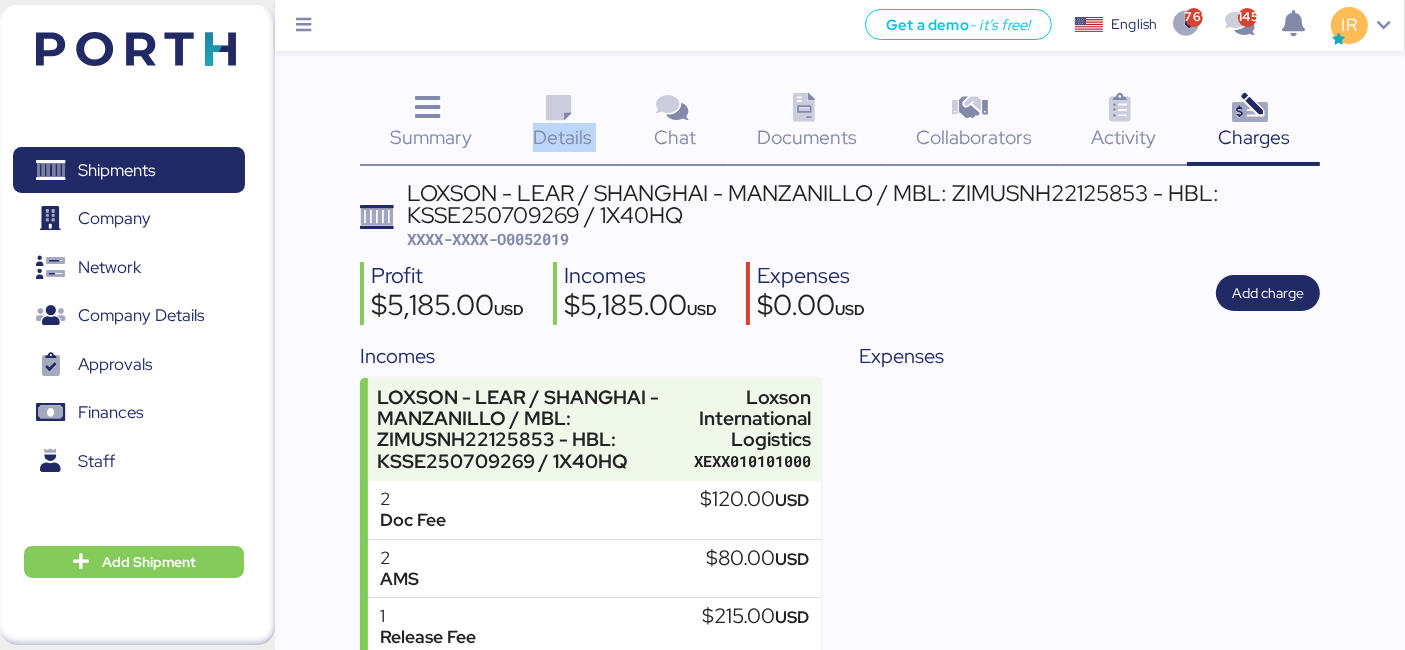 drag, startPoint x: 565, startPoint y: 67, endPoint x: 691, endPoint y: -97, distance: 206.81392 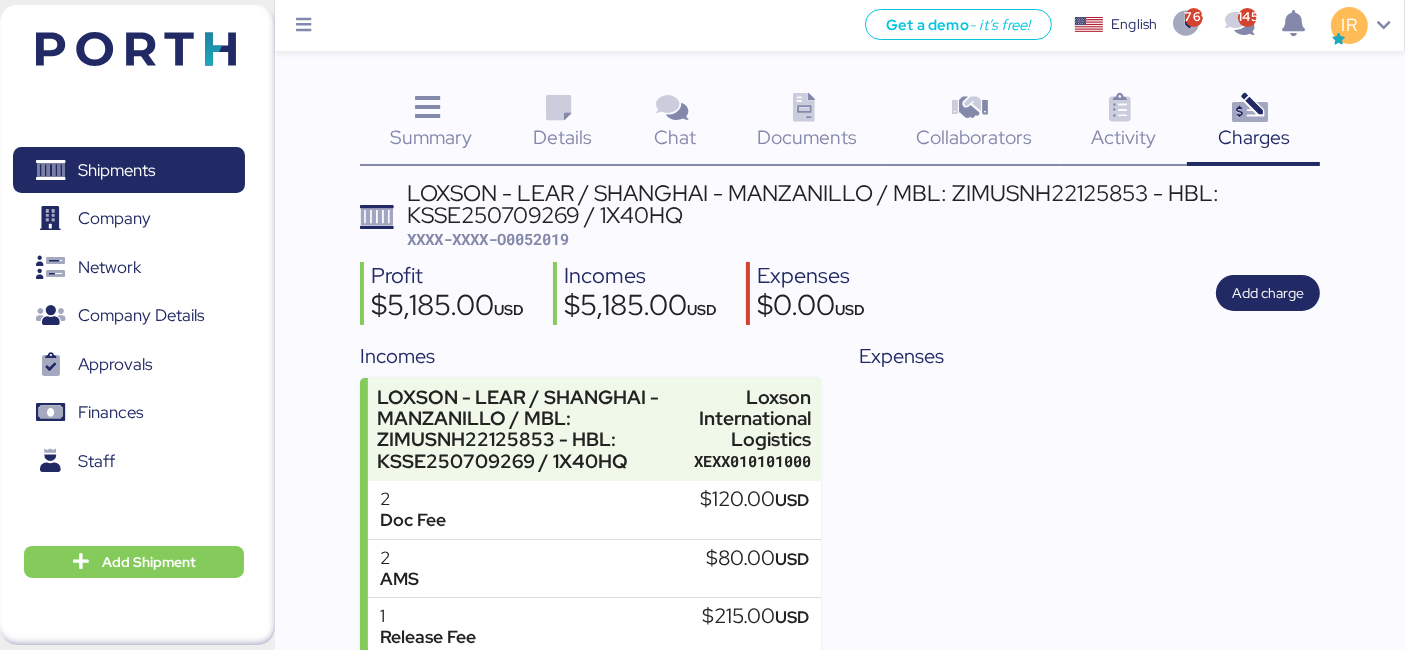click on "LOXSON - LEAR / SHANGHAI - MANZANILLO / MBL: ZIMUSNH22125853 - HBL: KSSE250709269 / 1X40HQ" at bounding box center (863, 204) 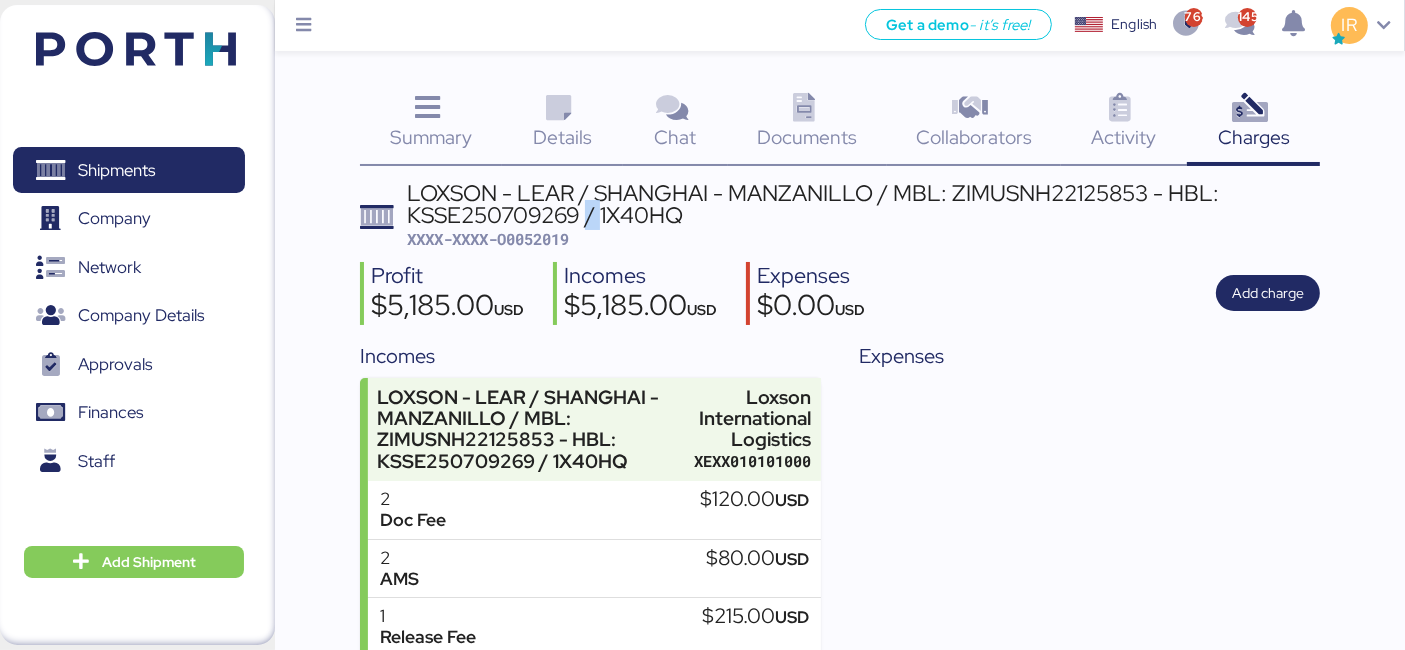 click on "LOXSON - LEAR / SHANGHAI - MANZANILLO / MBL: ZIMUSNH22125853 - HBL: KSSE250709269 / 1X40HQ" at bounding box center (863, 204) 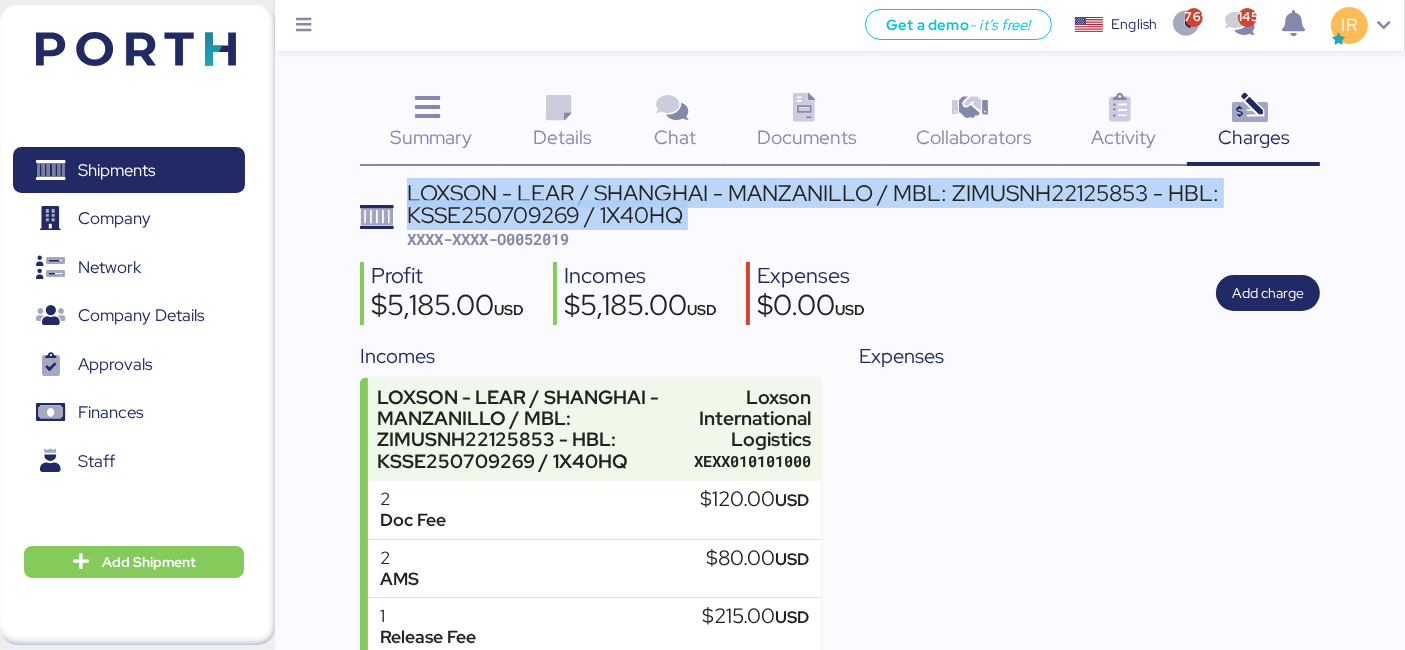 click on "LOXSON - LEAR / SHANGHAI - MANZANILLO / MBL: ZIMUSNH22125853 - HBL: KSSE250709269 / 1X40HQ" at bounding box center [863, 204] 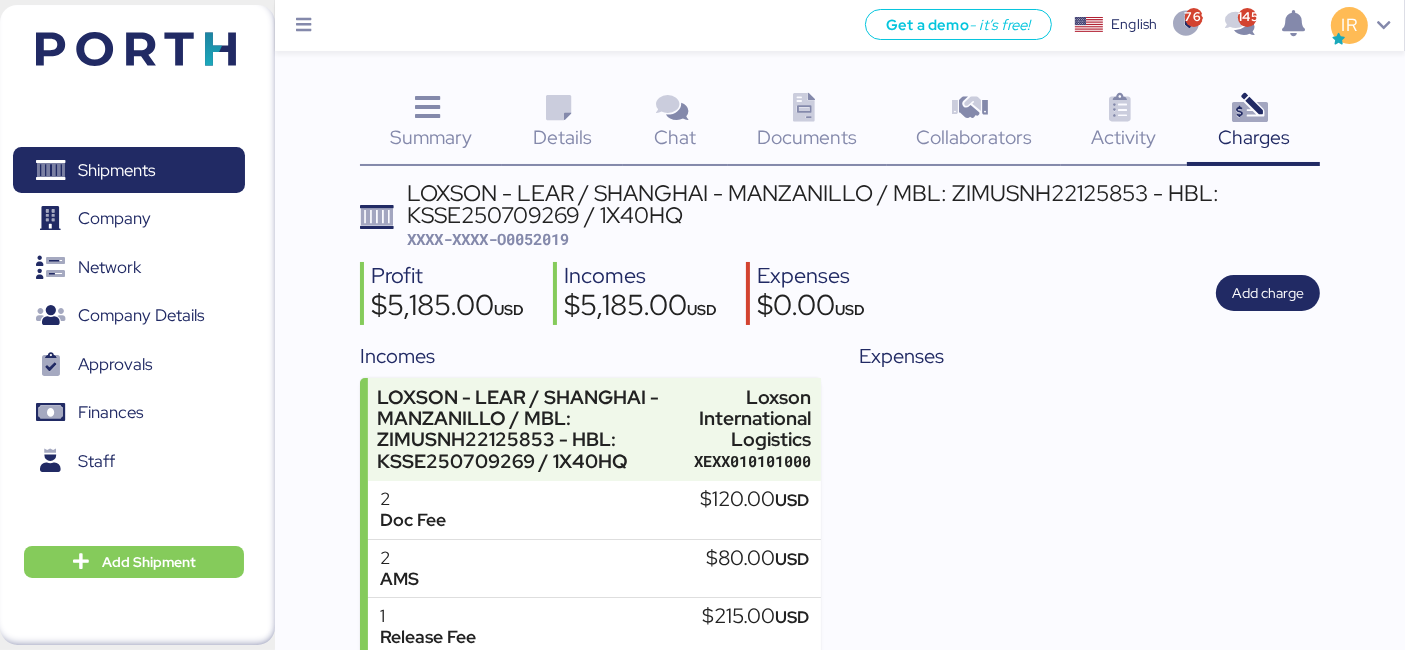 click on "Summary 0" at bounding box center [431, 124] 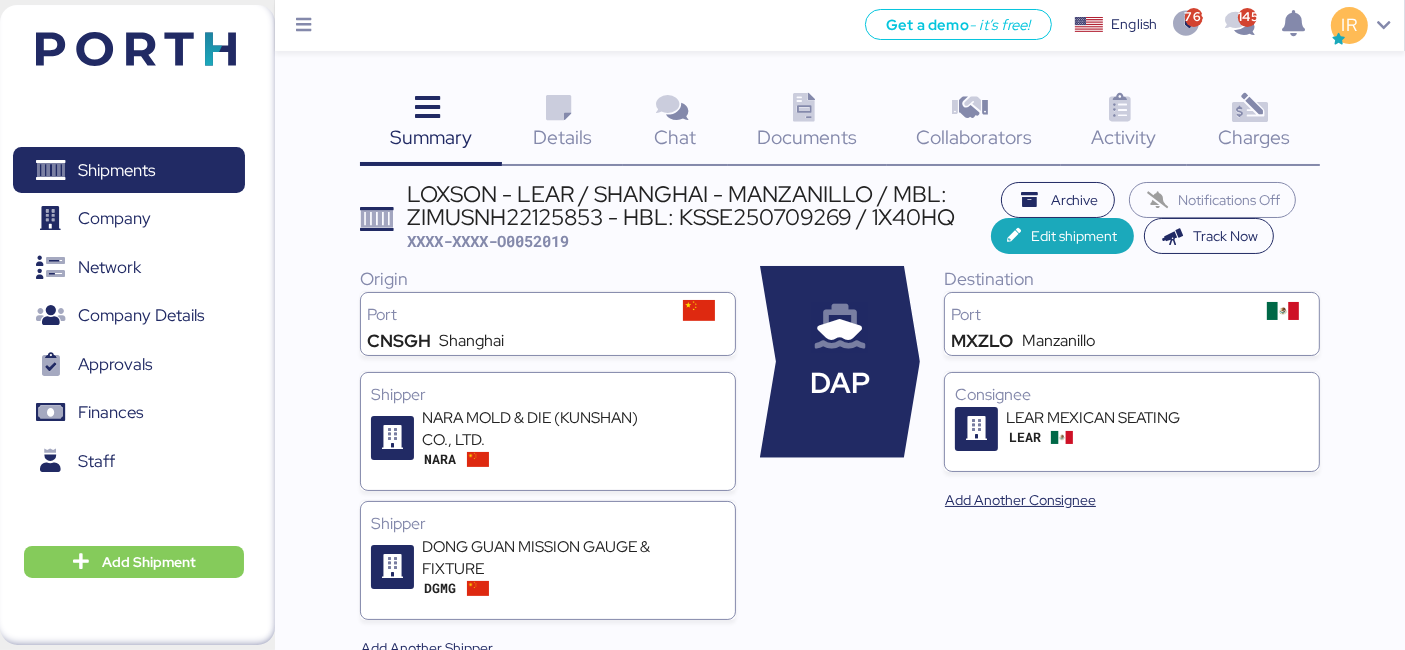 click on "XXXX-XXXX-O0052019" at bounding box center (488, 241) 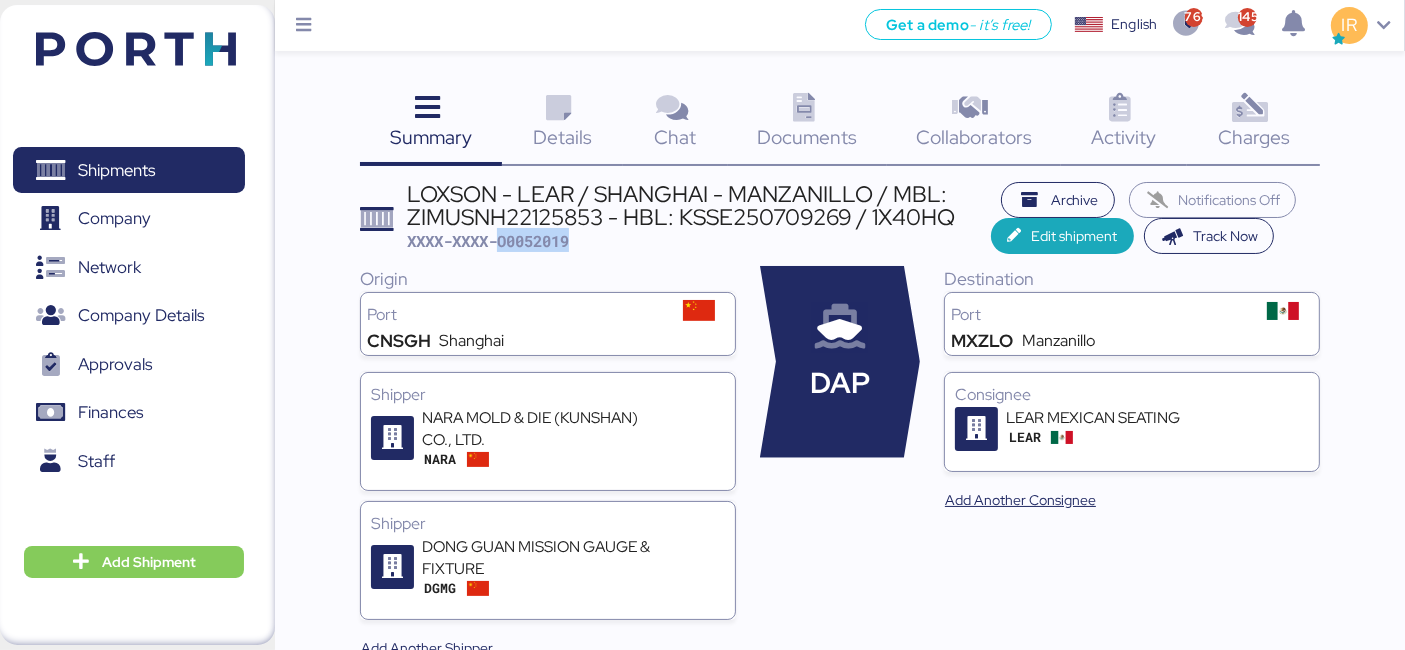 click on "XXXX-XXXX-O0052019" at bounding box center (488, 241) 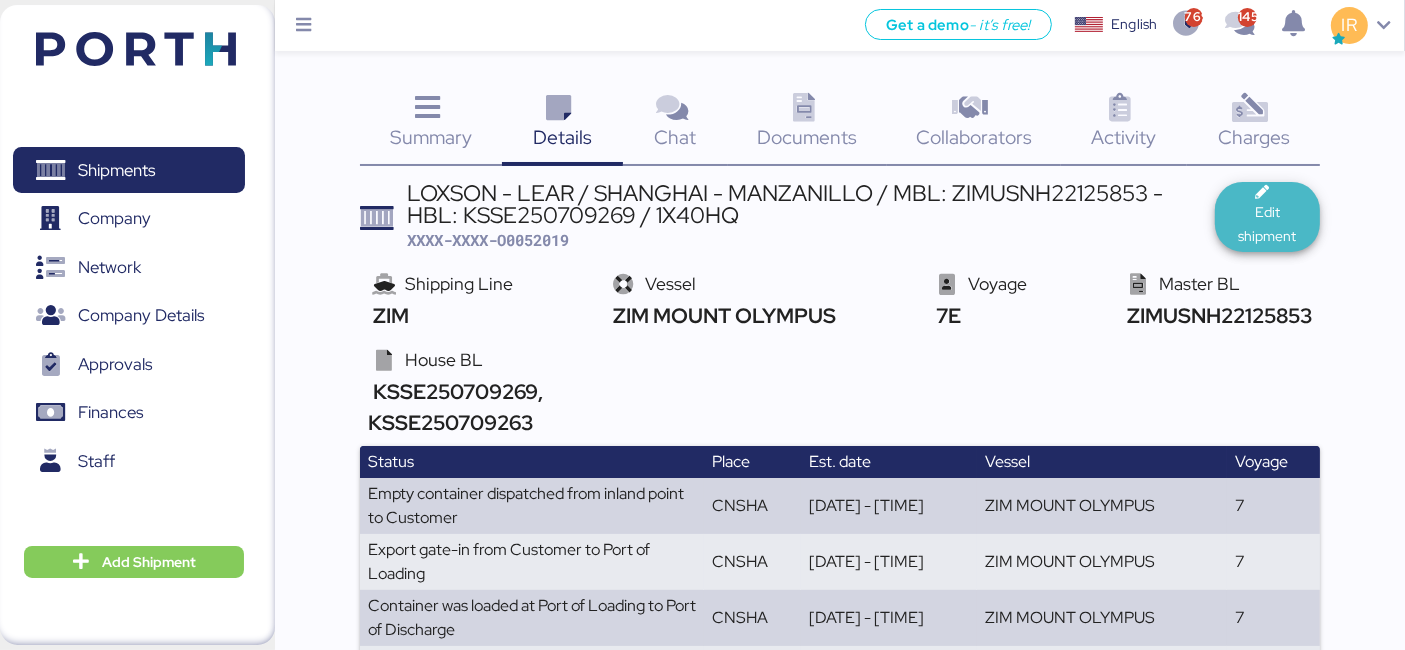 click on "Edit shipment" at bounding box center [1267, 224] 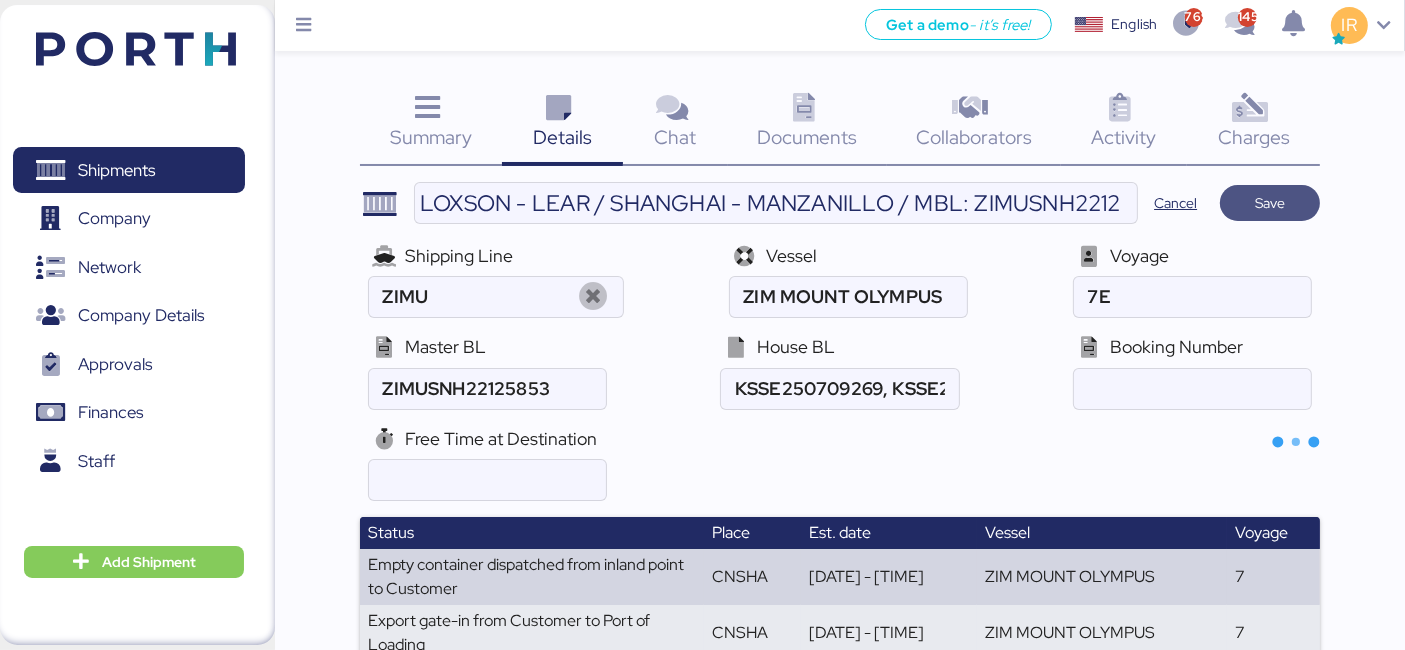 type on "ZIM" 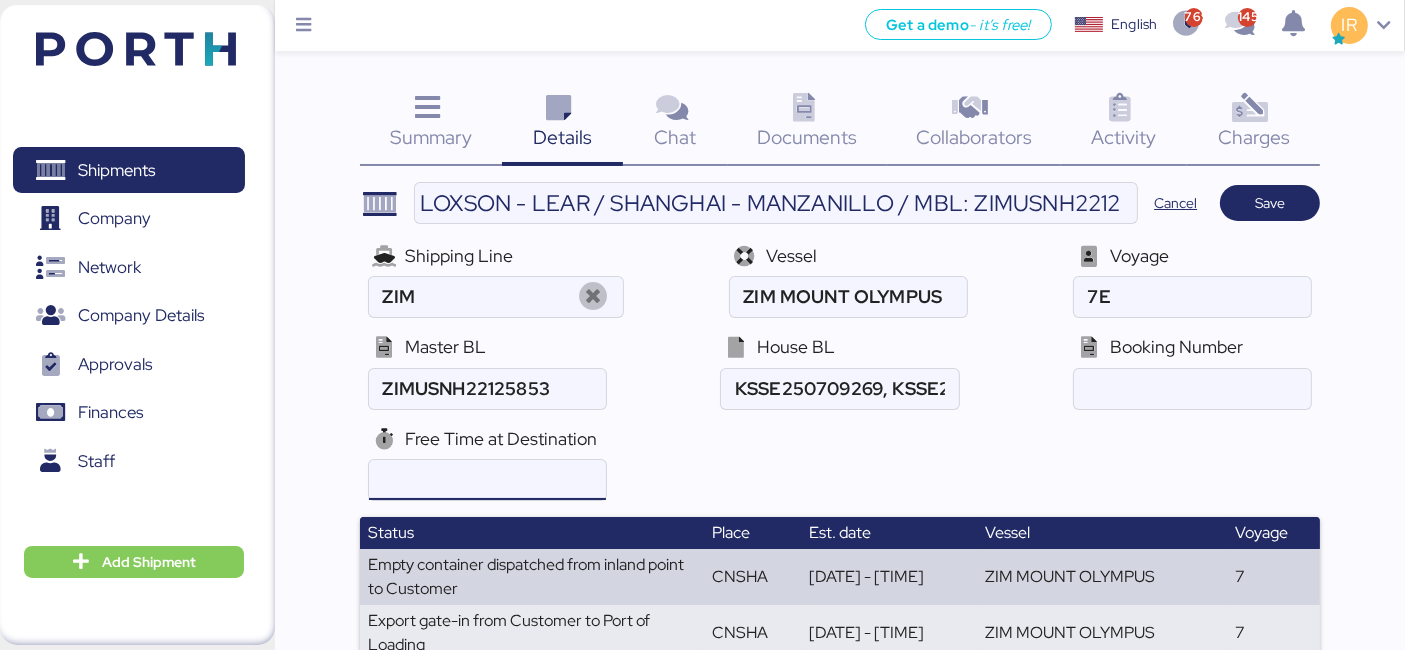 click at bounding box center (487, 480) 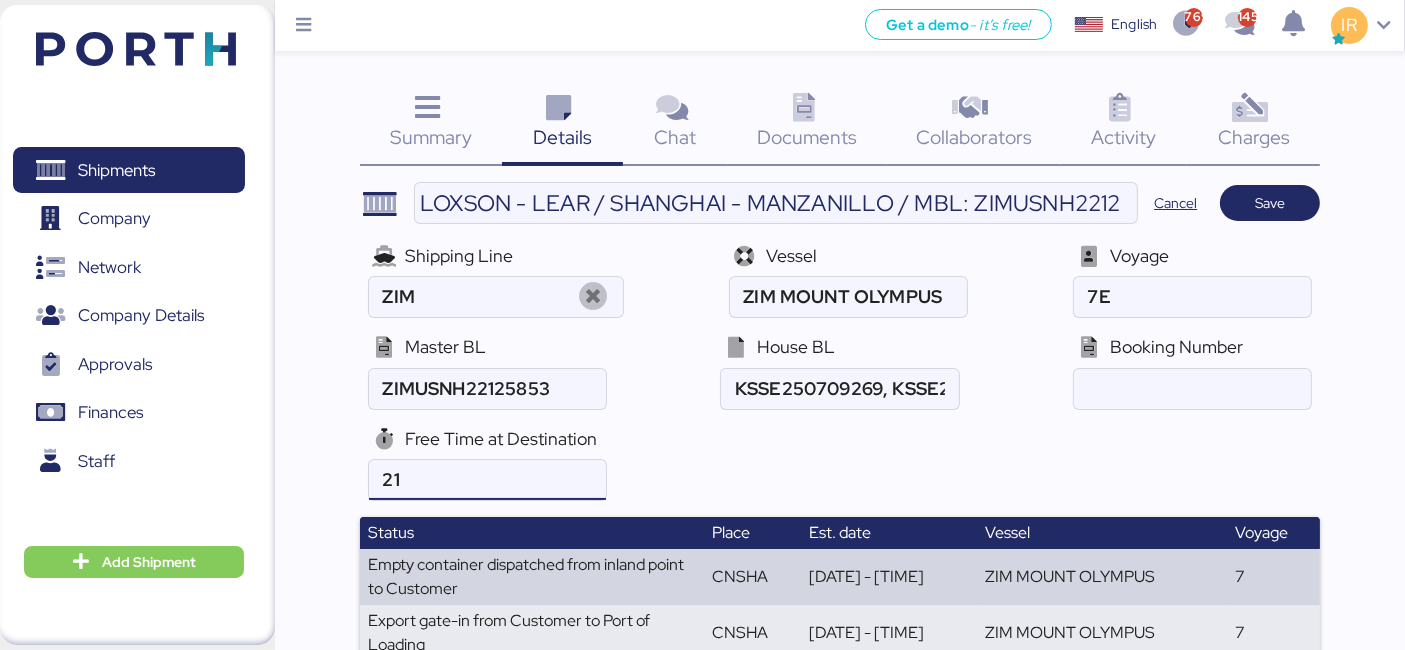 type on "21" 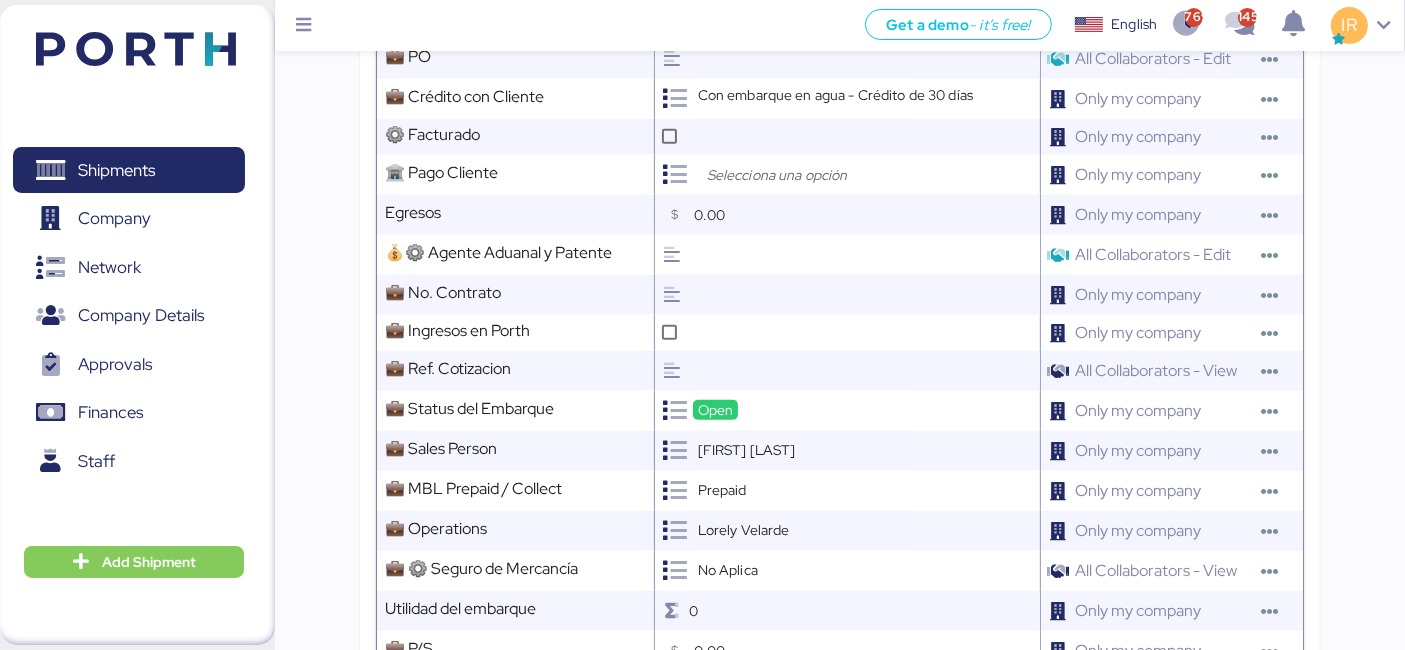 scroll, scrollTop: 3080, scrollLeft: 0, axis: vertical 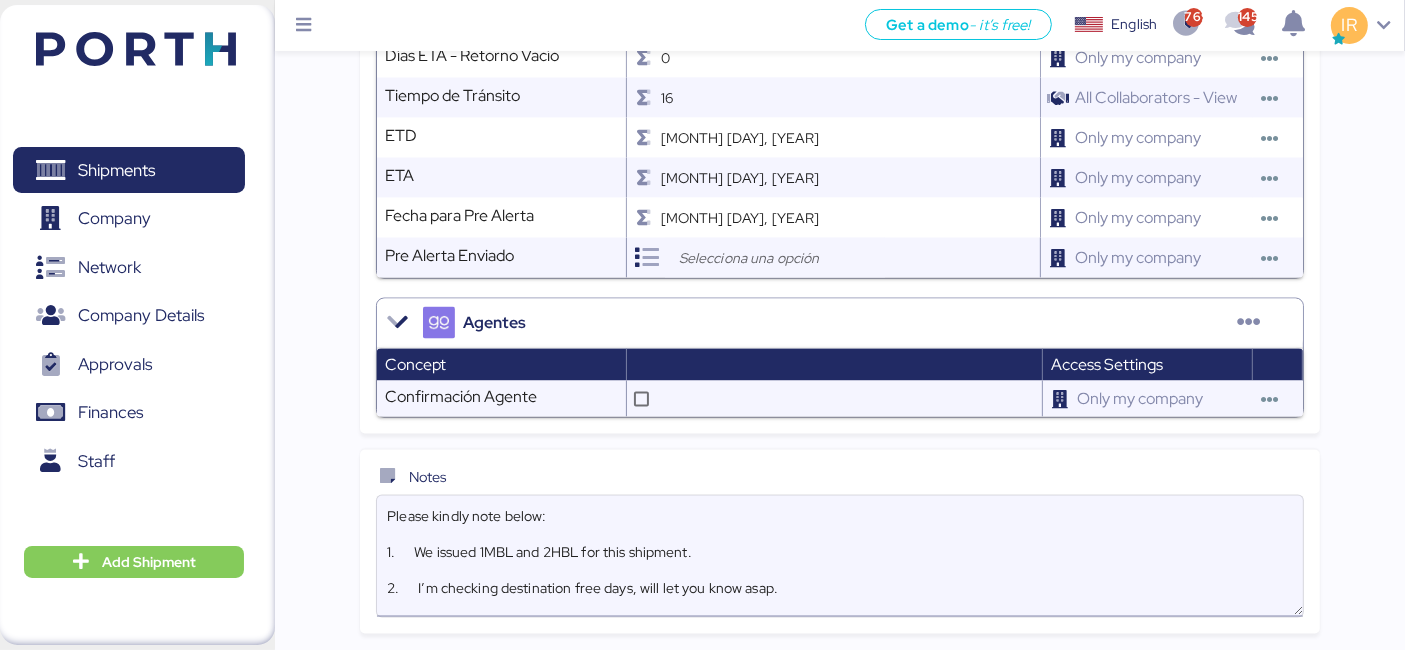 click on "Please kindly note below:
1.      We issued 1MBL and 2HBL for this shipment.
2.      I’m checking destination free days, will let you know asap.
3.      I’m checking ETD and ETA as well, will advise you later.
4.      When you contact with consignee, please copy below persons in the email
li_zhouping@126.com
kkj0814@naramnd.com
ruilai@meiluen.com.cn" at bounding box center [840, 556] 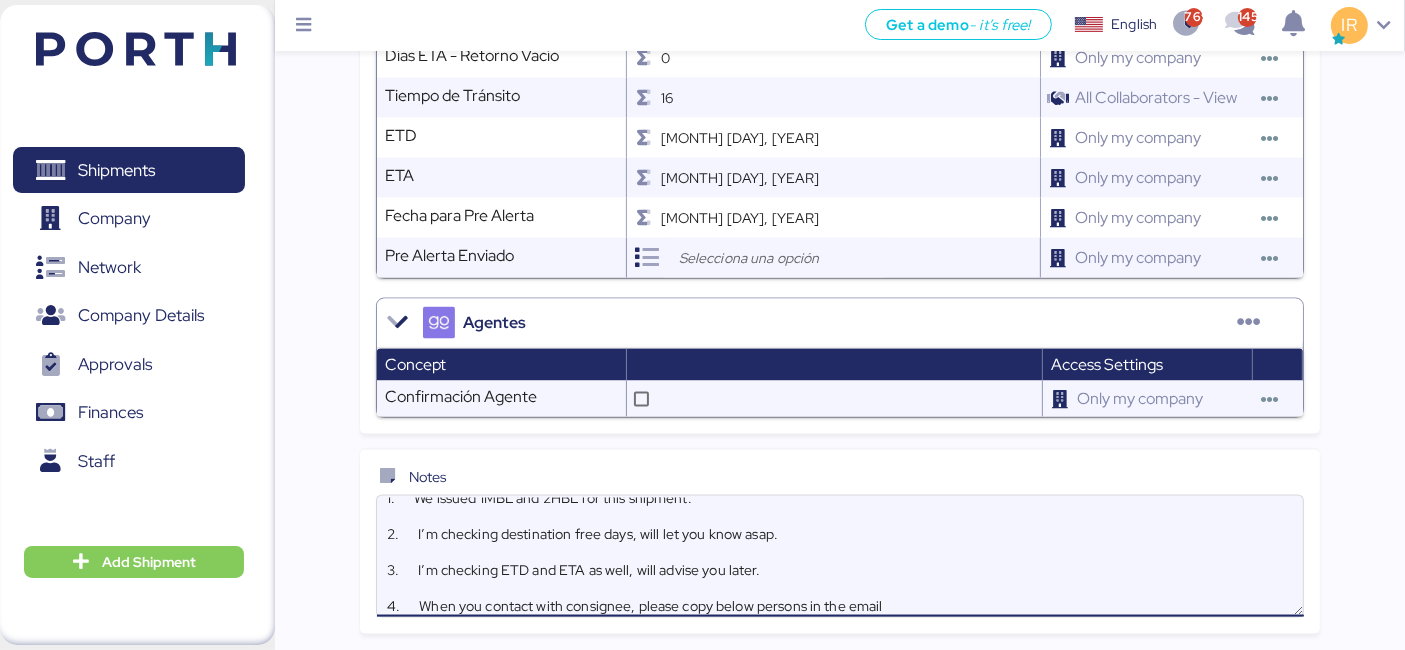 scroll, scrollTop: 162, scrollLeft: 0, axis: vertical 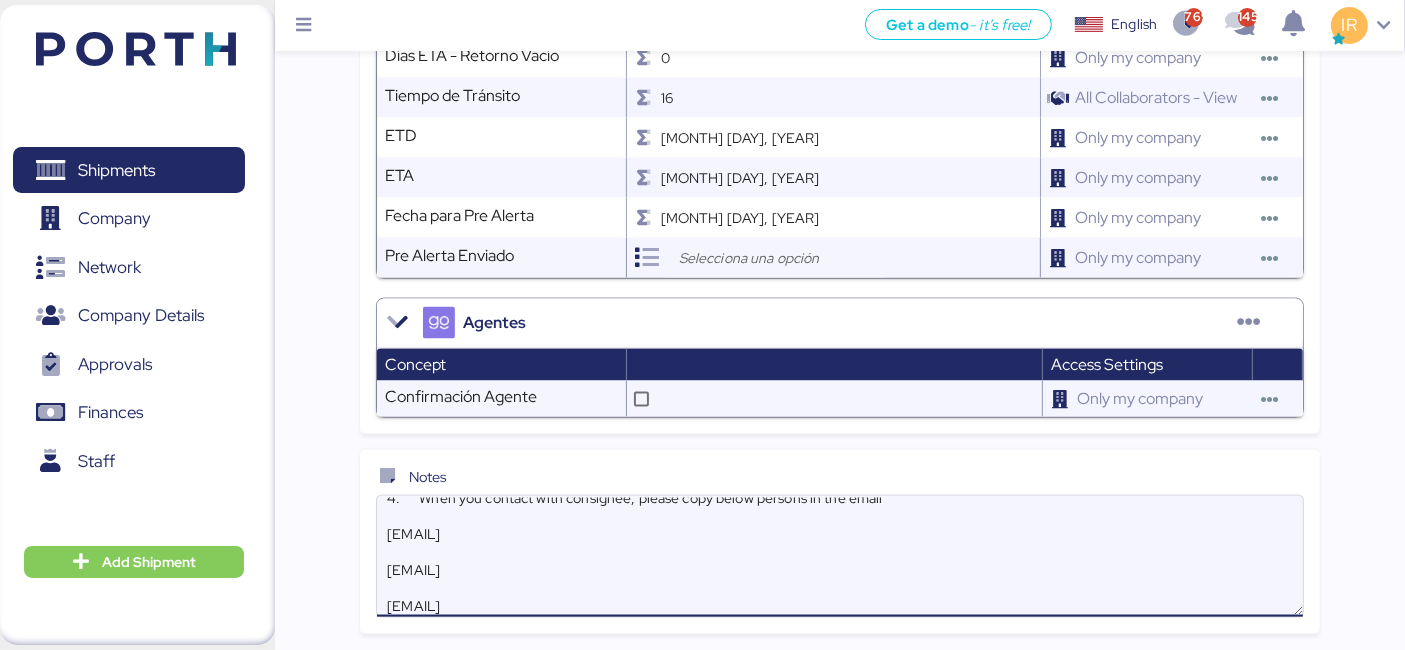 paste on "Below for your ref.:
ETD: 25th July
ETA: 11th Aug.
We have 21 free days at destination." 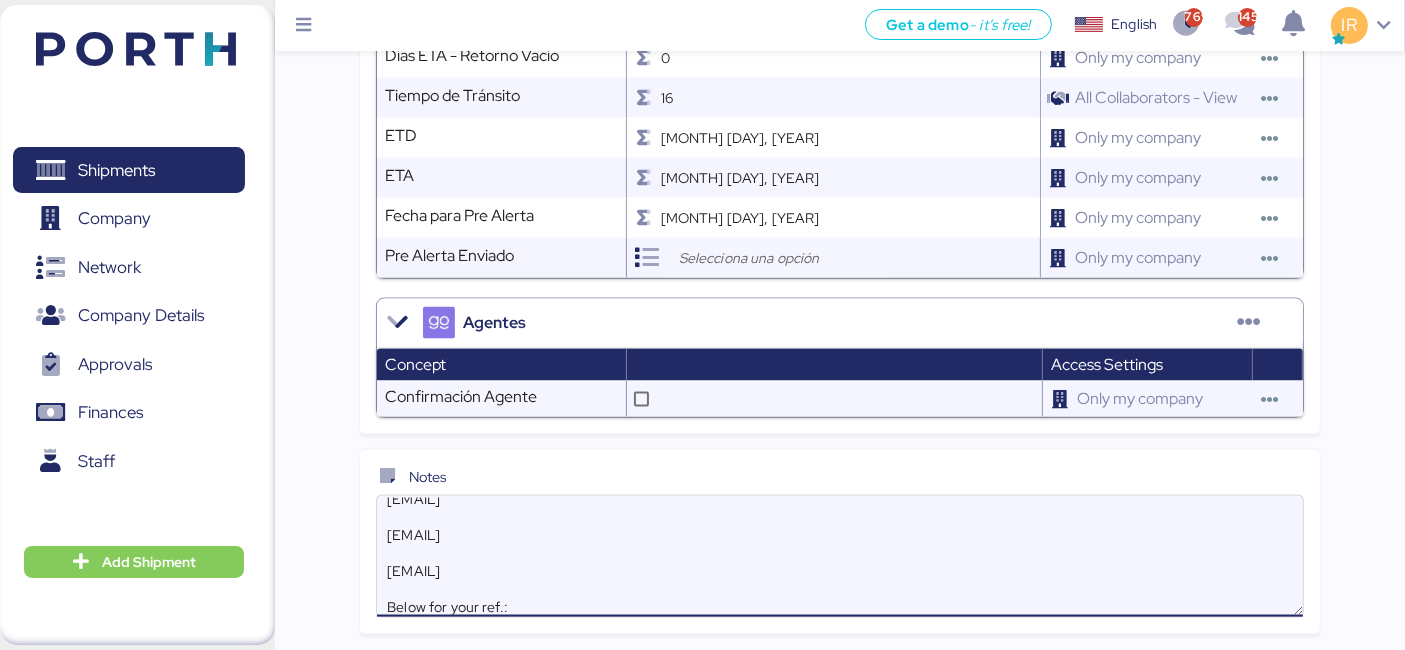 scroll, scrollTop: 305, scrollLeft: 0, axis: vertical 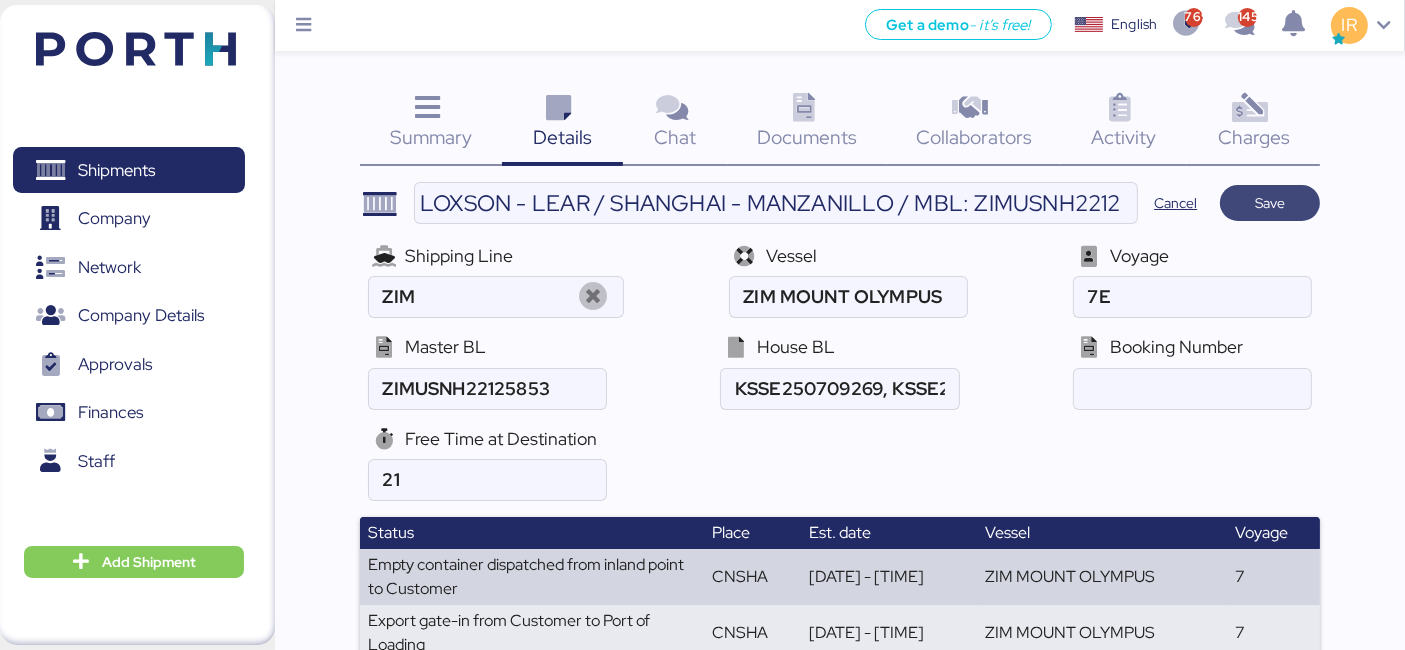 type on "Please kindly note below:
1.      We issued 1MBL and 2HBL for this shipment.
2.      I’m checking destination free days, will let you know asap.
3.      I’m checking ETD and ETA as well, will advise you later.
4.      When you contact with consignee, please copy below persons in the email
li_zhouping@126.com
kkj0814@naramnd.com
ruilai@meiluen.com.cn
Below for your ref.:
ETD: 25th July
ETA: 11th Aug.
We have 21 free days at destination." 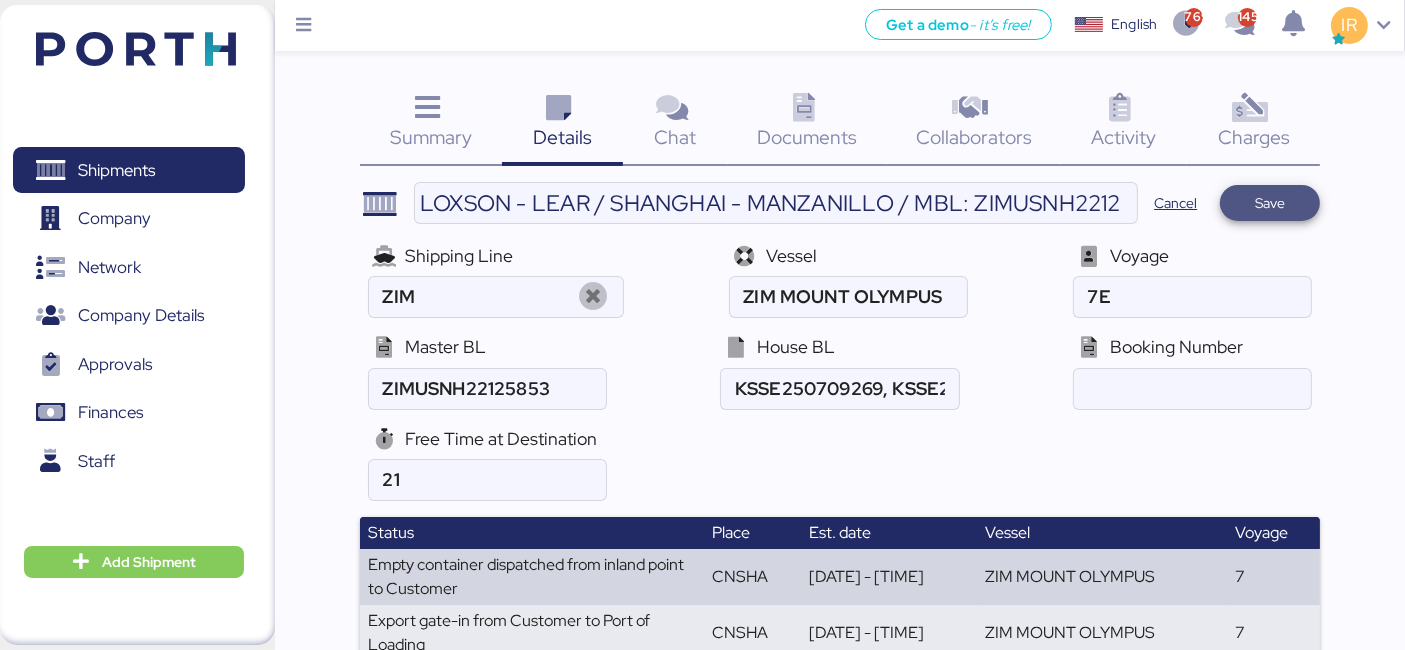 click on "Save" at bounding box center [1270, 203] 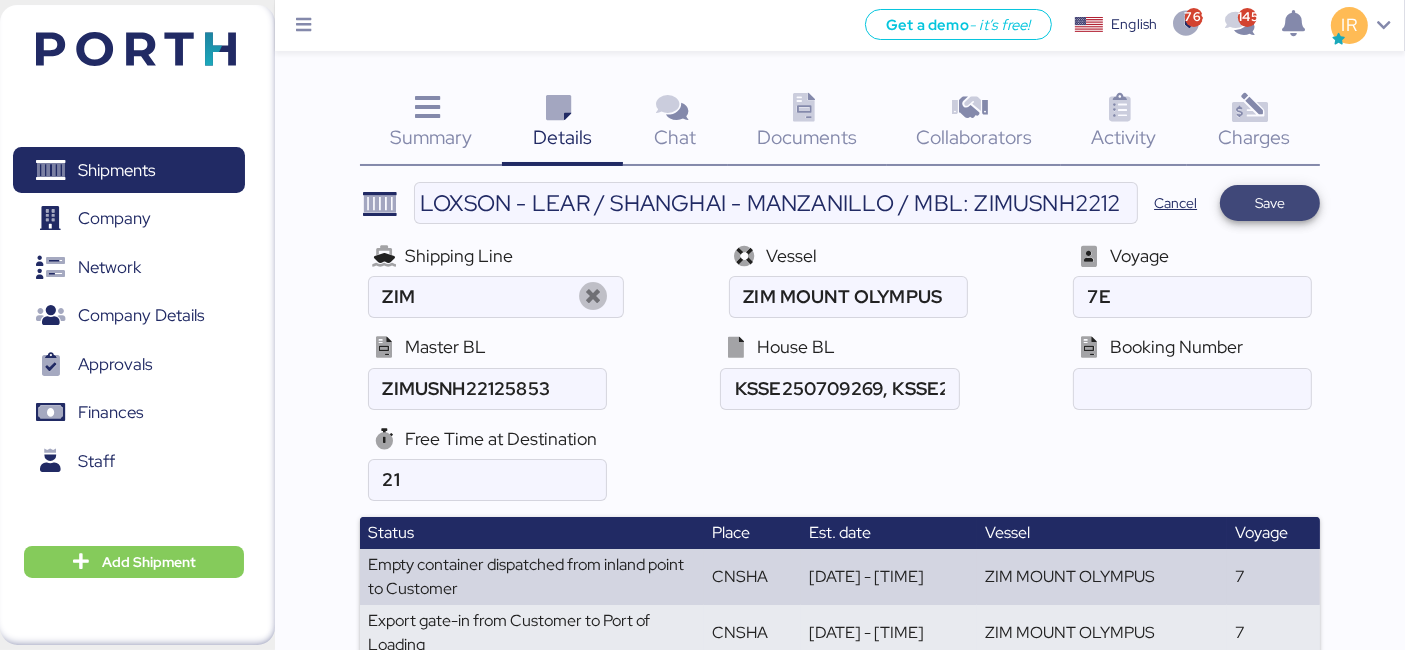 click on "Save" at bounding box center (1270, 203) 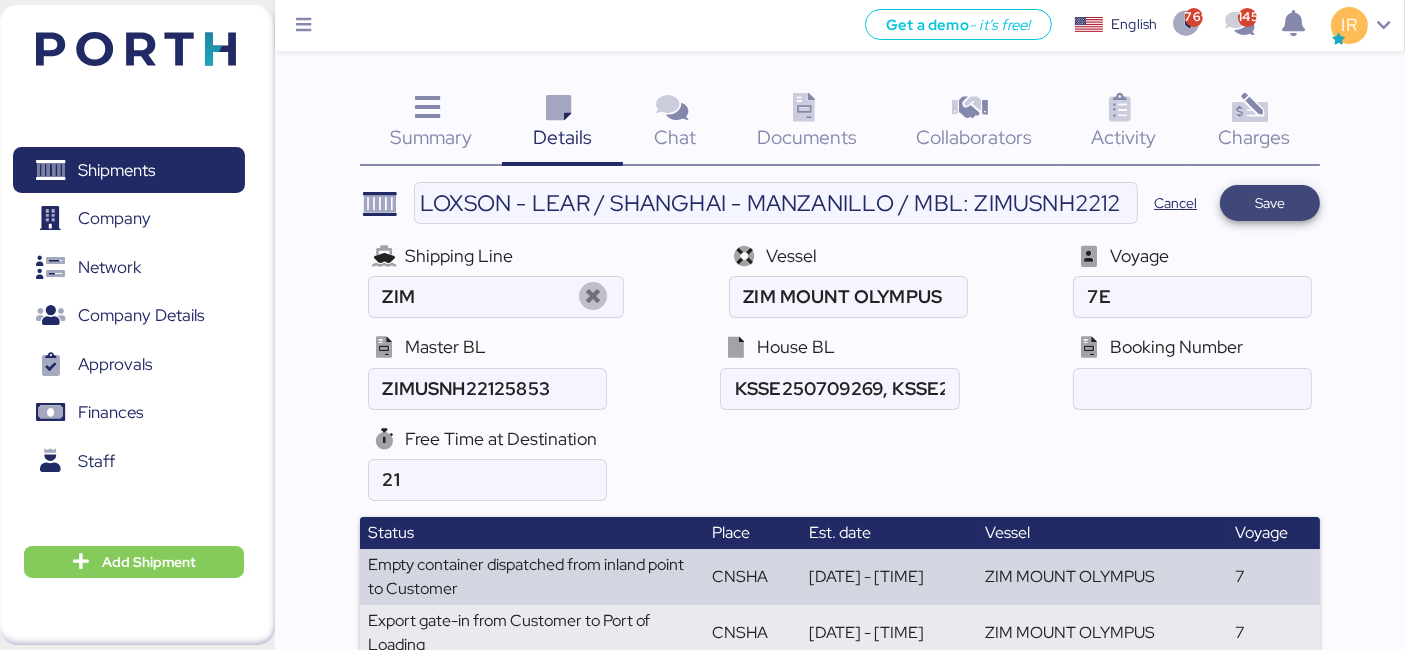 click on "Save" at bounding box center (1270, 203) 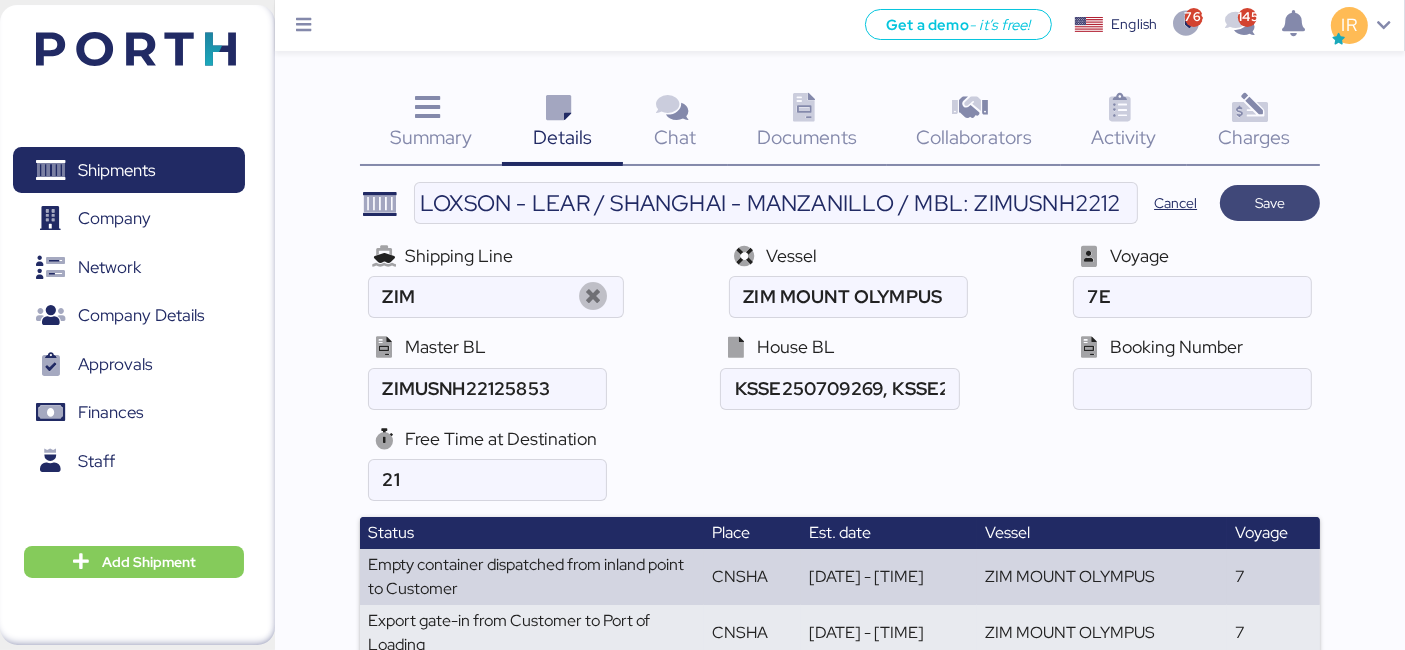 click on "Save" at bounding box center [1270, 203] 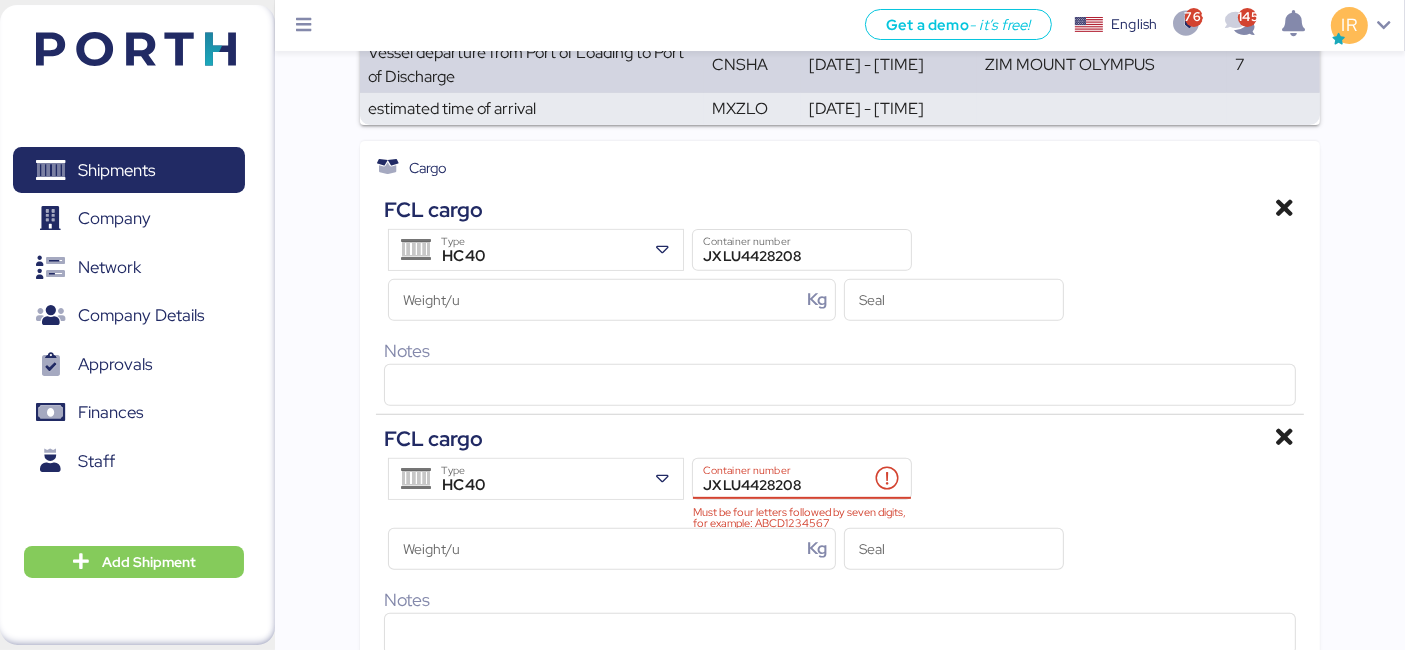 scroll, scrollTop: 740, scrollLeft: 0, axis: vertical 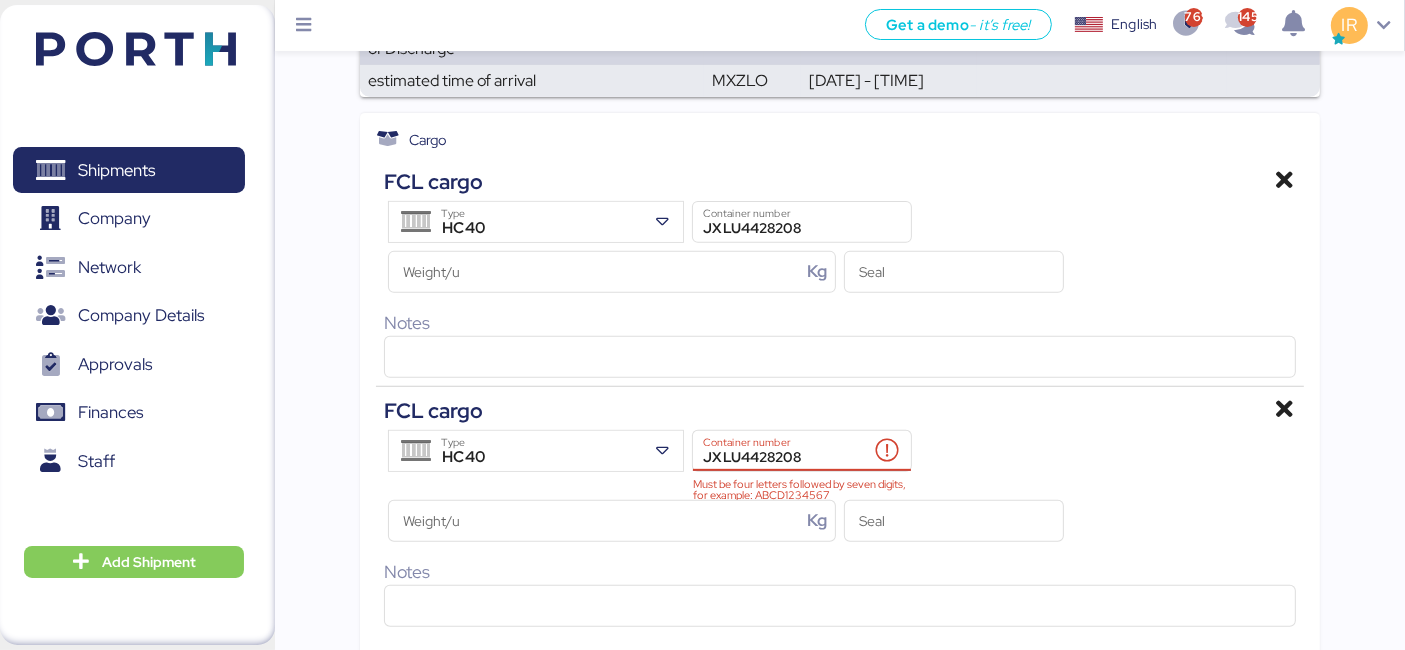 click on "JXLU4428208" at bounding box center [781, 451] 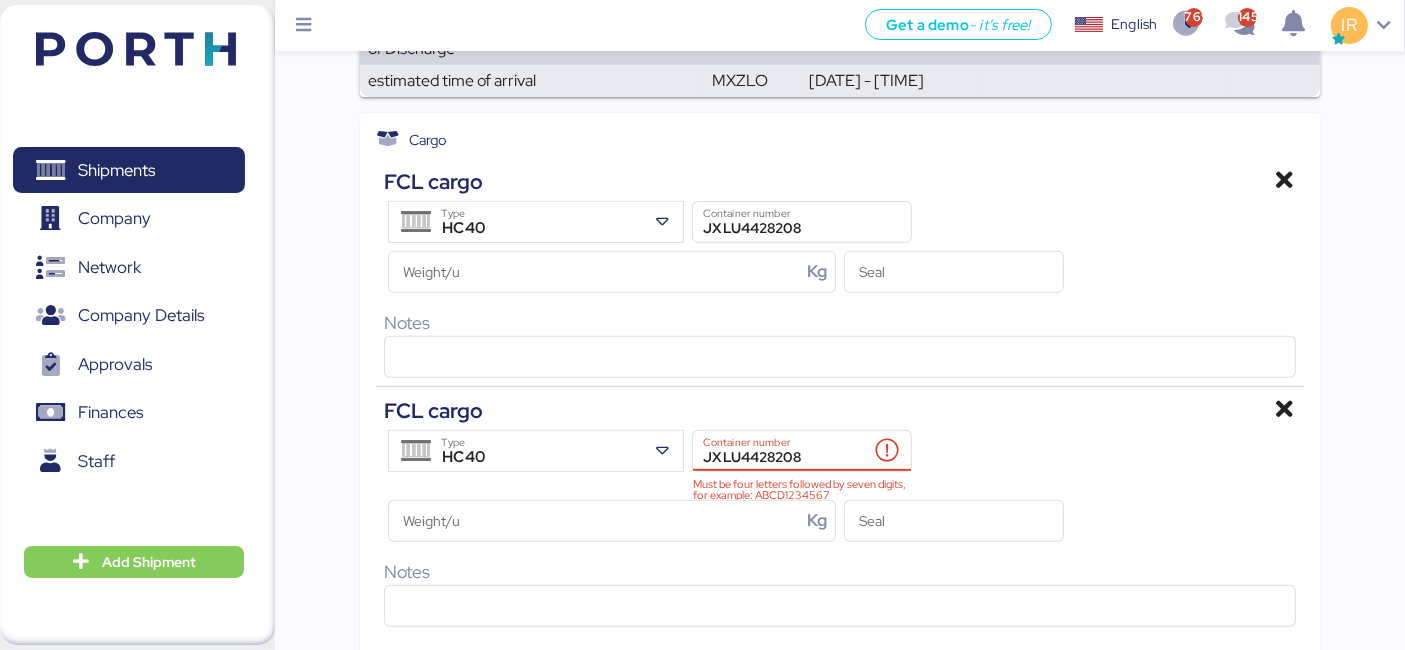 click at bounding box center (1284, 410) 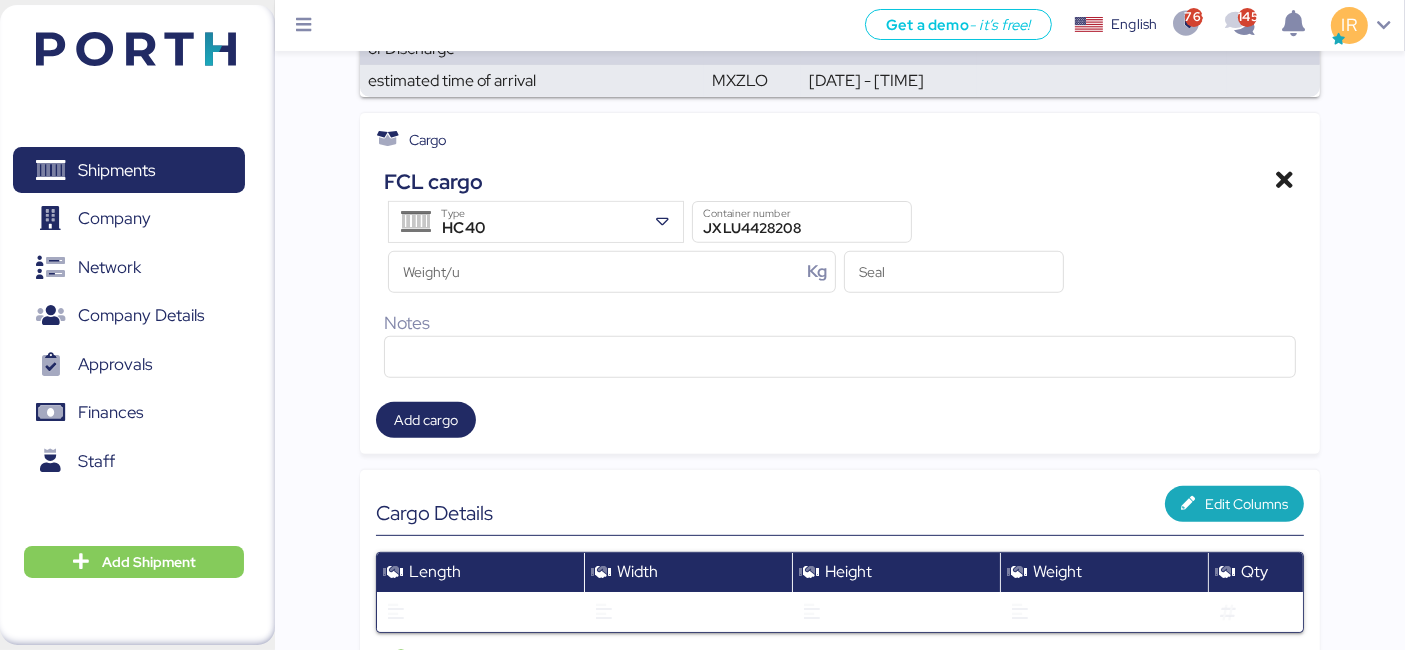 click at bounding box center (1284, 181) 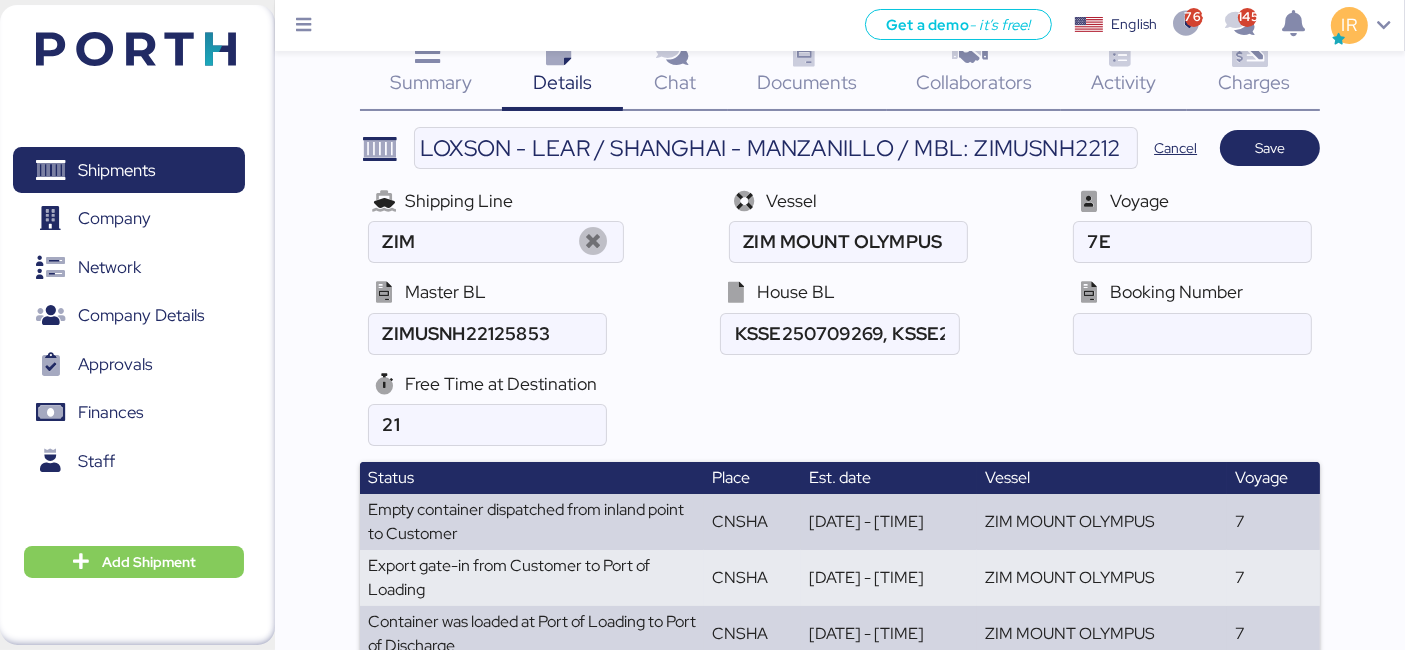 scroll, scrollTop: 0, scrollLeft: 0, axis: both 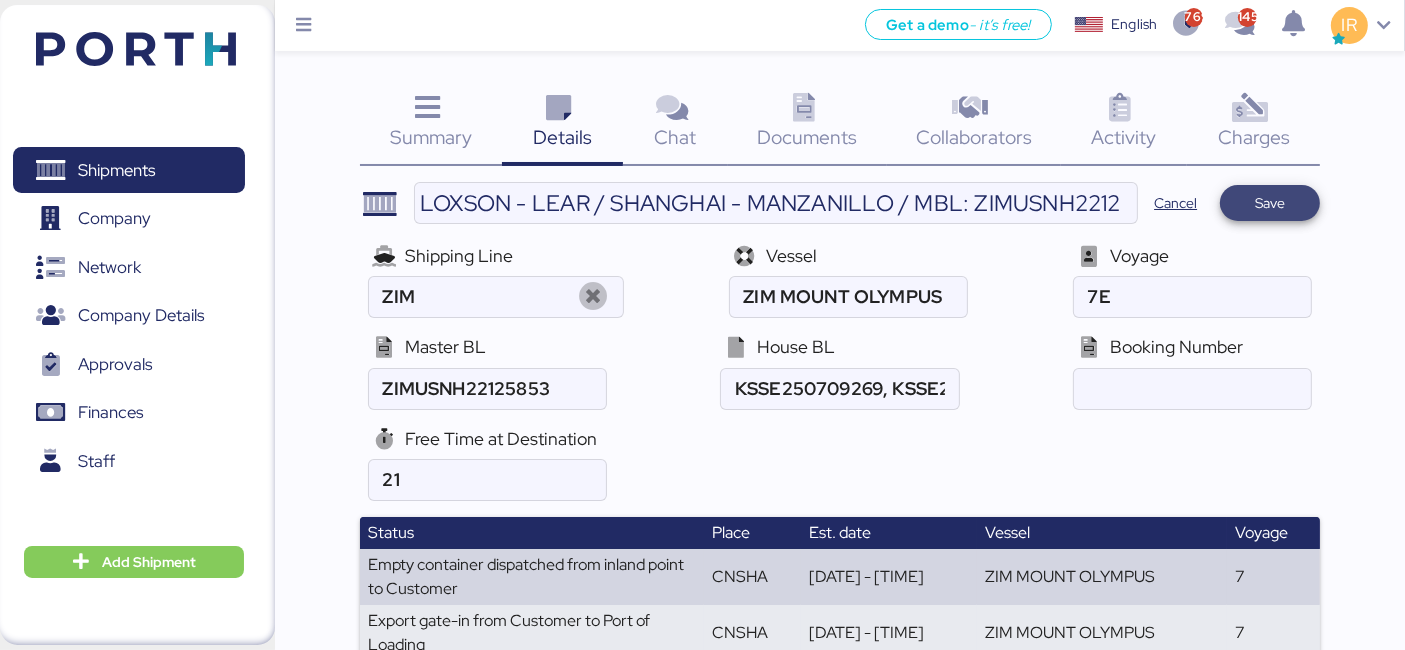 click on "Save" at bounding box center (1270, 203) 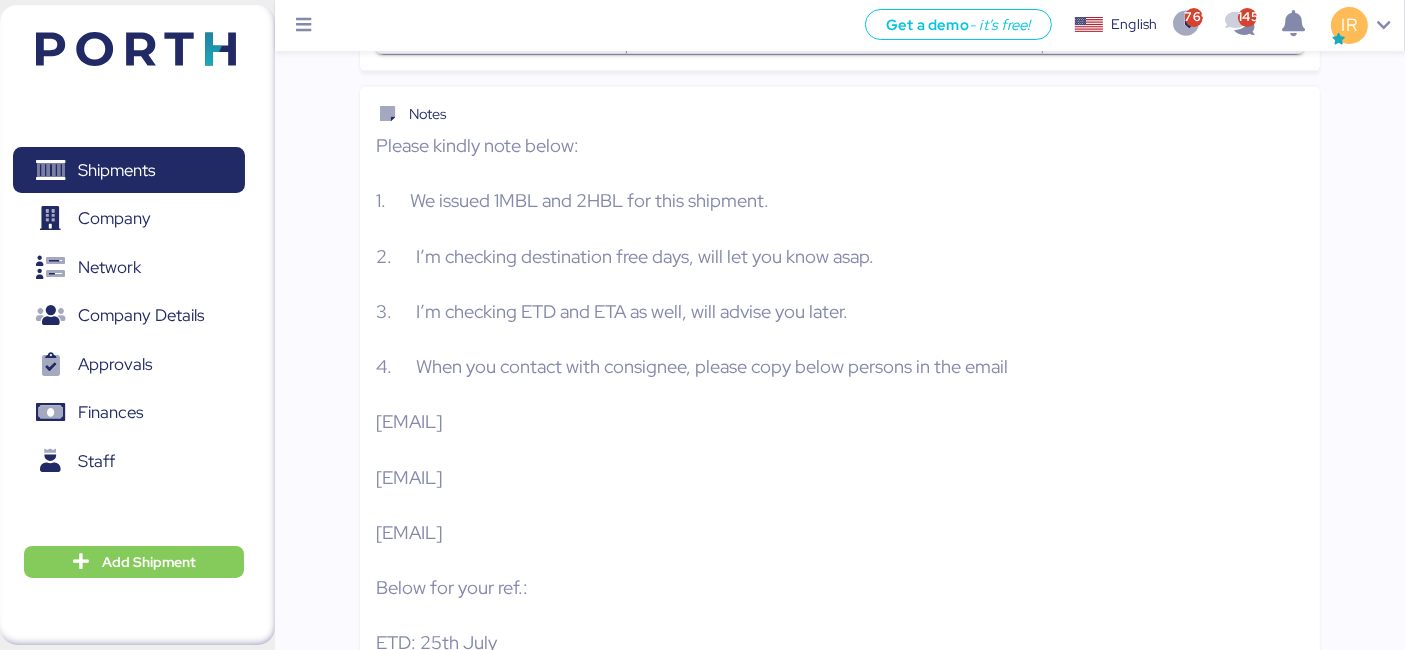 scroll, scrollTop: 2858, scrollLeft: 0, axis: vertical 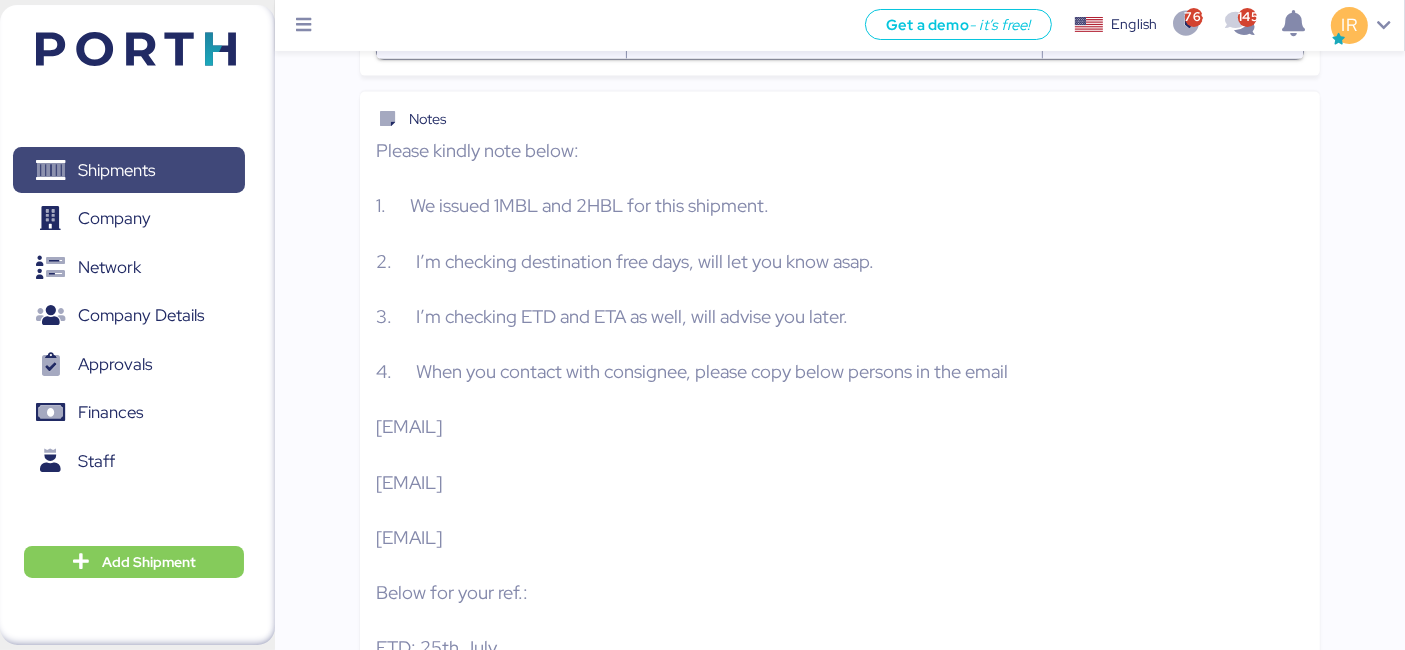 click on "Shipments" at bounding box center [128, 170] 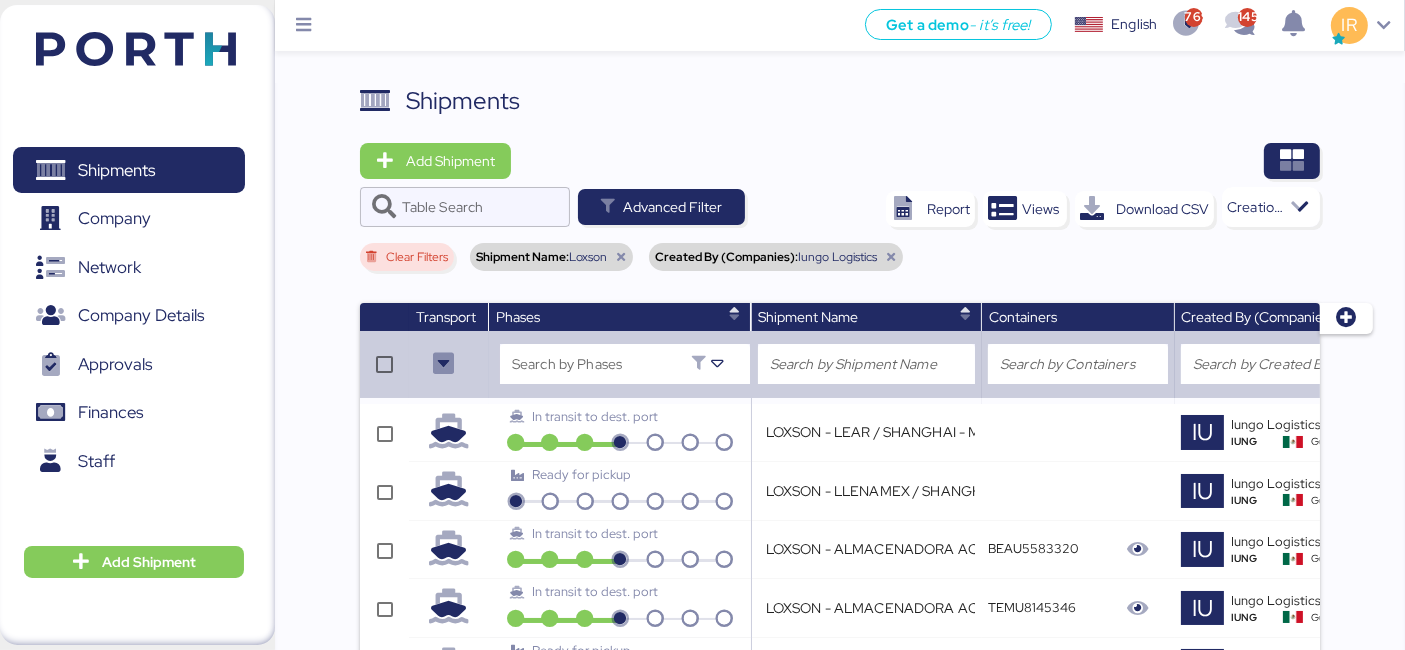 scroll, scrollTop: 0, scrollLeft: 591, axis: horizontal 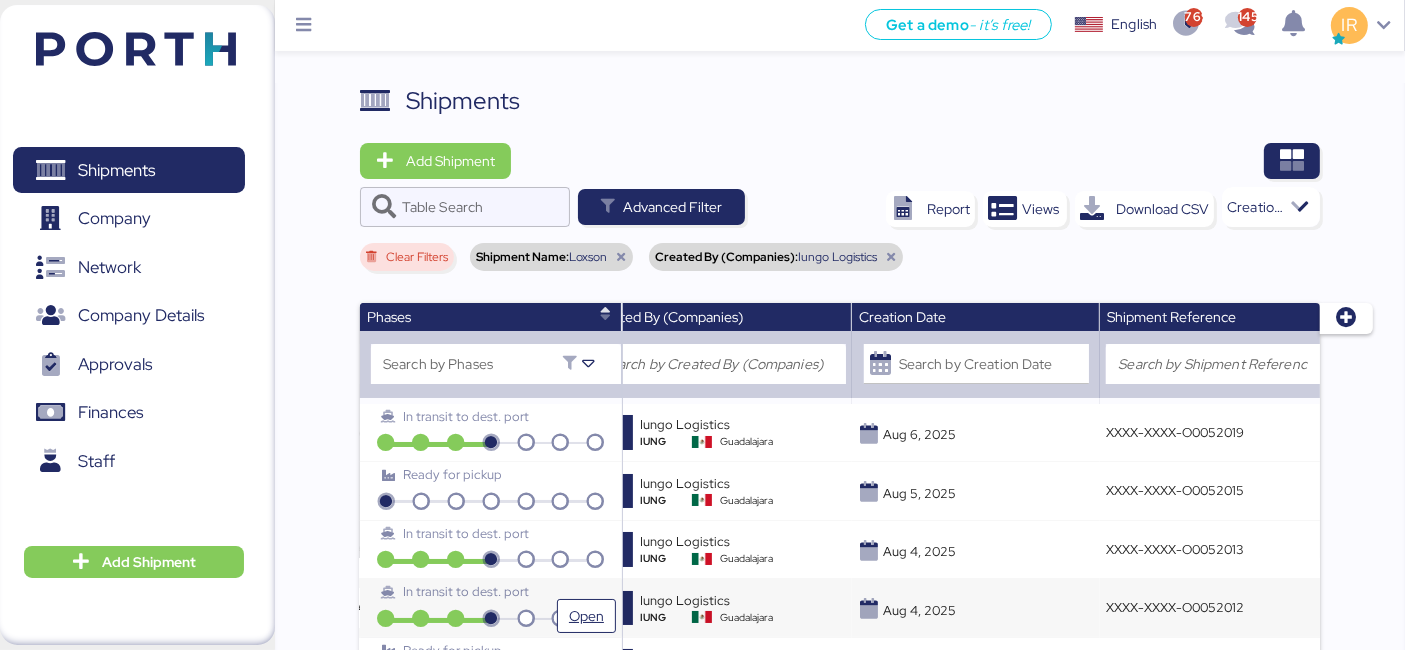 click on "In transit to dest. port" at bounding box center (491, 599) 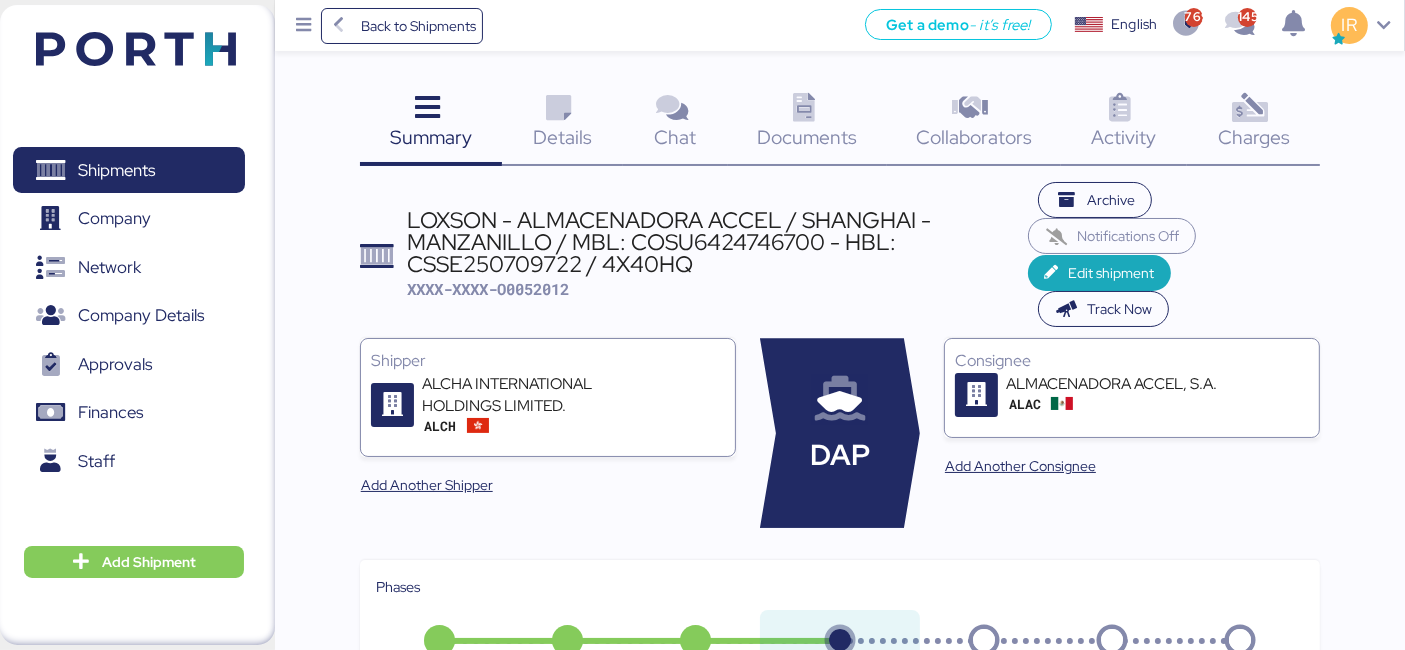 click on "Charges" at bounding box center [1254, 137] 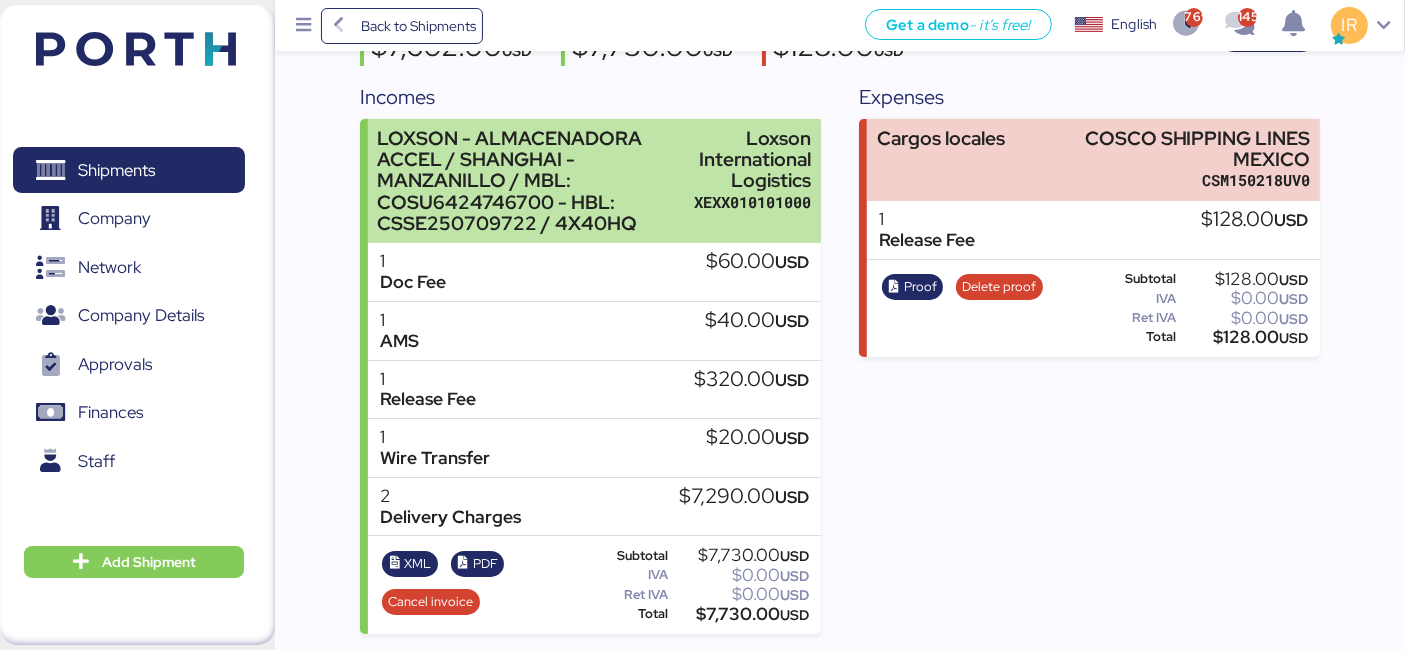 scroll, scrollTop: 0, scrollLeft: 0, axis: both 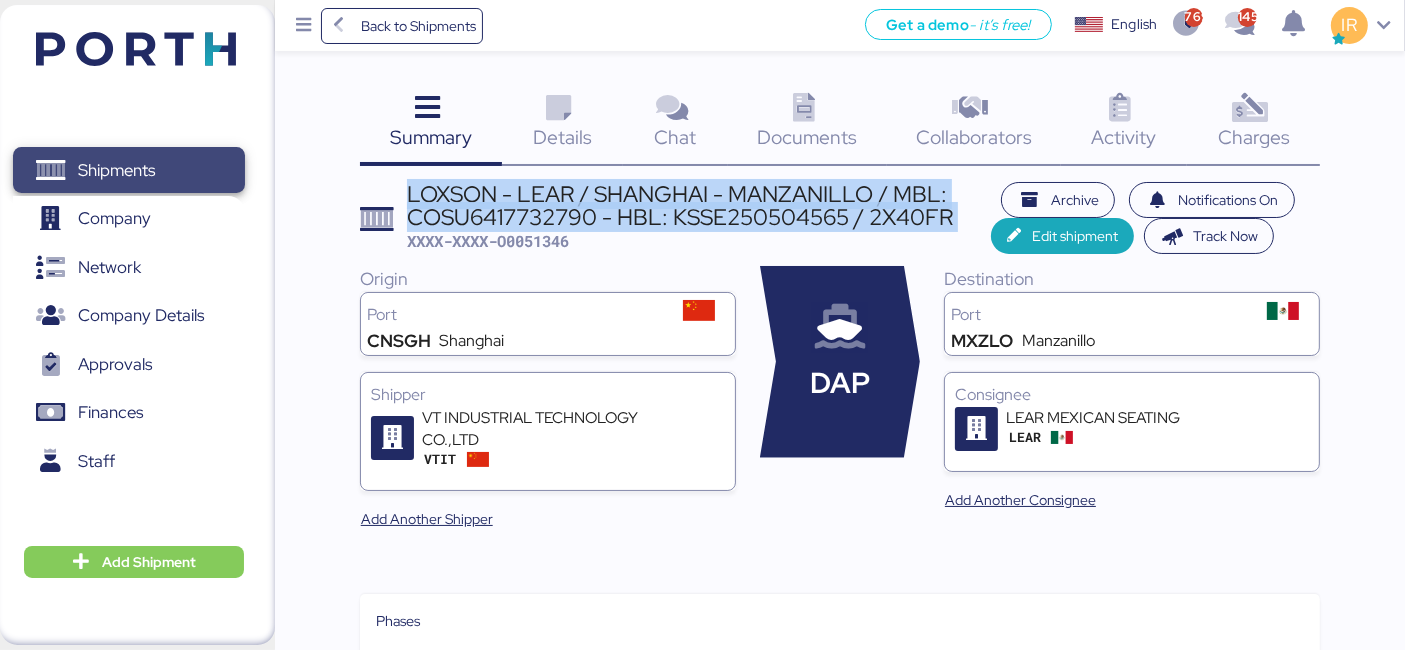 click on "Shipments" at bounding box center (128, 170) 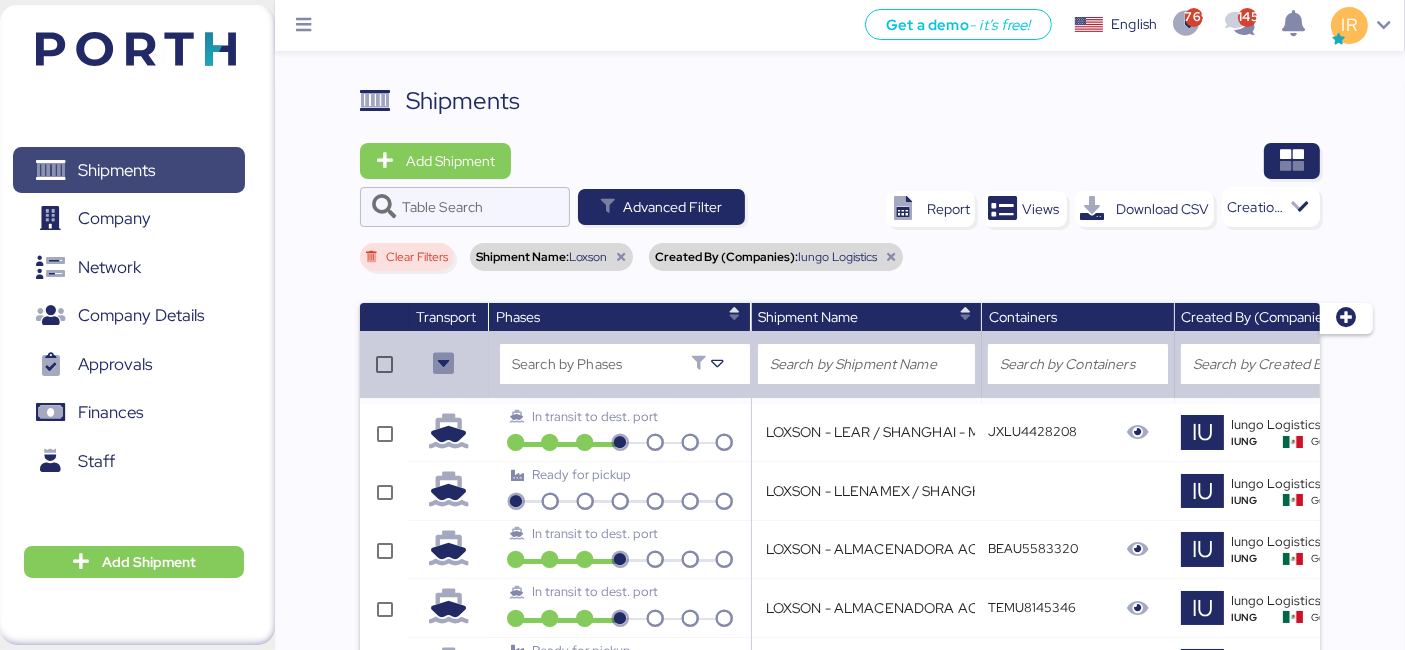 scroll, scrollTop: 2089, scrollLeft: 0, axis: vertical 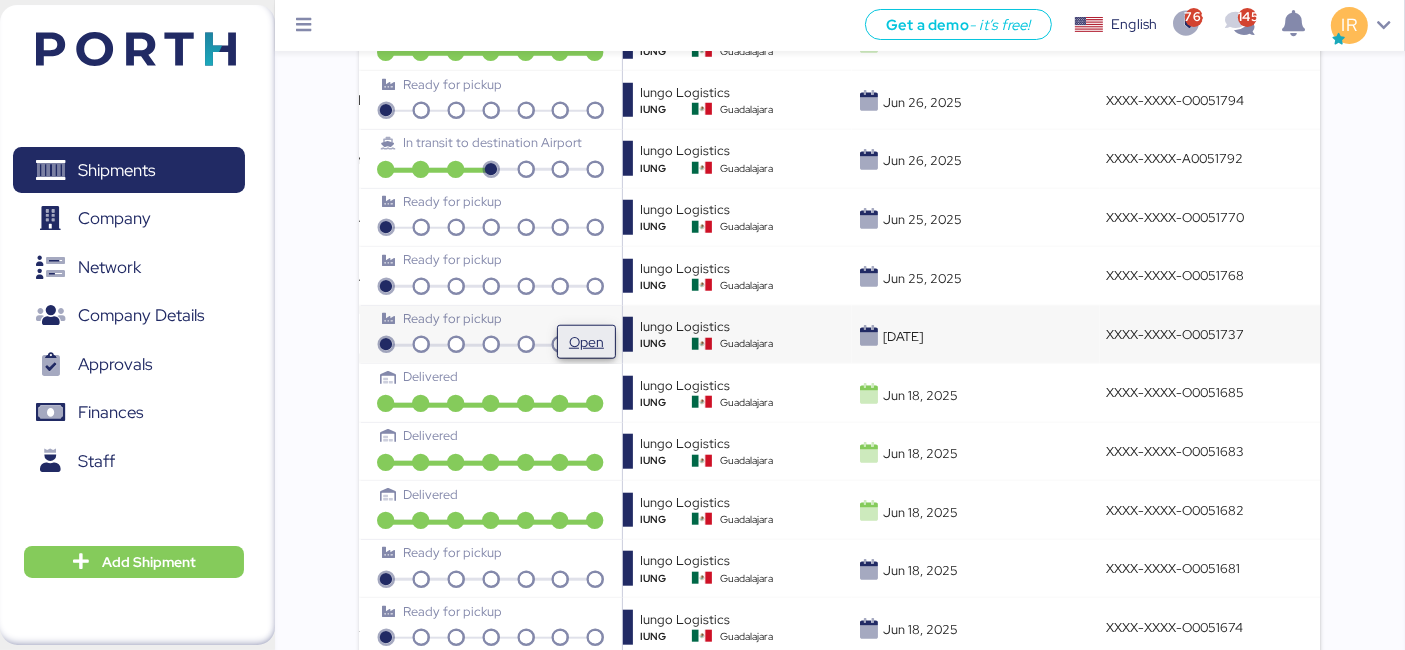 click on "Open" at bounding box center (586, 342) 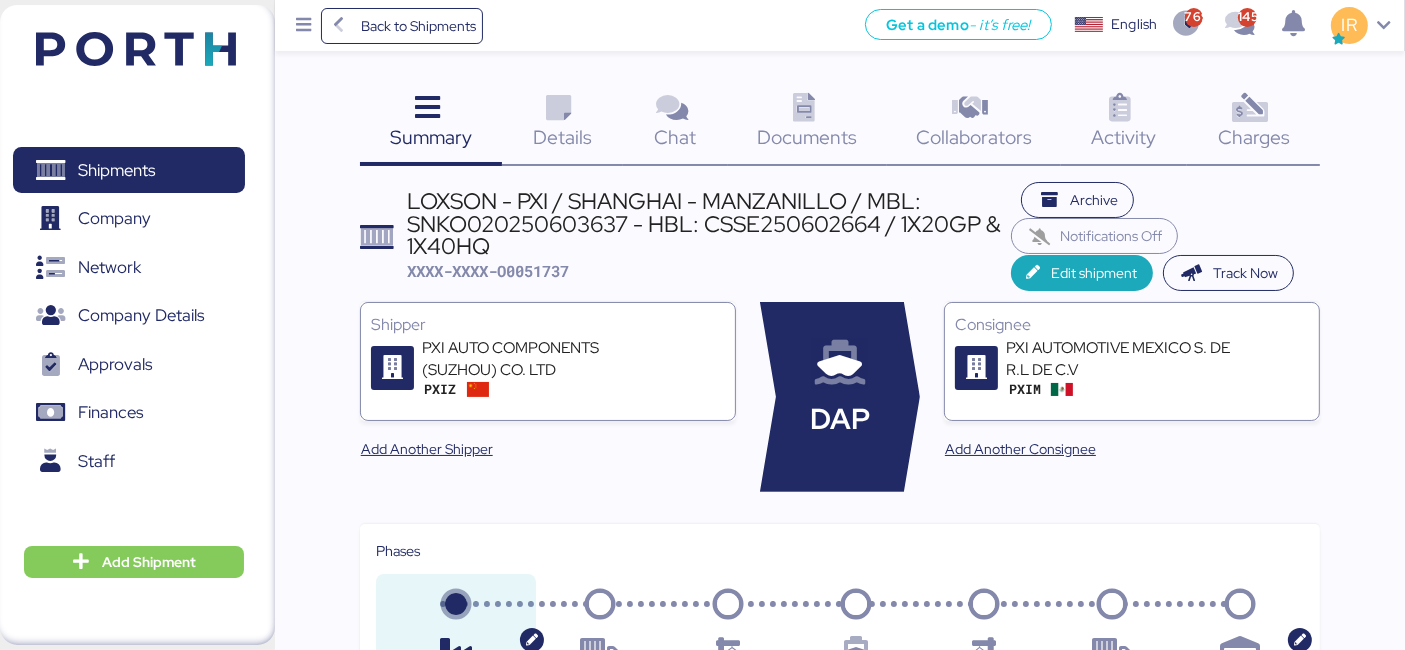 click at bounding box center [1250, 108] 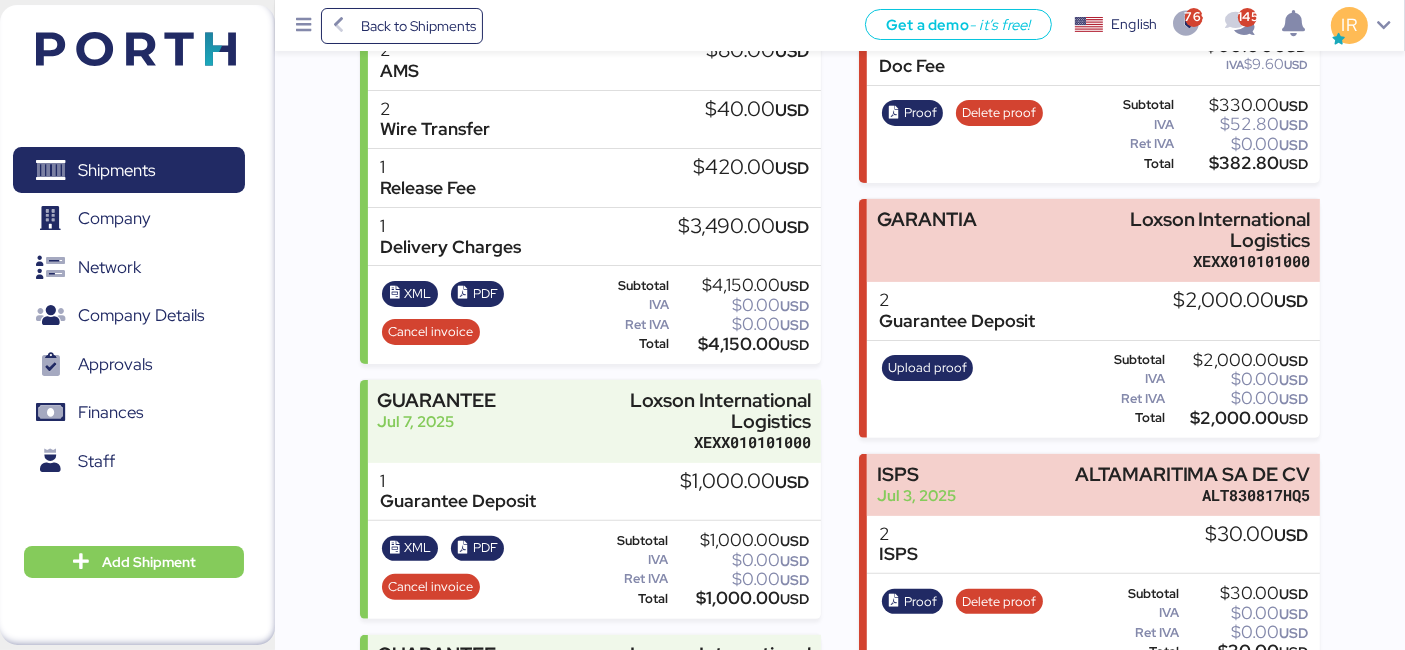 scroll, scrollTop: 522, scrollLeft: 0, axis: vertical 